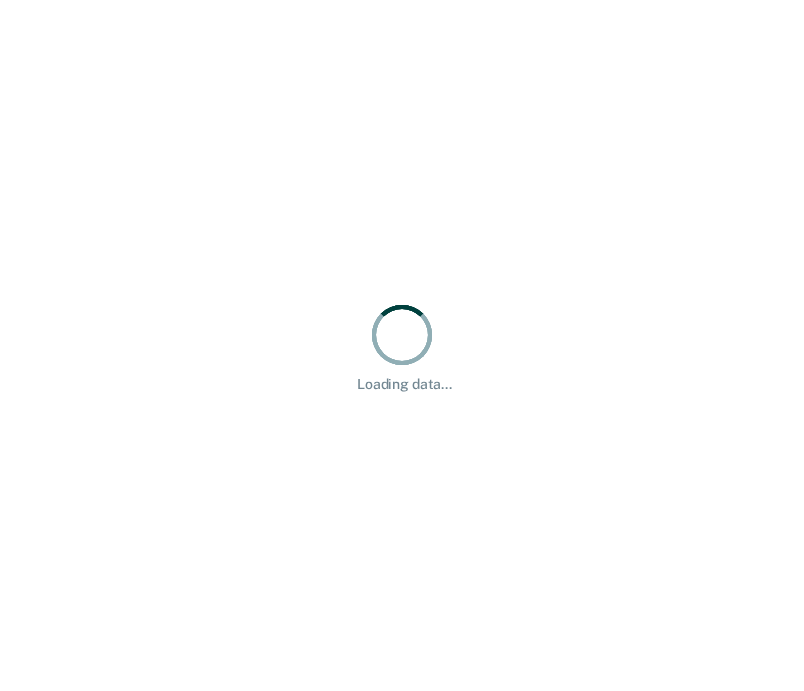 scroll, scrollTop: 0, scrollLeft: 0, axis: both 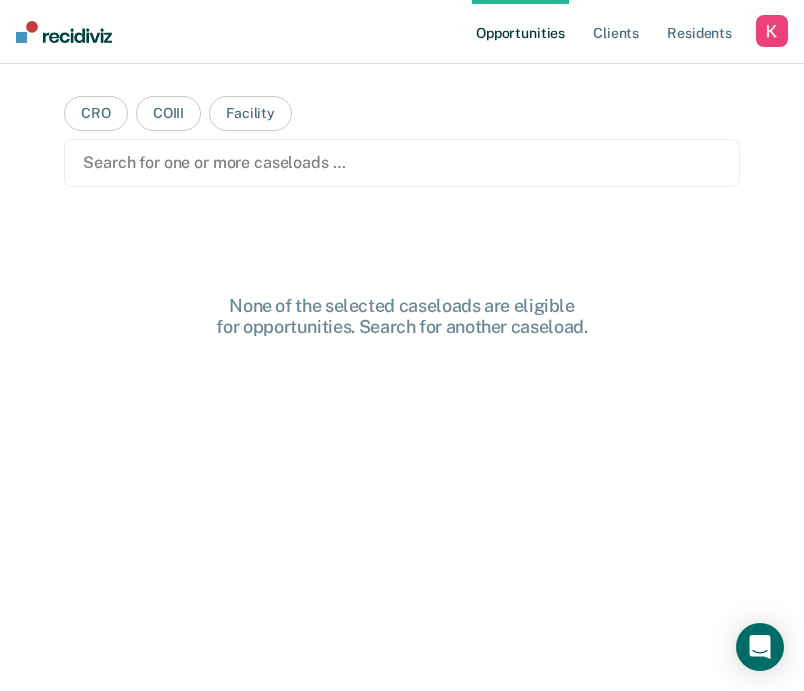 click on "CRO COIII Facility Search for one or more caseloads … None of the selected caseloads are eligible for opportunities. Search for another caseload." at bounding box center [402, 353] 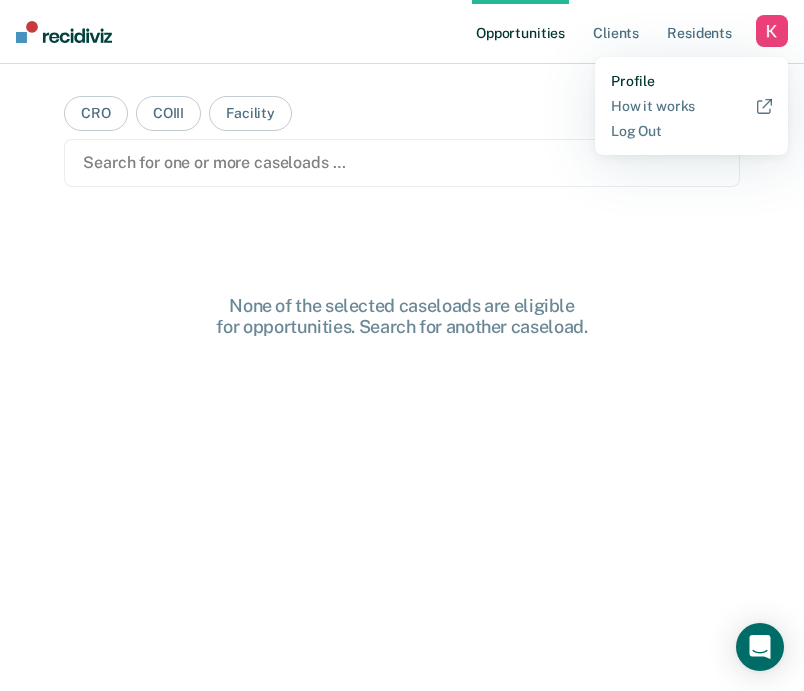 click on "Profile" at bounding box center (691, 81) 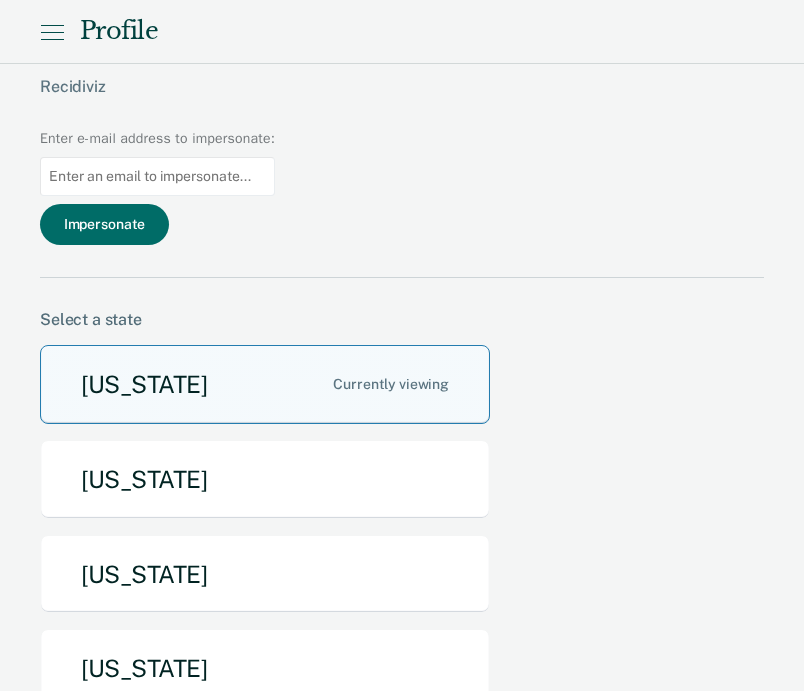 click on "Arizona" at bounding box center [265, 384] 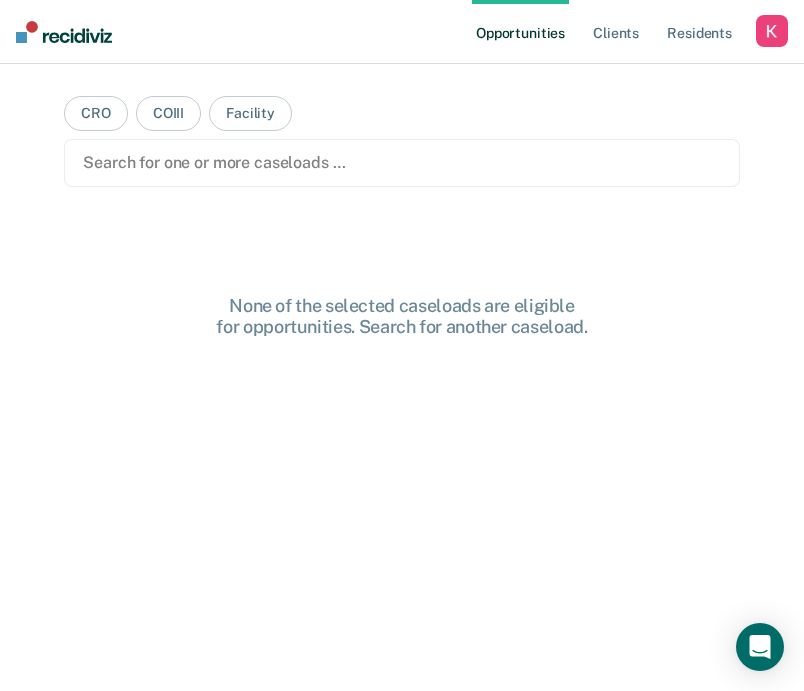 click at bounding box center [402, 162] 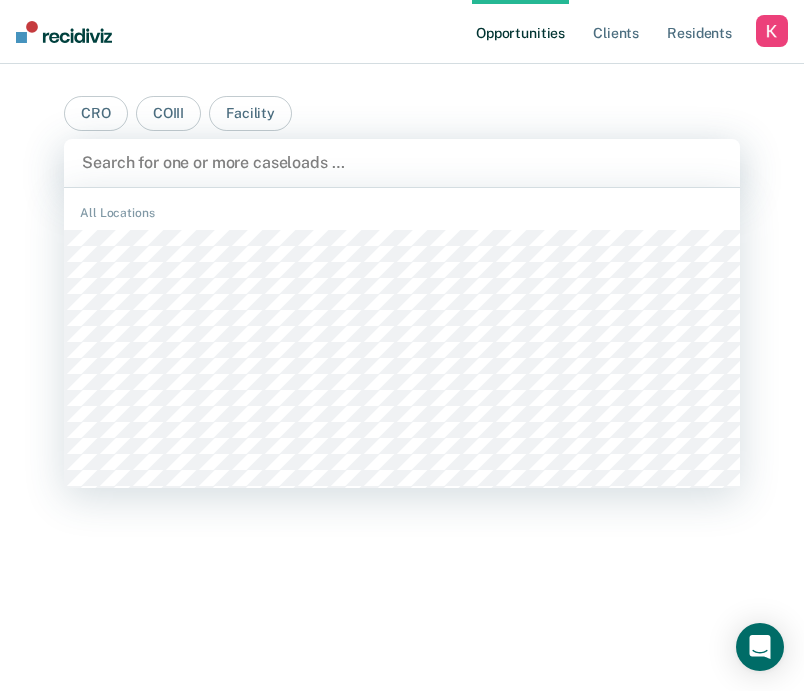 click at bounding box center (402, 162) 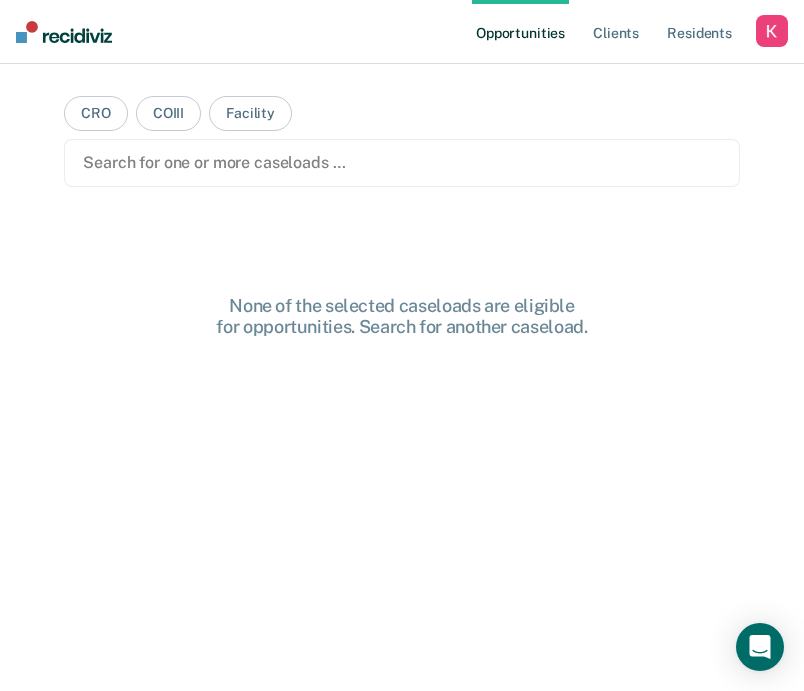 click on "CRO COIII Facility Search for one or more caseloads … None of the selected caseloads are eligible for opportunities. Search for another caseload." at bounding box center (402, 353) 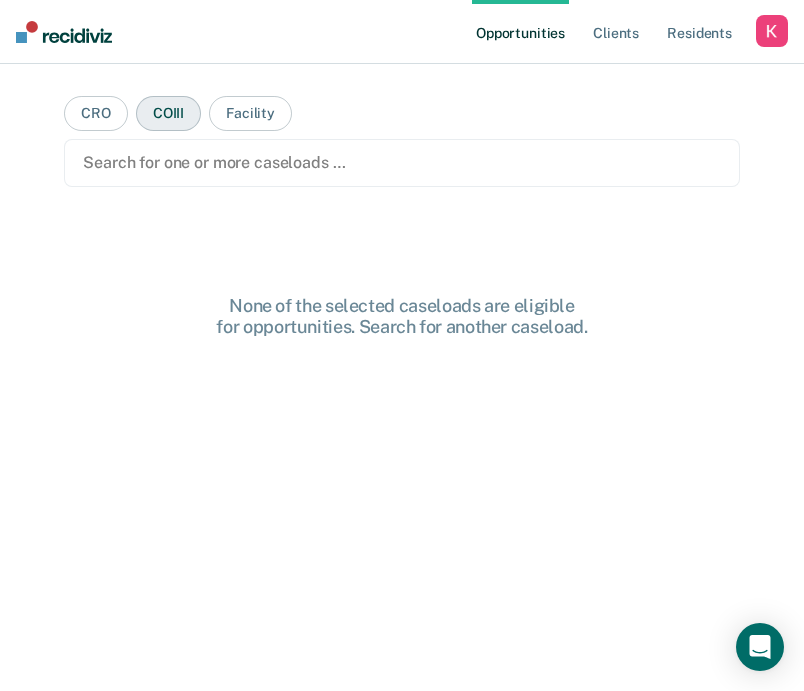 click on "COIII" at bounding box center (168, 113) 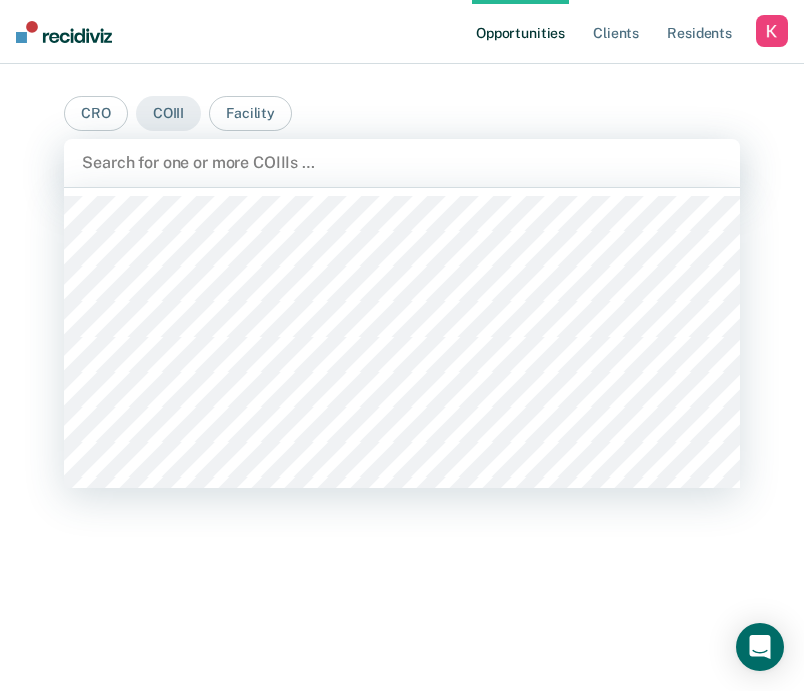 click at bounding box center (402, 162) 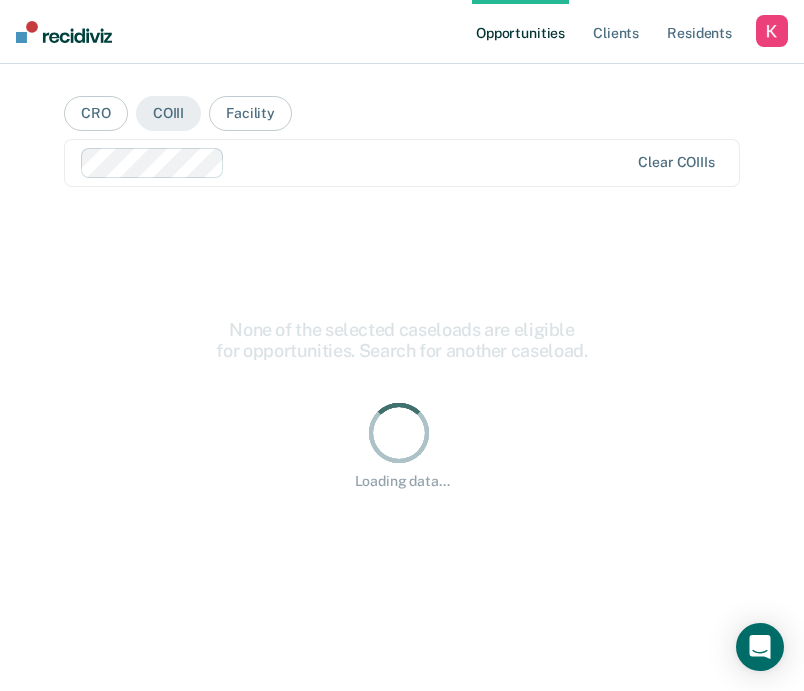 click at bounding box center (430, 162) 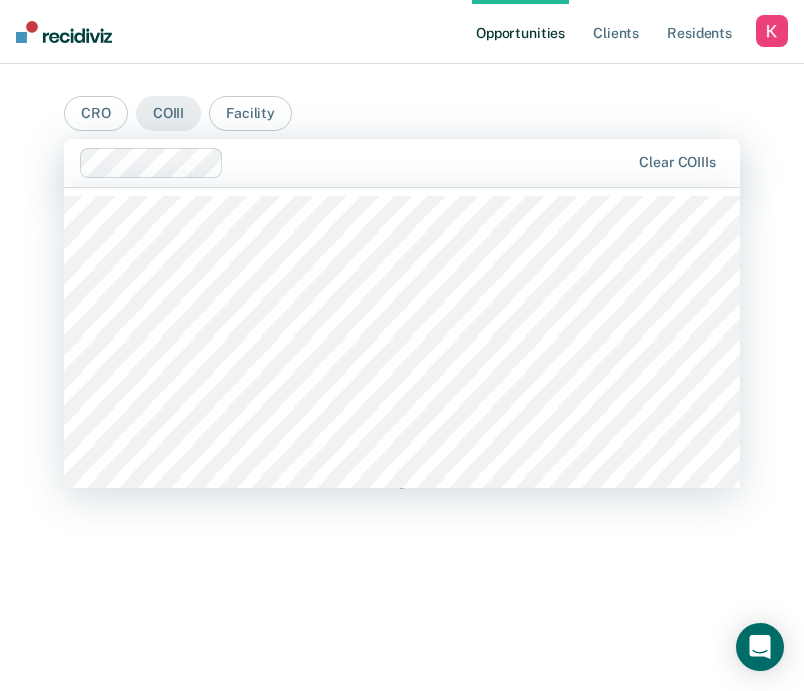 click on "CRO COIII Facility option Ronald Aguirre, selected. Frannia Aguilera, 1 of 339. 339 results available. Use Up and Down to choose options, press Enter to select the currently focused option, press Escape to exit the menu, press Tab to select the option and exit the menu. Clear   COIIIs Hi, Kelly. We’ve found some outstanding items across 1 COIII Loading data... Loading data..." at bounding box center (402, 353) 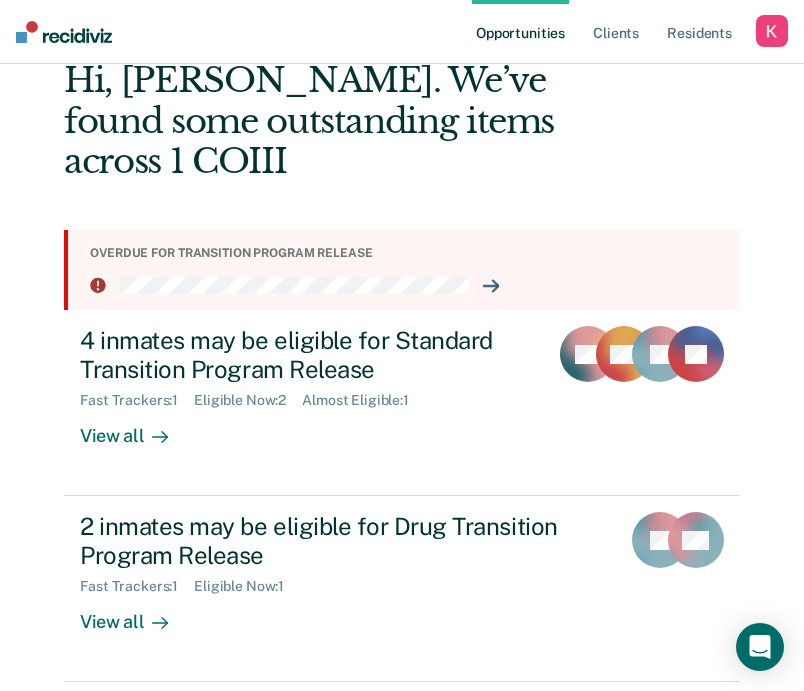 scroll, scrollTop: 181, scrollLeft: 0, axis: vertical 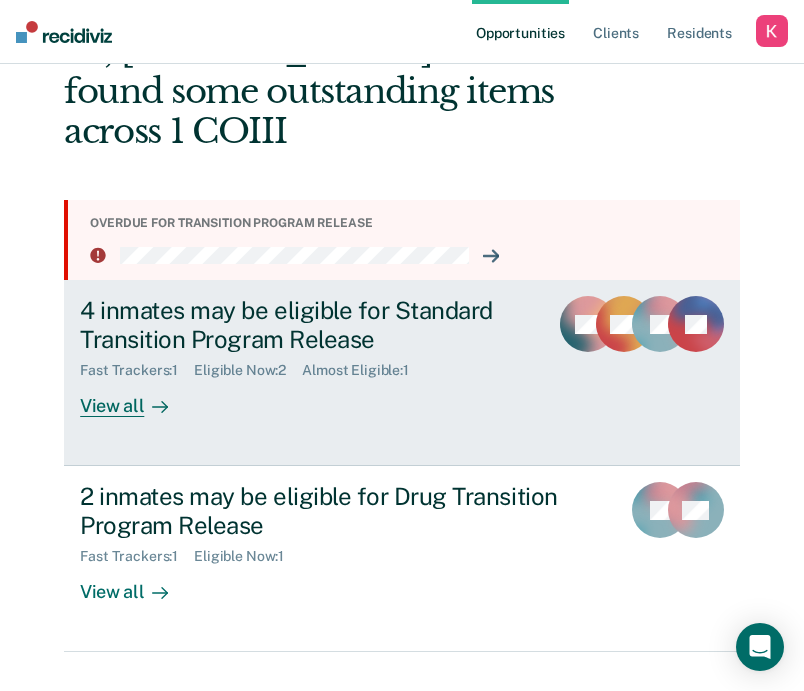 click 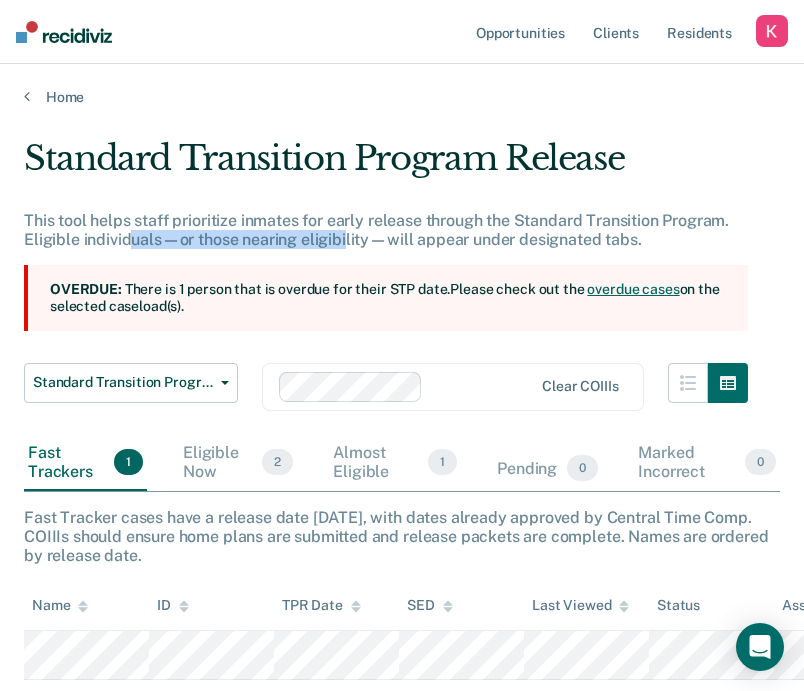 drag, startPoint x: 128, startPoint y: 236, endPoint x: 344, endPoint y: 242, distance: 216.08331 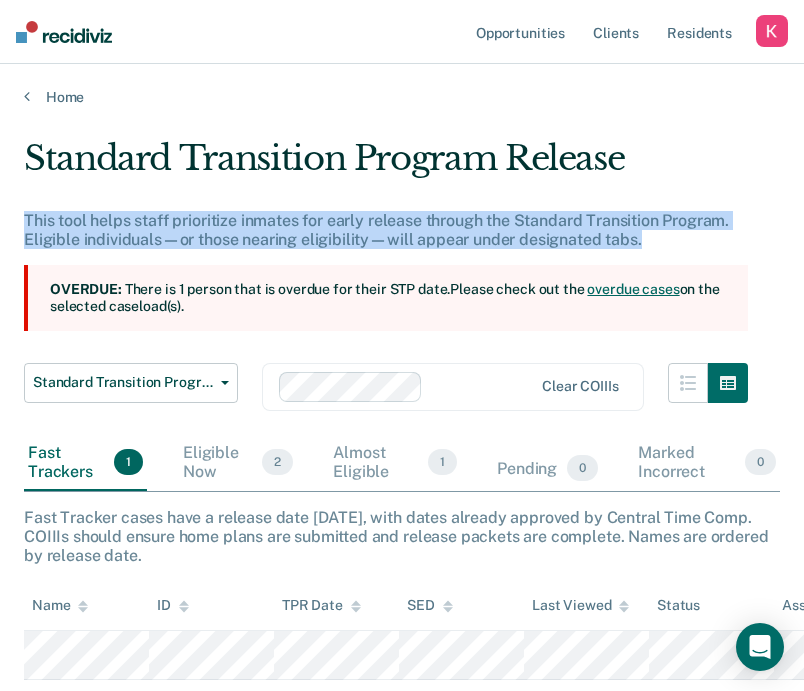 drag, startPoint x: 660, startPoint y: 238, endPoint x: 337, endPoint y: 208, distance: 324.3902 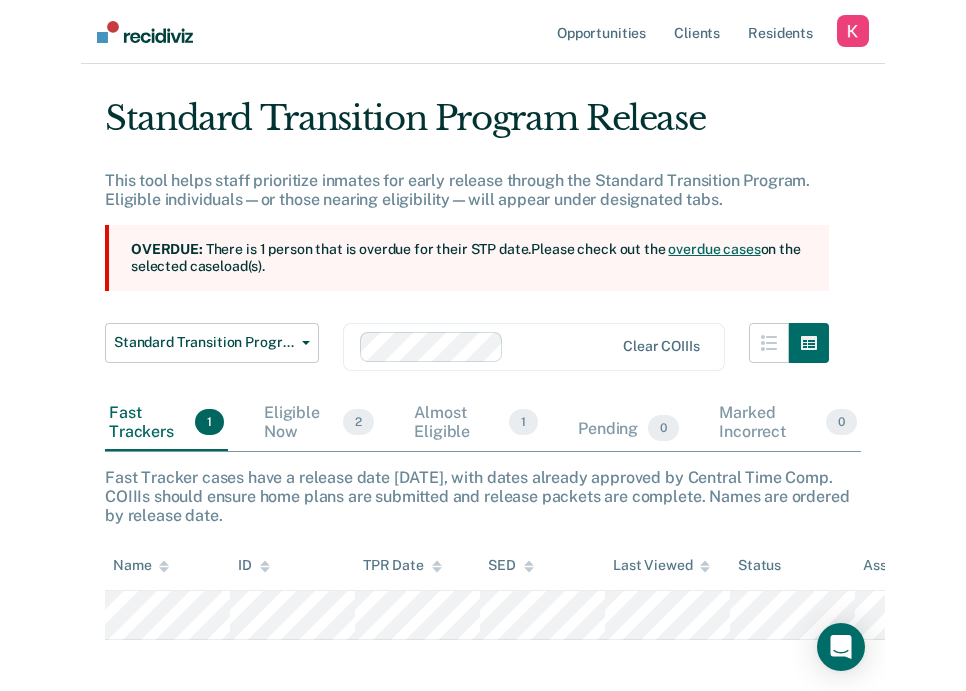 scroll, scrollTop: 38, scrollLeft: 0, axis: vertical 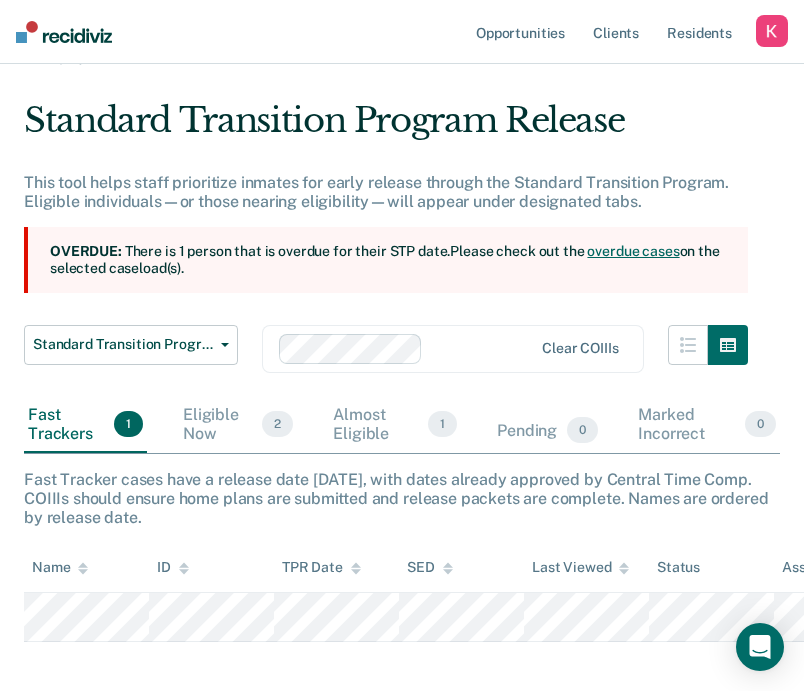 click on "Standard Transition Program Release   This tool helps staff prioritize inmates for early release through the Standard Transition Program. Eligible individuals—or those nearing eligibility—will appear under designated tabs.  Overdue:   There is 1 person that is overdue for their STP date.  Please check out the   overdue cases  on the selected caseload(s). Standard Transition Program Release Standard Transition Program Release Drug Transition Program Release Overdue for Standard Transition Program Overdue for Drug Transition Program Clear   COIIIs" at bounding box center (386, 248) 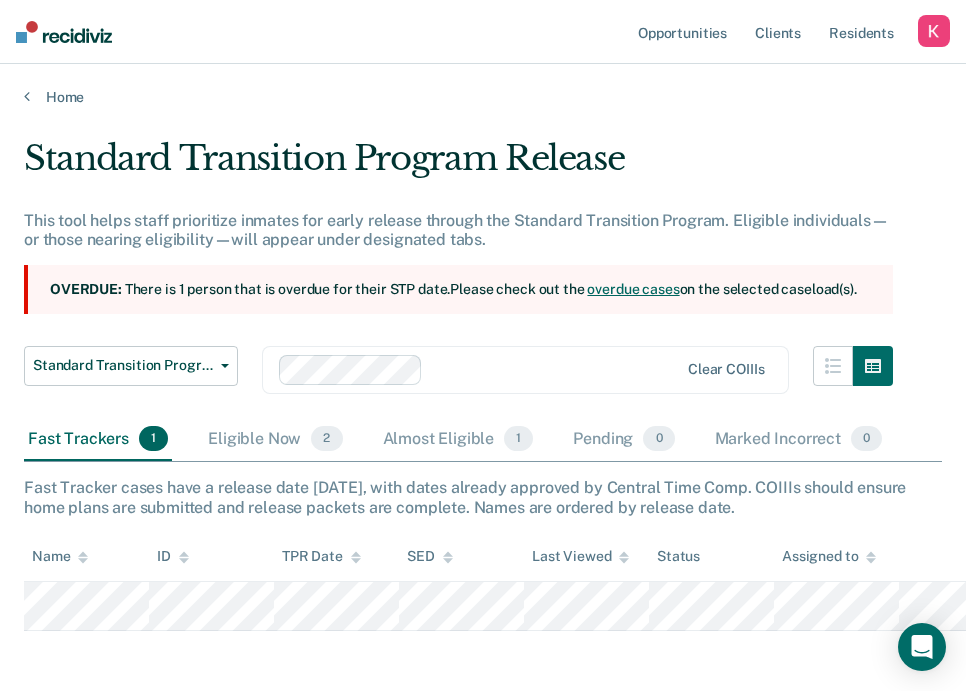 scroll, scrollTop: 83, scrollLeft: 0, axis: vertical 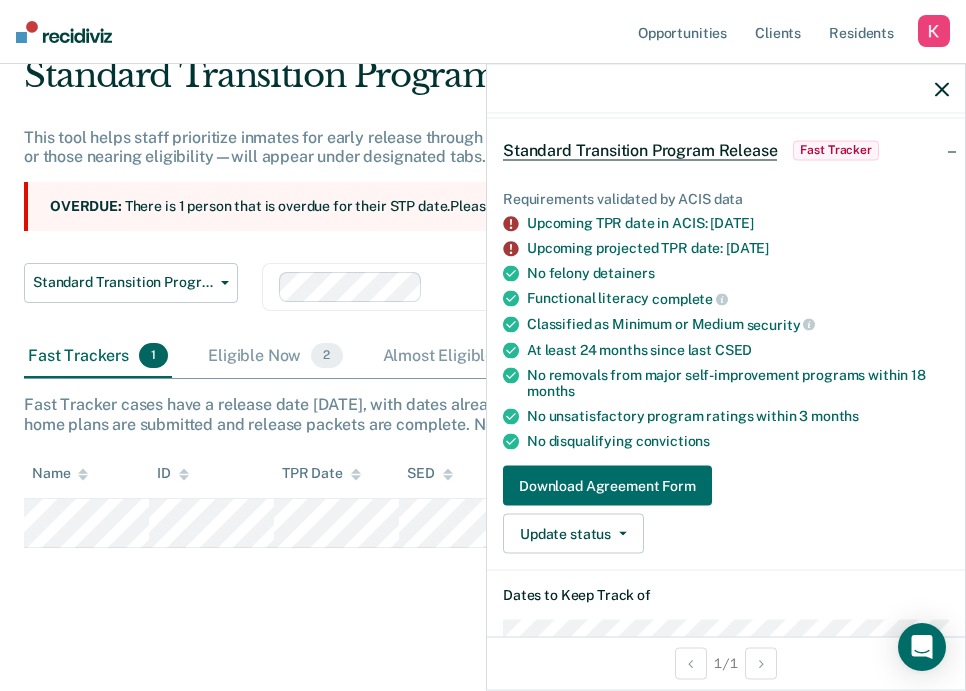 drag, startPoint x: 753, startPoint y: 220, endPoint x: 714, endPoint y: 220, distance: 39 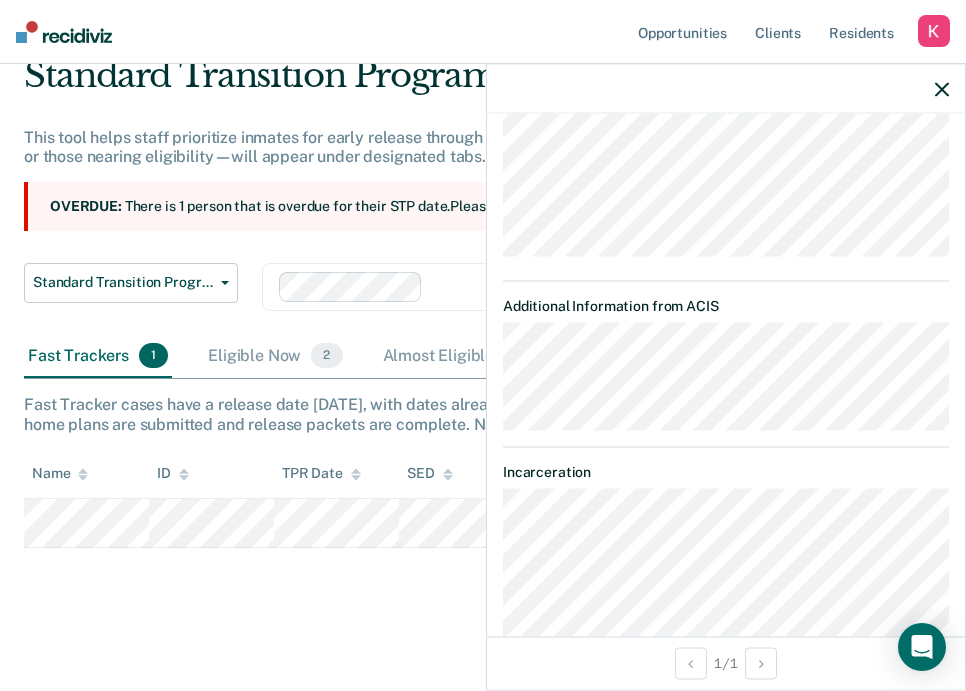 scroll, scrollTop: 626, scrollLeft: 0, axis: vertical 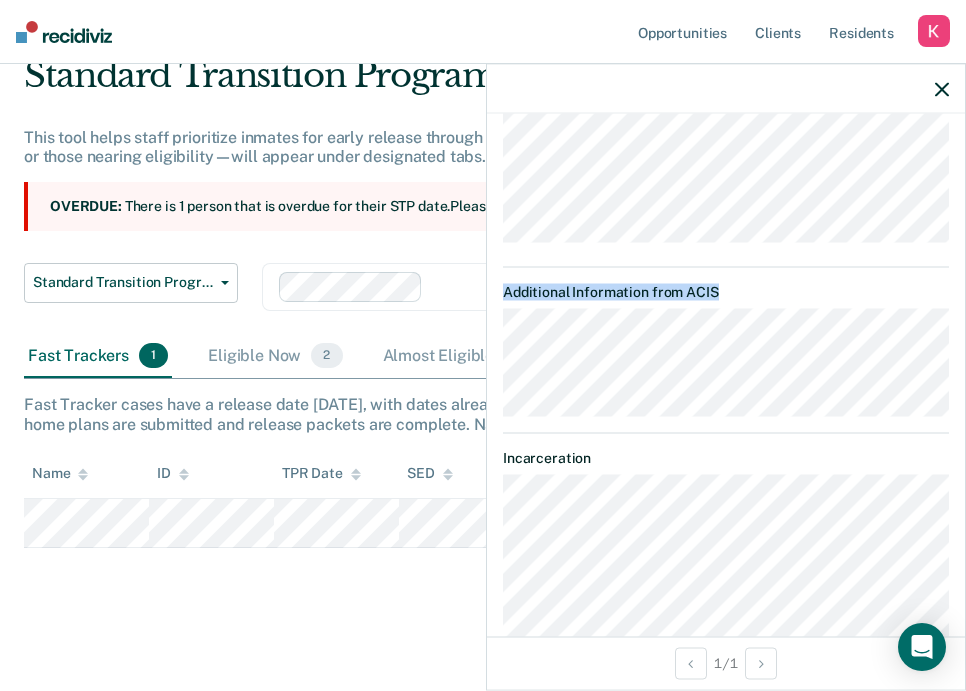 click on "AB   Standard Transition Program Release Fast Tracker Requirements validated by ACIS data Upcoming TPR date in ACIS: Jul 28, 2025 Upcoming projected TPR date: Jul 29, 2025 No felony   detainers Functional literacy   complete   Classified as Minimum or Medium   security   At least 24 months since last   CSED No removals from major self-improvement programs within 18   months No unsatisfactory program ratings within 3   months No disqualifying   convictions Download Agreement Form Update status Home Plan in Progress Awaiting Home Plan Approval Awaiting Release Submit Correction Dates to Keep Track of Additional Information from ACIS Incarceration" at bounding box center [726, 80] 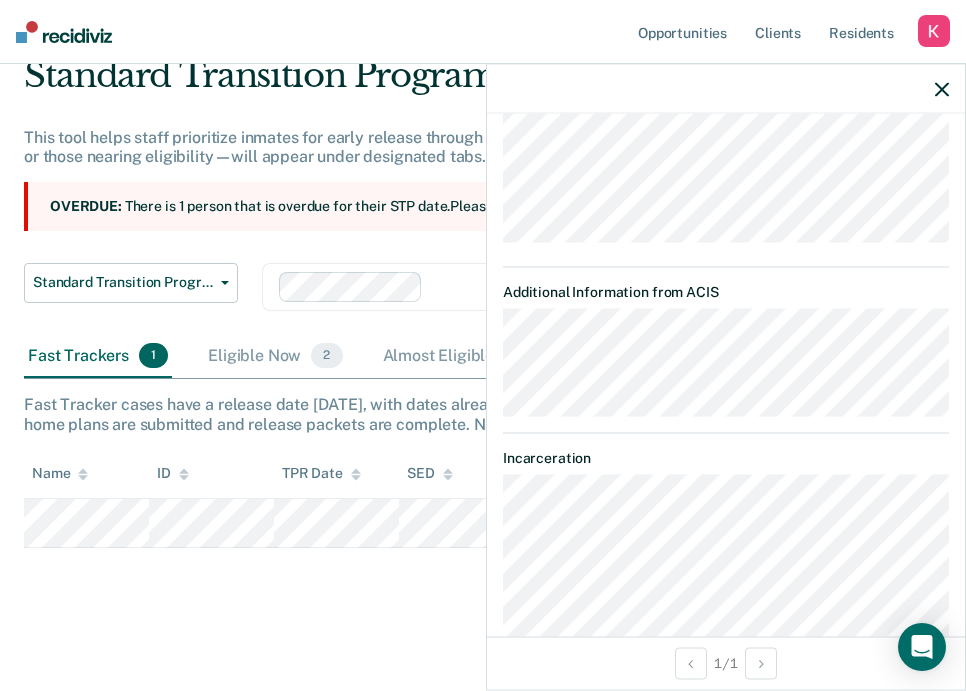click on "Additional Information from ACIS" at bounding box center [726, 350] 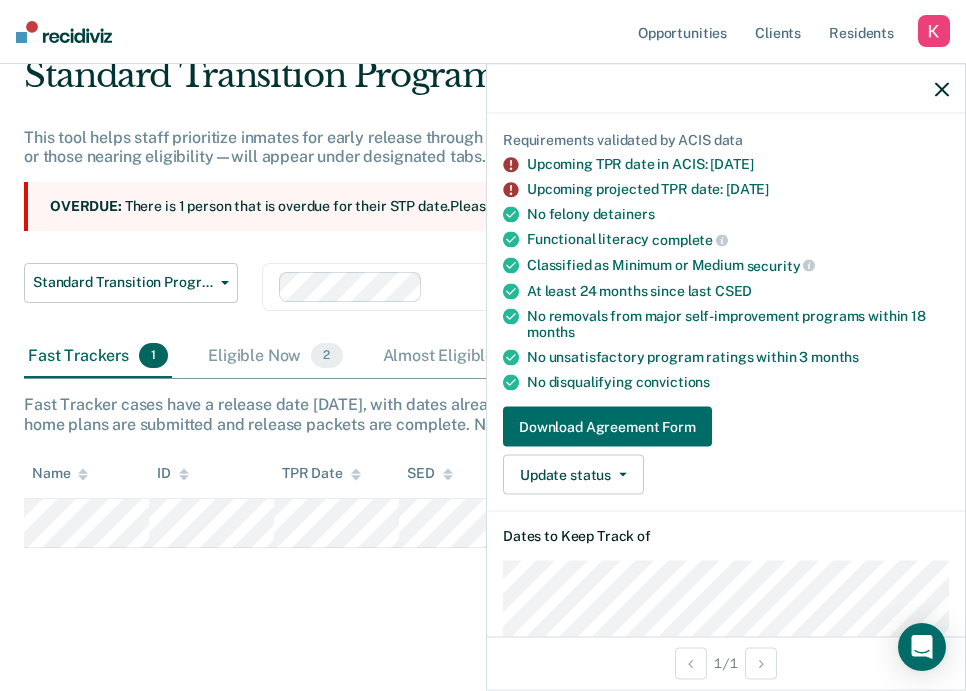 scroll, scrollTop: 86, scrollLeft: 0, axis: vertical 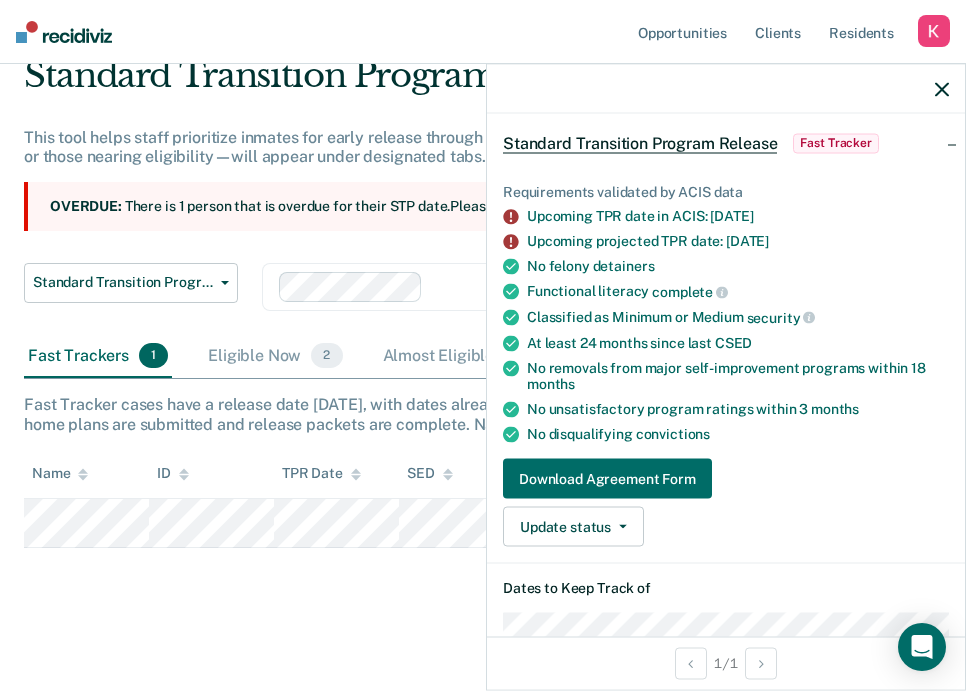 drag, startPoint x: 699, startPoint y: 212, endPoint x: 809, endPoint y: 212, distance: 110 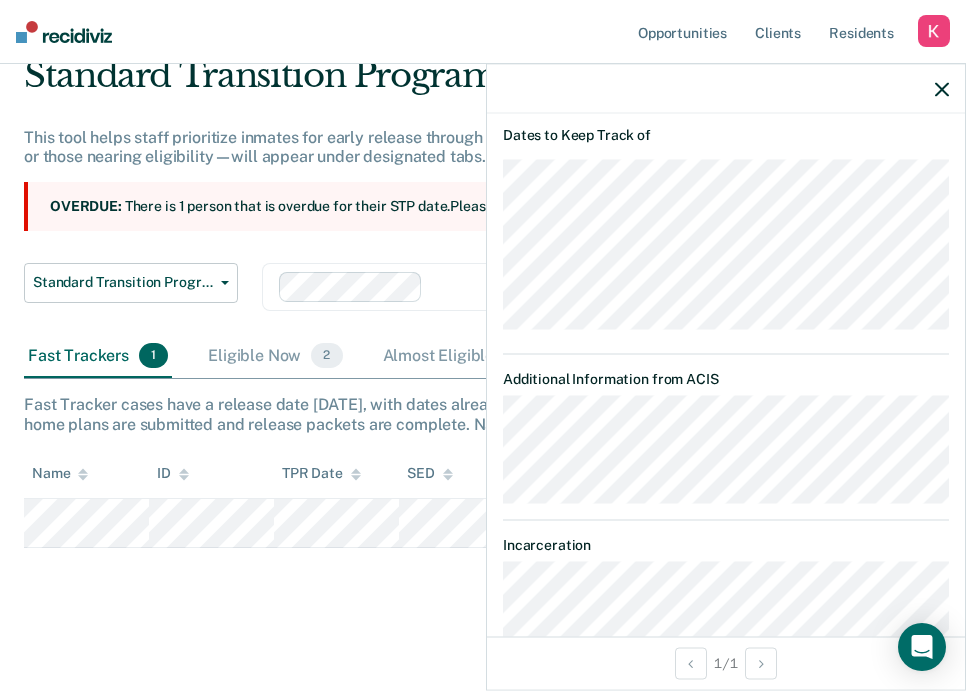 scroll, scrollTop: 562, scrollLeft: 0, axis: vertical 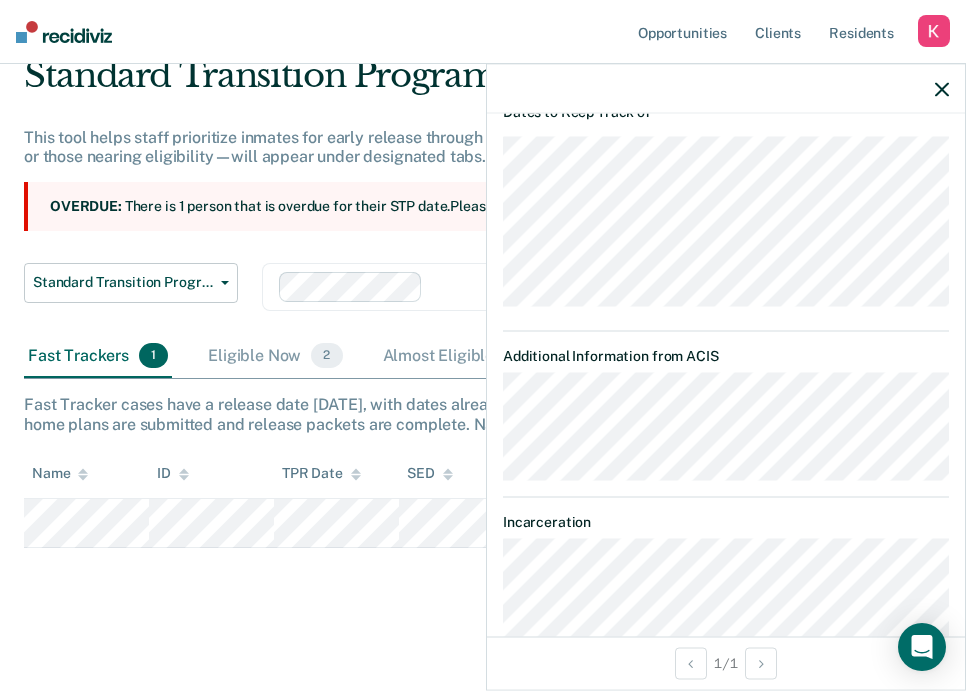 click on "Additional Information from ACIS" at bounding box center [726, 414] 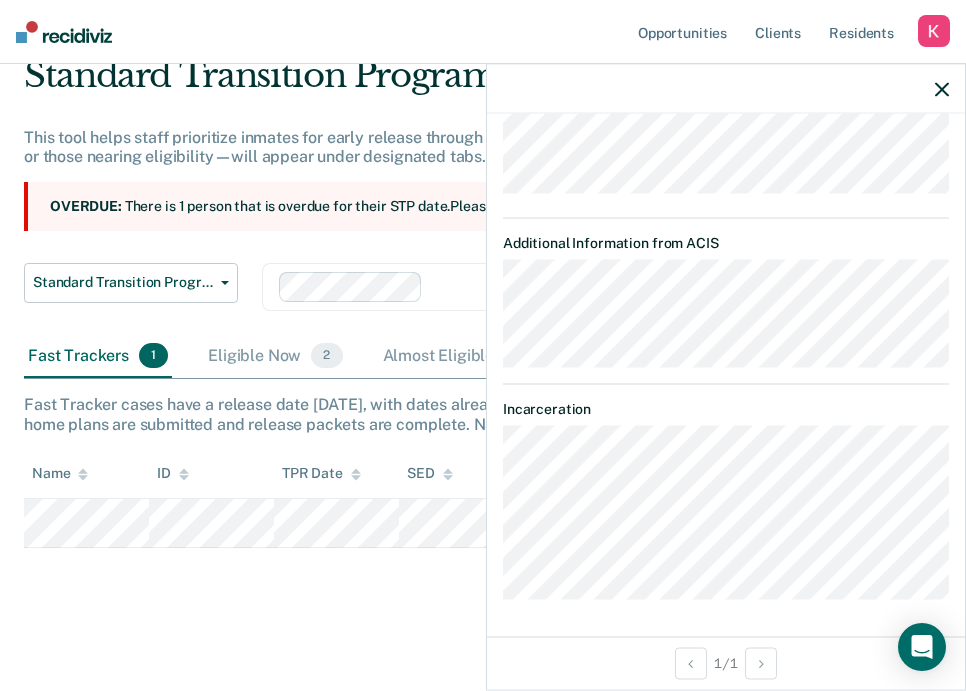 scroll, scrollTop: 527, scrollLeft: 0, axis: vertical 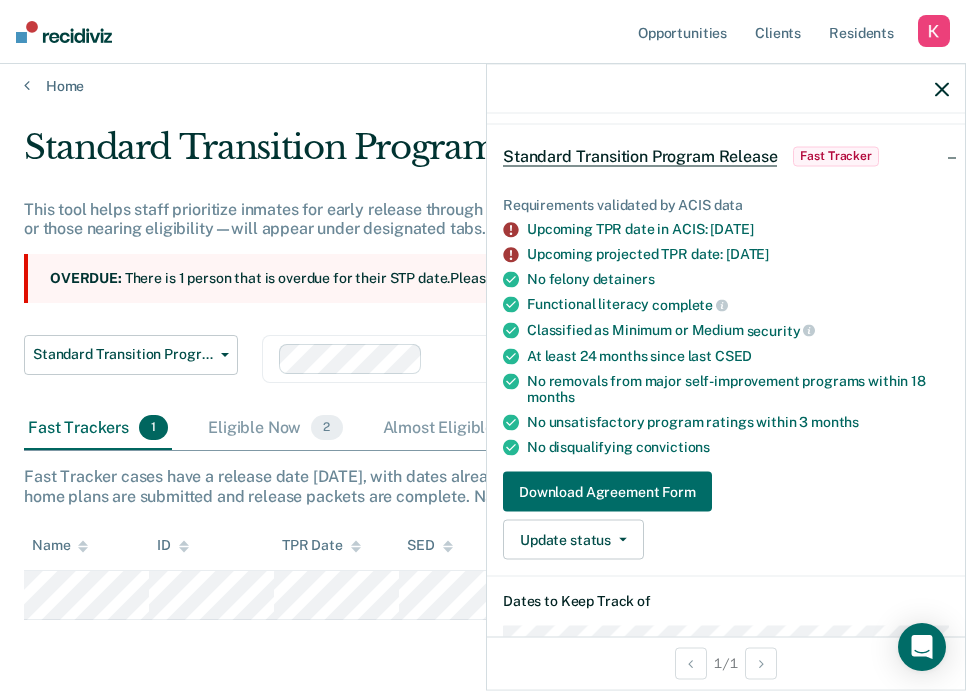 drag, startPoint x: 504, startPoint y: 196, endPoint x: 875, endPoint y: 254, distance: 375.50632 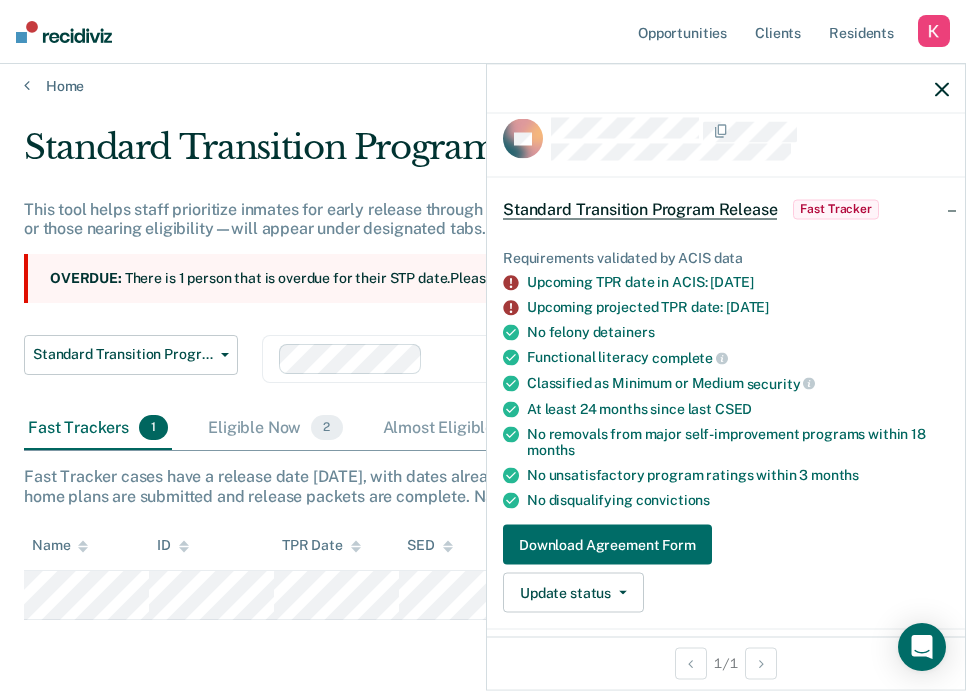 scroll, scrollTop: 18, scrollLeft: 0, axis: vertical 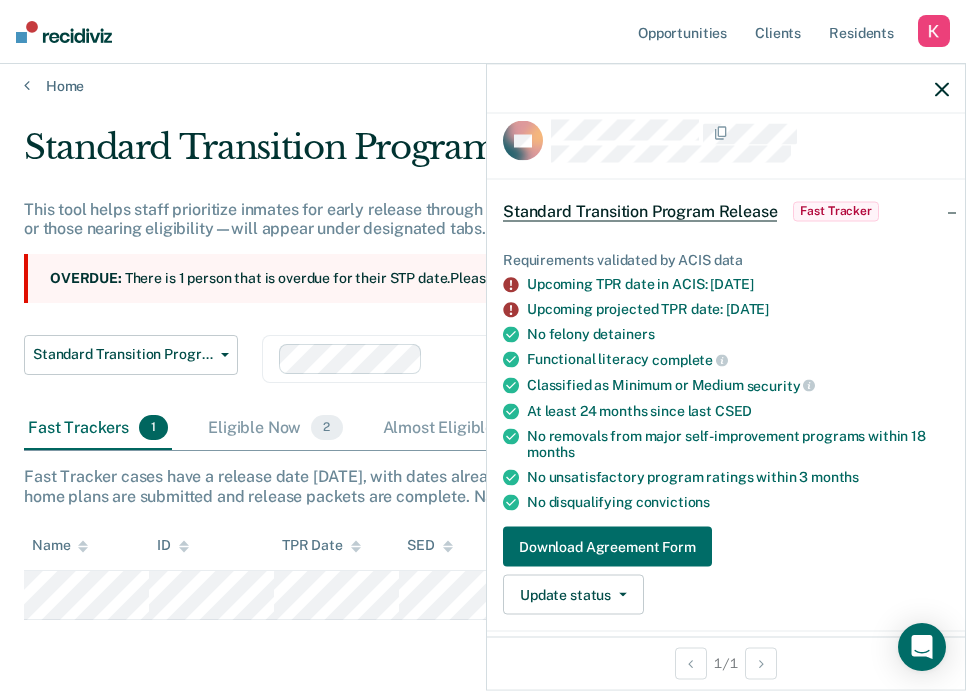 click on "Requirements validated by ACIS data Upcoming TPR date in ACIS: Jul 28, 2025 Upcoming projected TPR date: Jul 29, 2025 No felony   detainers Functional literacy   complete   Classified as Minimum or Medium   security   At least 24 months since last   CSED No removals from major self-improvement programs within 18   months No unsatisfactory program ratings within 3   months No disqualifying   convictions" at bounding box center [726, 381] 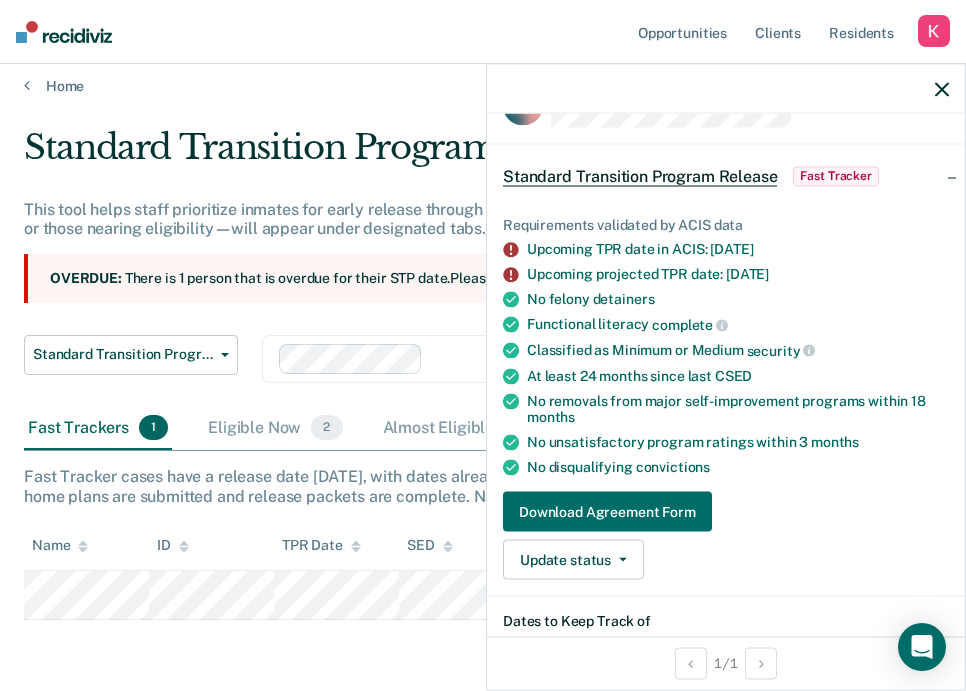scroll, scrollTop: 31, scrollLeft: 0, axis: vertical 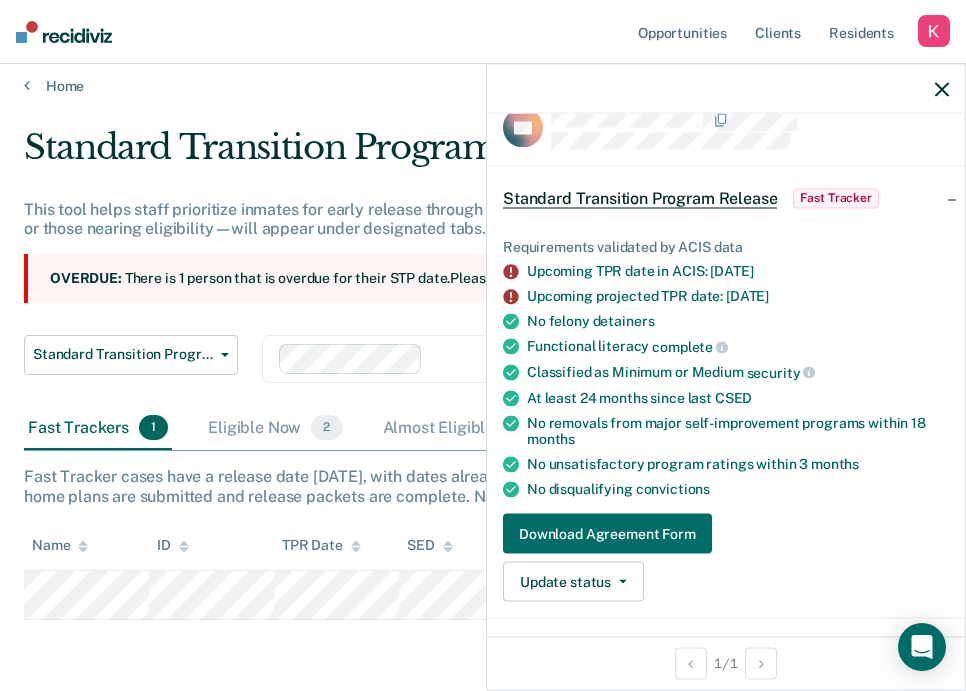 drag, startPoint x: 798, startPoint y: 266, endPoint x: 596, endPoint y: 263, distance: 202.02228 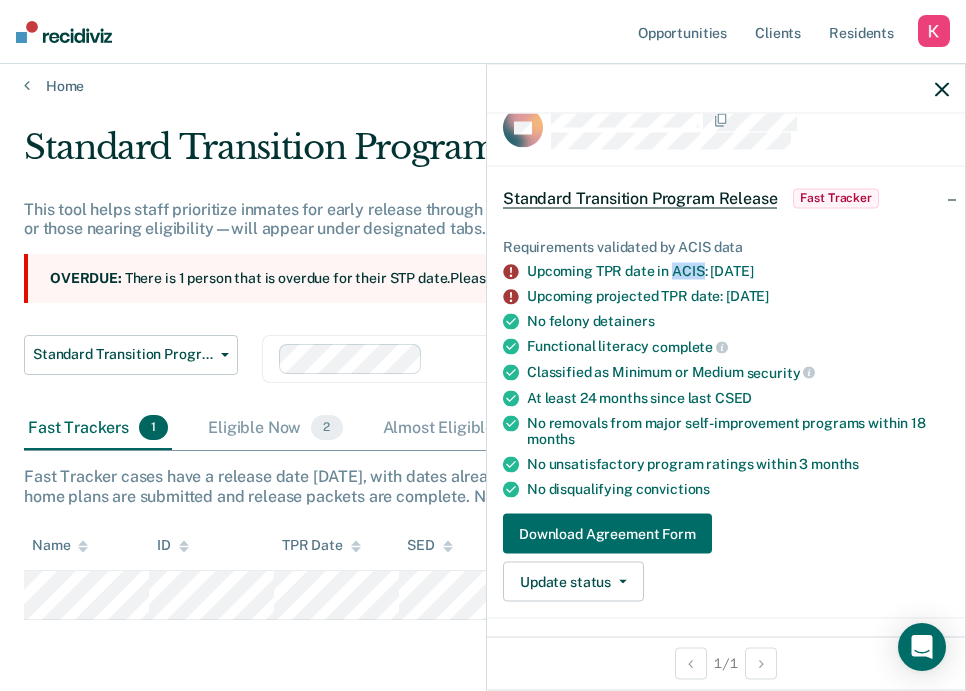 drag, startPoint x: 671, startPoint y: 266, endPoint x: 703, endPoint y: 267, distance: 32.01562 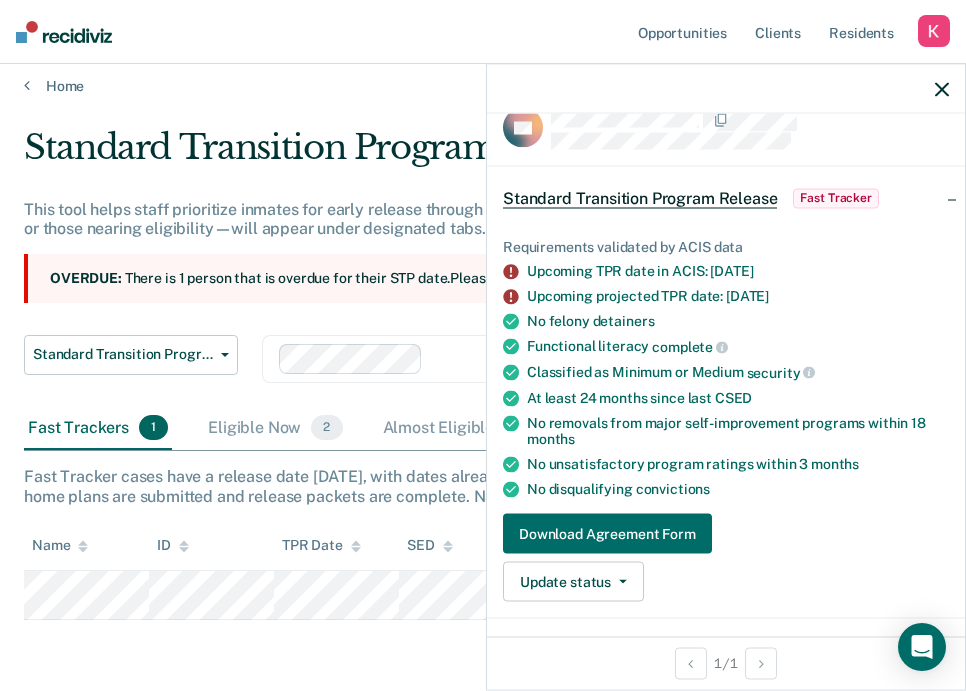 click on "Upcoming TPR date in ACIS: Jul 28, 2025" at bounding box center [738, 271] 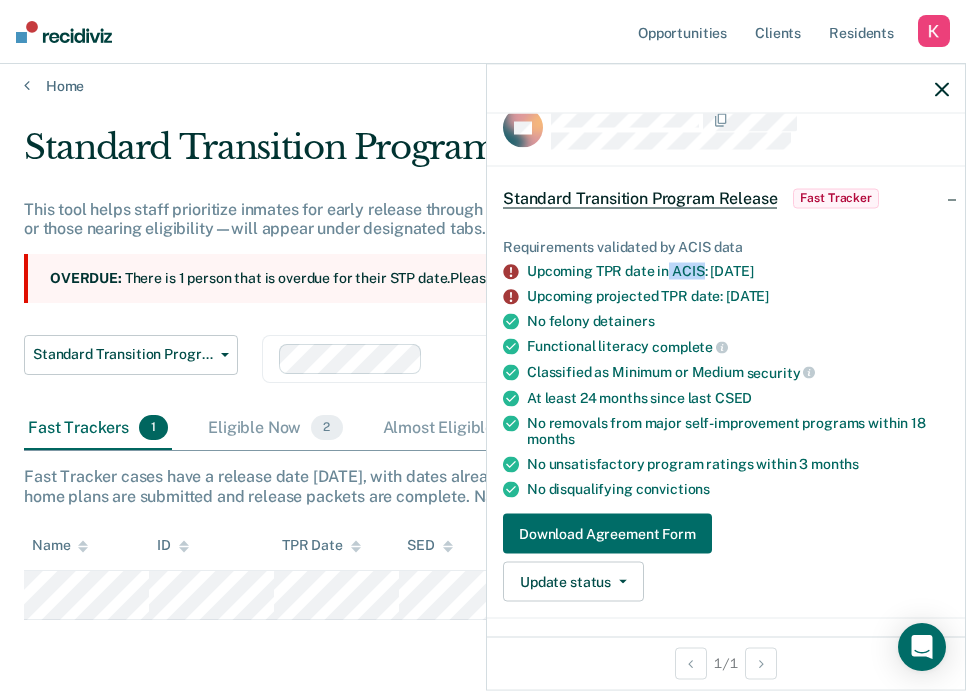 drag, startPoint x: 704, startPoint y: 269, endPoint x: 666, endPoint y: 268, distance: 38.013157 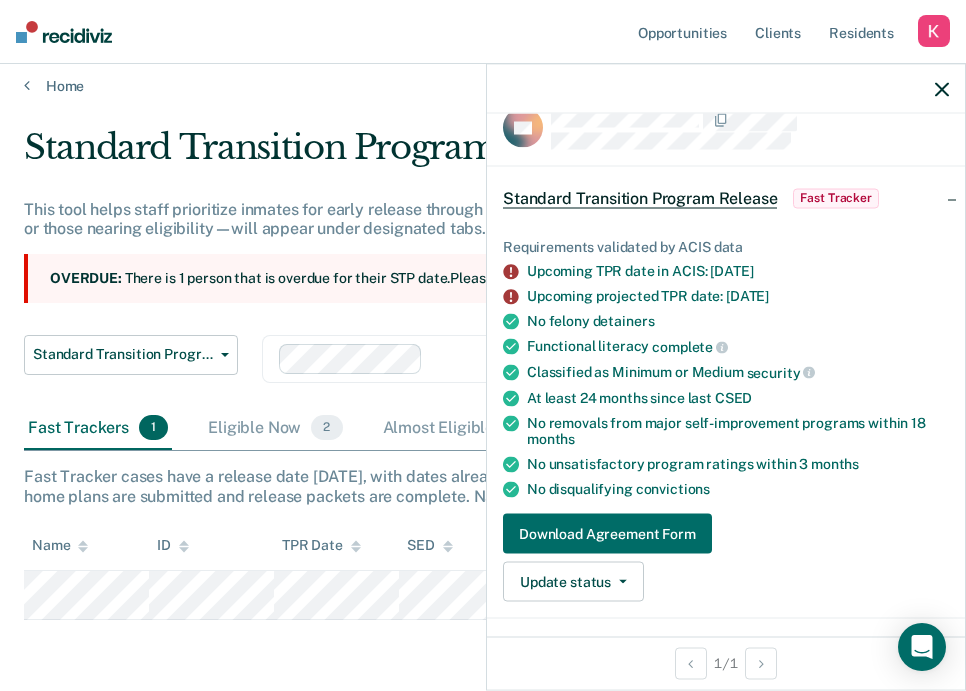 click on "Upcoming TPR date in ACIS: Jul 28, 2025" at bounding box center [738, 271] 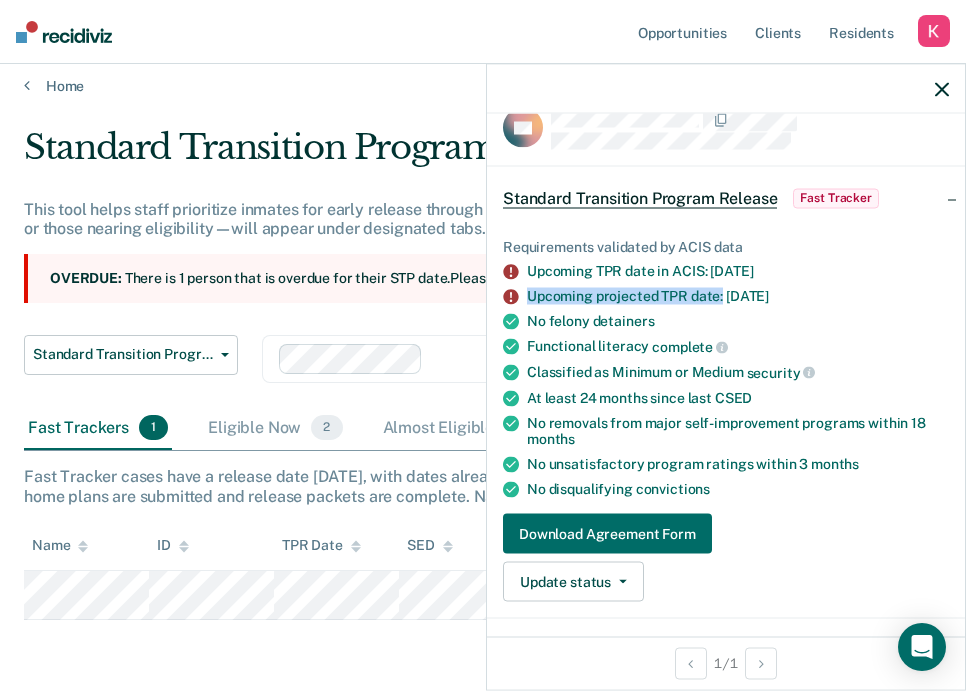drag, startPoint x: 524, startPoint y: 290, endPoint x: 721, endPoint y: 302, distance: 197.36514 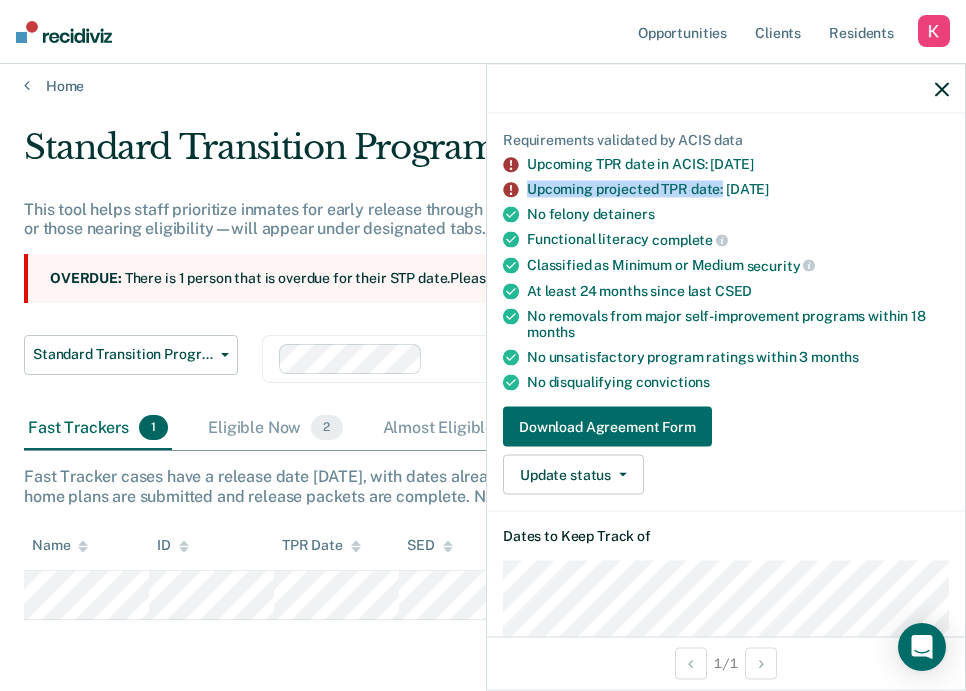 scroll, scrollTop: 153, scrollLeft: 0, axis: vertical 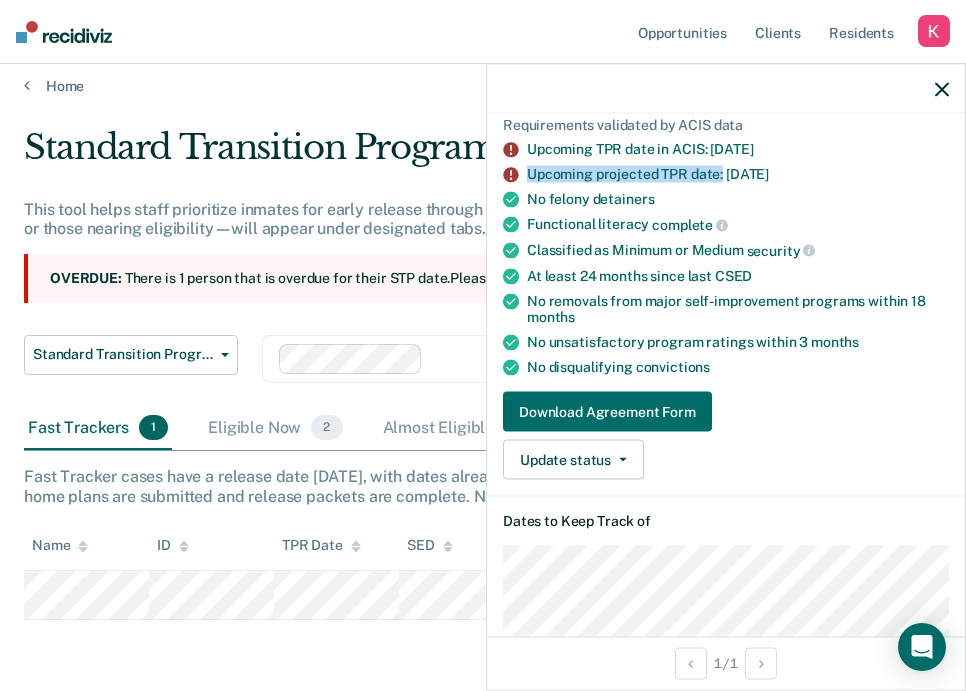 click on "Requirements validated by ACIS data Upcoming TPR date in ACIS: Jul 28, 2025 Upcoming projected TPR date: Jul 29, 2025 No felony   detainers Functional literacy   complete   Classified as Minimum or Medium   security   At least 24 months since last   CSED No removals from major self-improvement programs within 18   months No unsatisfactory program ratings within 3   months No disqualifying   convictions" at bounding box center (726, 246) 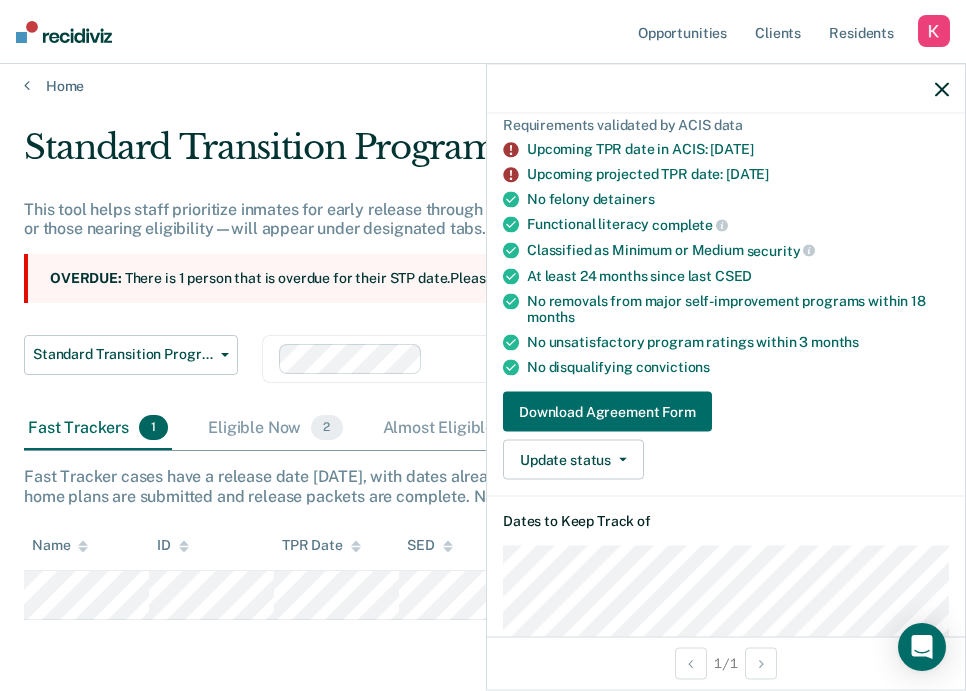 drag, startPoint x: 528, startPoint y: 176, endPoint x: 861, endPoint y: 174, distance: 333.006 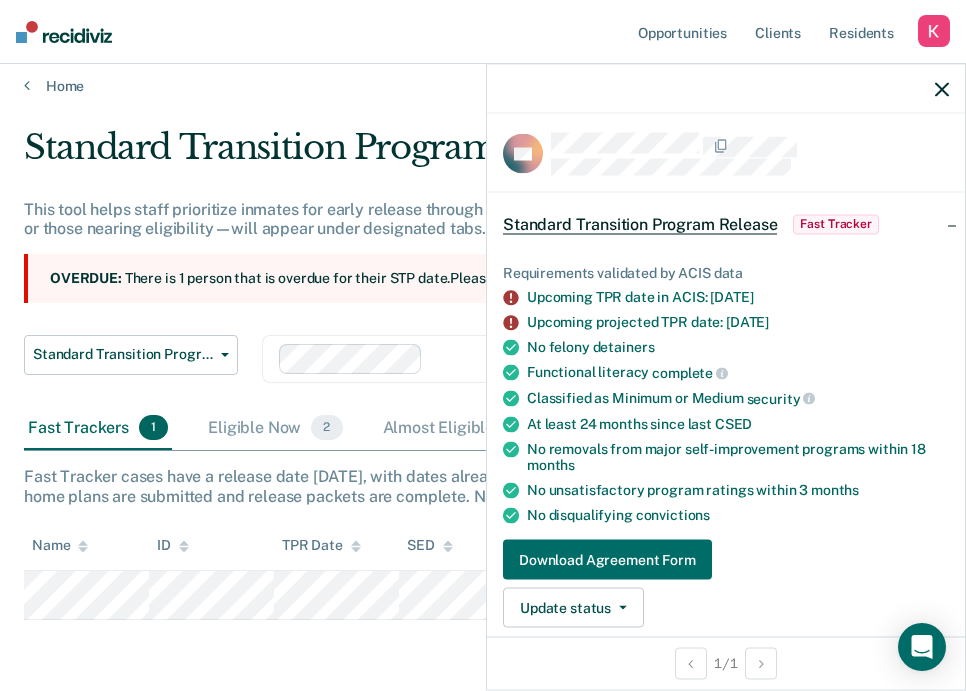 scroll, scrollTop: 0, scrollLeft: 0, axis: both 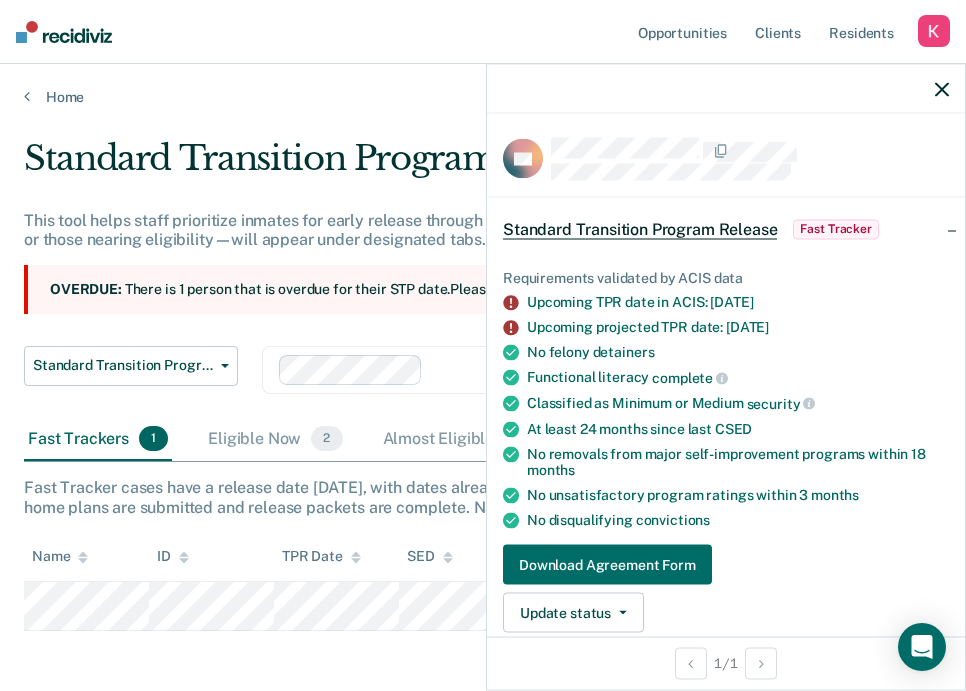 click 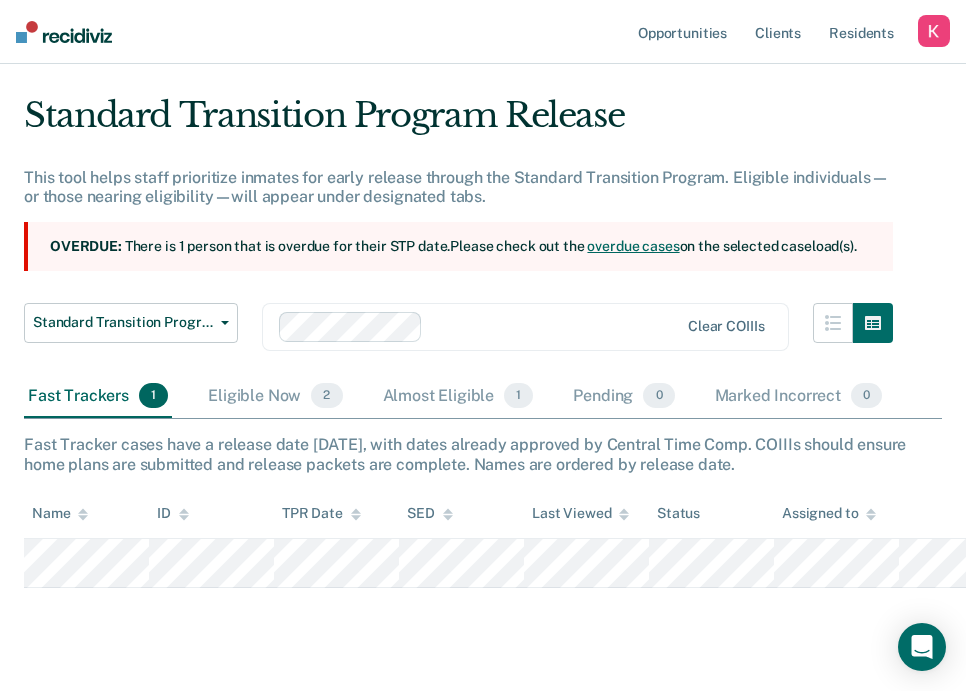 scroll, scrollTop: 41, scrollLeft: 0, axis: vertical 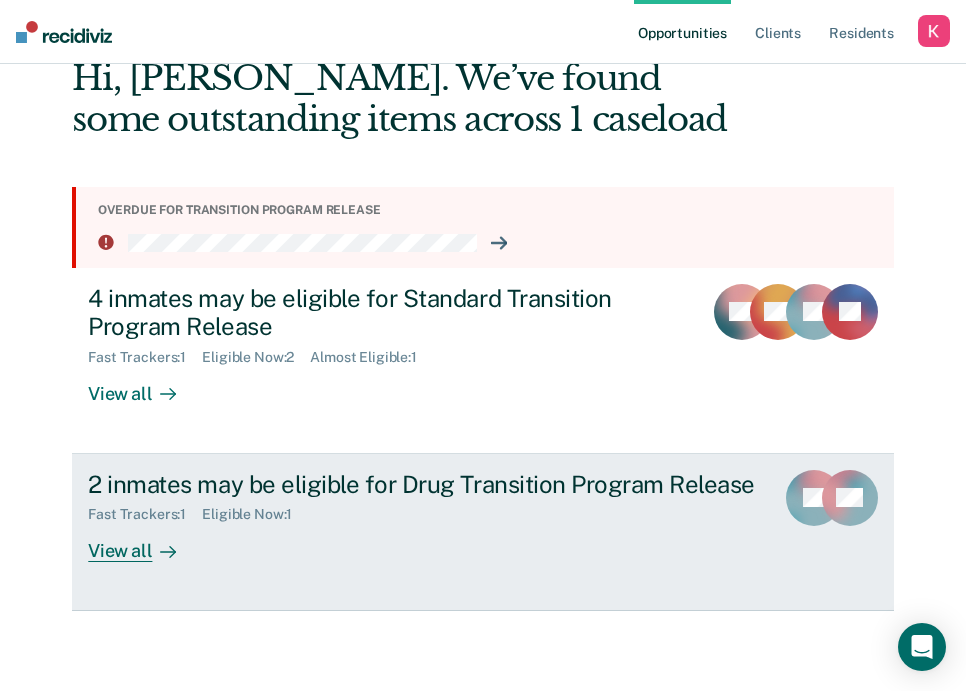 click on "Fast Trackers :  1 Eligible Now :  1" at bounding box center (422, 510) 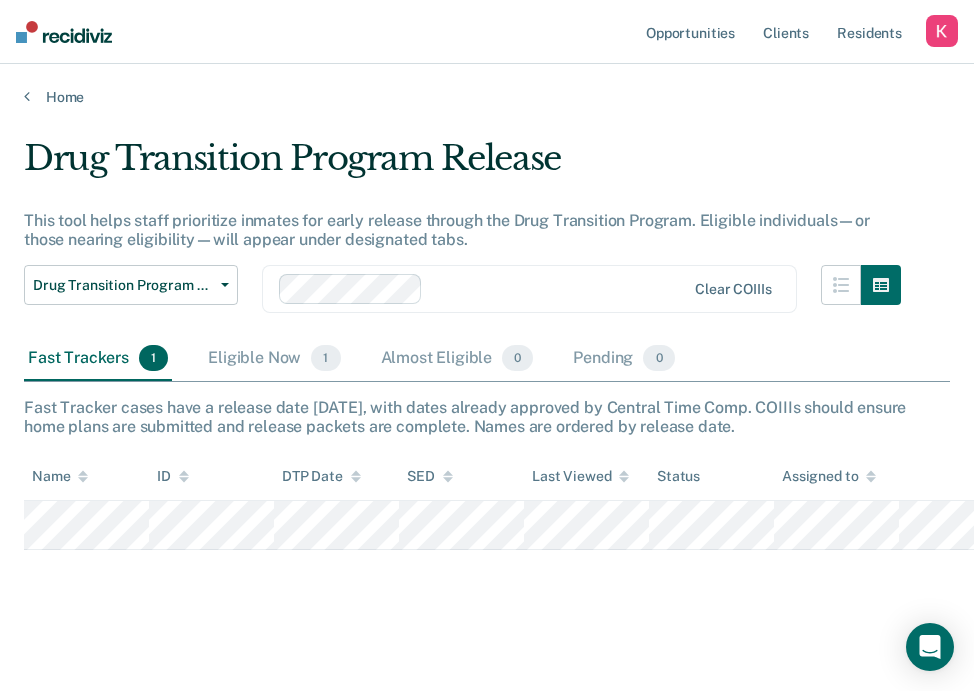 scroll, scrollTop: 2, scrollLeft: 0, axis: vertical 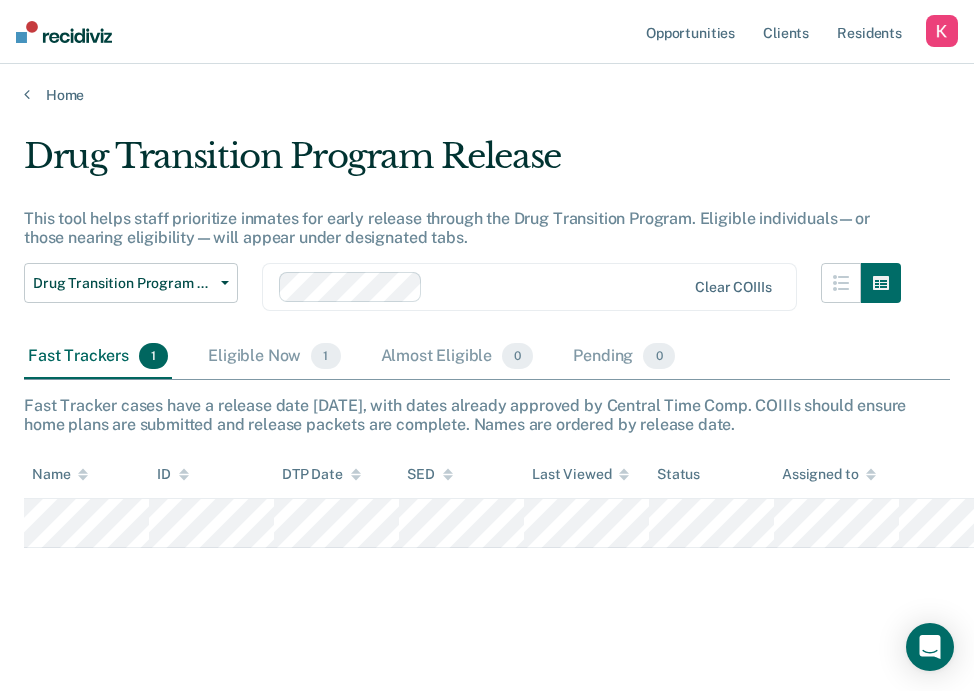 click on "This tool helps staff prioritize inmates for early release through the Drug Transition Program. Eligible individuals—or those nearing eligibility—will appear under designated tabs." at bounding box center [462, 228] 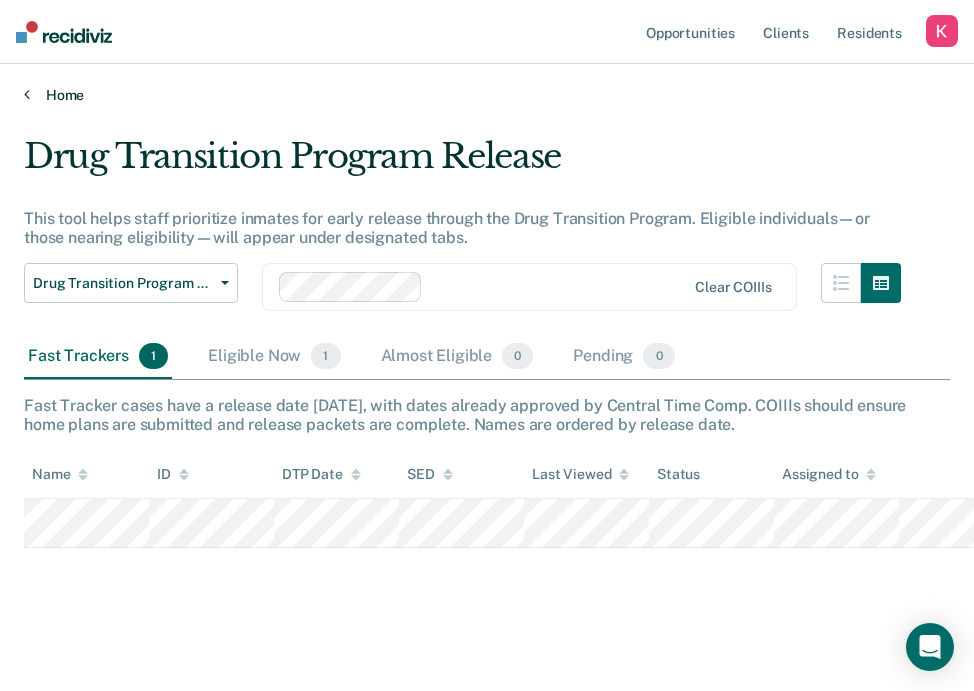 click on "Home" at bounding box center (487, 95) 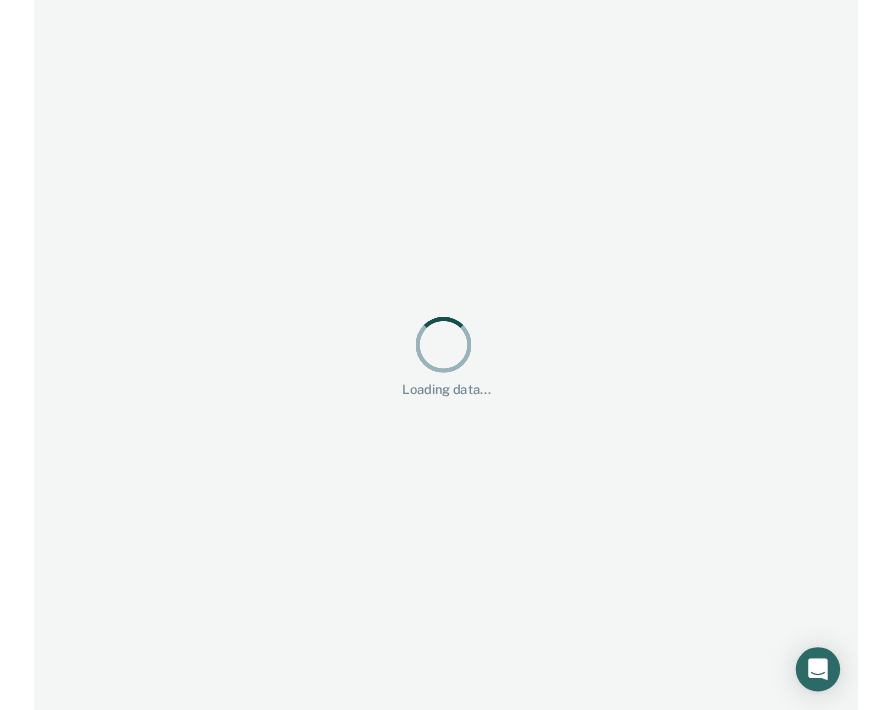 scroll, scrollTop: 0, scrollLeft: 0, axis: both 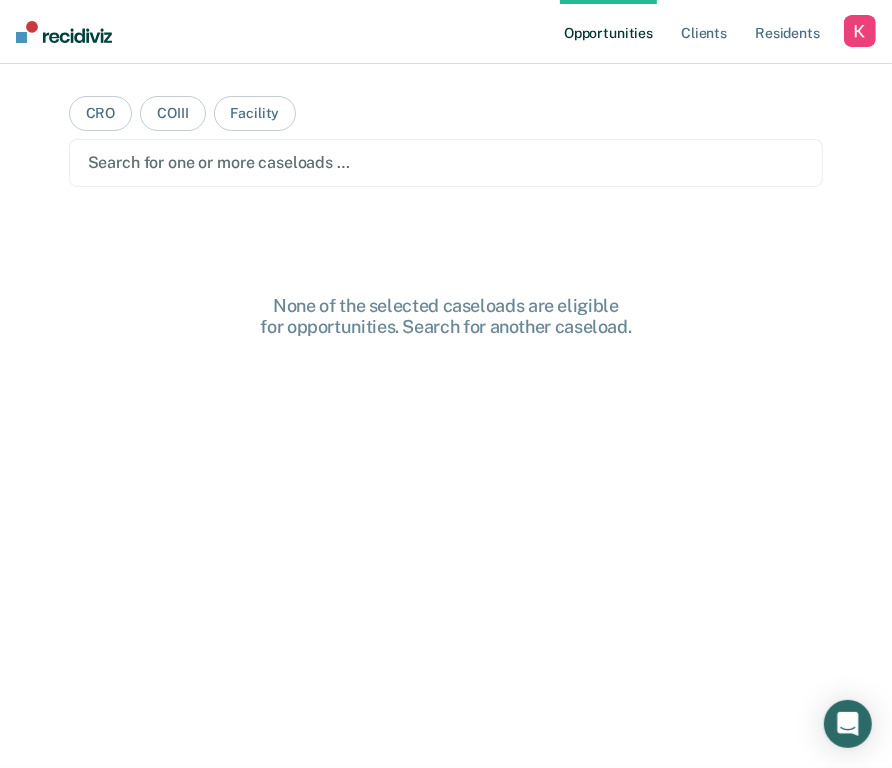 click at bounding box center [860, 31] 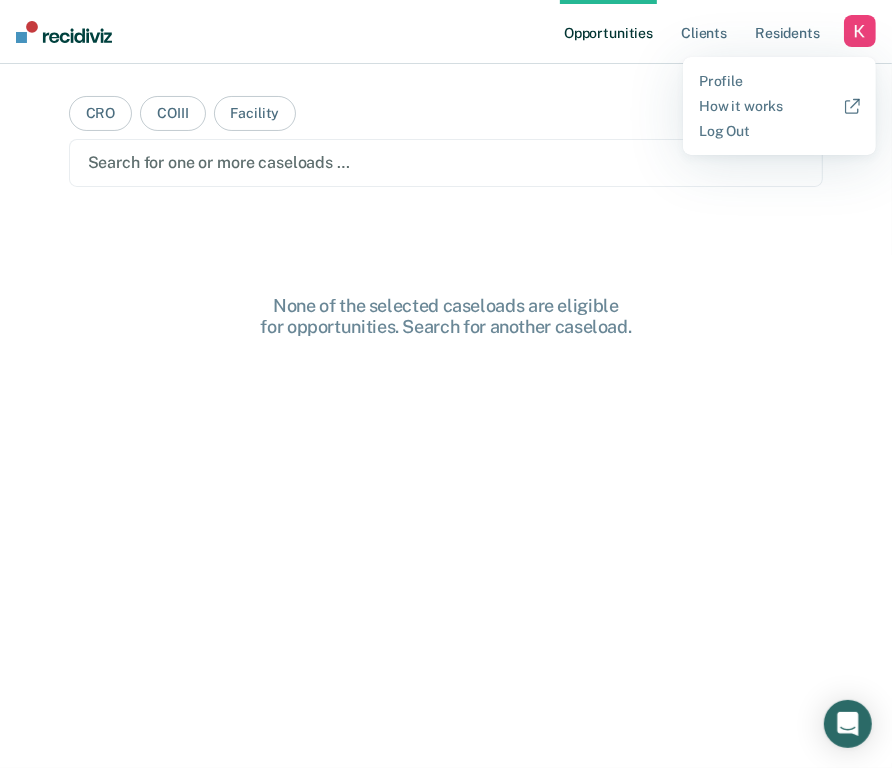 click on "Profile How it works Log Out" at bounding box center (779, 106) 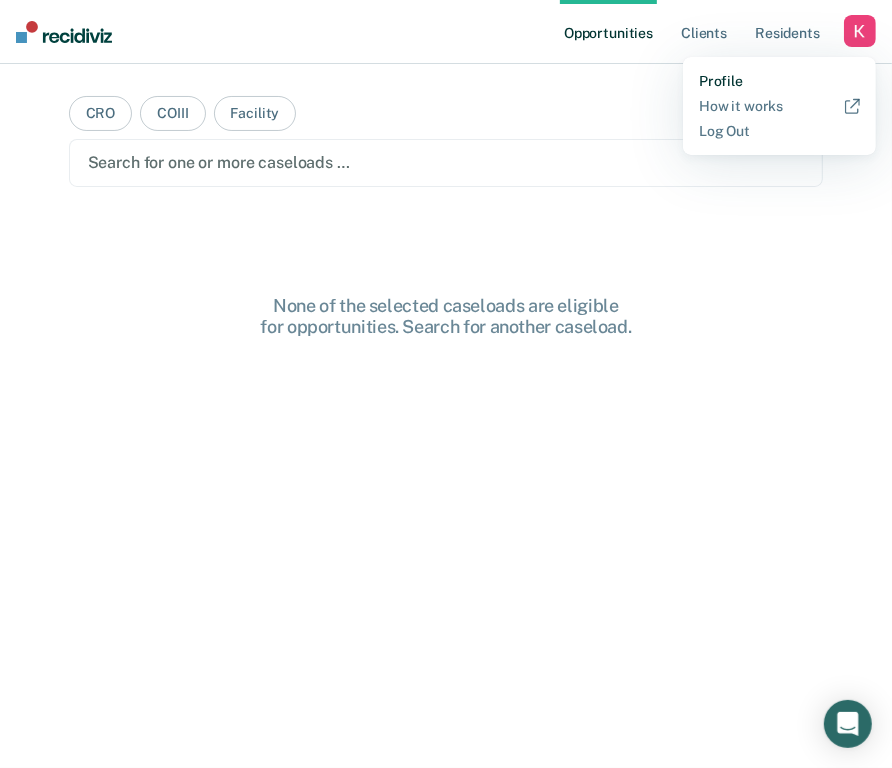 click on "Profile" at bounding box center [779, 81] 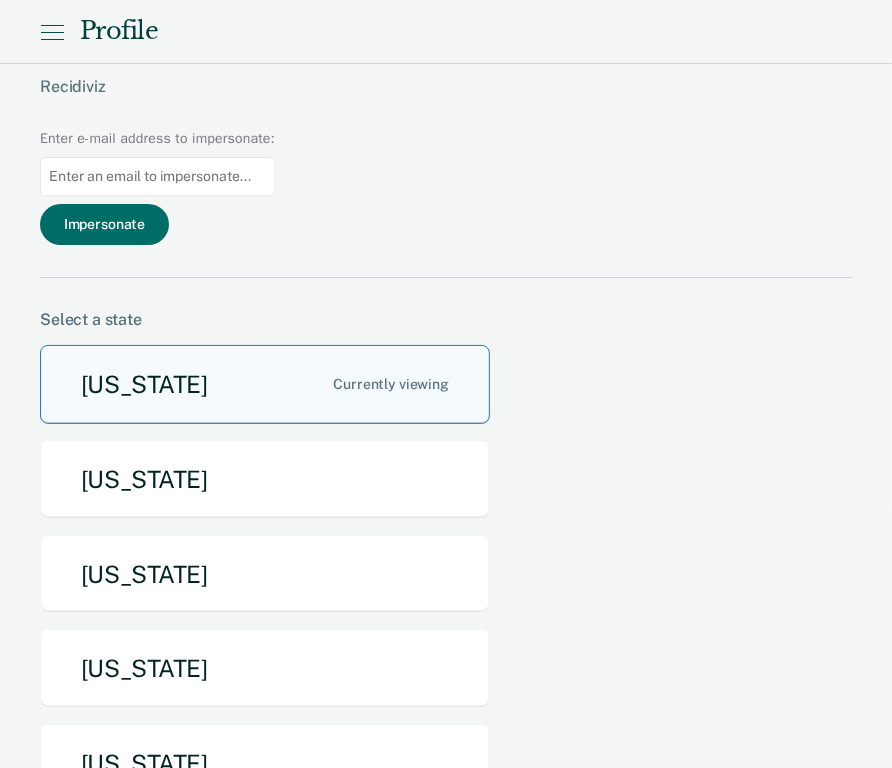click on "Arizona" at bounding box center (265, 384) 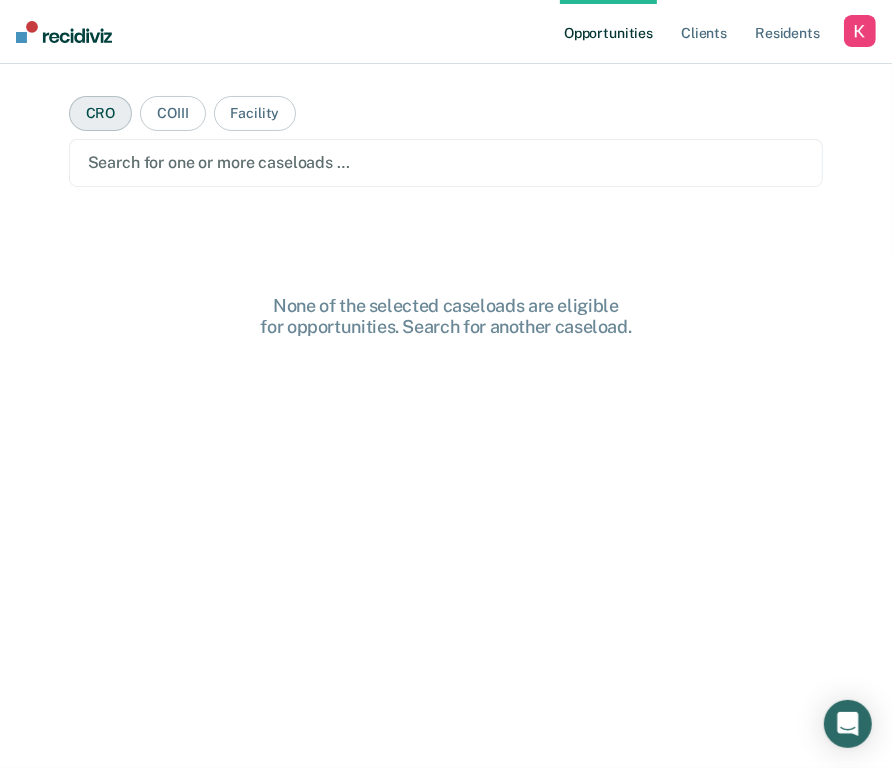 click on "CRO" at bounding box center (101, 113) 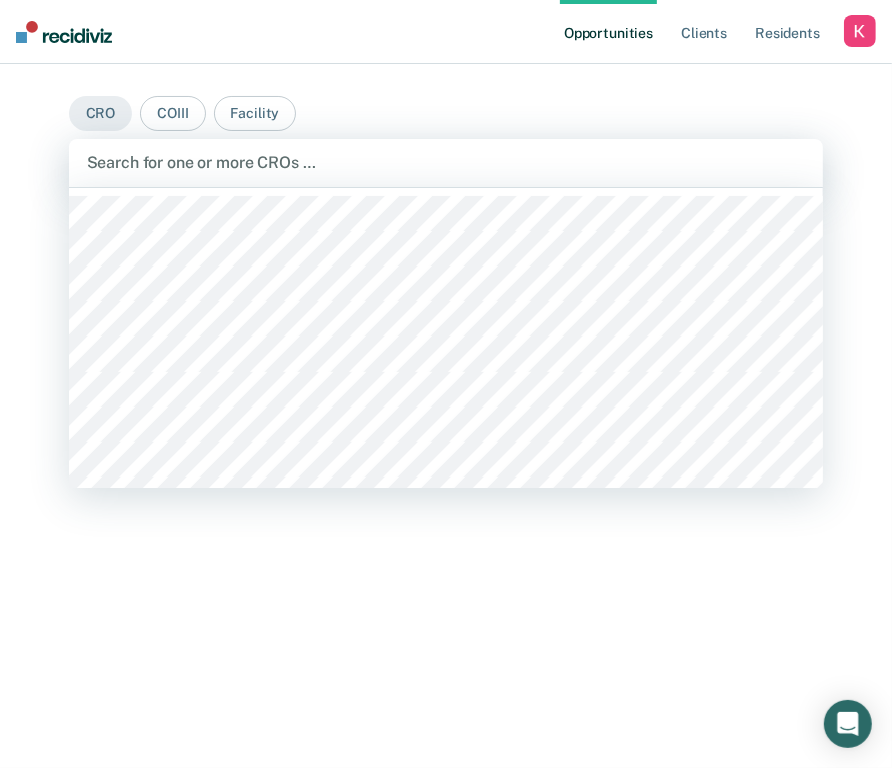 click at bounding box center [446, 162] 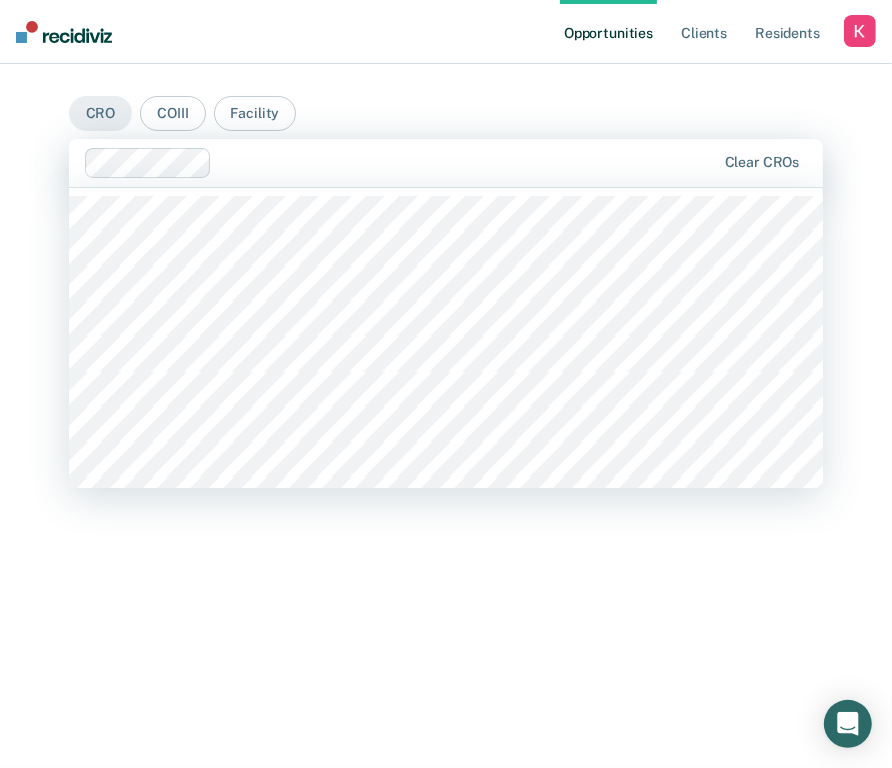 click at bounding box center (467, 162) 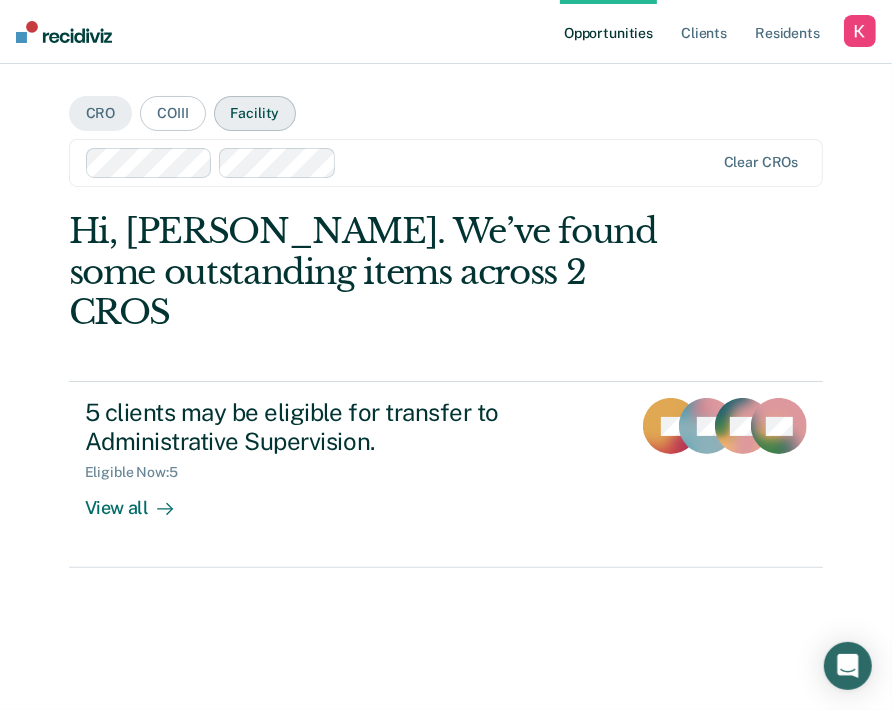 click on "Facility" at bounding box center [255, 113] 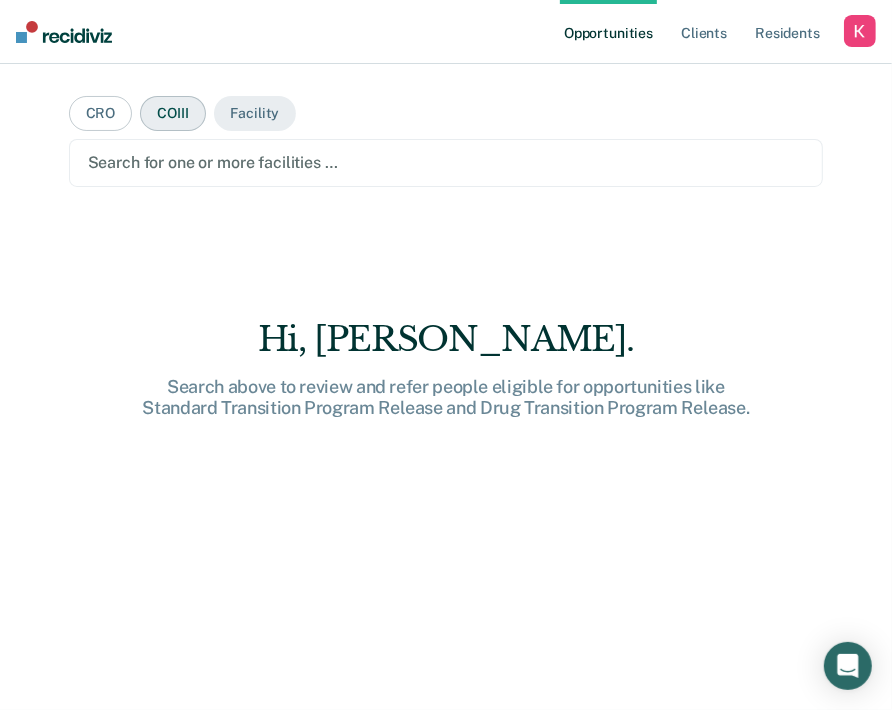 click on "COIII" at bounding box center [172, 113] 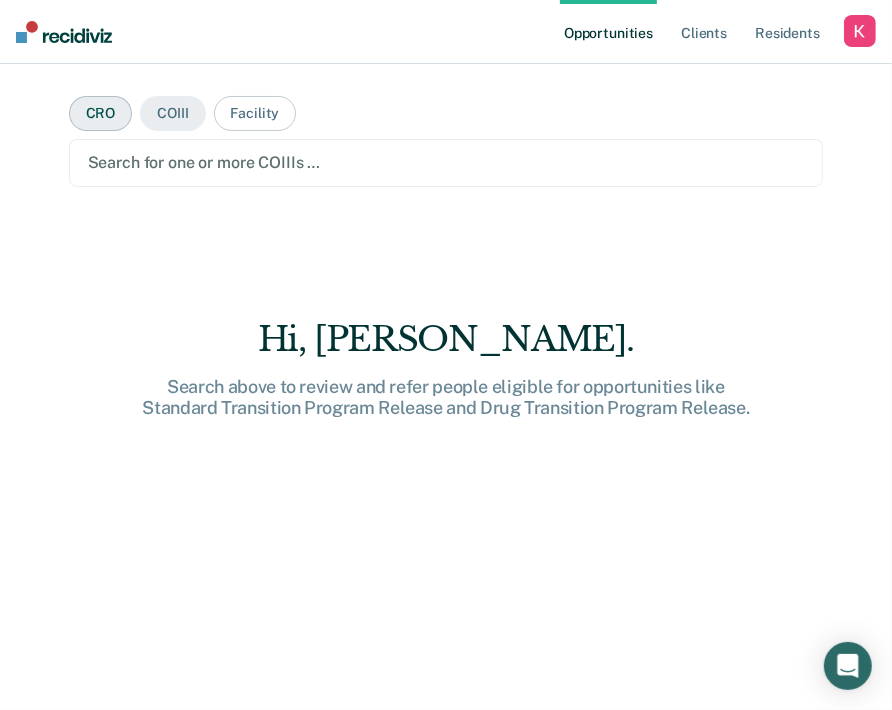 click on "CRO" at bounding box center (101, 113) 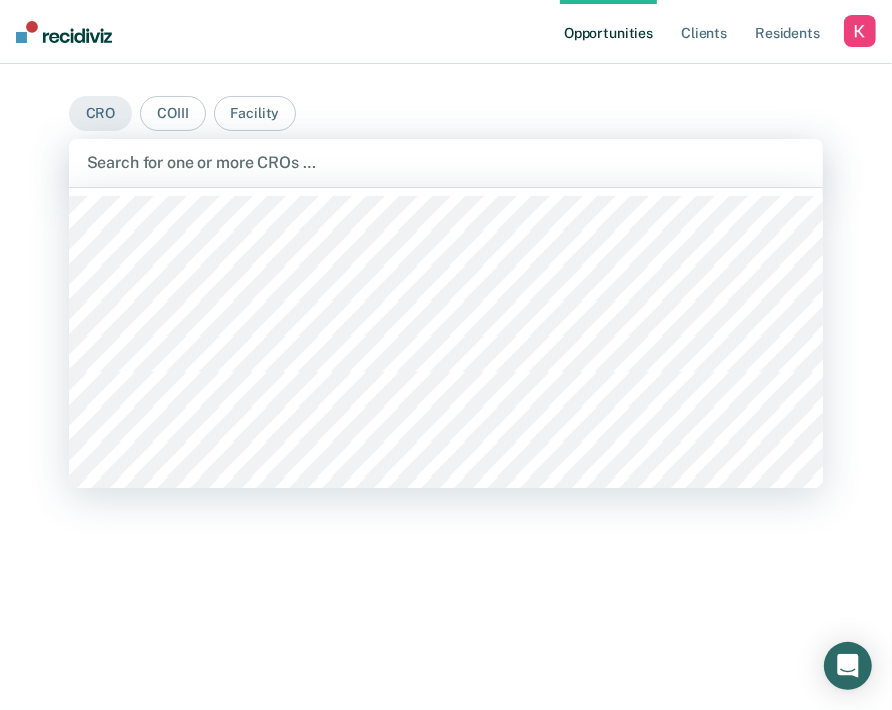 click at bounding box center (446, 162) 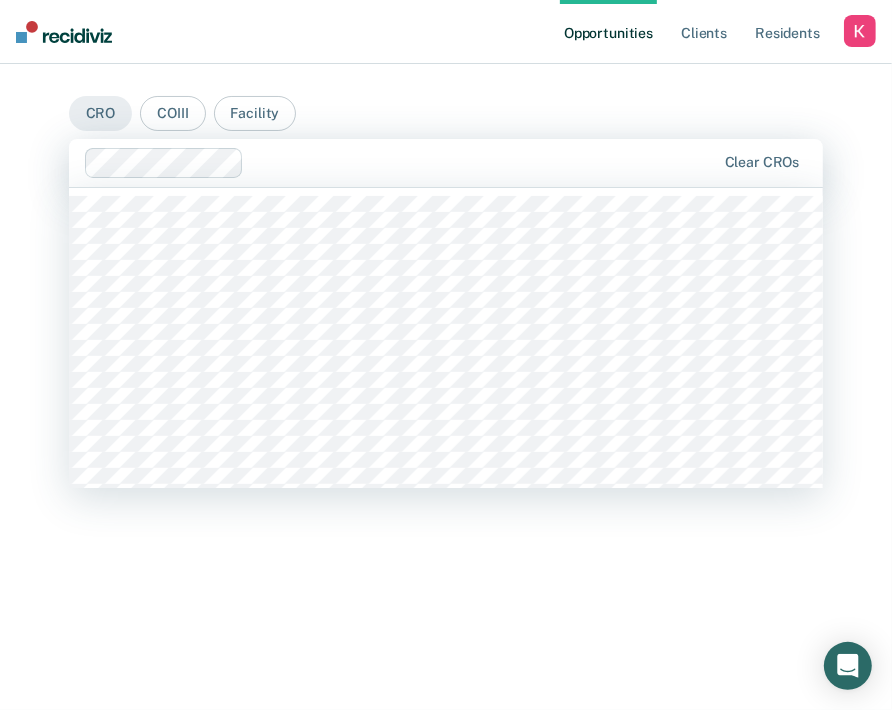 click at bounding box center [483, 162] 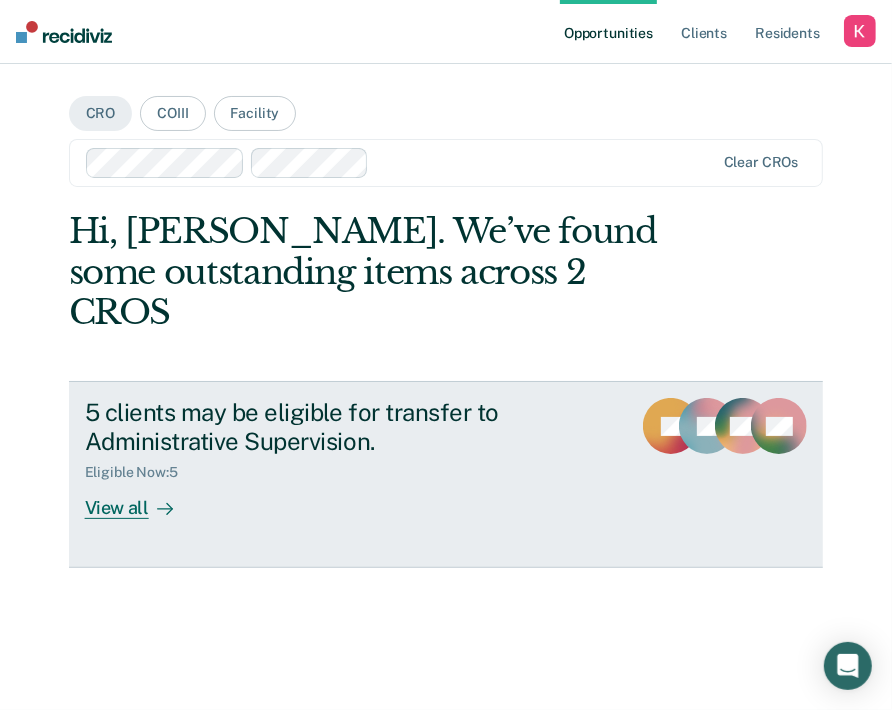 click on "5 clients may be eligible for transfer to Administrative Supervision. Eligible Now :  5 View all   JS JD KV + 2" at bounding box center (446, 474) 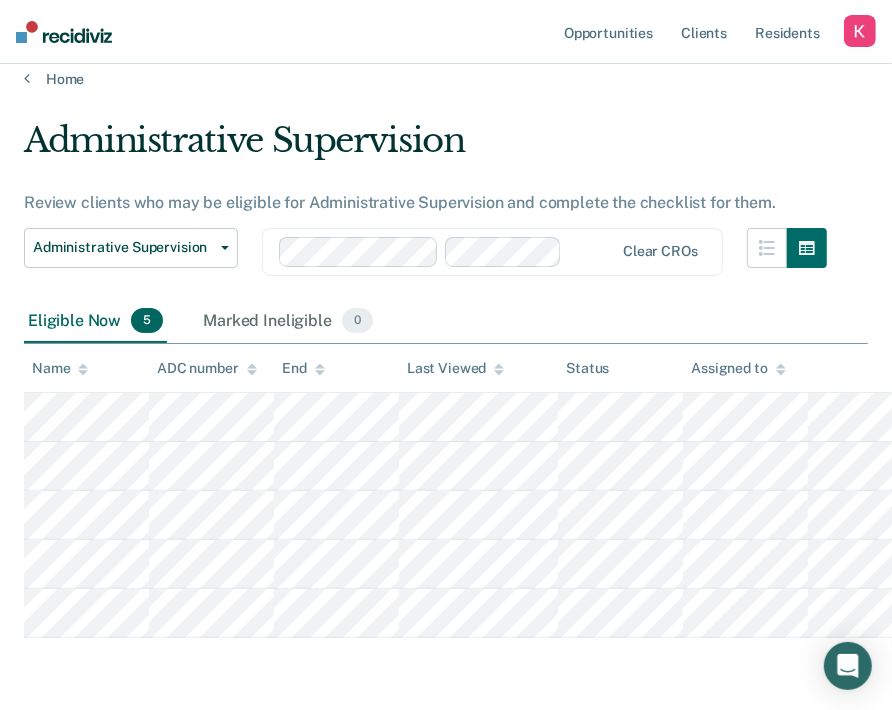 scroll, scrollTop: 21, scrollLeft: 0, axis: vertical 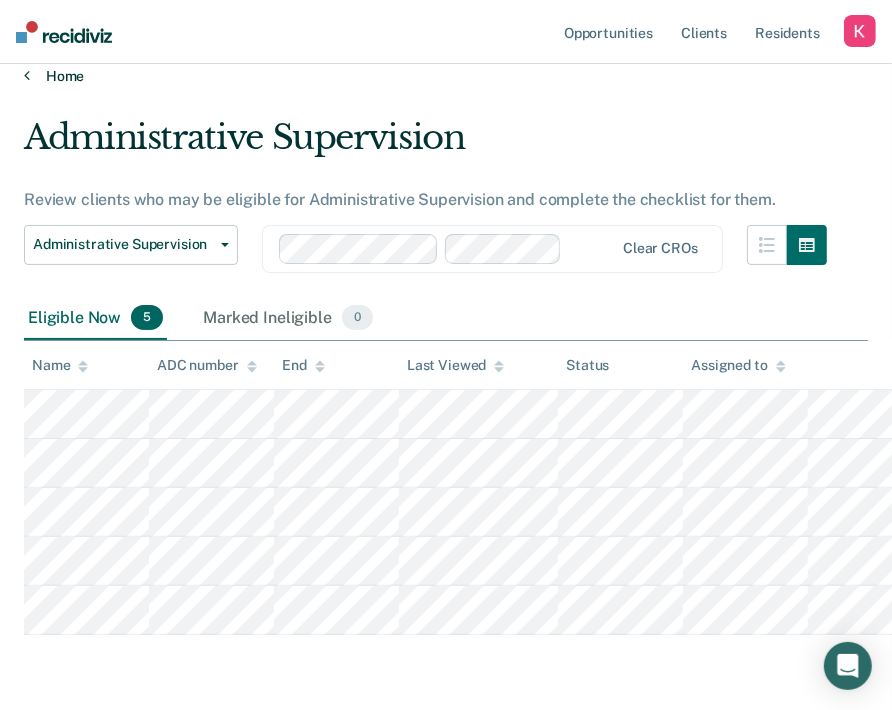 click on "Home" at bounding box center [446, 76] 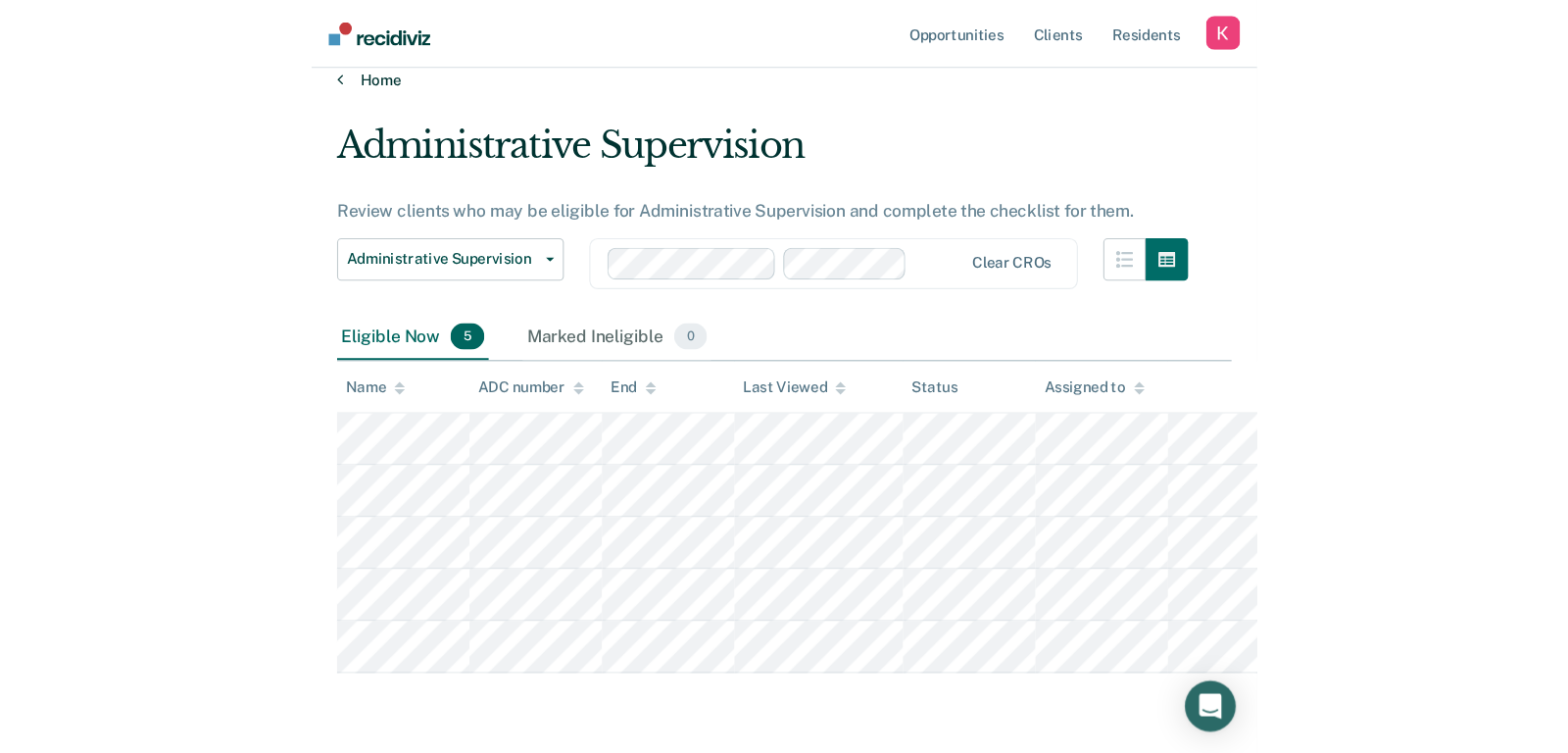 scroll, scrollTop: 0, scrollLeft: 0, axis: both 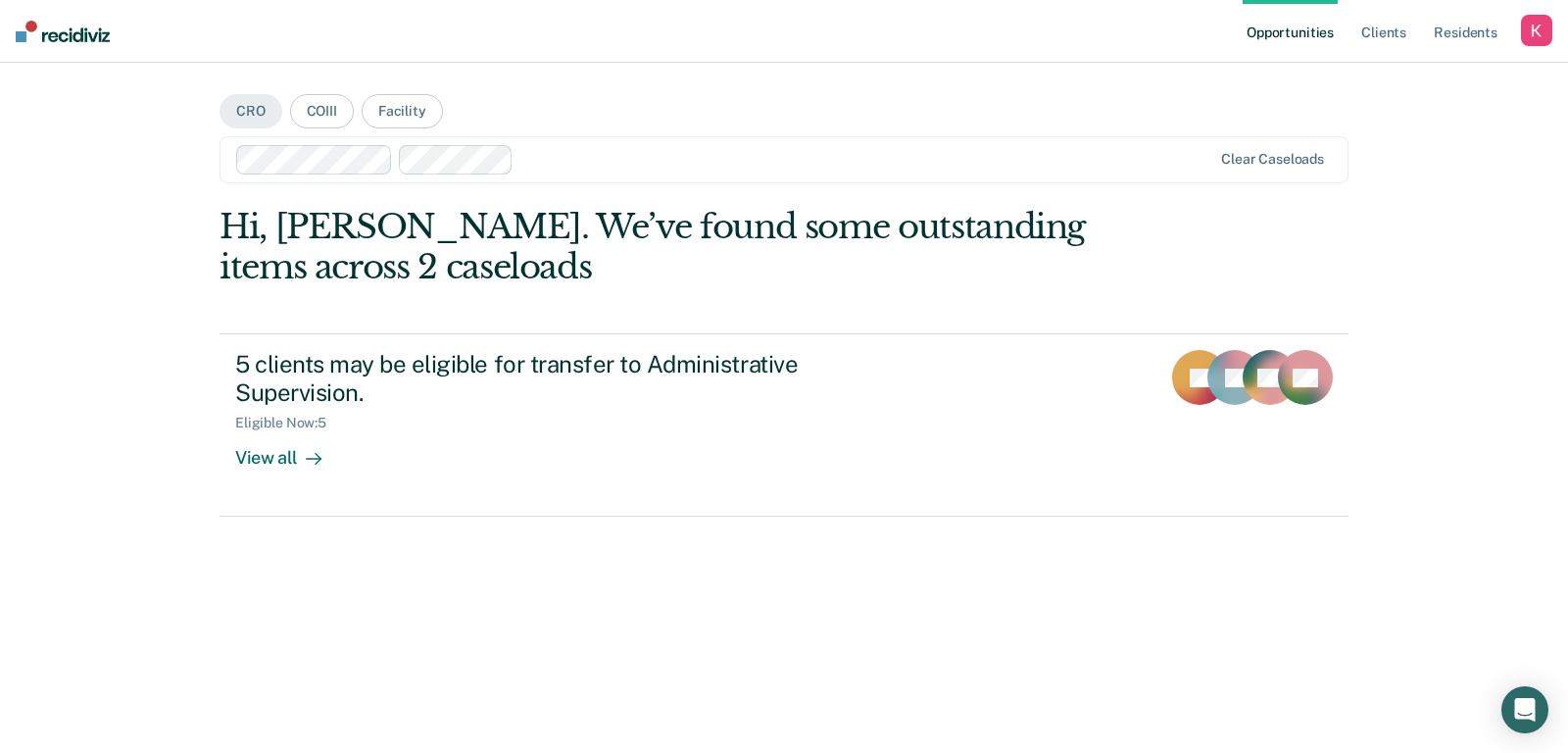 click on "Opportunities Client s Resident s Profile How it works Log Out CRO COIII Facility Clear   caseloads Hi, Kelly. We’ve found some outstanding items across 2 caseloads 5 clients may be eligible for transfer to Administrative Supervision. Eligible Now :  5 View all   JS JD KV + 2" at bounding box center [784, 376] 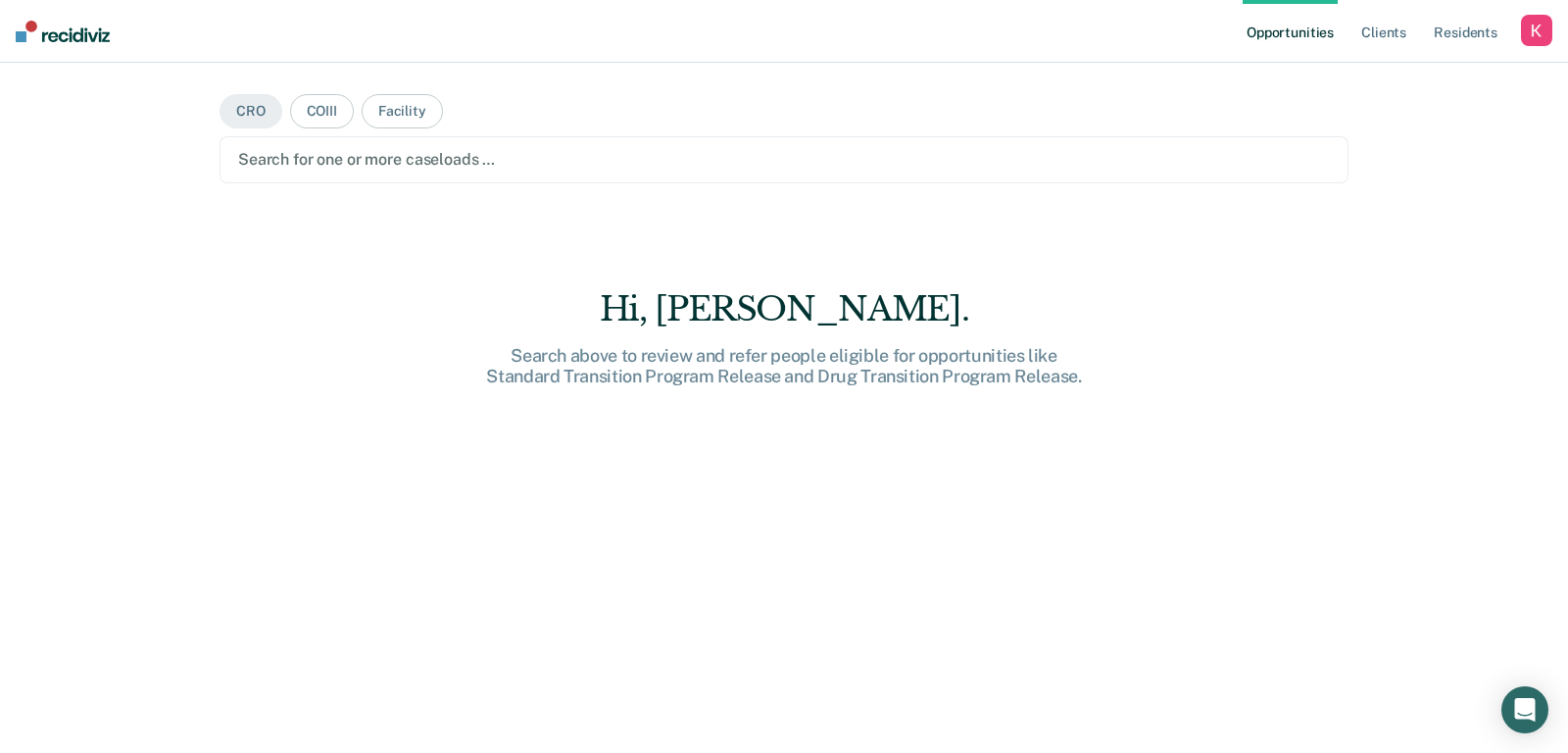 click on "CRO COIII Facility option Paul Bazile, deselected. Search for one or more caseloads … Hi, Kelly. Search above to review and refer people eligible for opportunities like Standard Transition Program Release and Drug Transition Program Release." at bounding box center (784, 384) 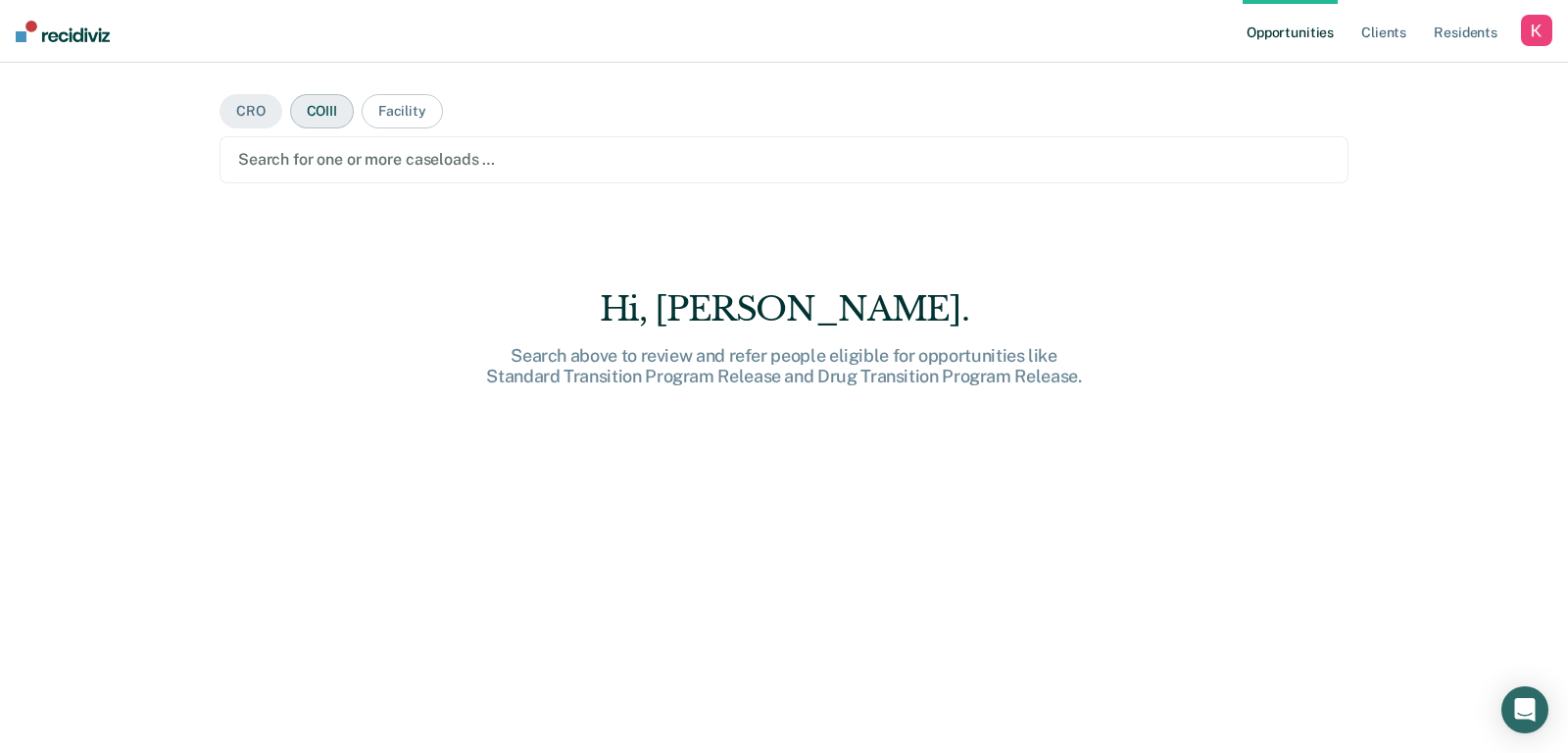click on "COIII" at bounding box center (321, 111) 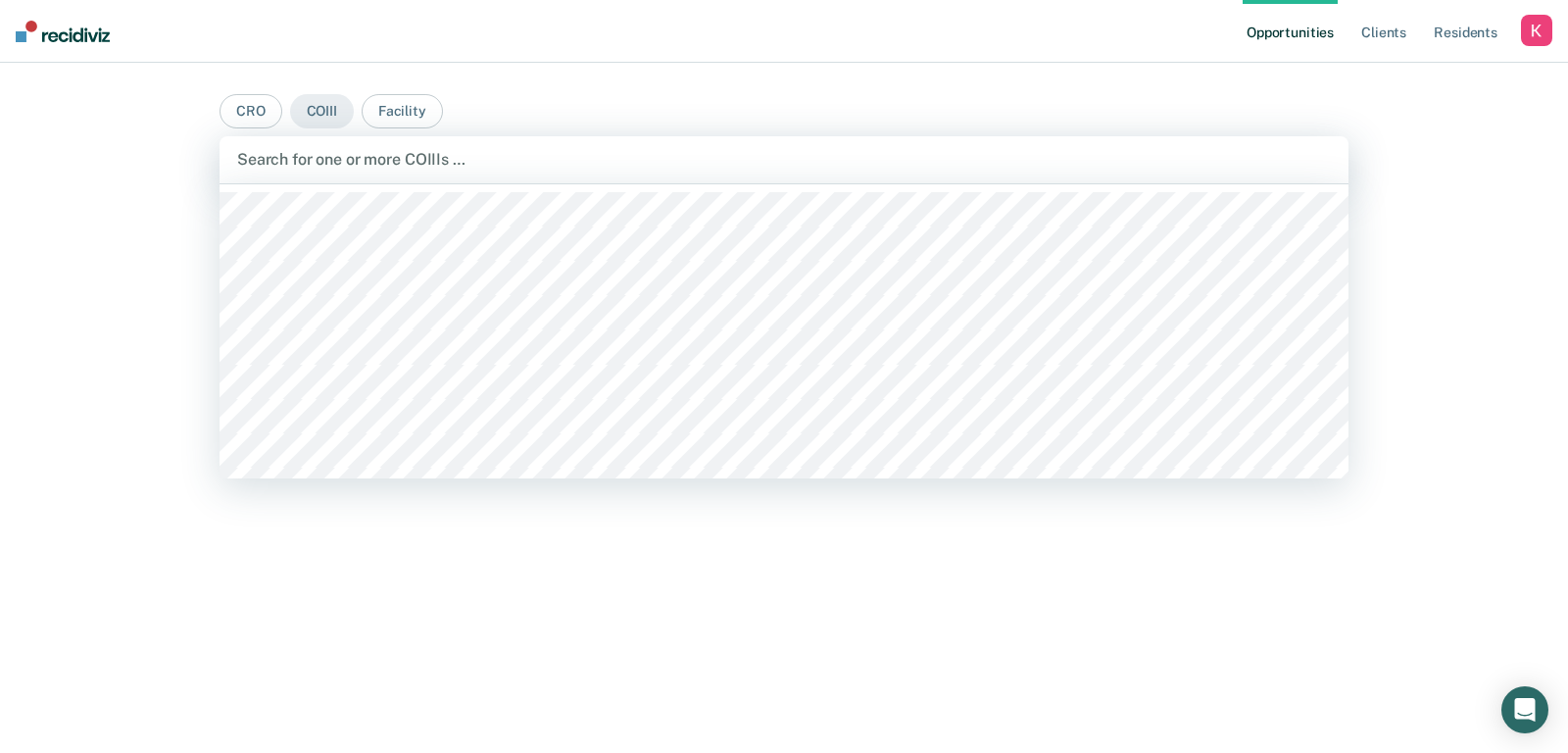 click at bounding box center (784, 159) 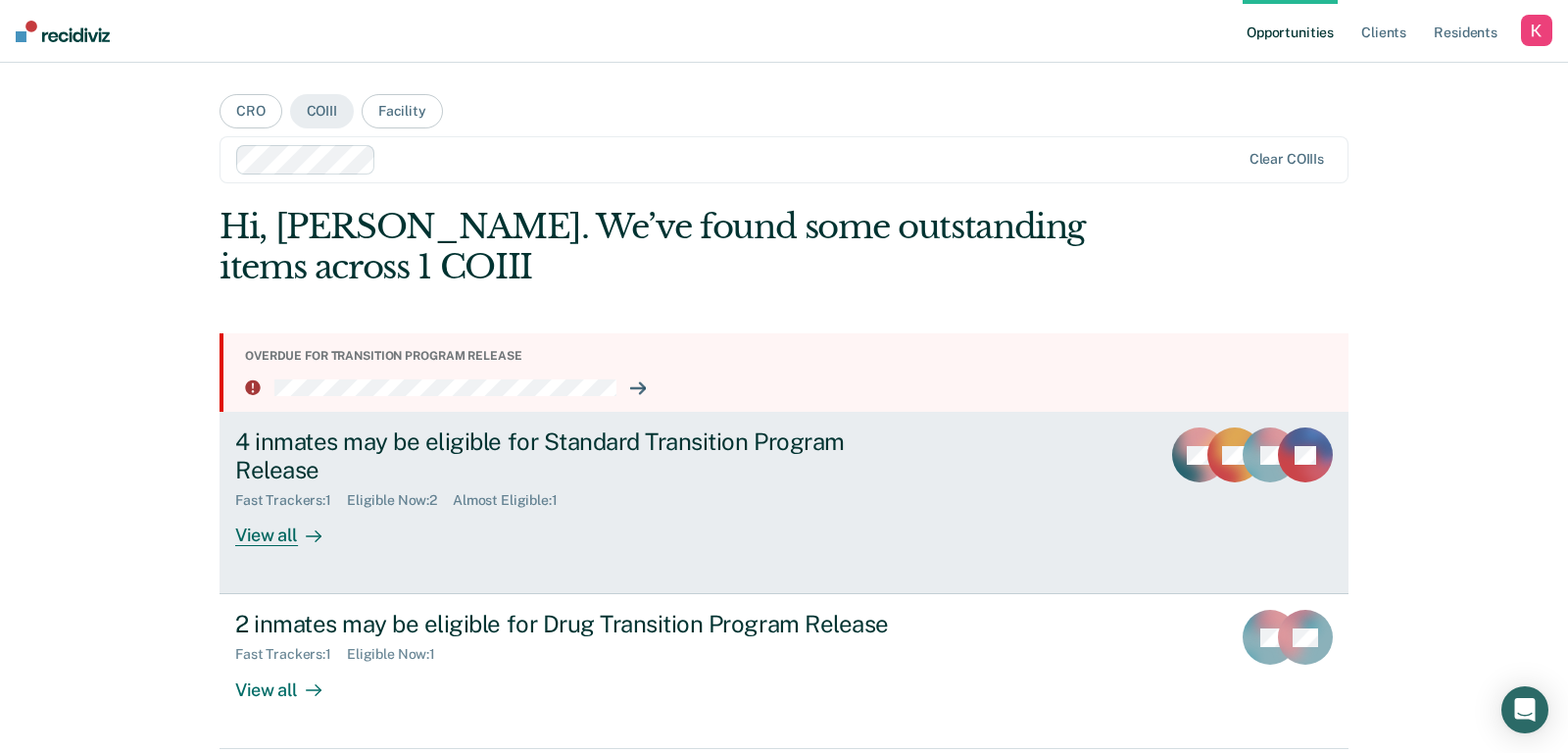 click on "4 inmates may be eligible for Standard Transition Program Release Fast Trackers :  1 Eligible Now :  2 Almost Eligible :  1 View all   AB AD JD JN" at bounding box center (784, 503) 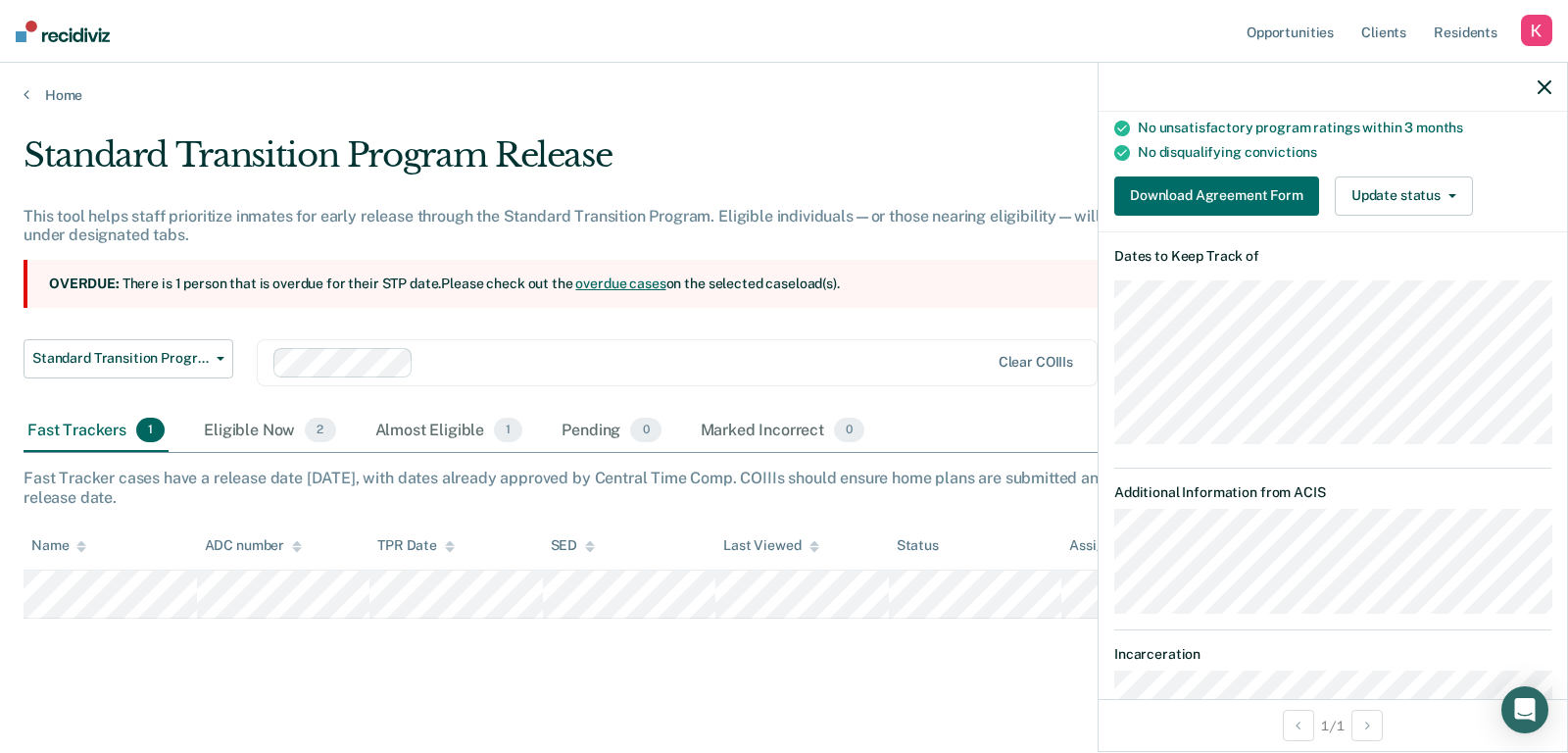 scroll, scrollTop: 532, scrollLeft: 0, axis: vertical 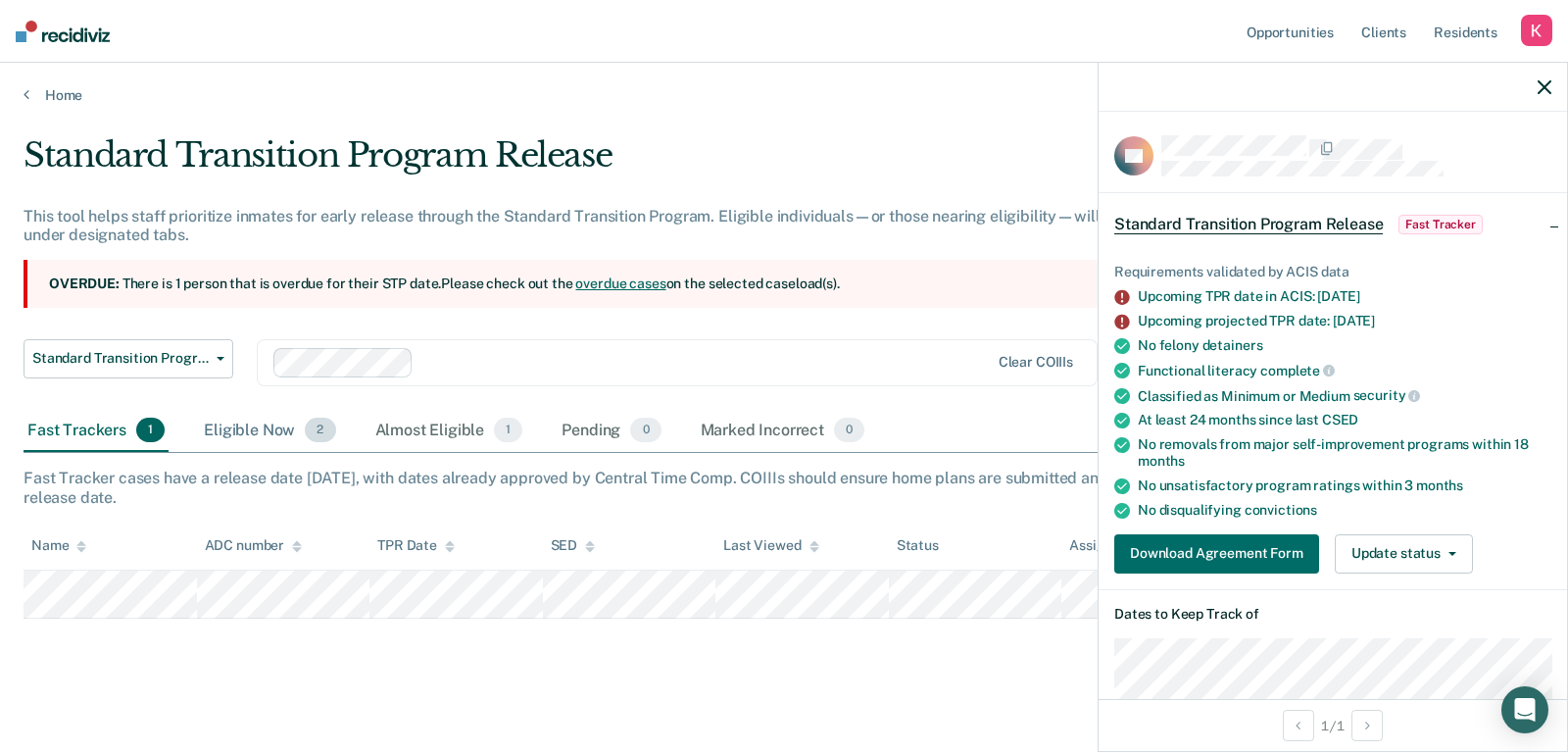 click on "Eligible Now 2" at bounding box center (270, 431) 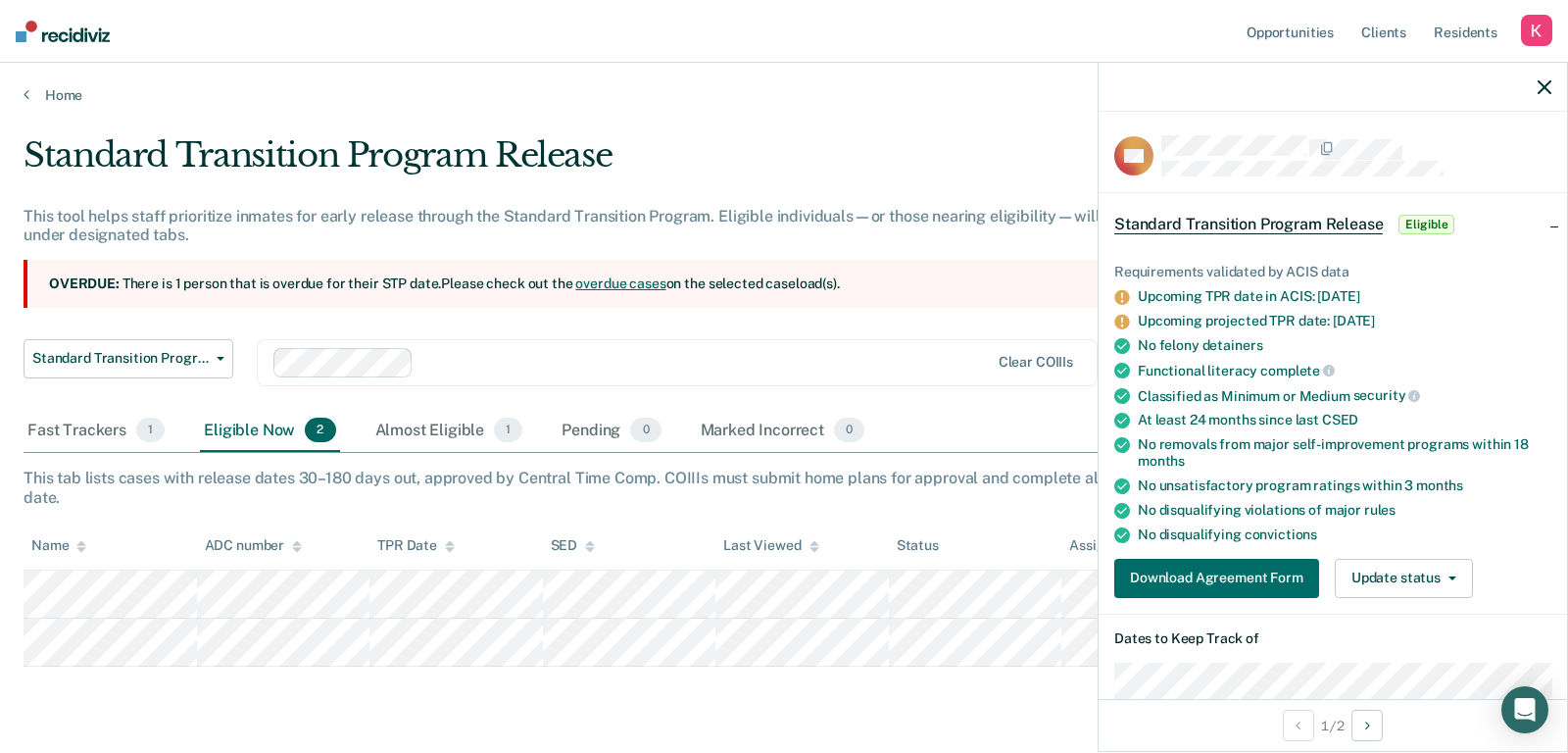click 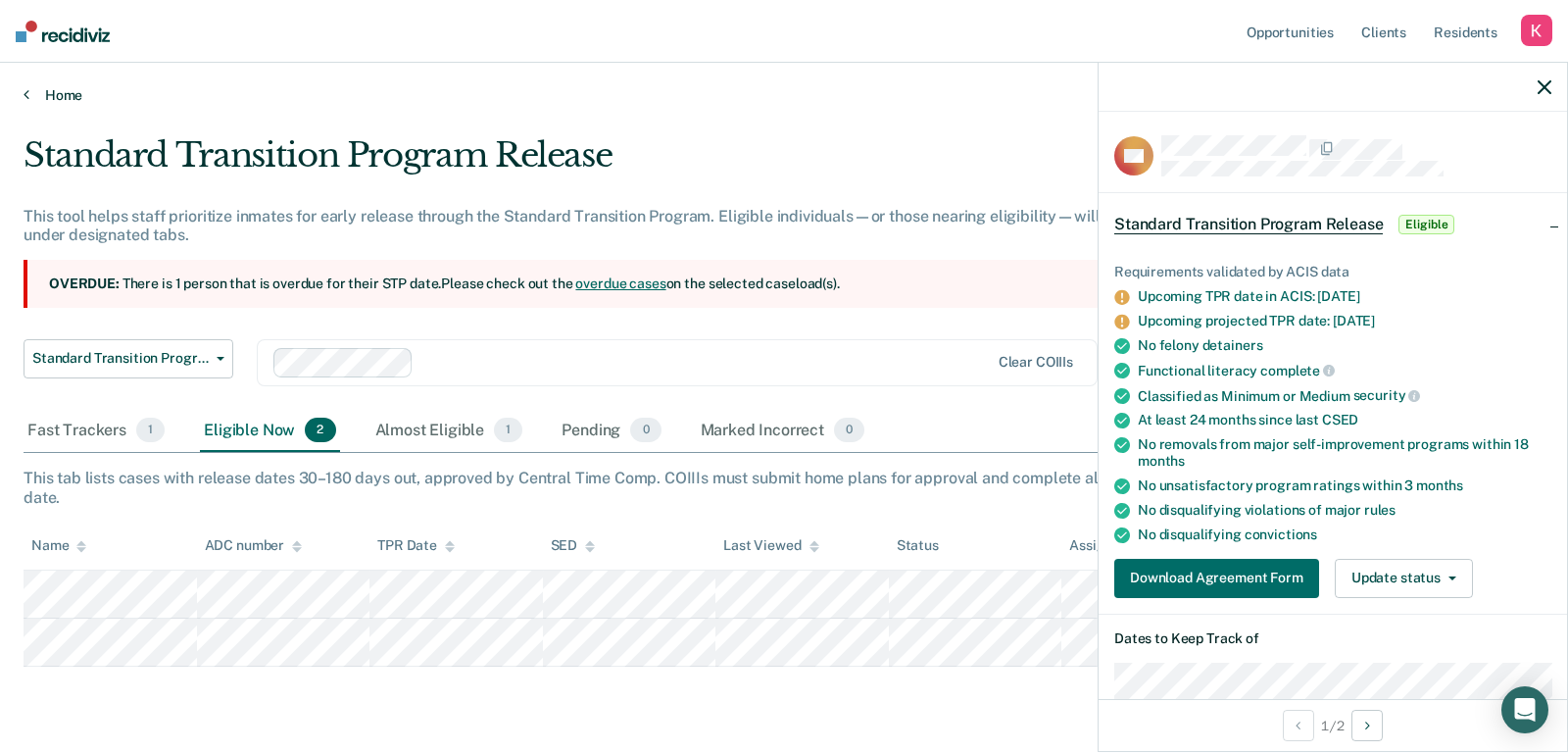 click on "Home" at bounding box center [784, 95] 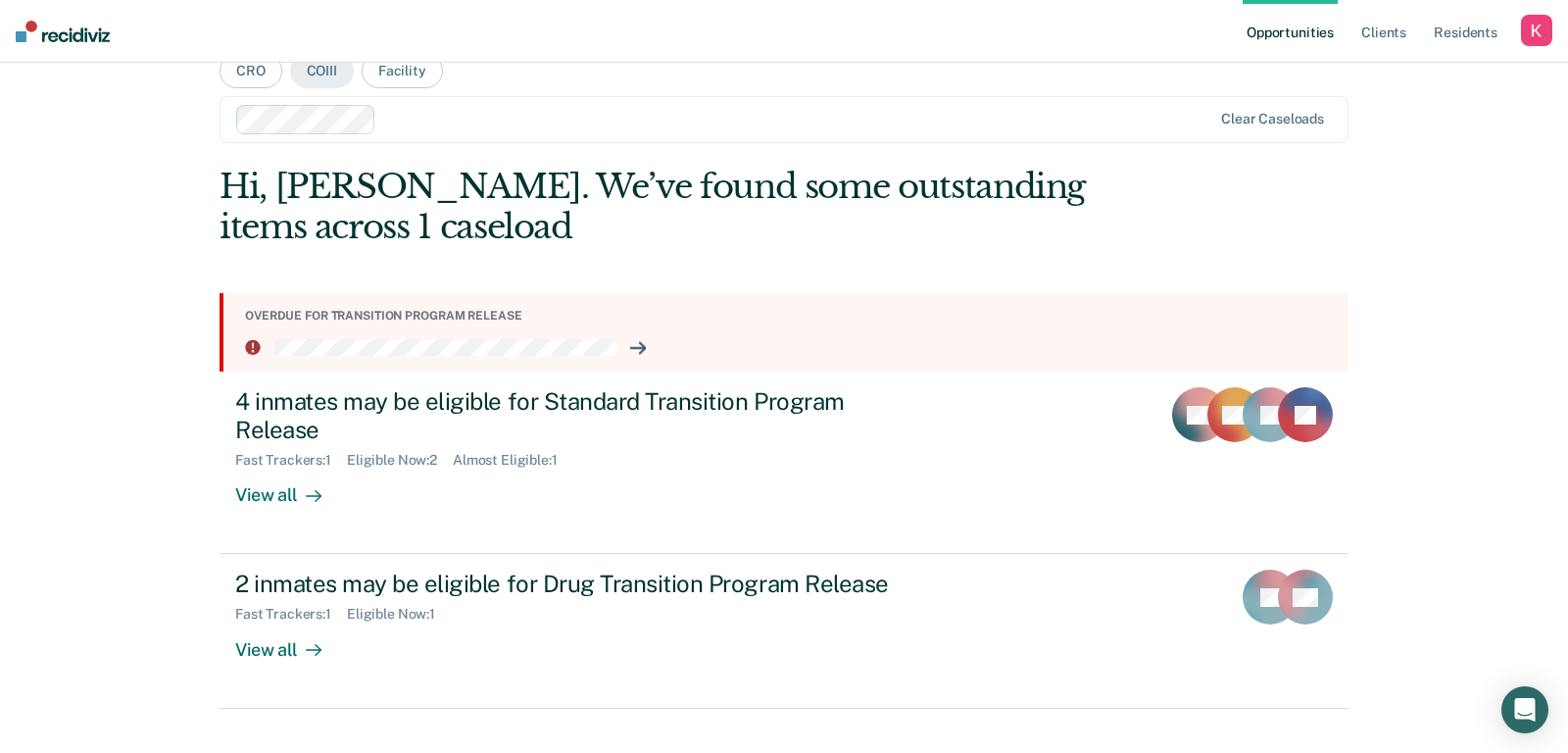 scroll, scrollTop: 0, scrollLeft: 0, axis: both 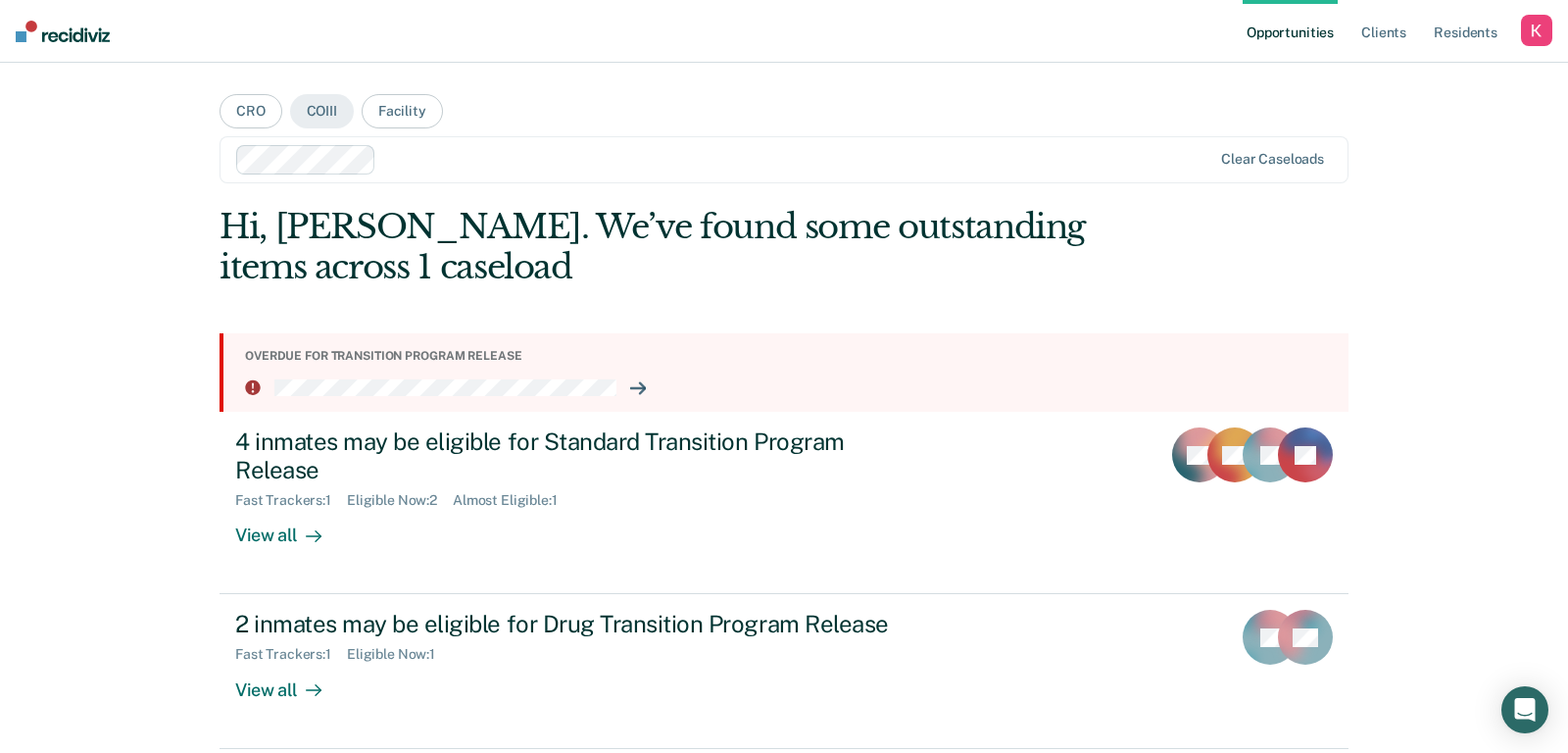 click at bounding box center [1537, 30] 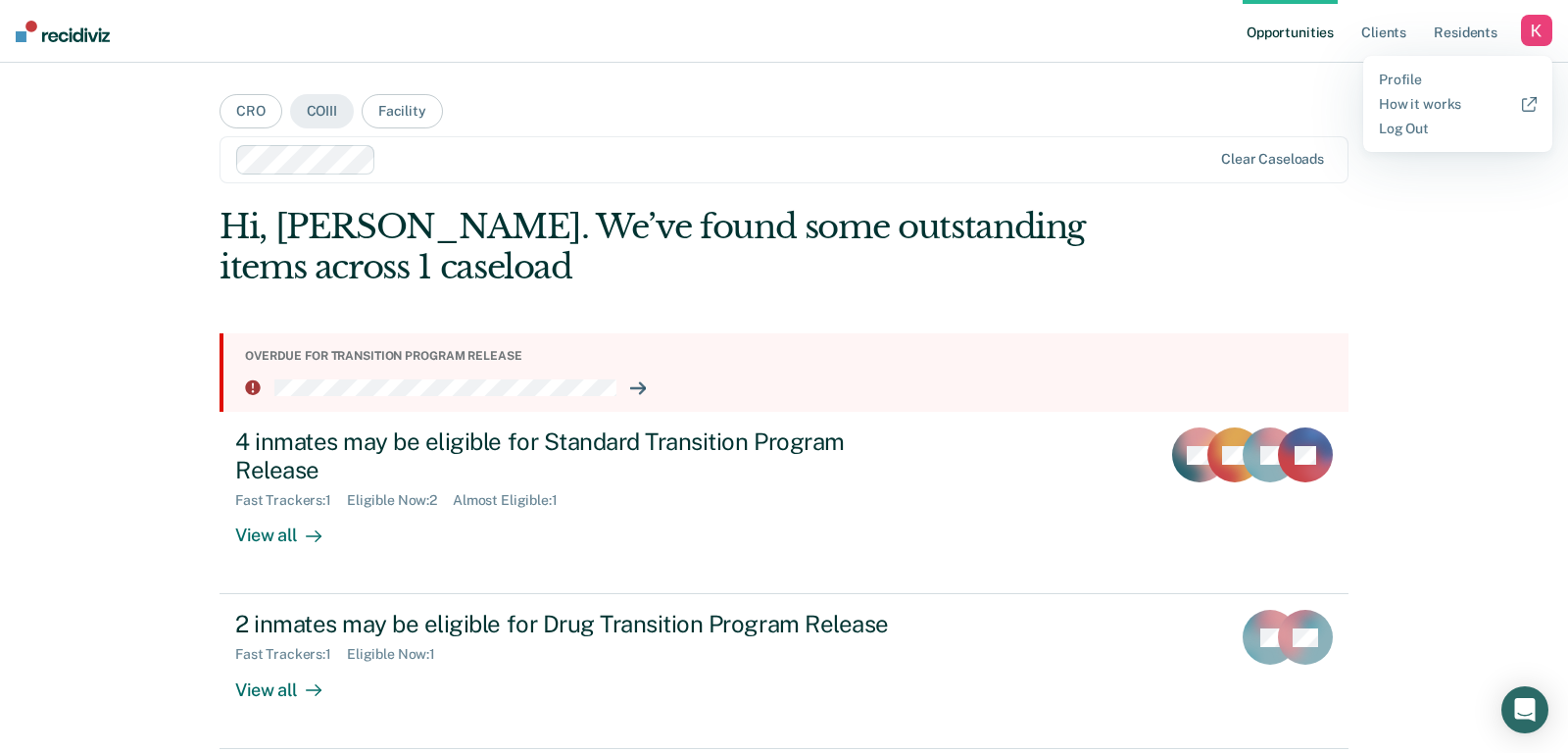 click on "Opportunities Client s Resident s Profile How it works Log Out CRO COIII Facility Clear   caseloads Hi, Kelly. We’ve found some outstanding items across 1 caseload Overdue for transition program release 4 inmates may be eligible for Standard Transition Program Release Fast Trackers :  1 Eligible Now :  2 Almost Eligible :  1 View all   AB AD JD JN 2 inmates may be eligible for Drug Transition Program Release Fast Trackers :  1 Eligible Now :  1 View all   JD AG" at bounding box center [784, 414] 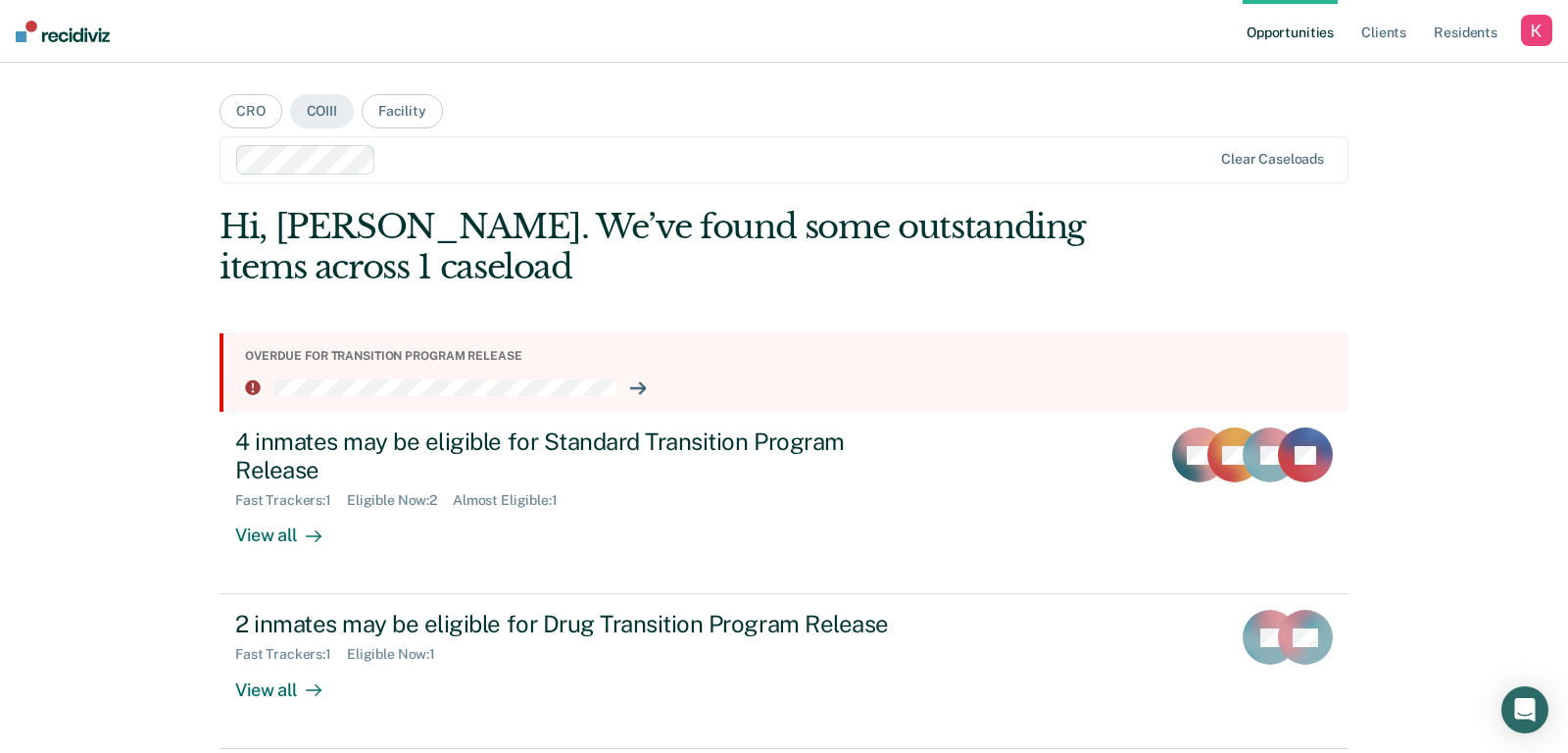 click at bounding box center [1537, 30] 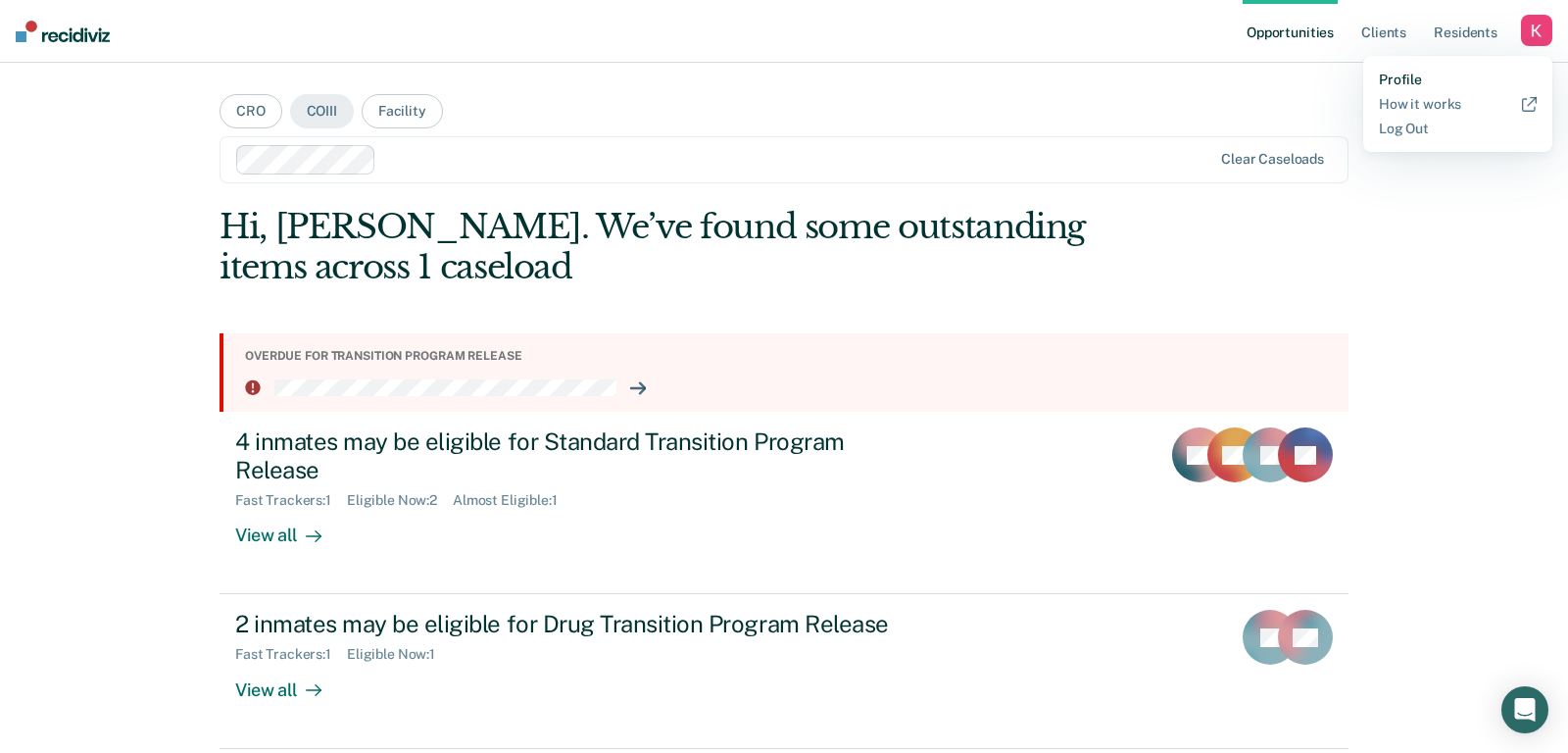 click on "Profile" at bounding box center [1457, 79] 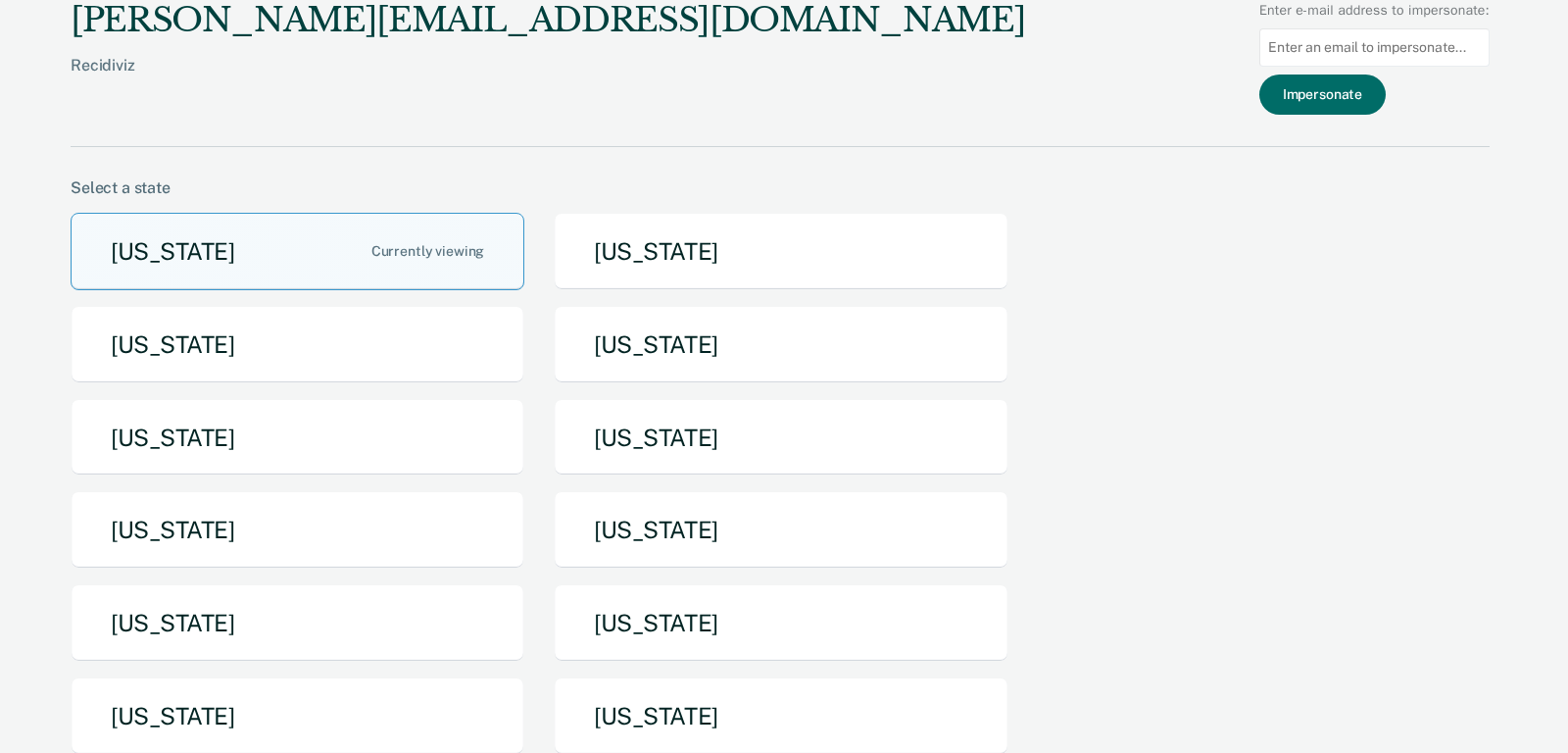 click at bounding box center [1374, 47] 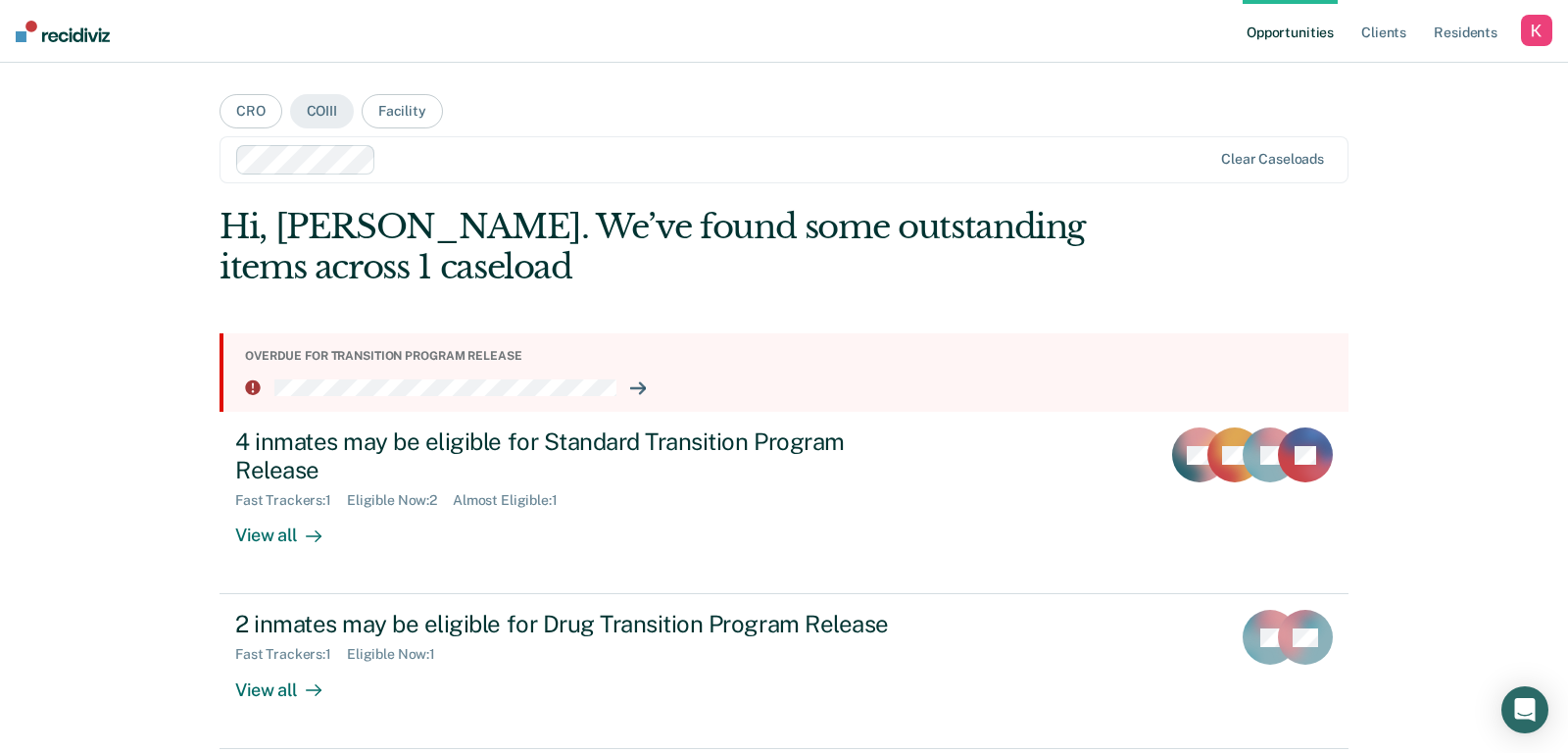 click on "CRO COIII Facility Clear   caseloads Hi, Kelly. We’ve found some outstanding items across 1 caseload Overdue for transition program release 4 inmates may be eligible for Standard Transition Program Release Fast Trackers :  1 Eligible Now :  2 Almost Eligible :  1 View all   AB AD JD JN 2 inmates may be eligible for Drug Transition Program Release Fast Trackers :  1 Eligible Now :  1 View all   JD AG" at bounding box center (784, 422) 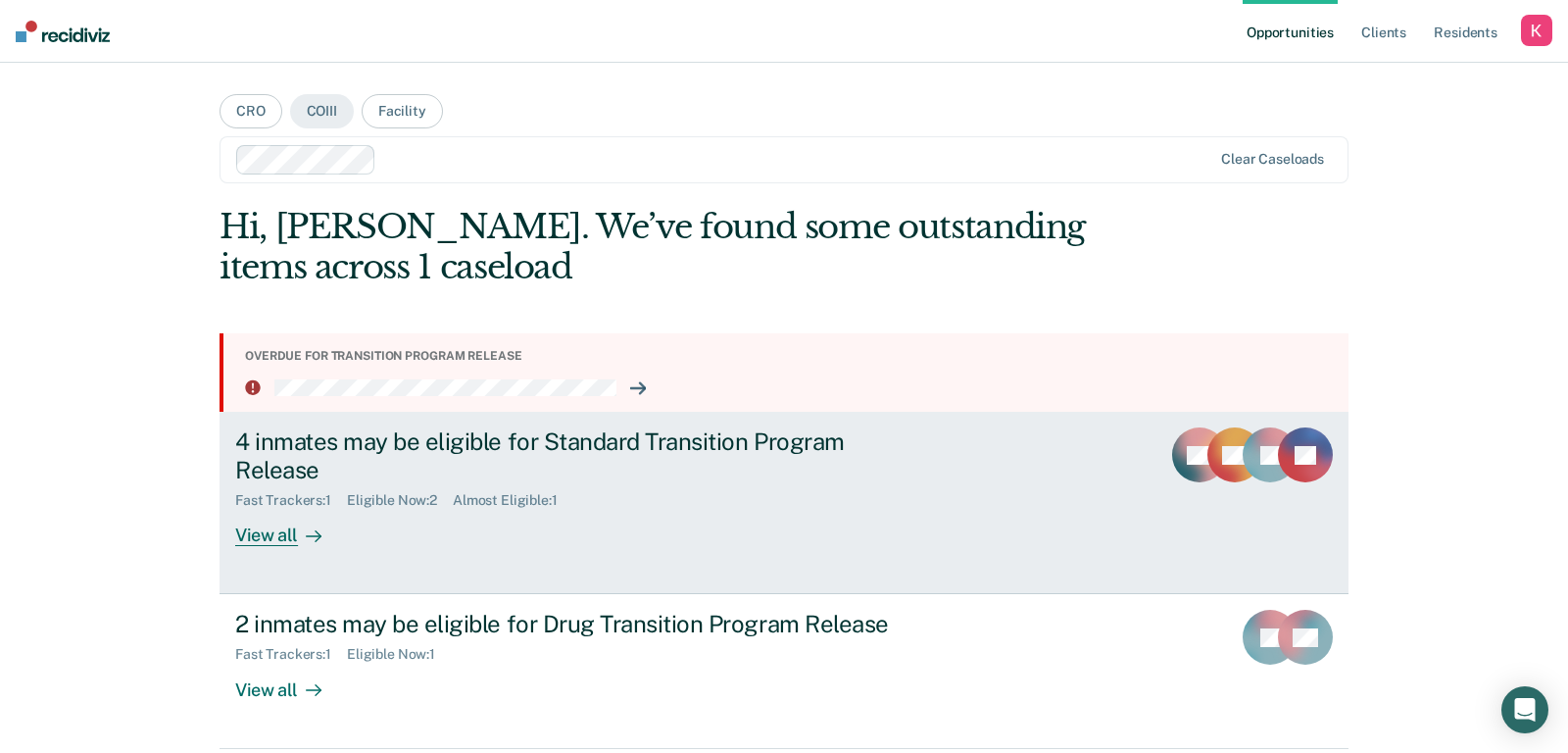 scroll, scrollTop: 72, scrollLeft: 0, axis: vertical 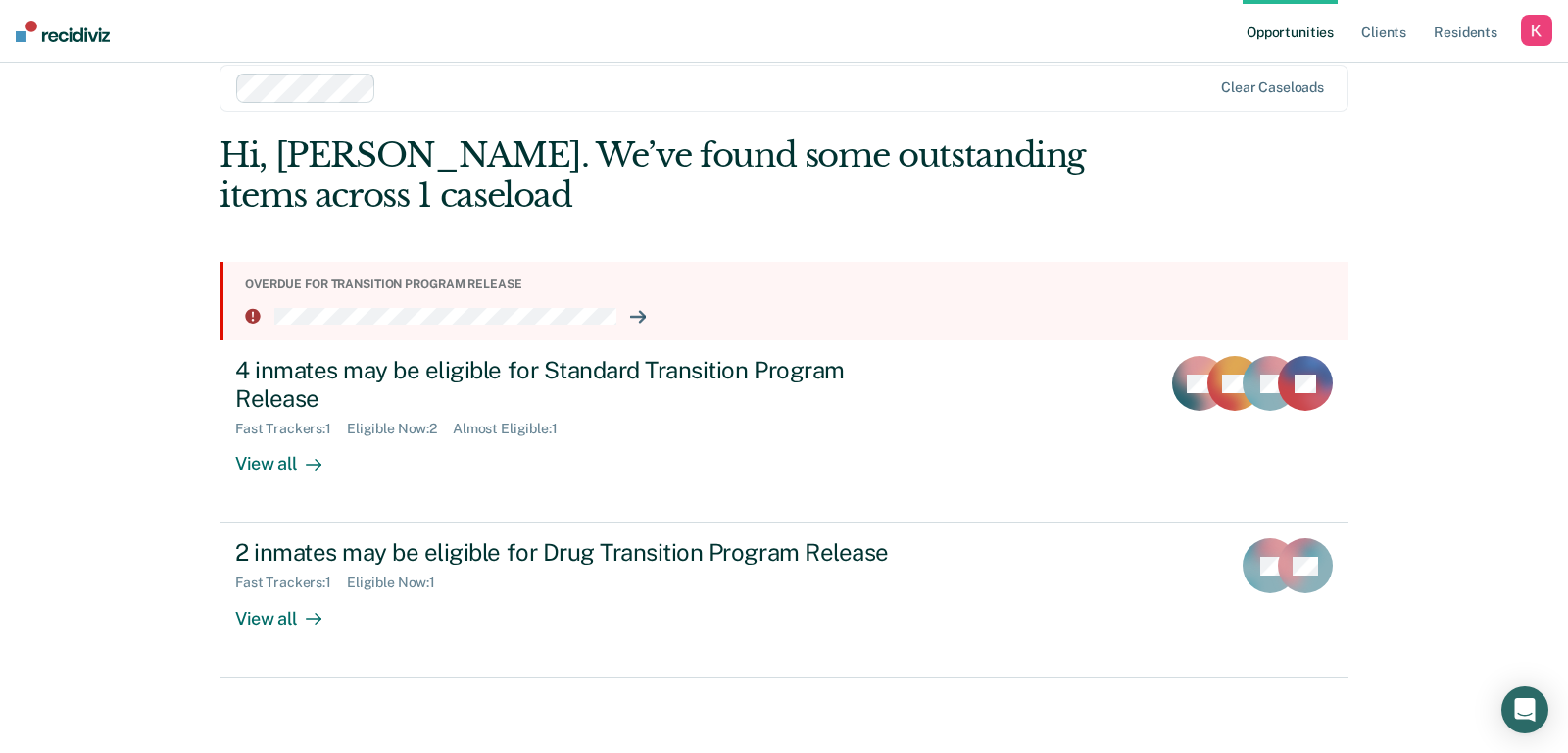 click at bounding box center [1537, 30] 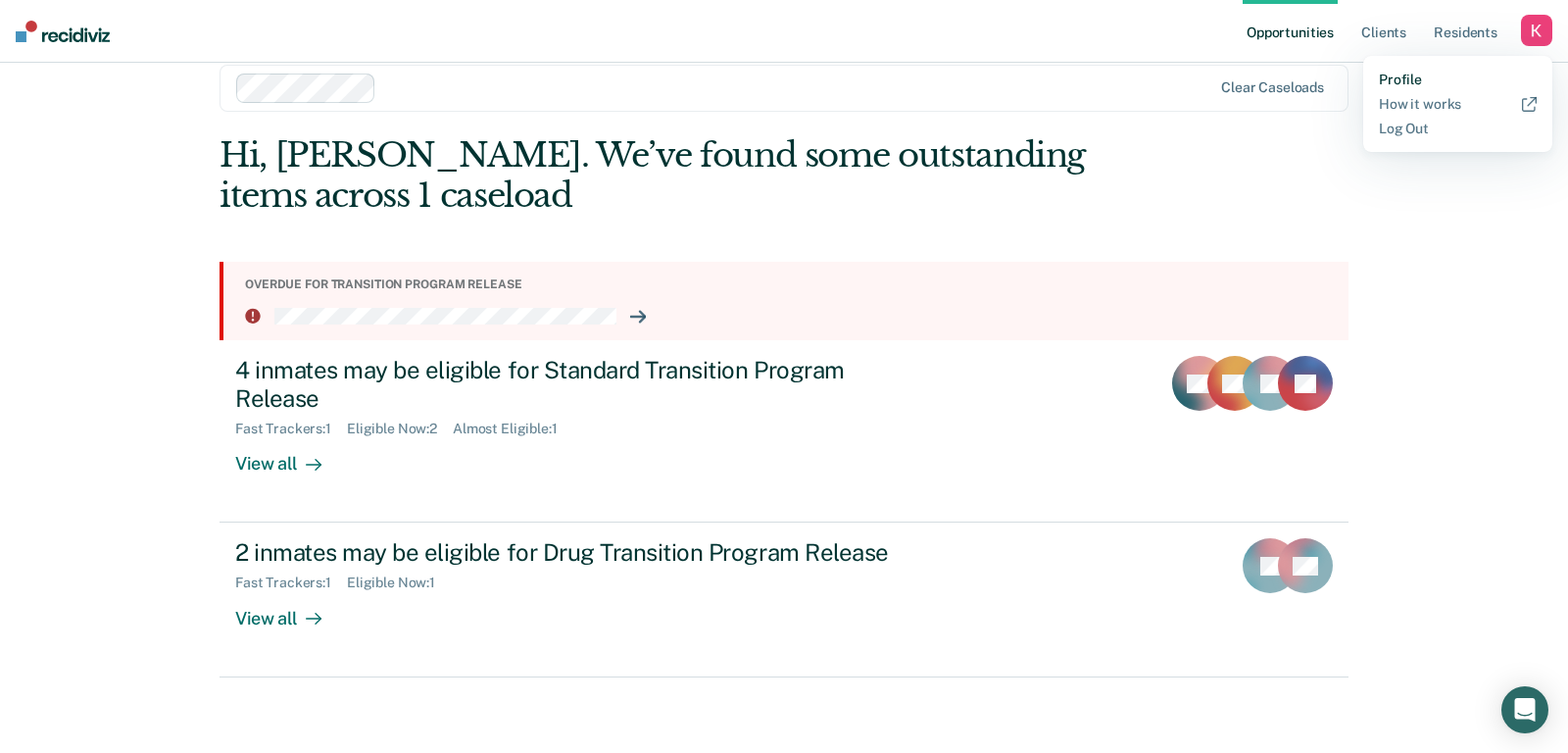 click on "Profile" at bounding box center [1457, 79] 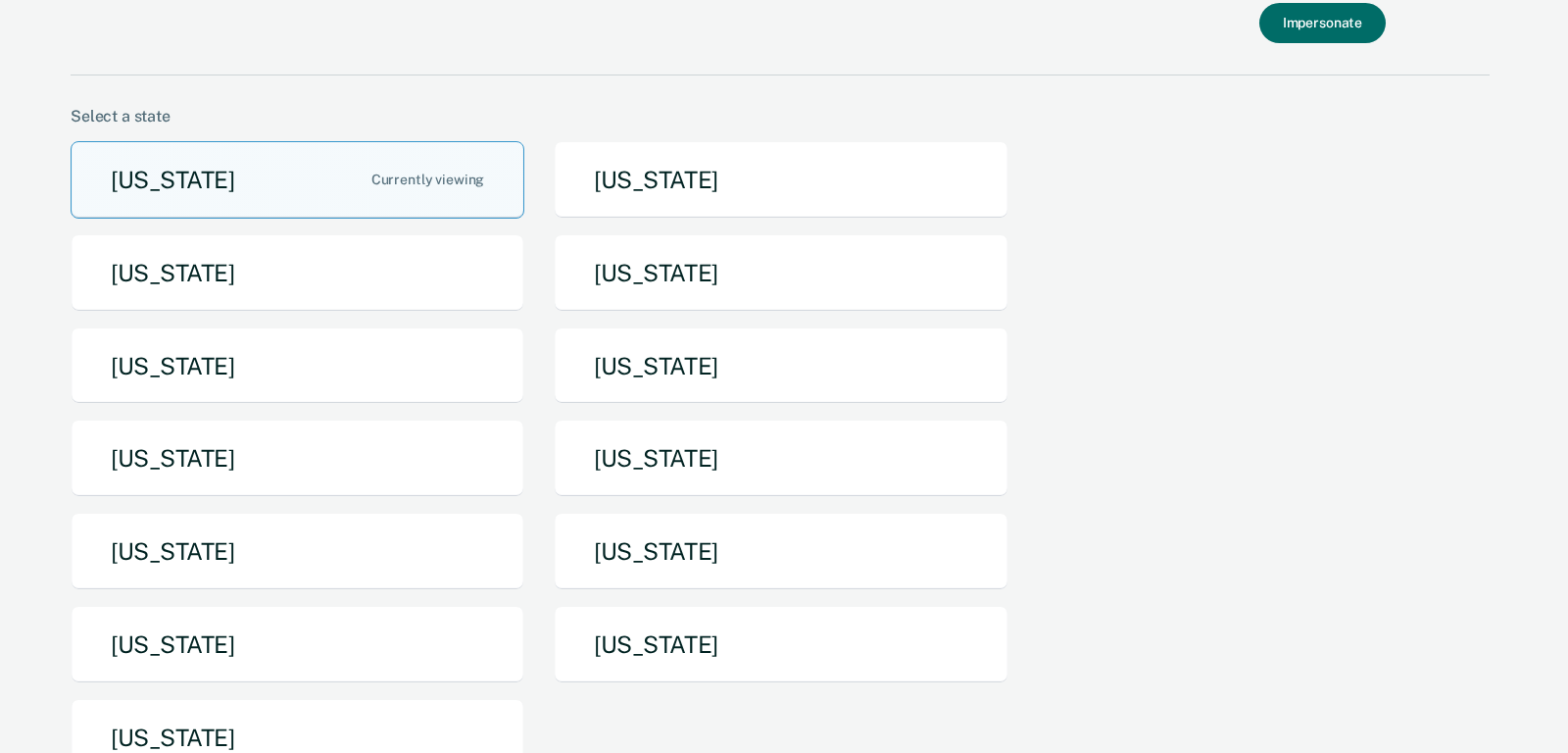 scroll, scrollTop: 0, scrollLeft: 0, axis: both 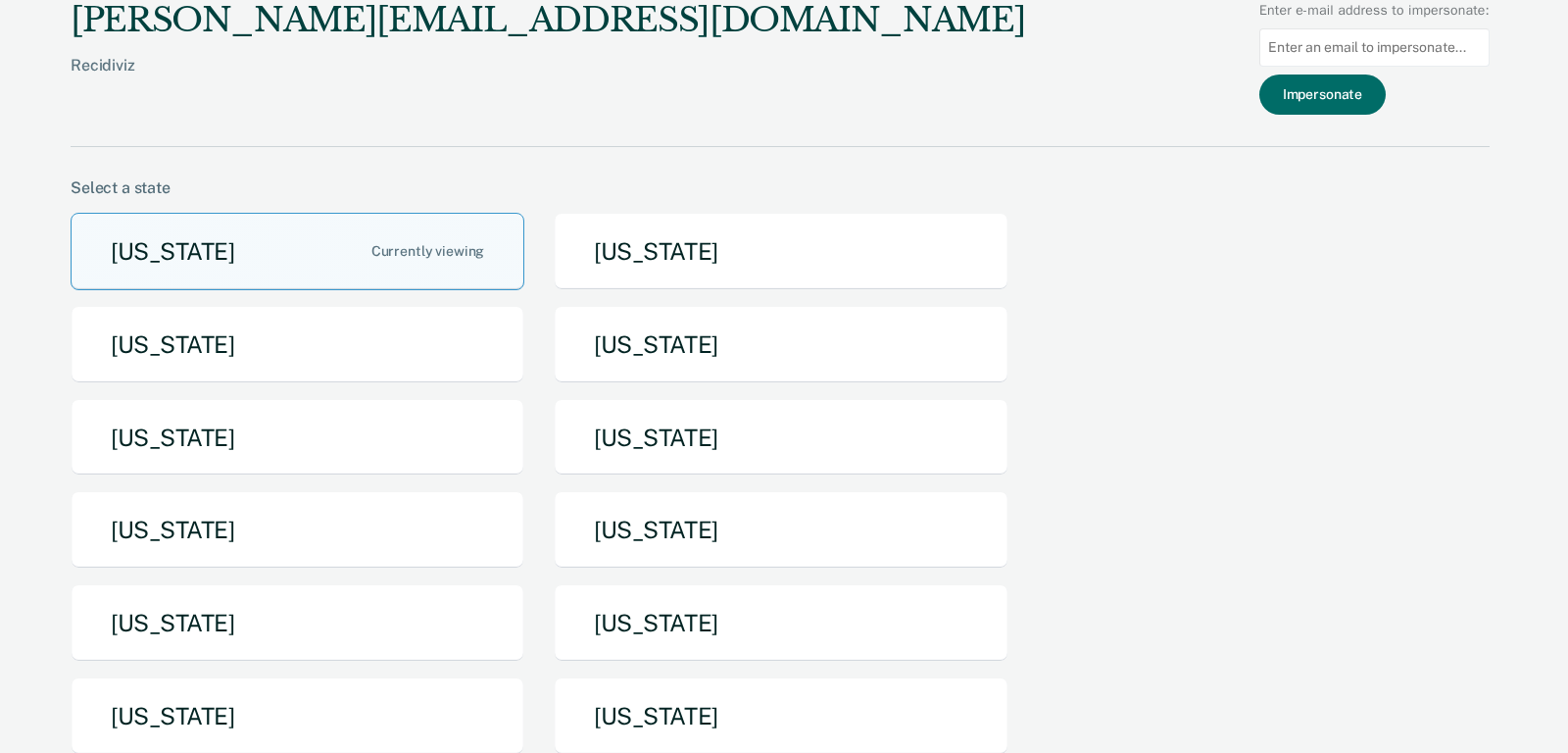 click at bounding box center (1374, 47) 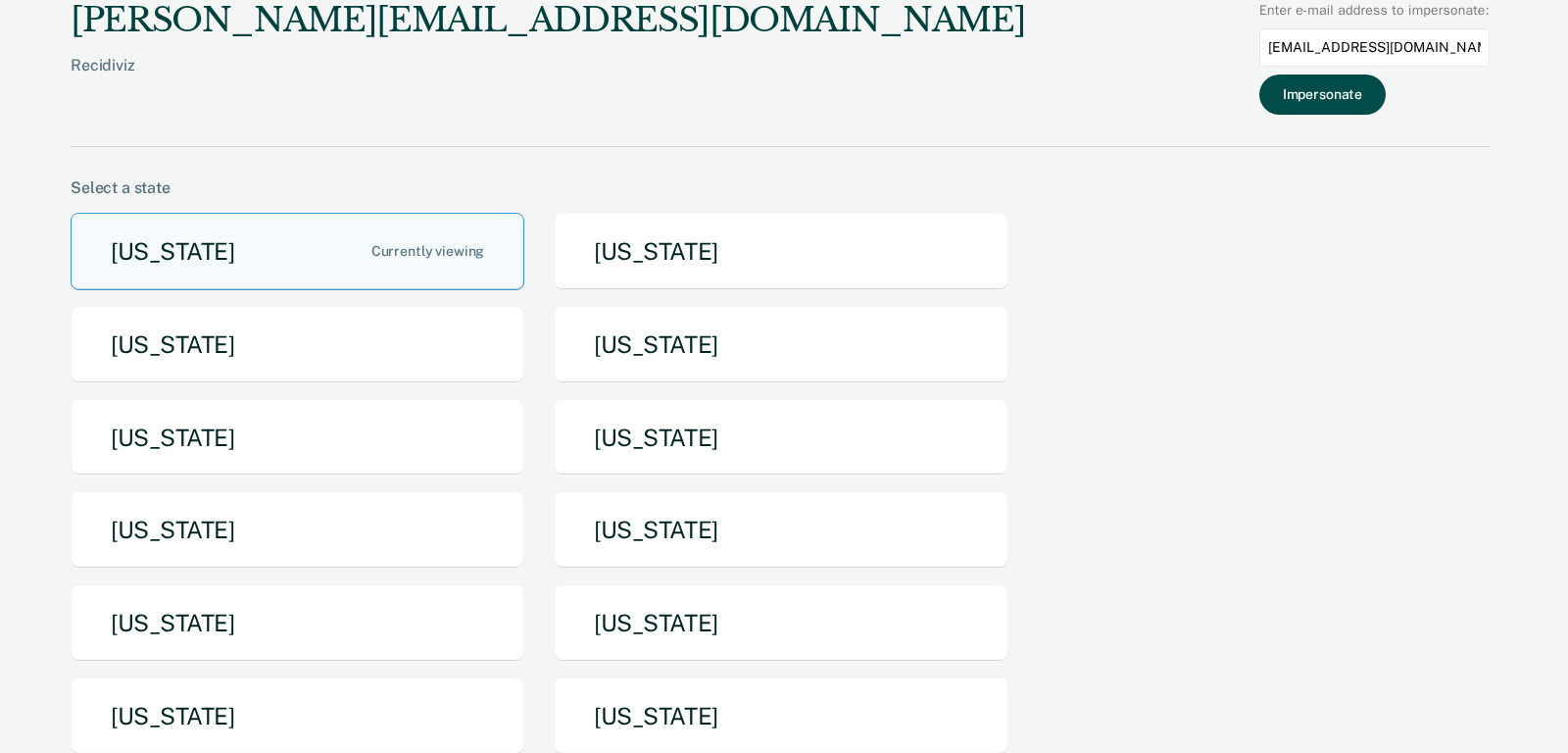 type on "raguirre@azadc.gov" 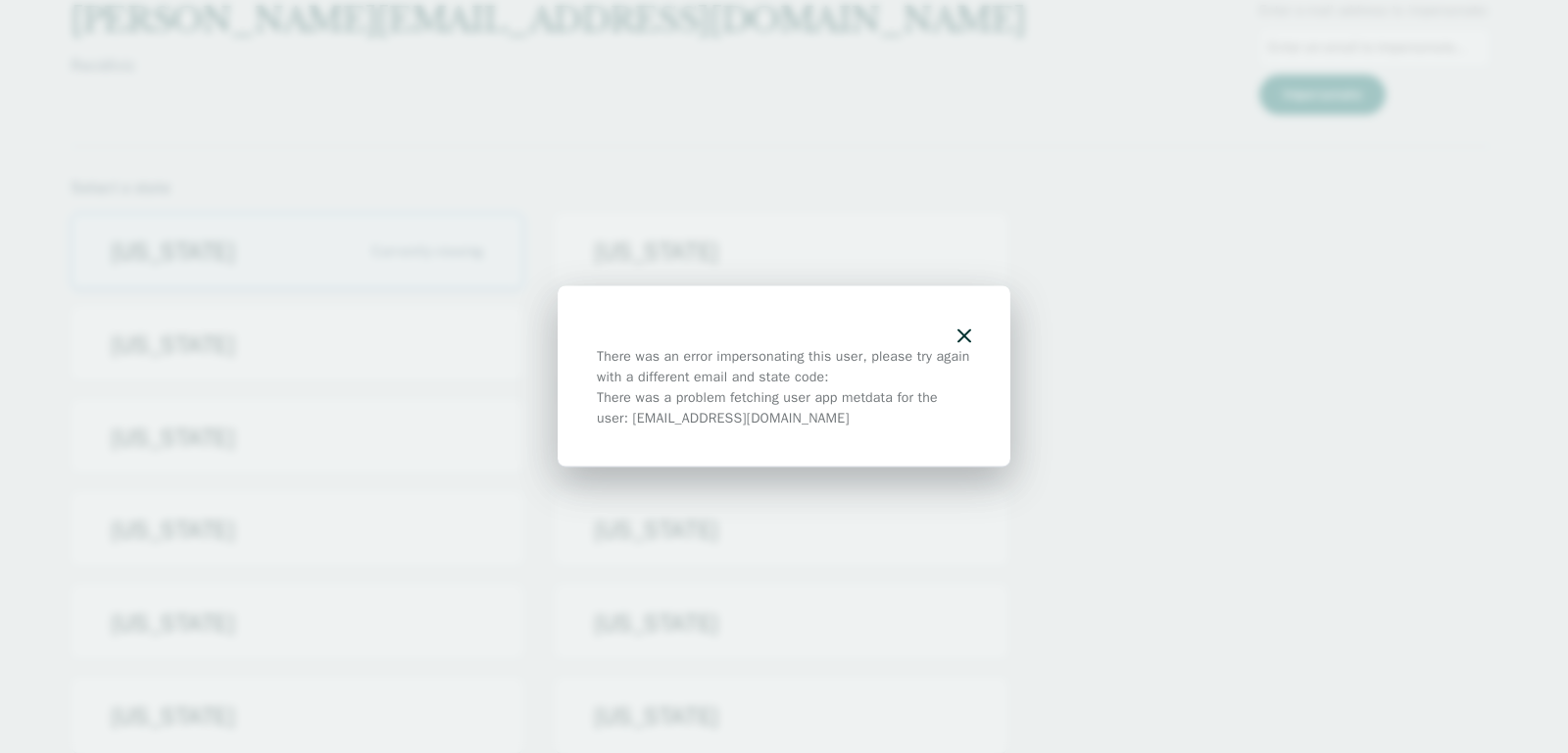 click on "There was a problem fetching user app metdata for the user: raguirre@azadc.gov" at bounding box center (784, 408) 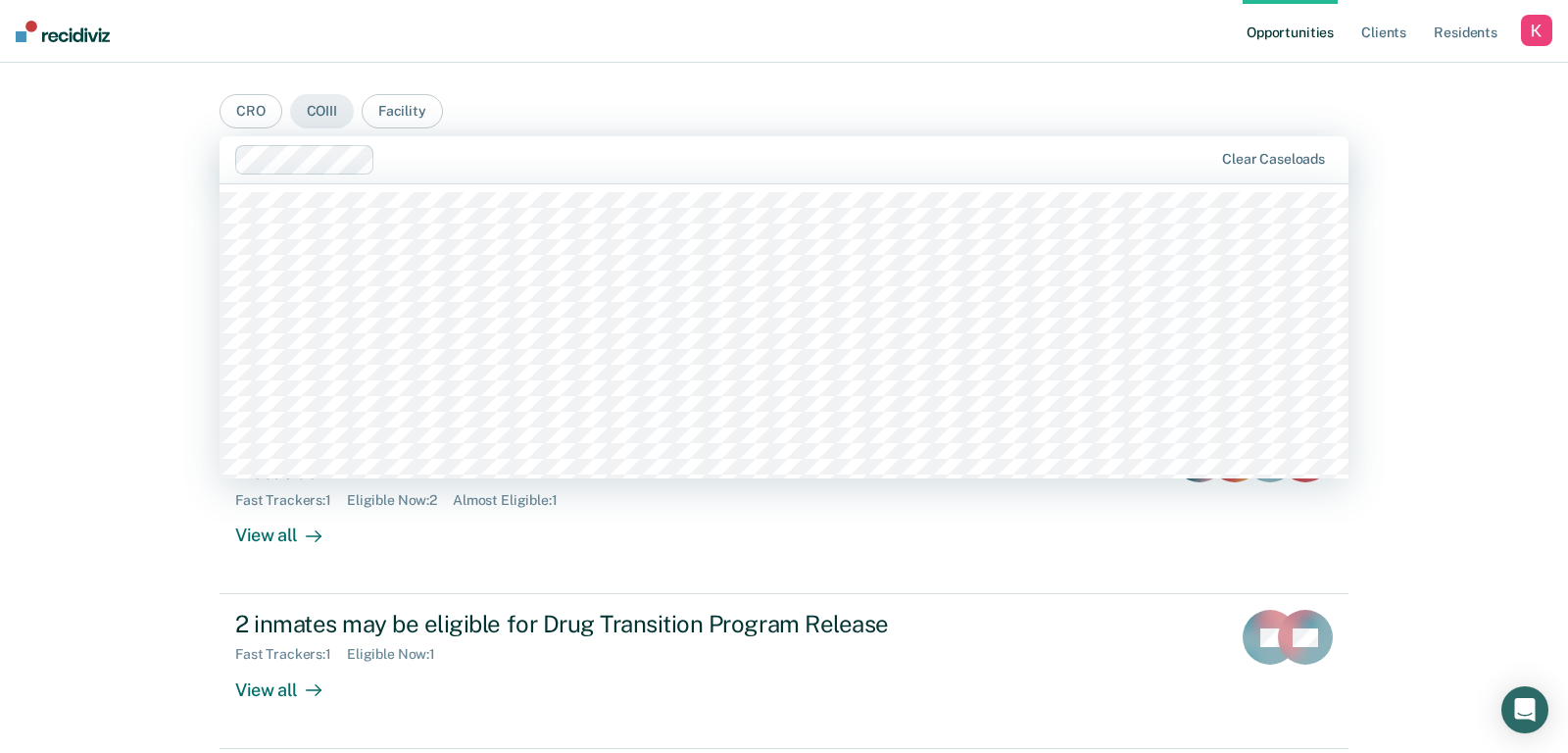 click at bounding box center [798, 159] 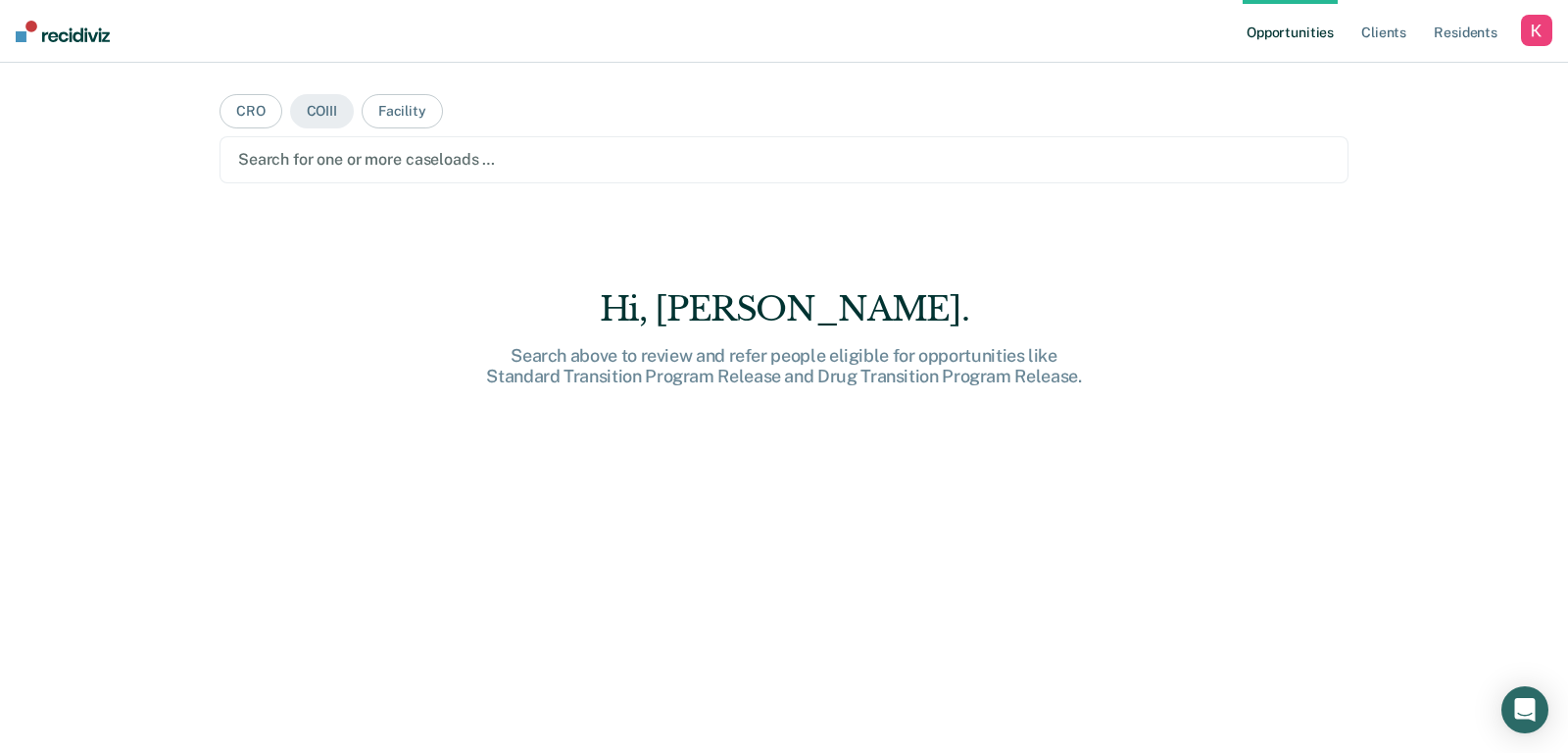 click at bounding box center (784, 159) 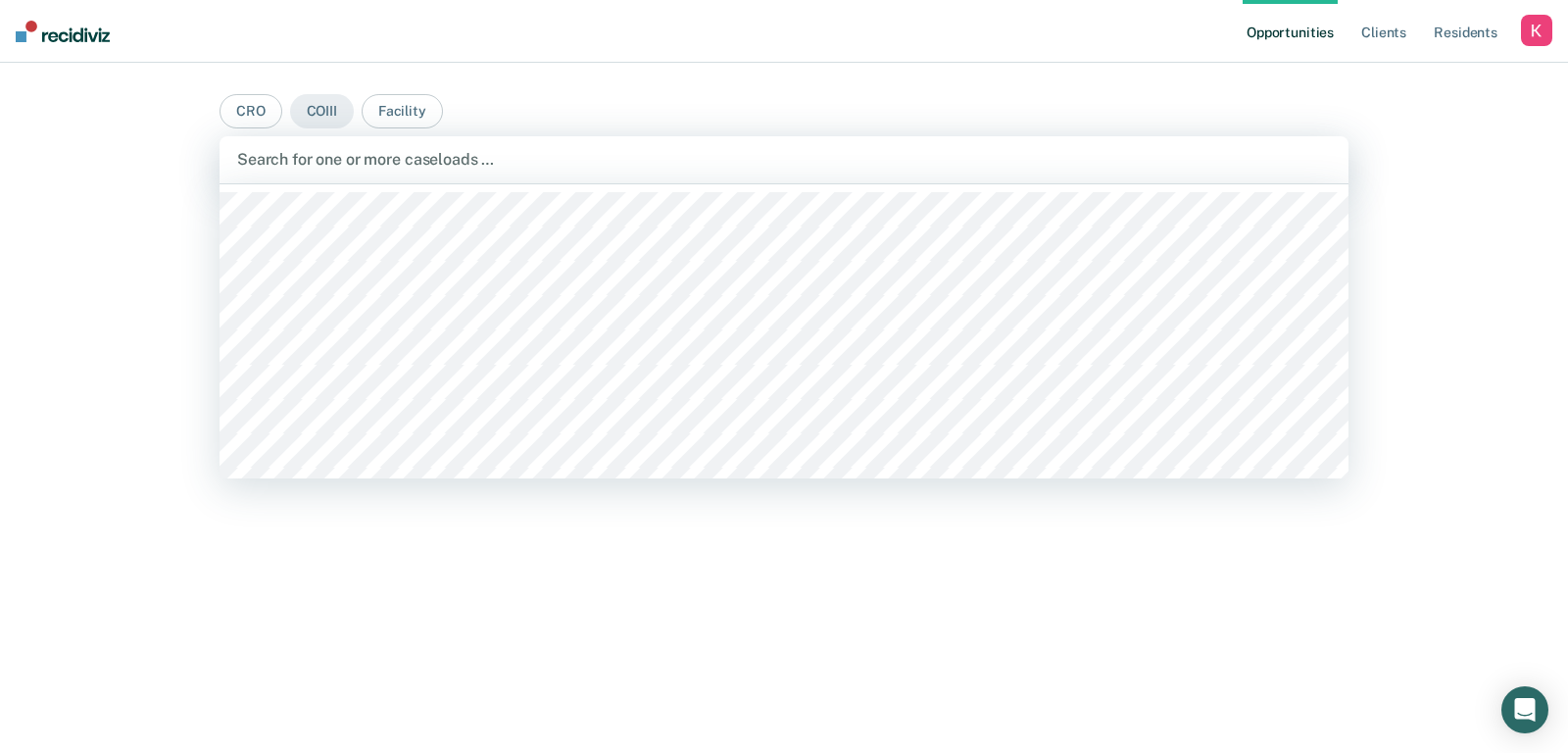 click at bounding box center [784, 159] 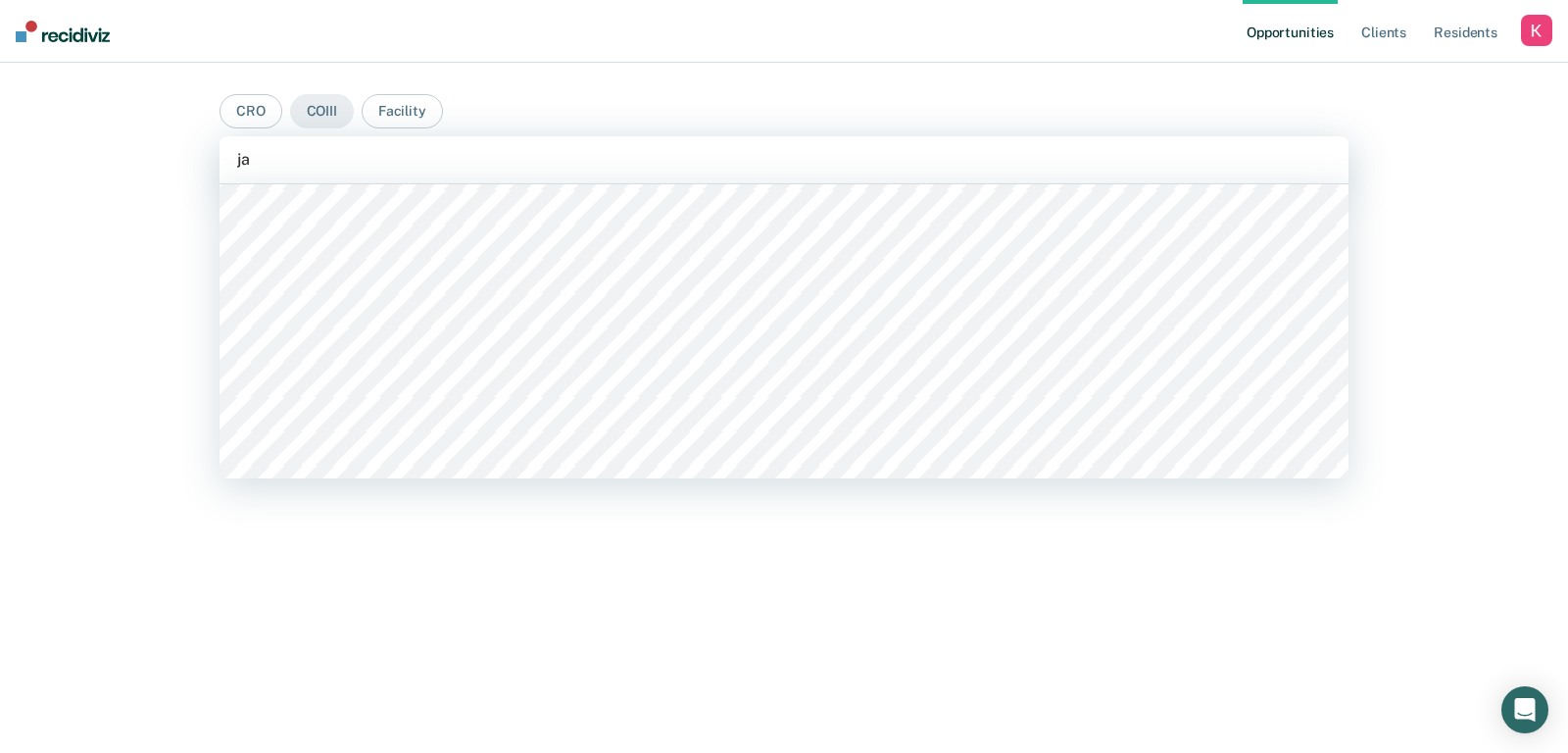 scroll, scrollTop: 0, scrollLeft: 0, axis: both 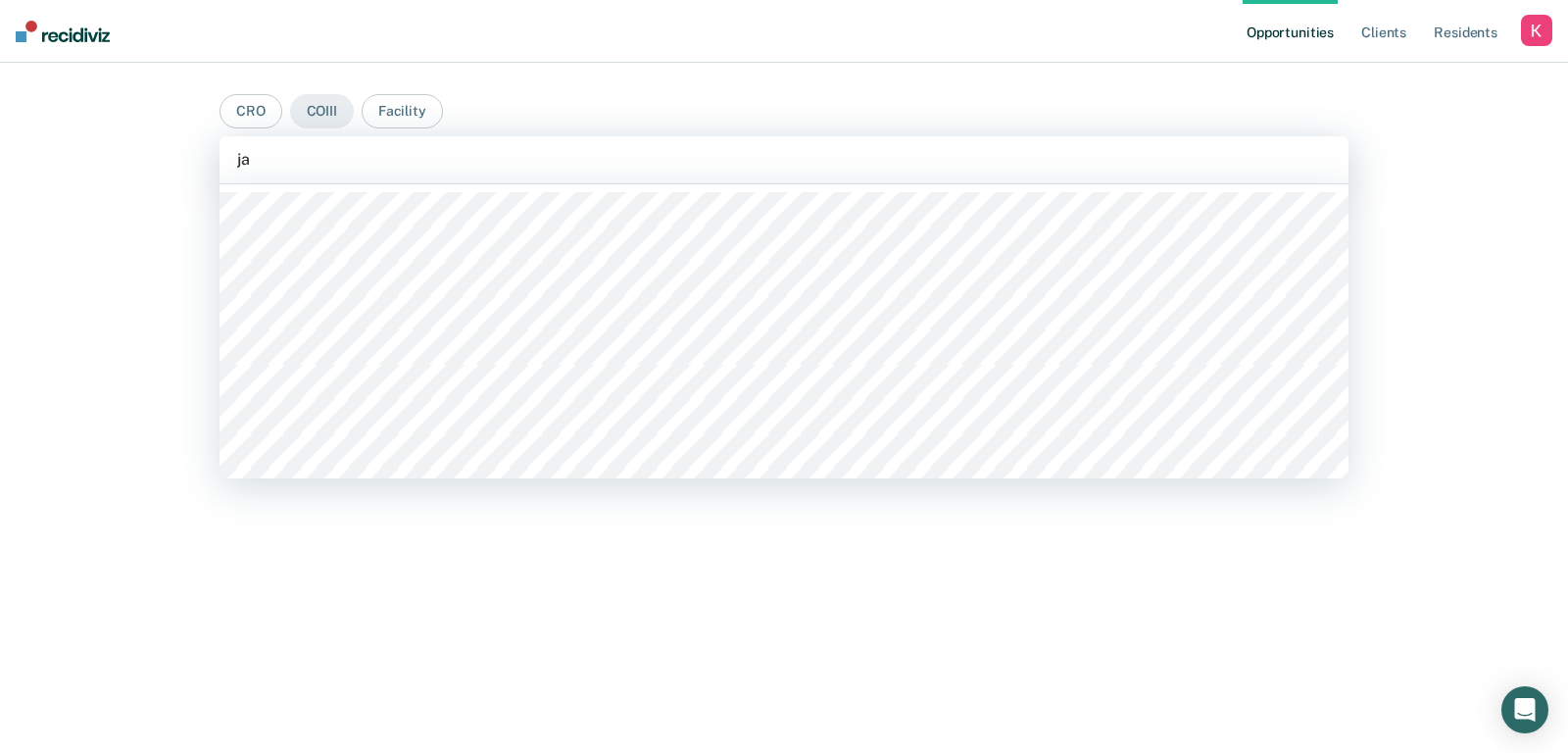 type on "j" 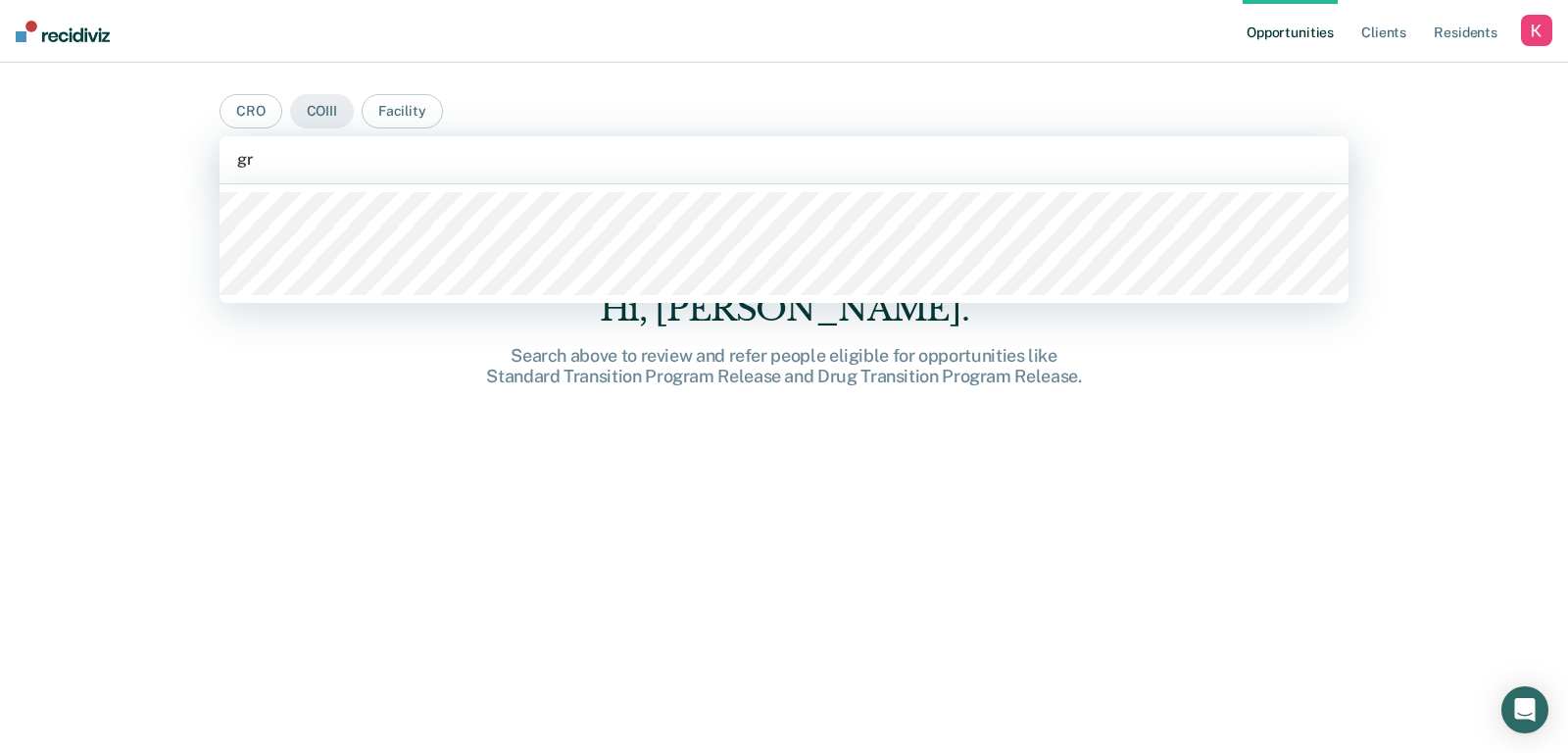type on "g" 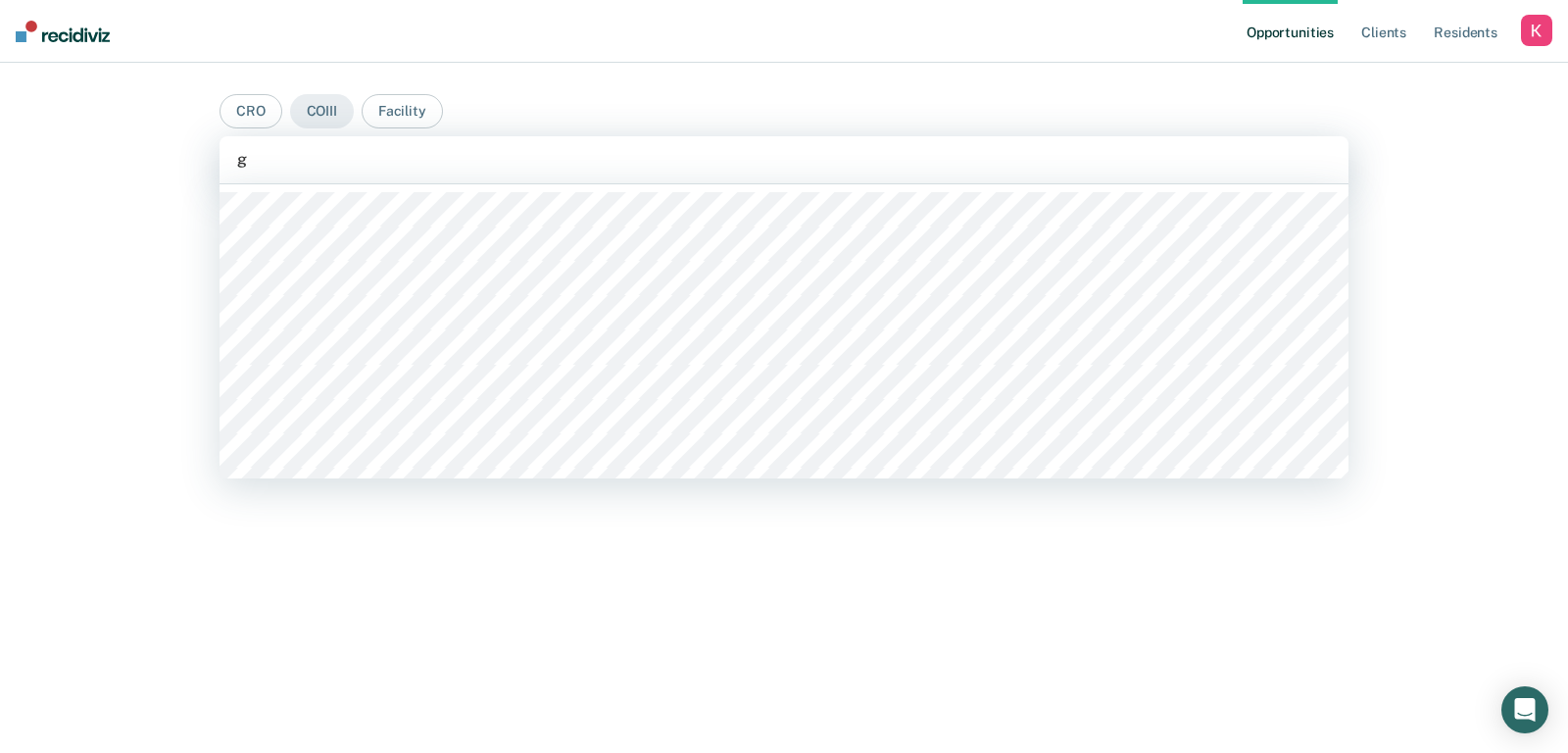 type 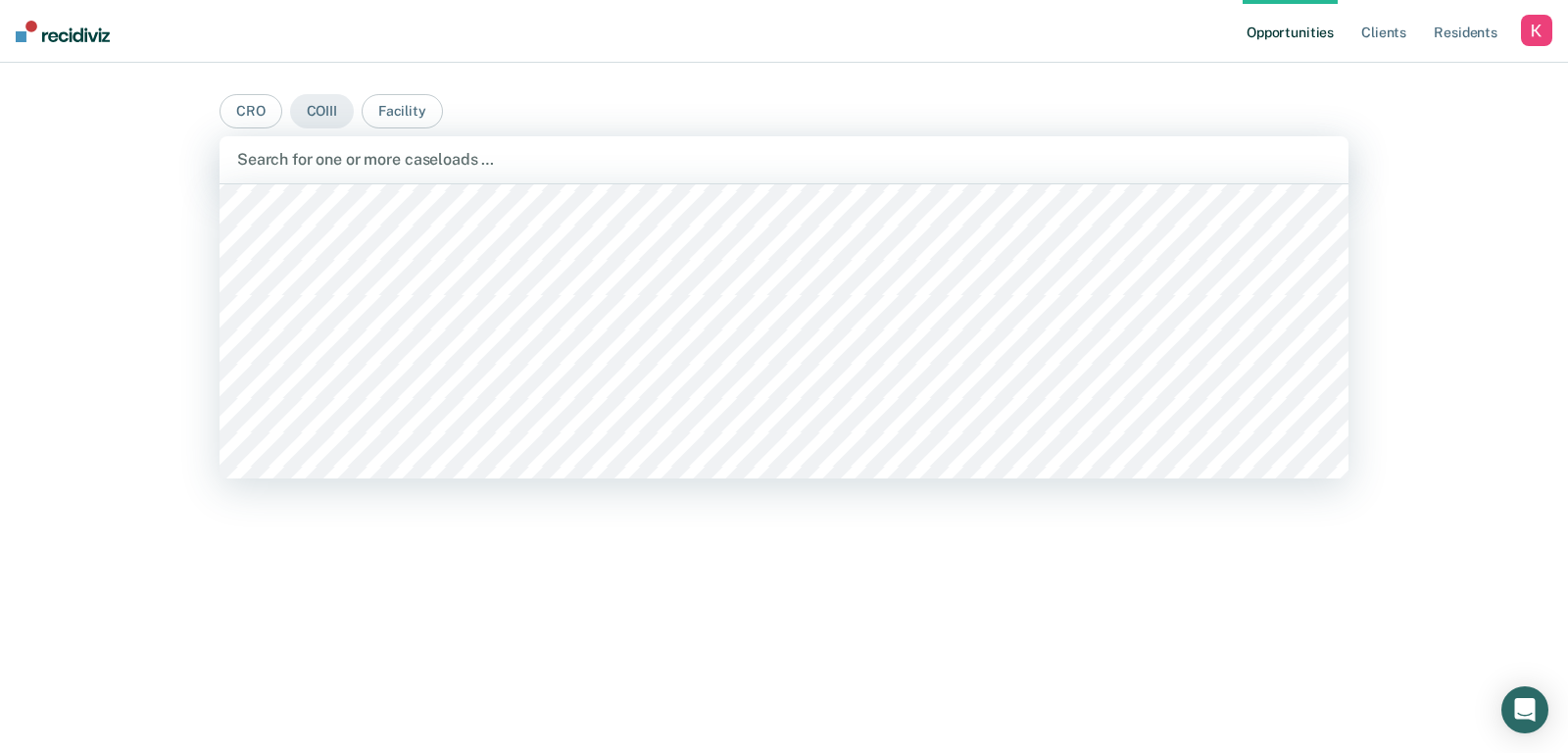 scroll, scrollTop: 1702, scrollLeft: 0, axis: vertical 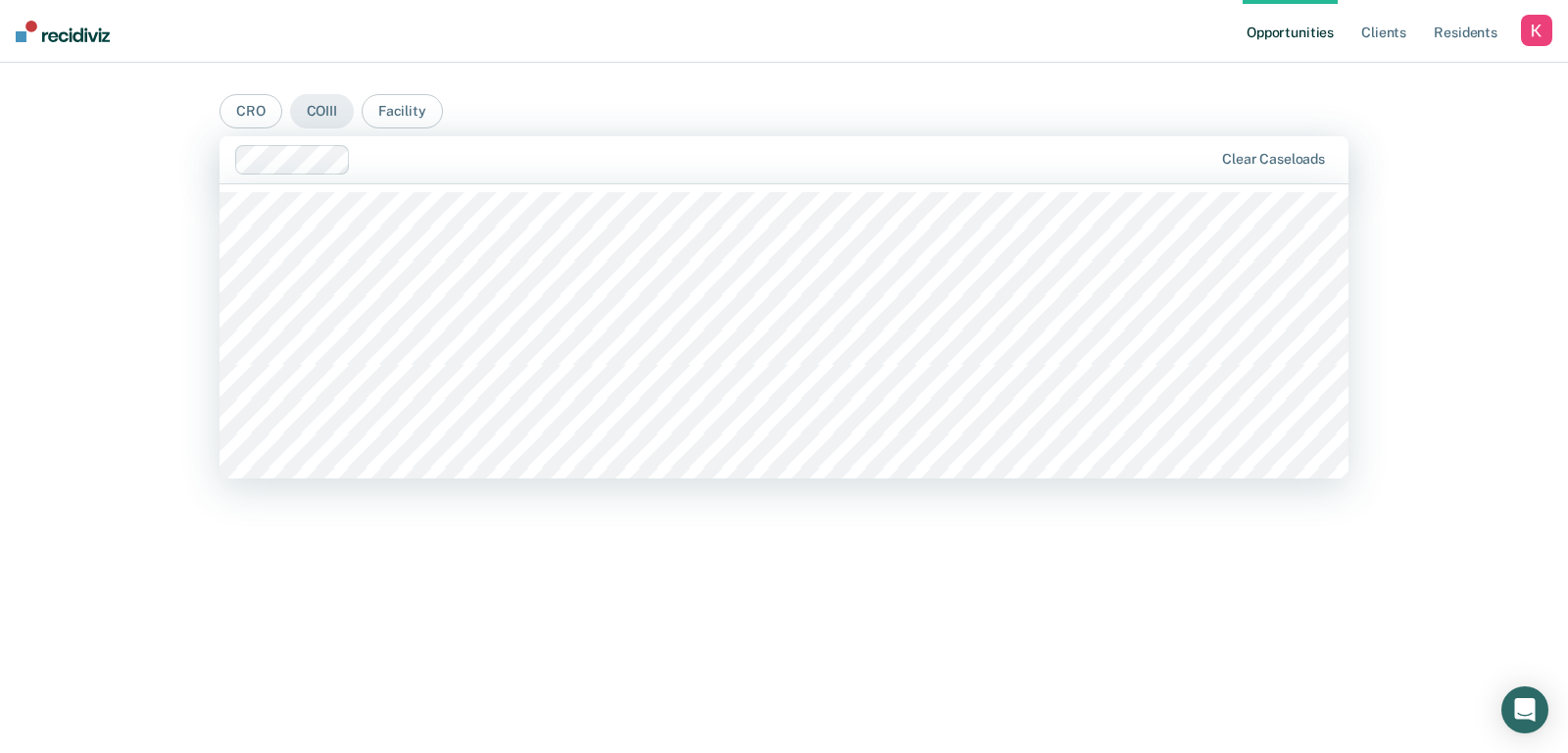 click at bounding box center [785, 159] 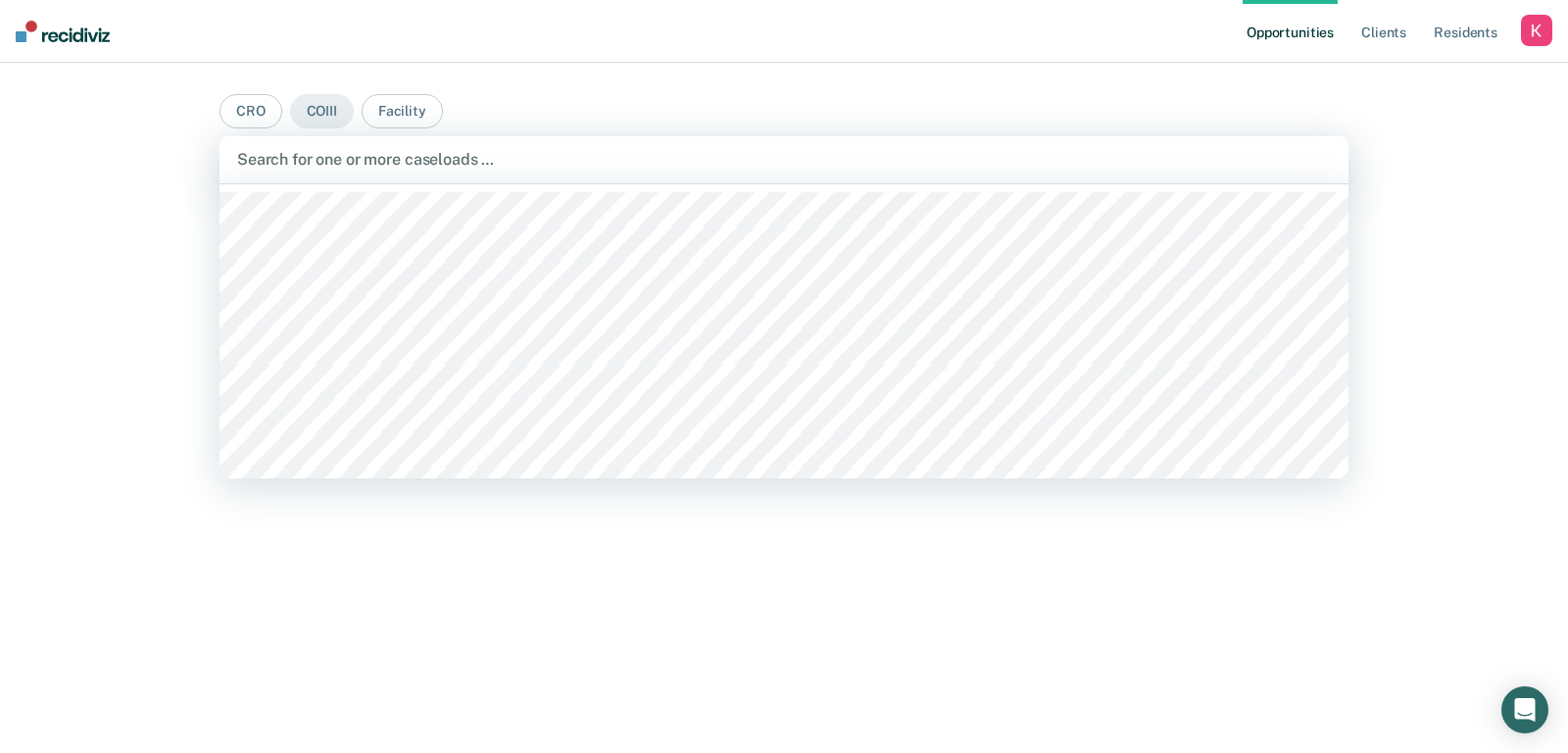click at bounding box center (784, 159) 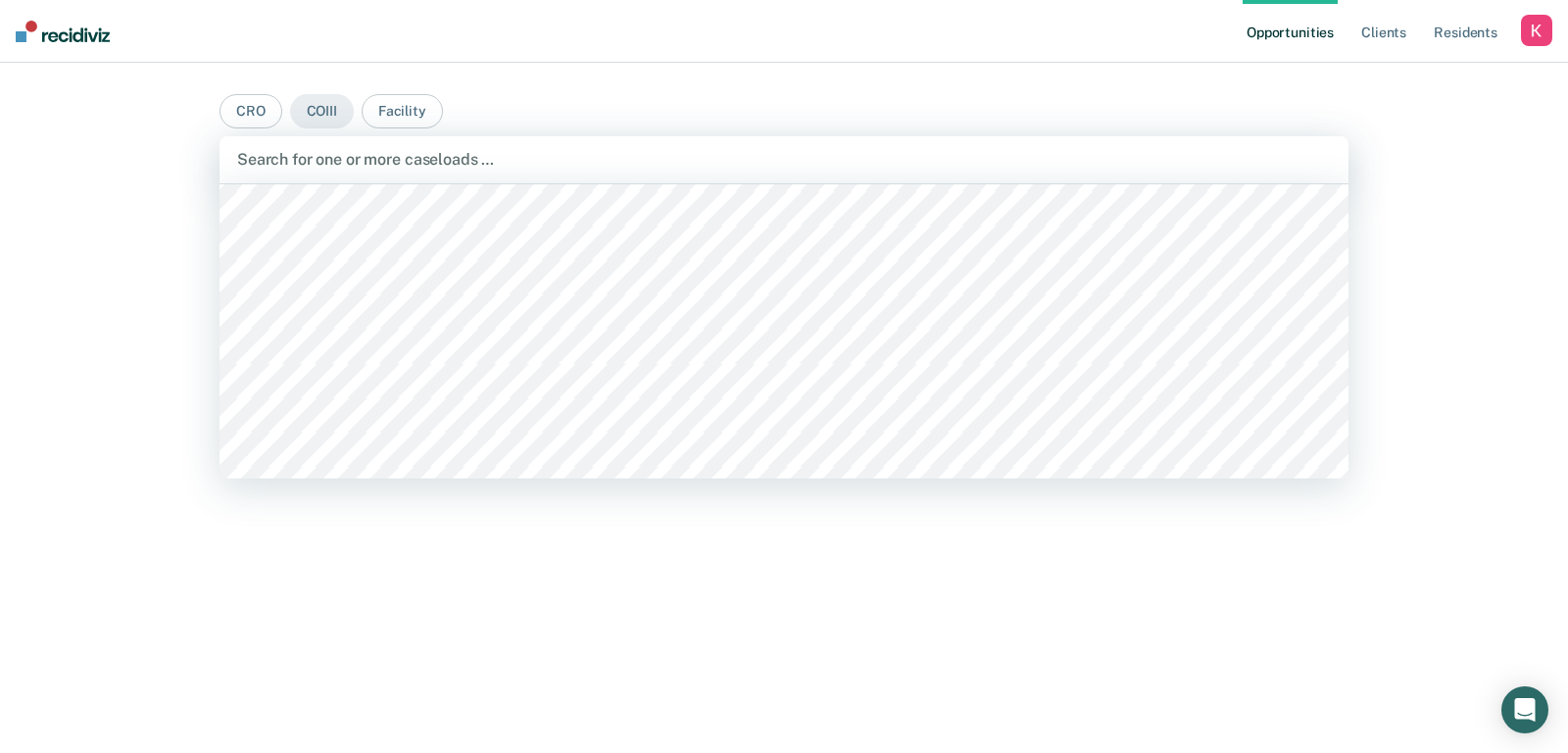 scroll, scrollTop: 1034, scrollLeft: 0, axis: vertical 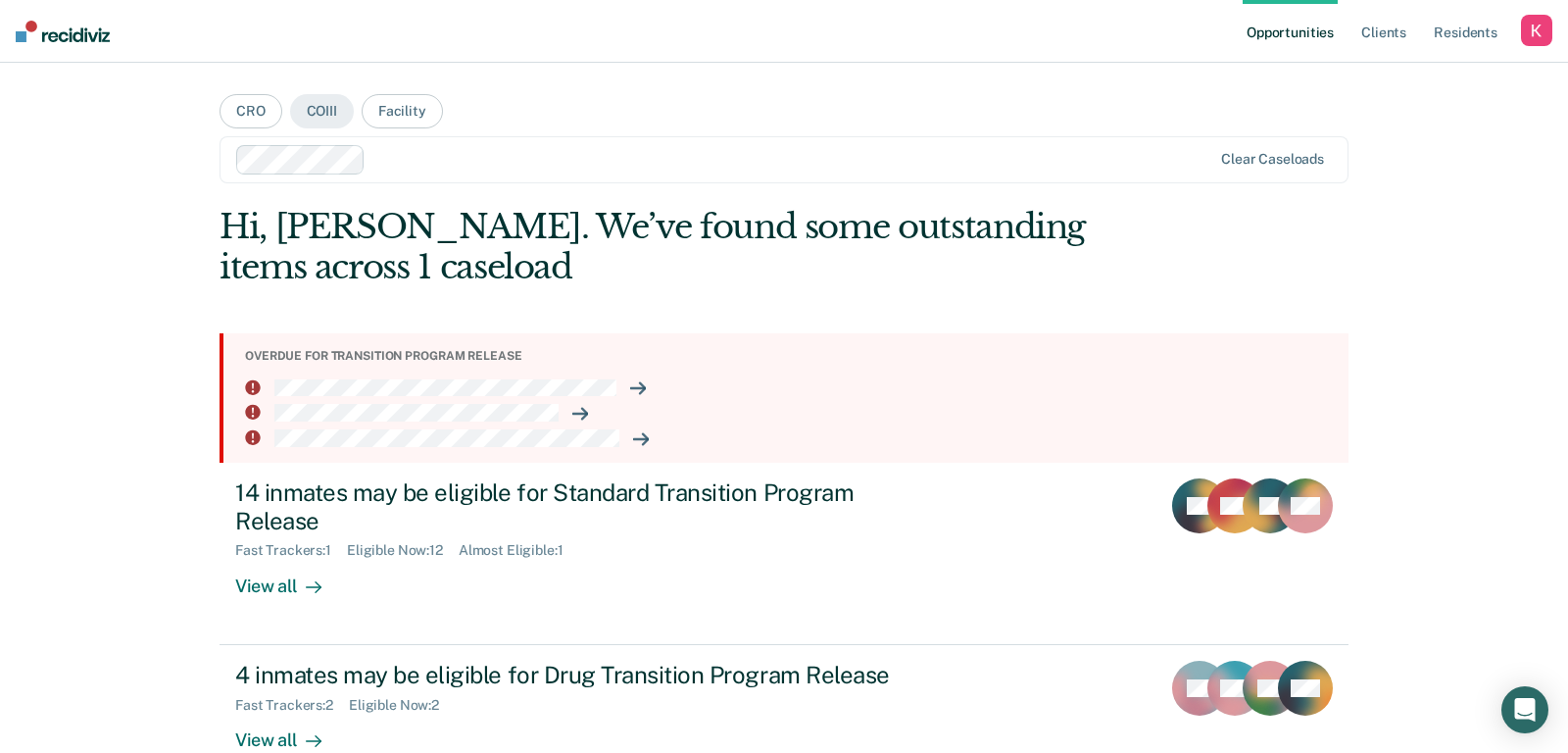 click at bounding box center [1537, 30] 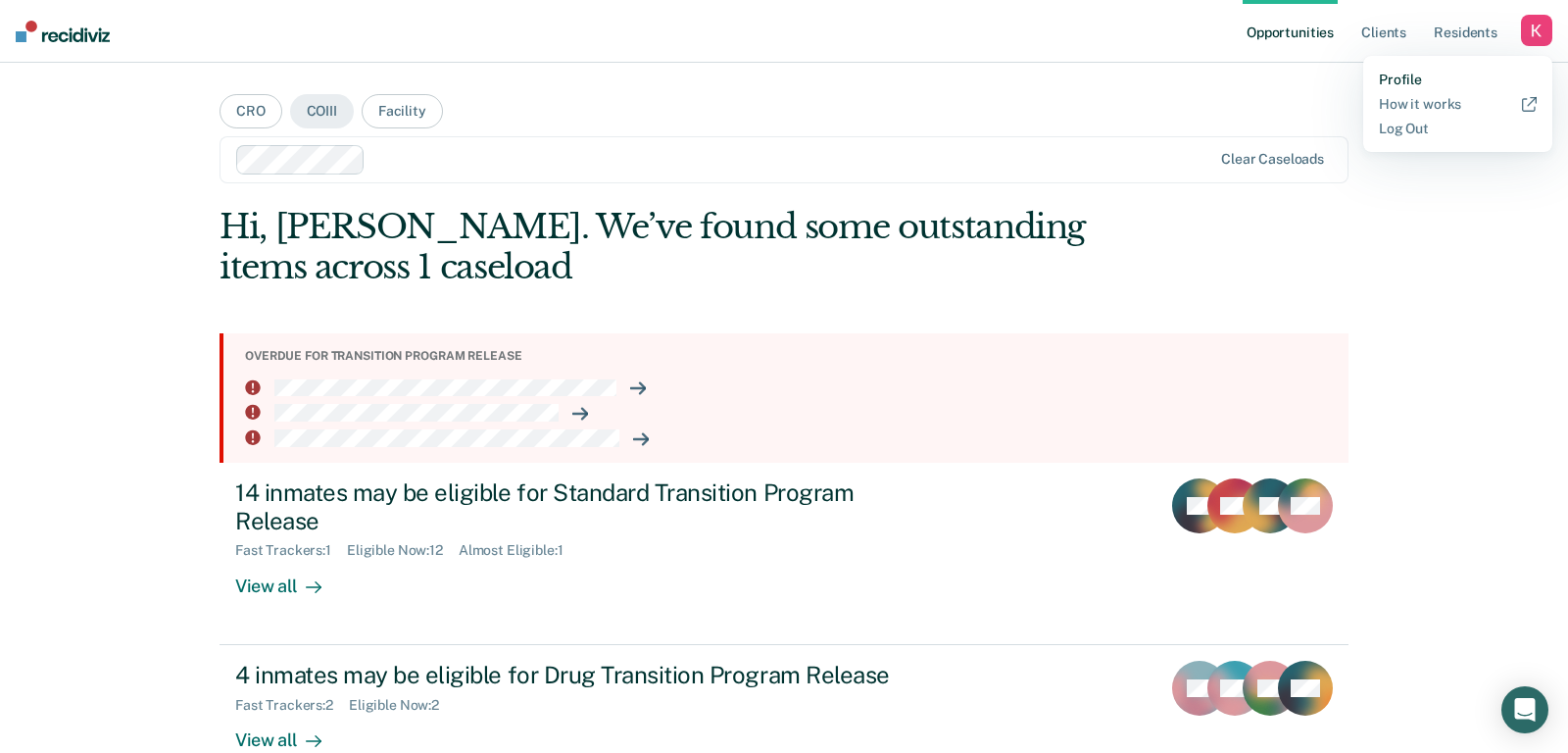 click on "Profile" at bounding box center (1457, 79) 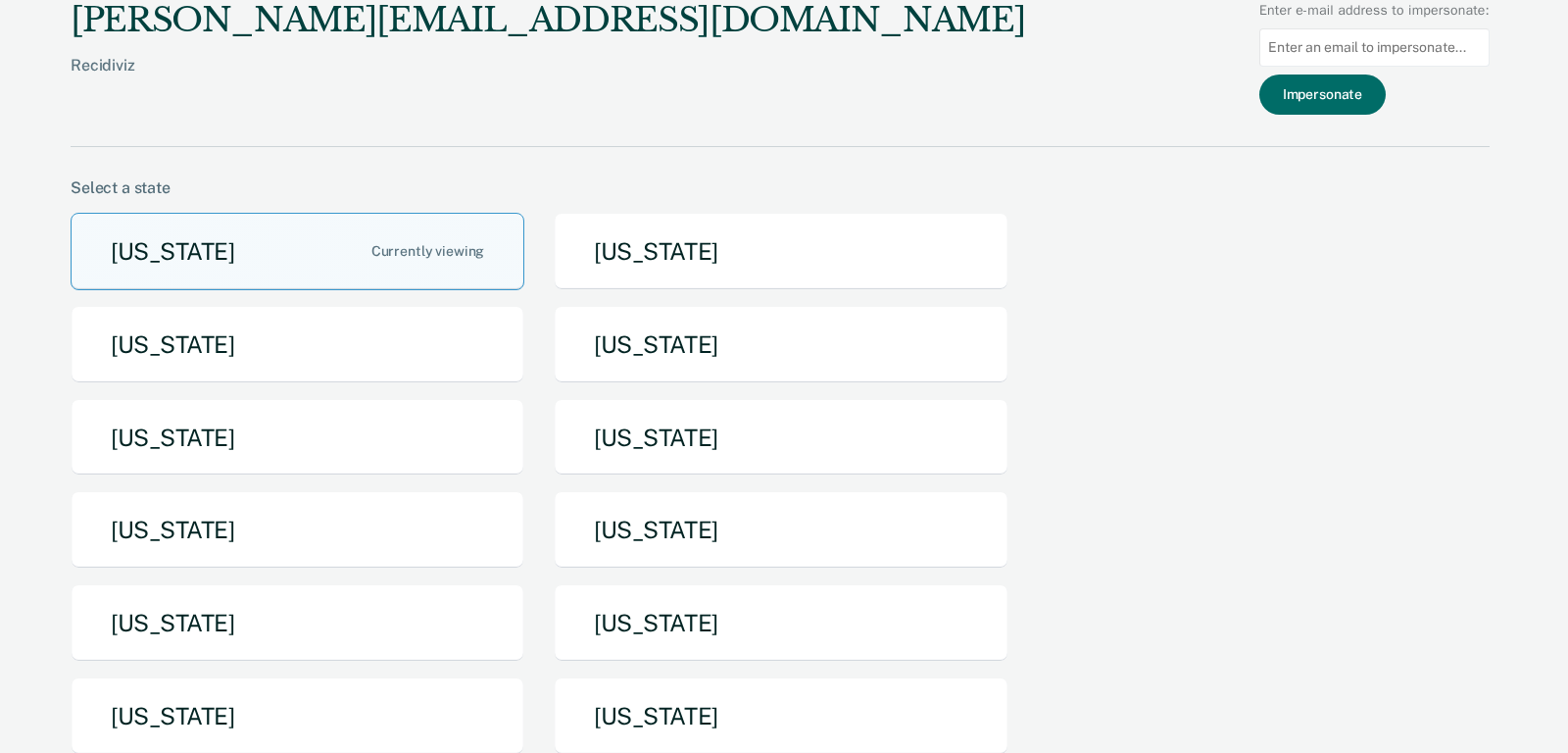 click at bounding box center [1374, 47] 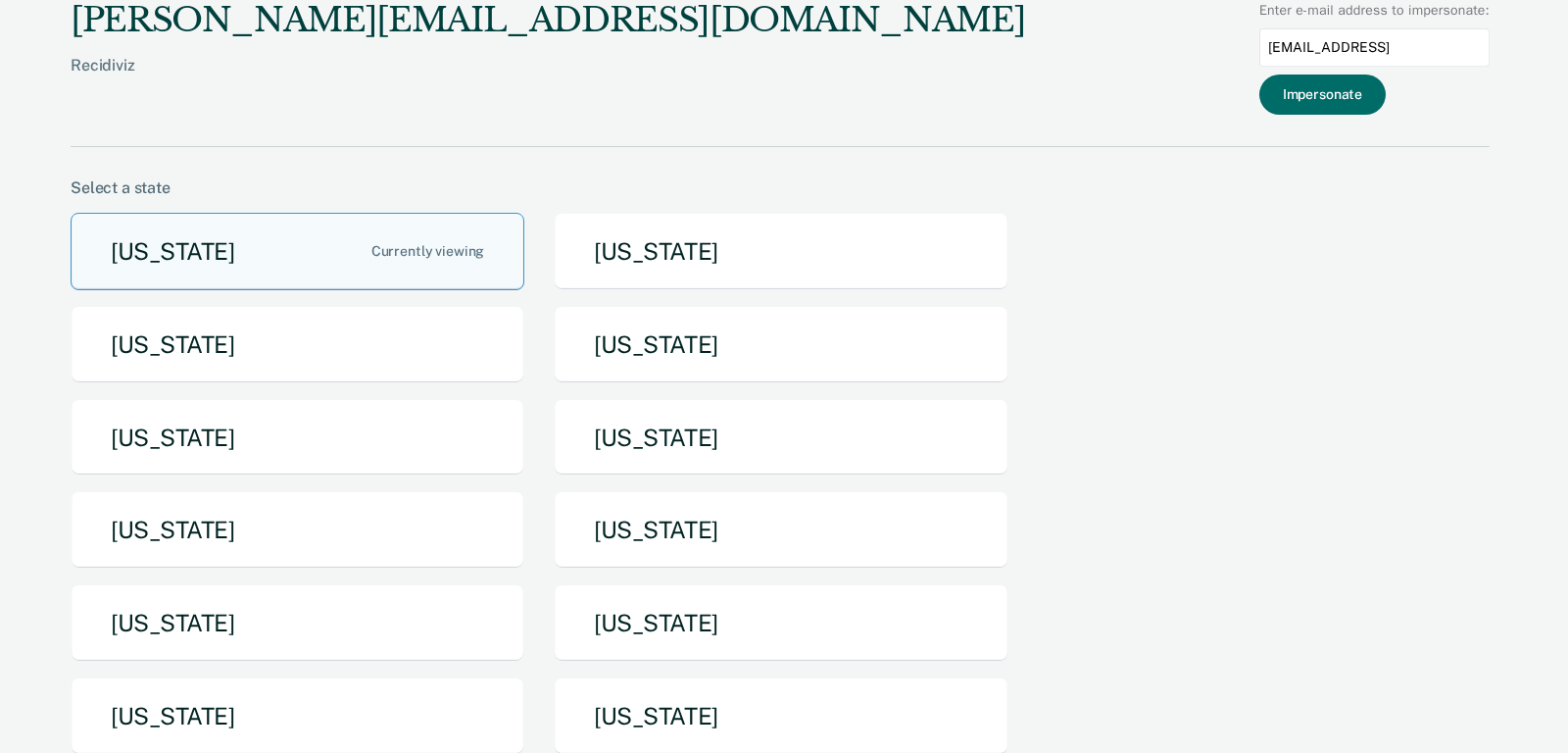 type on "sbarnes@azadc.gov" 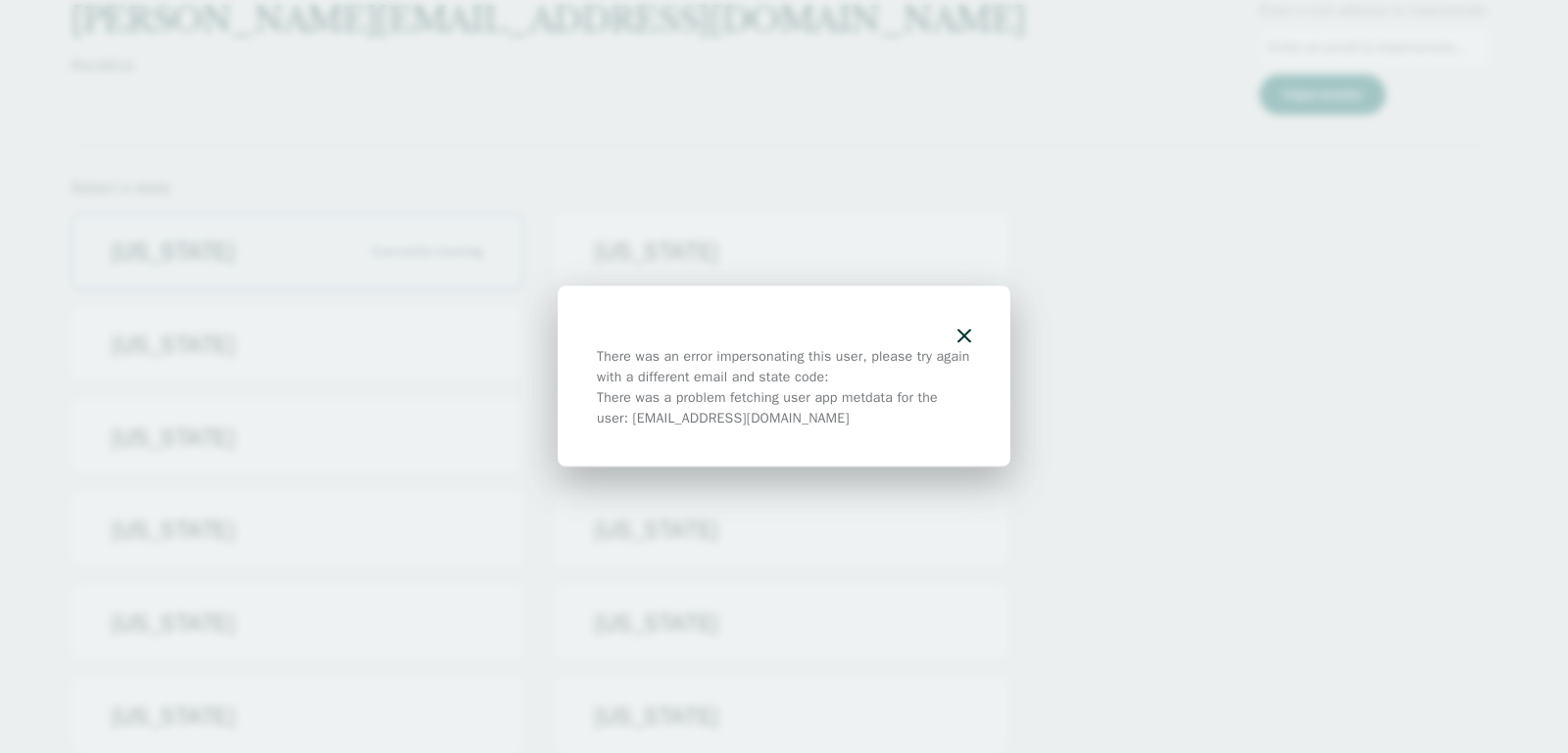 click on "There was an error impersonating this user, please try again with a different email and state code: There was a problem fetching user app metdata for the user: sbarnes@azadc.gov" at bounding box center (784, 376) 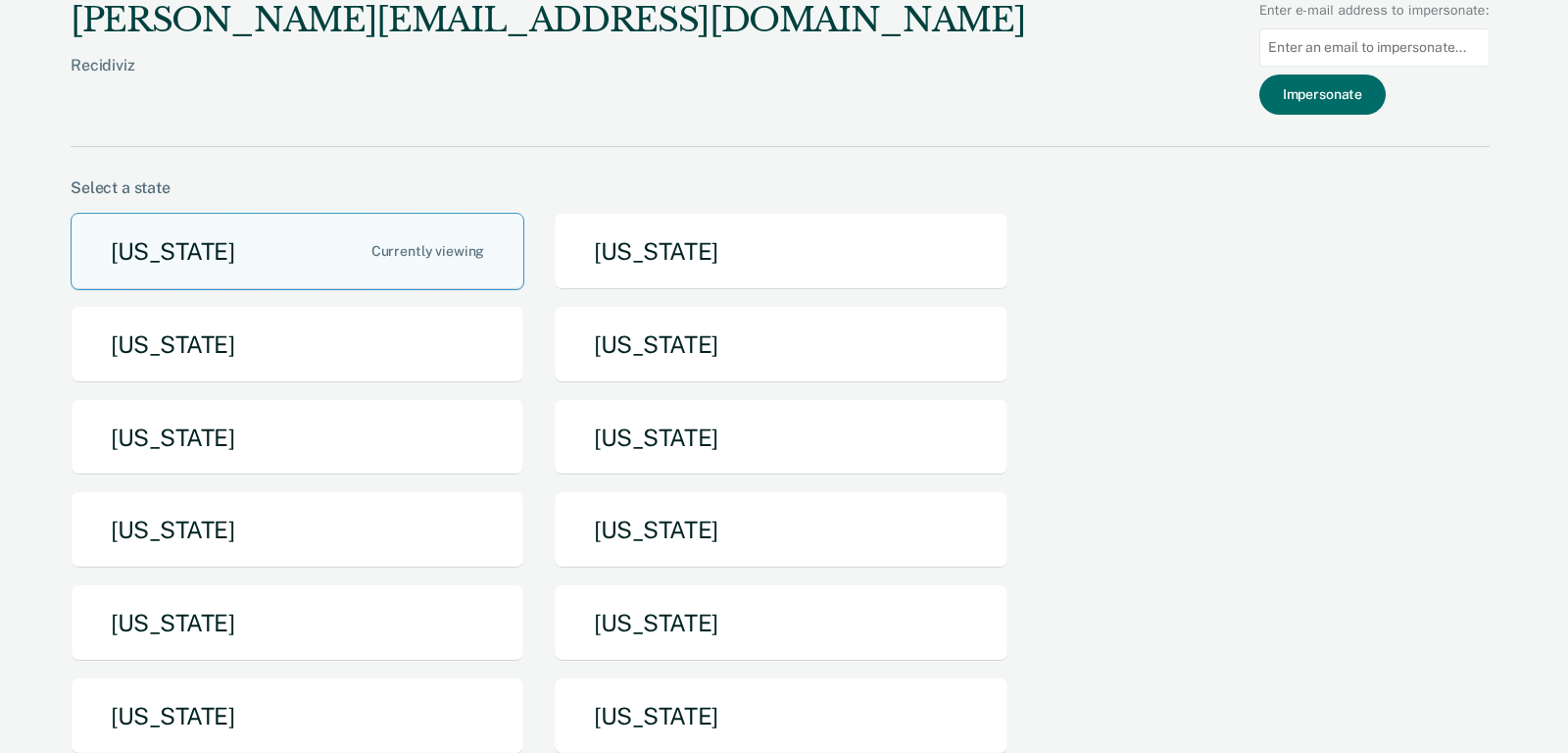click on "There was an error impersonating this user, please try again with a different email and state code: There was a problem fetching user app metdata for the user: sbarnes@azadc.gov" at bounding box center [784, 376] 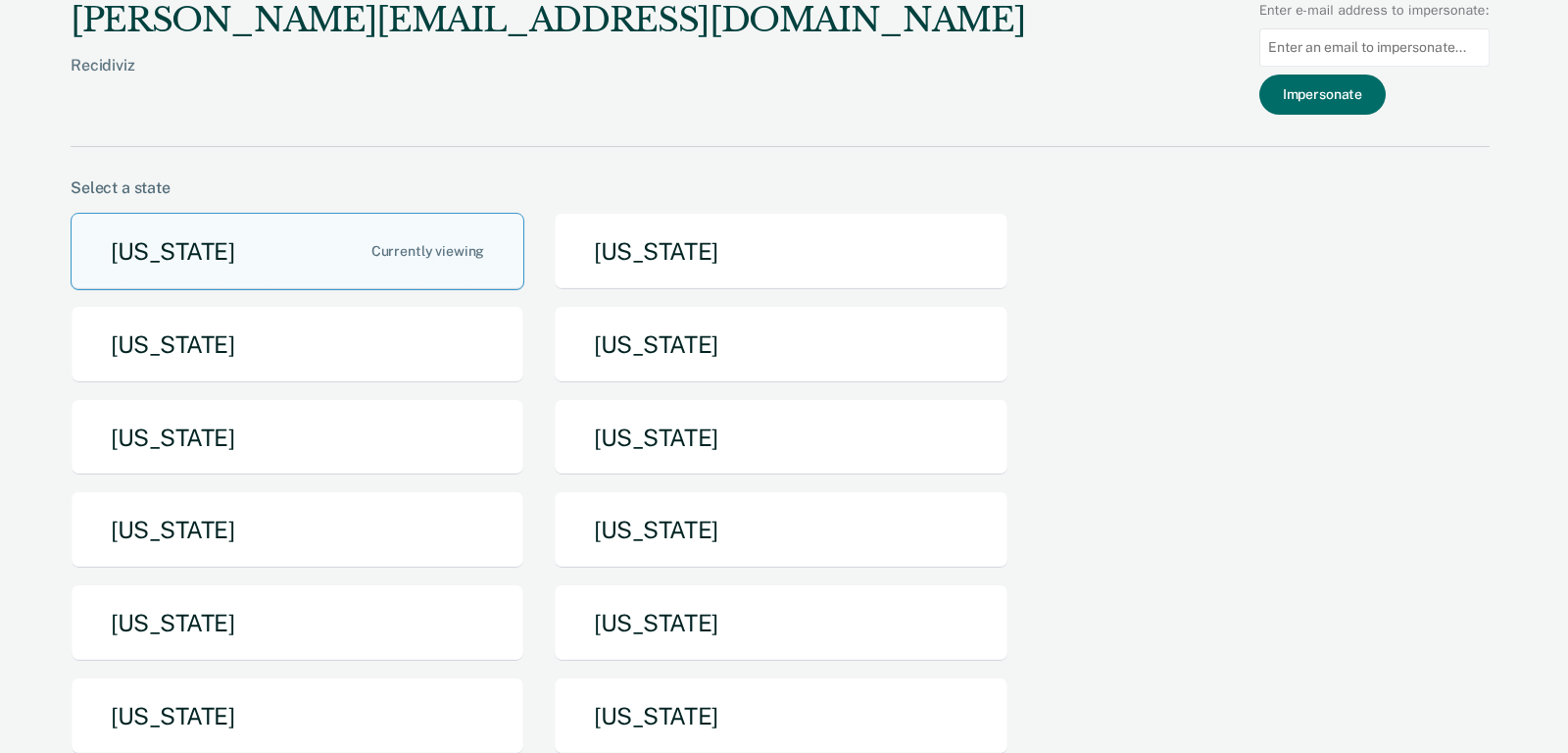 click at bounding box center (1374, 47) 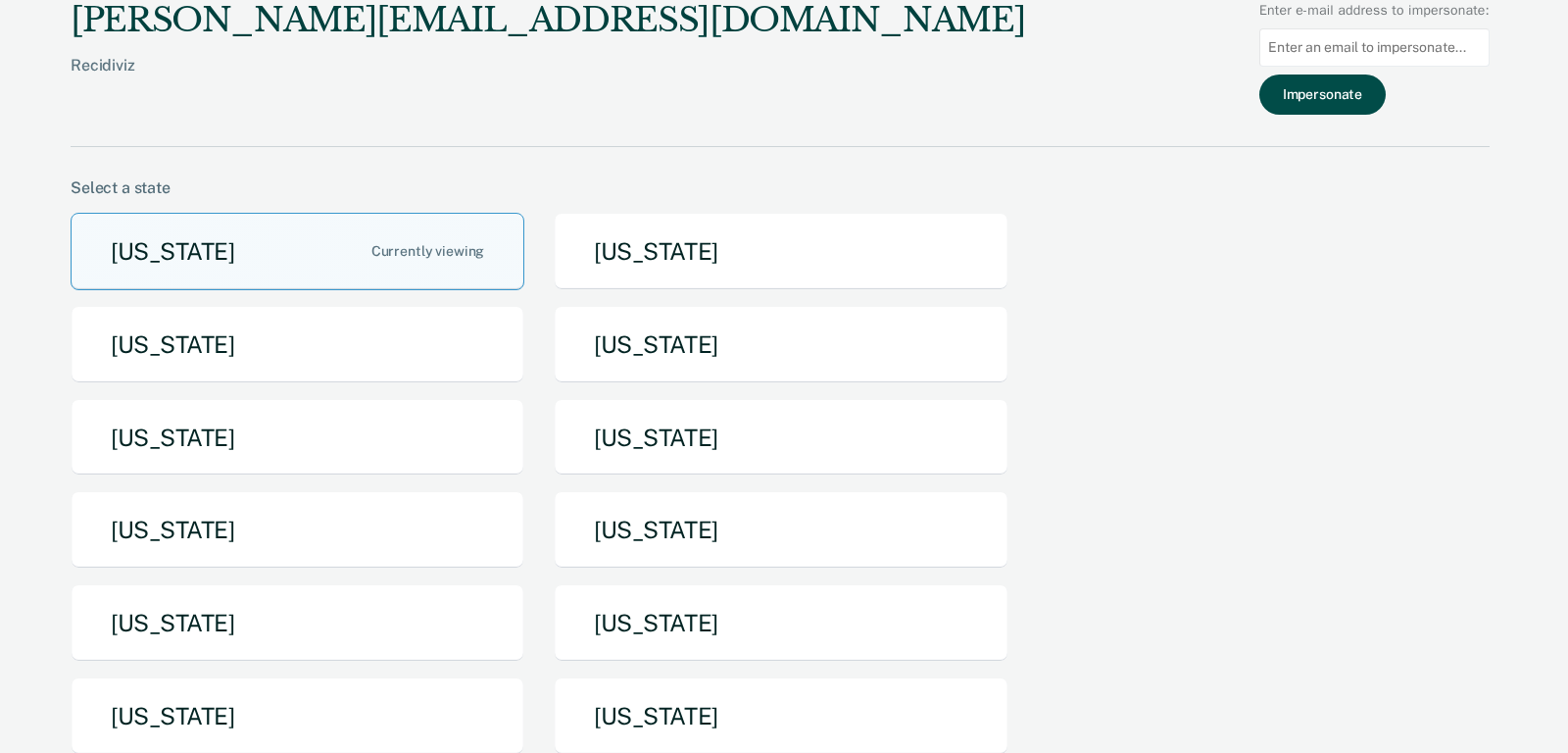 click on "Impersonate" at bounding box center (1322, 94) 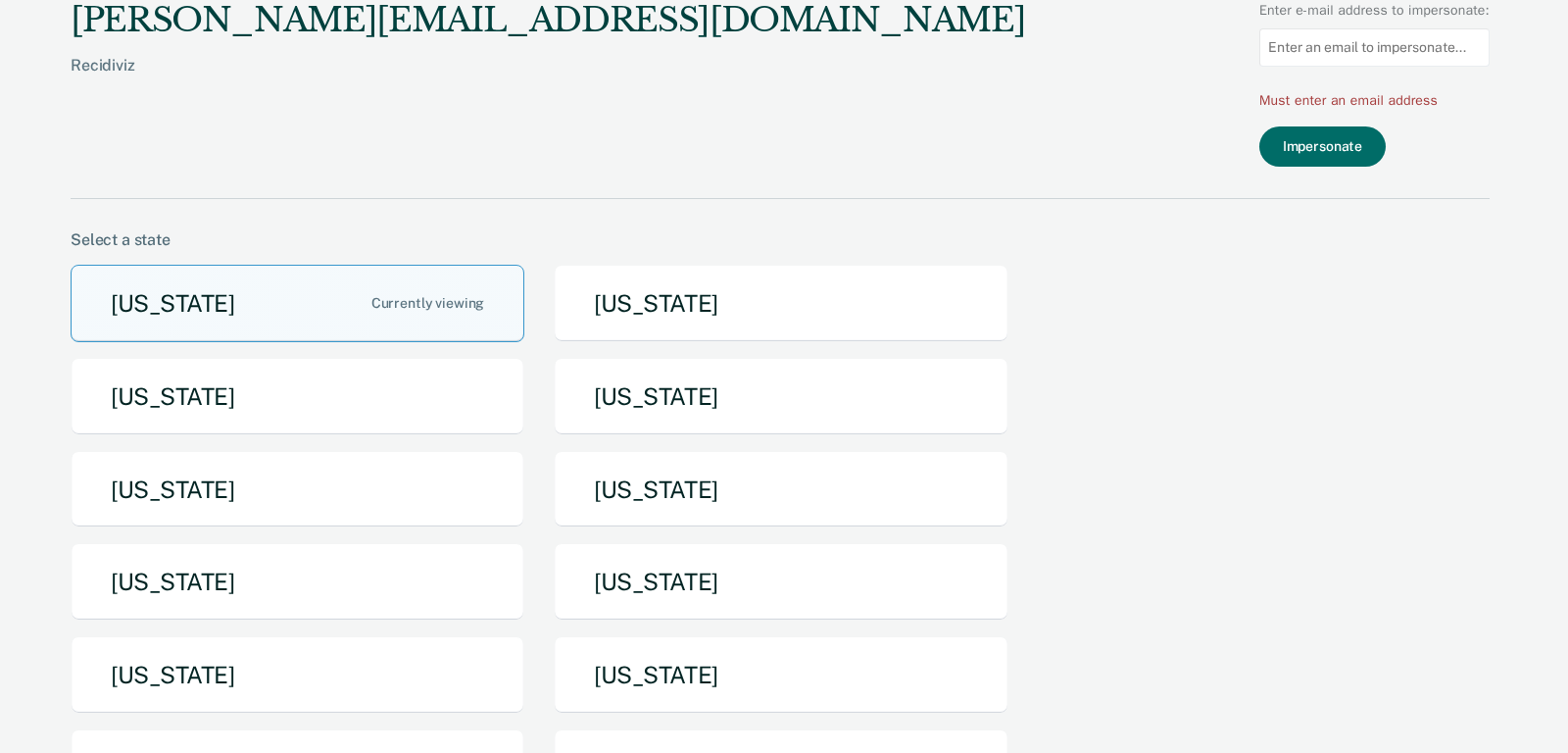 click on "Impersonate" at bounding box center [1374, 146] 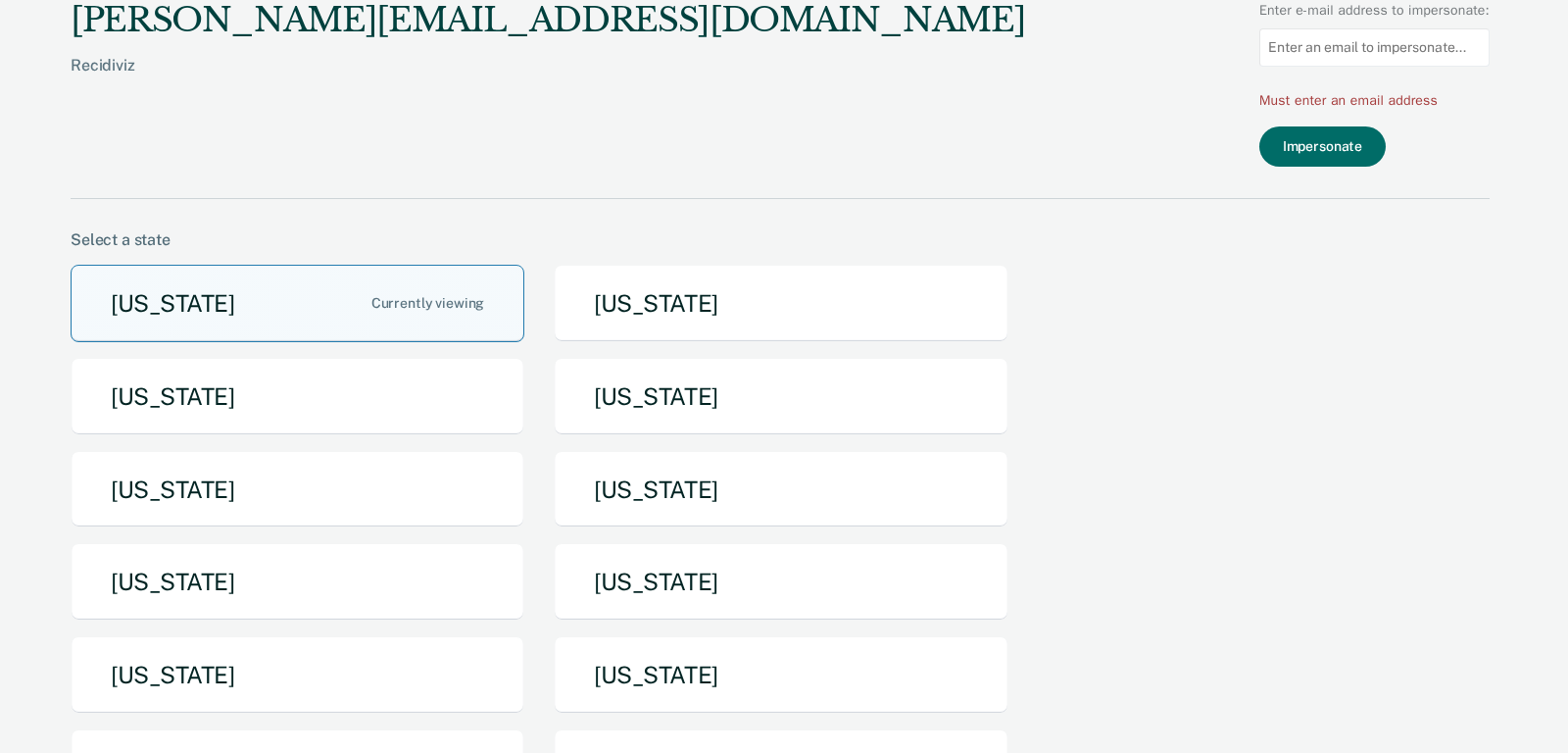 click on "Arizona" at bounding box center (297, 303) 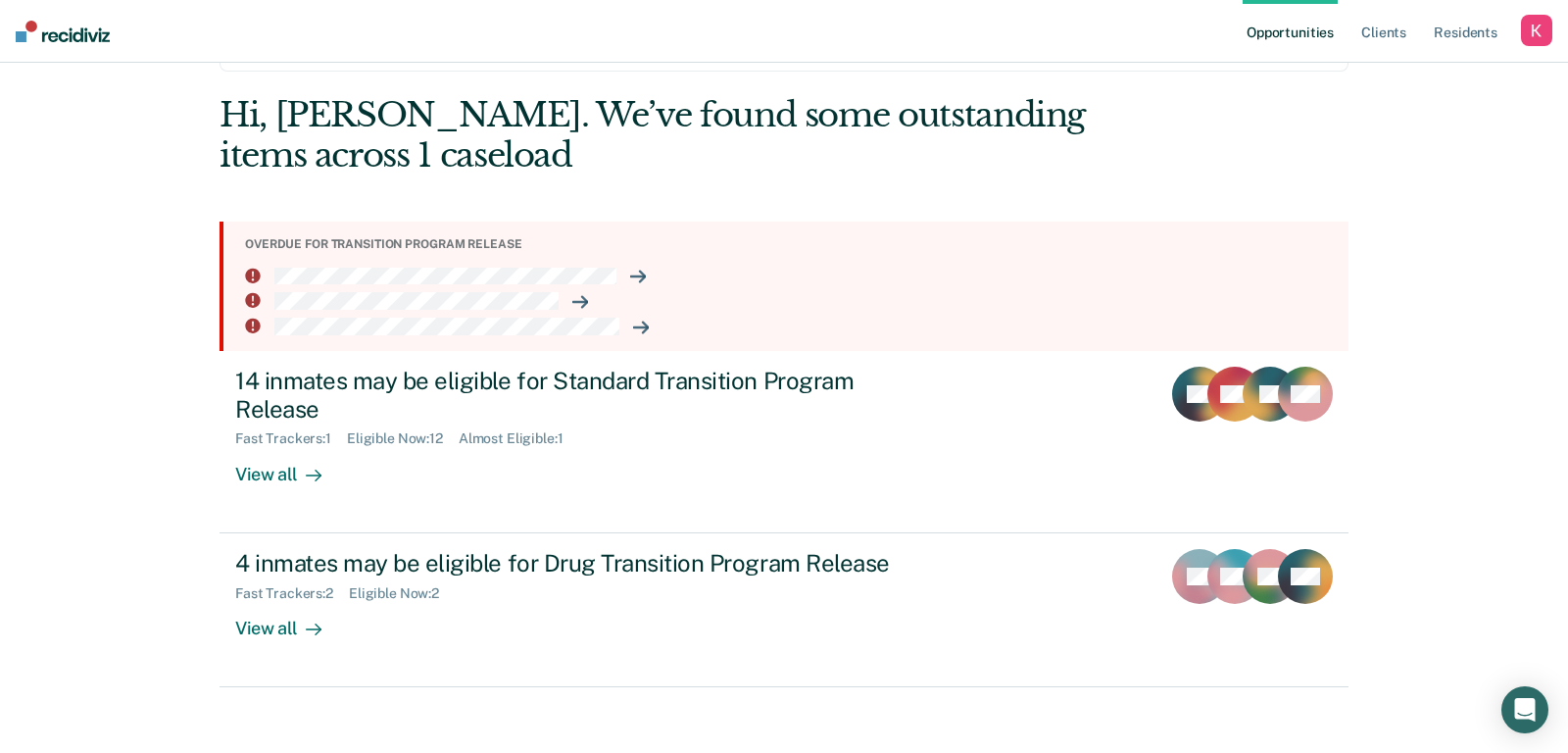 scroll, scrollTop: 123, scrollLeft: 0, axis: vertical 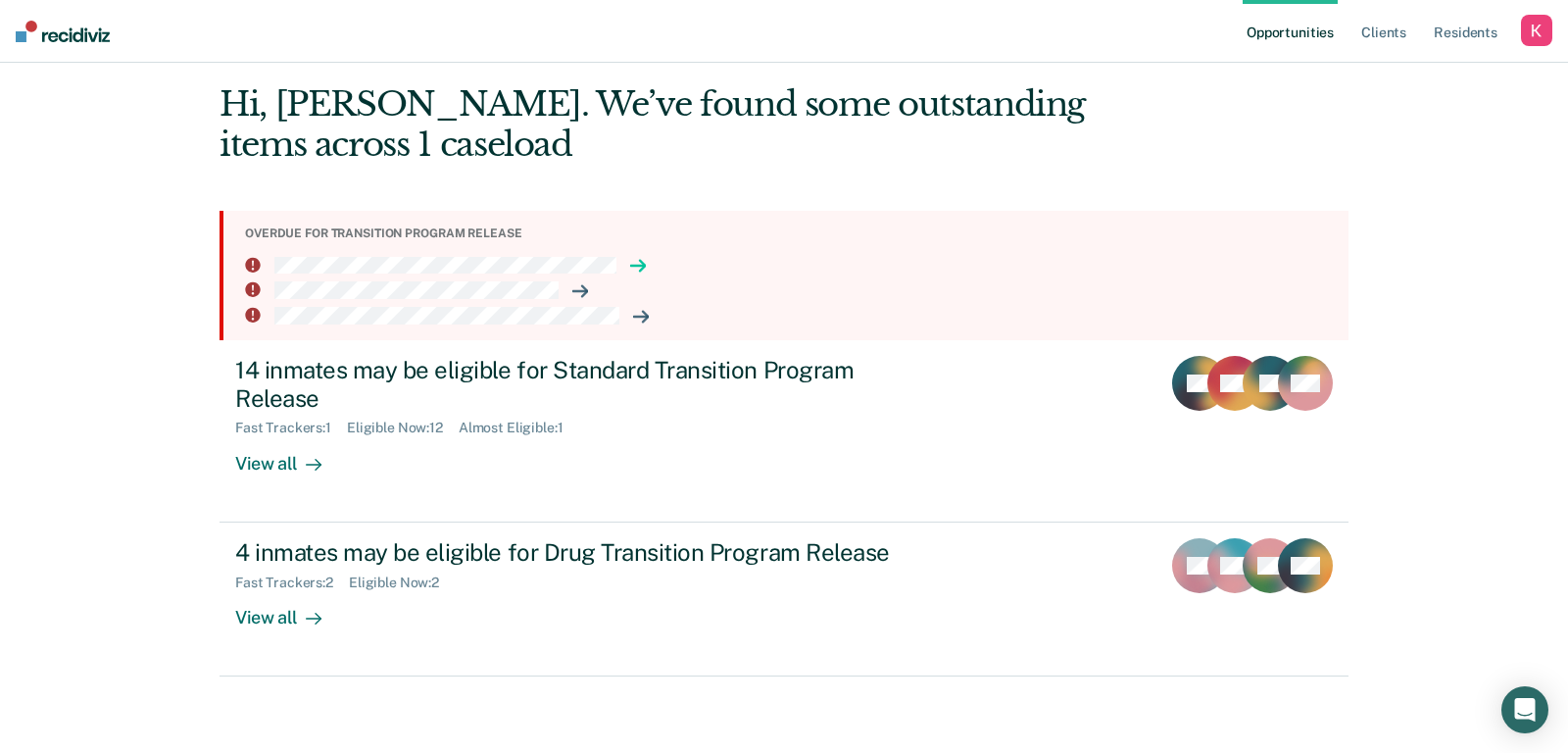 click 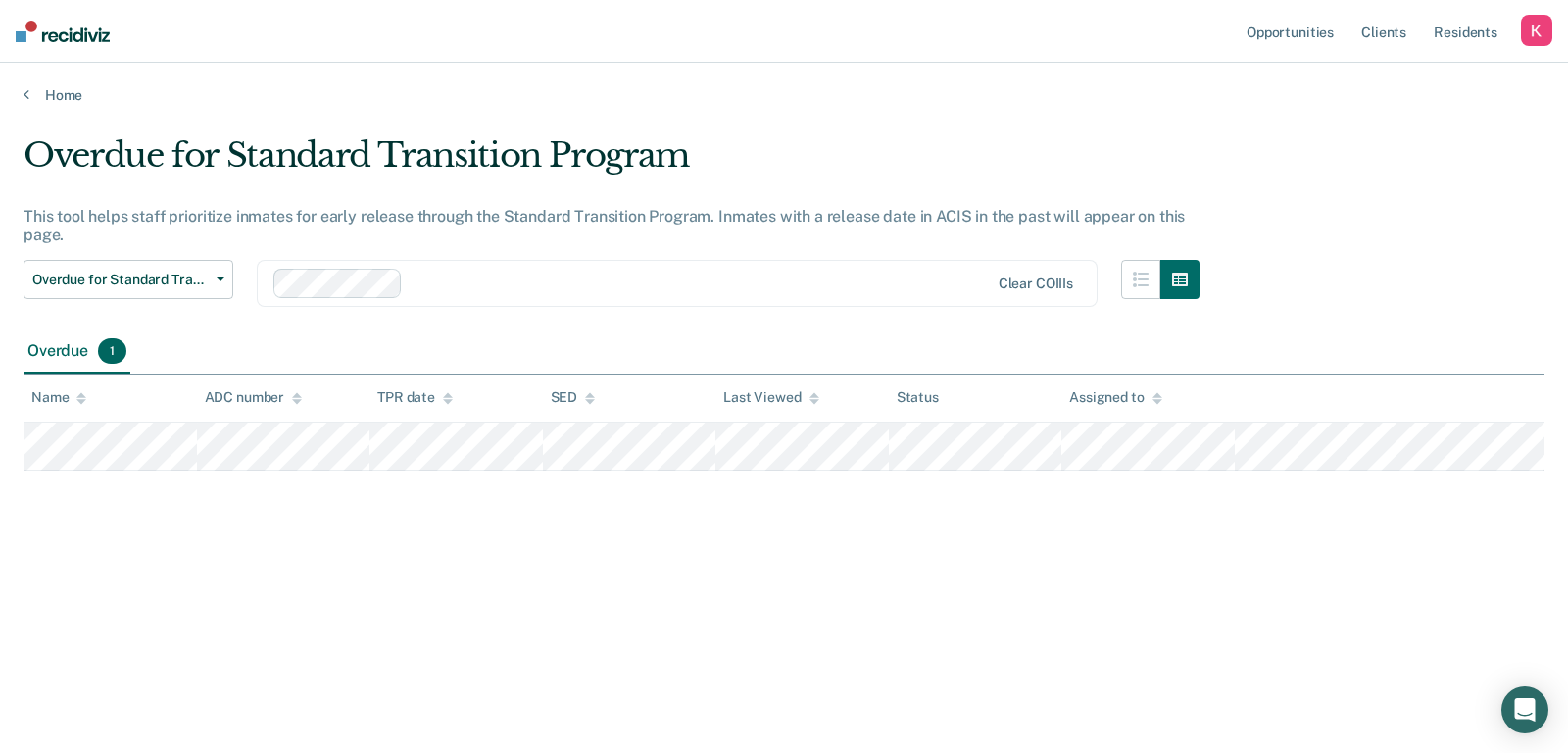 scroll, scrollTop: 0, scrollLeft: 0, axis: both 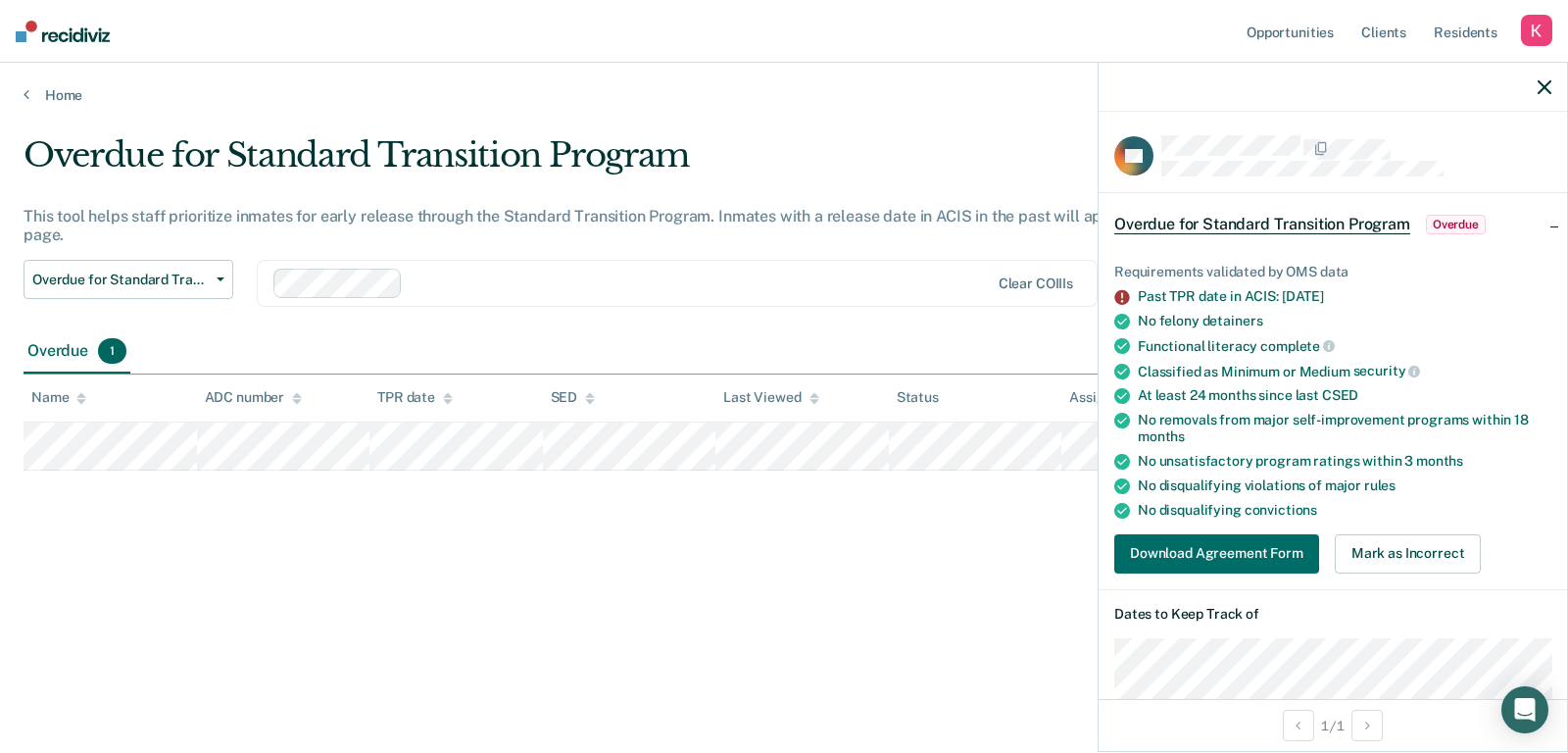 click on "Past TPR date in ACIS: Jul 14, 2025" at bounding box center [1345, 296] 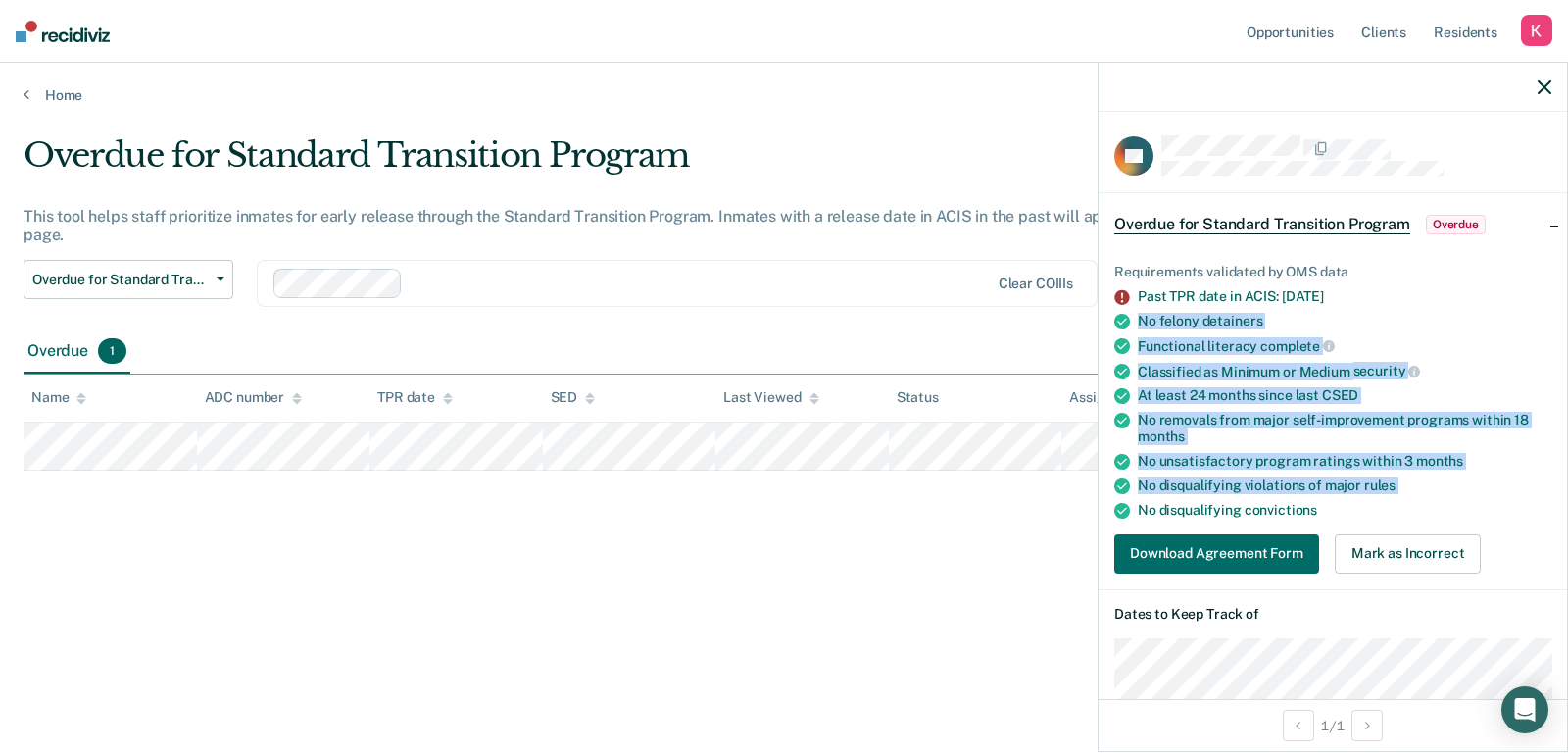 drag, startPoint x: 1137, startPoint y: 315, endPoint x: 1386, endPoint y: 494, distance: 306.6627 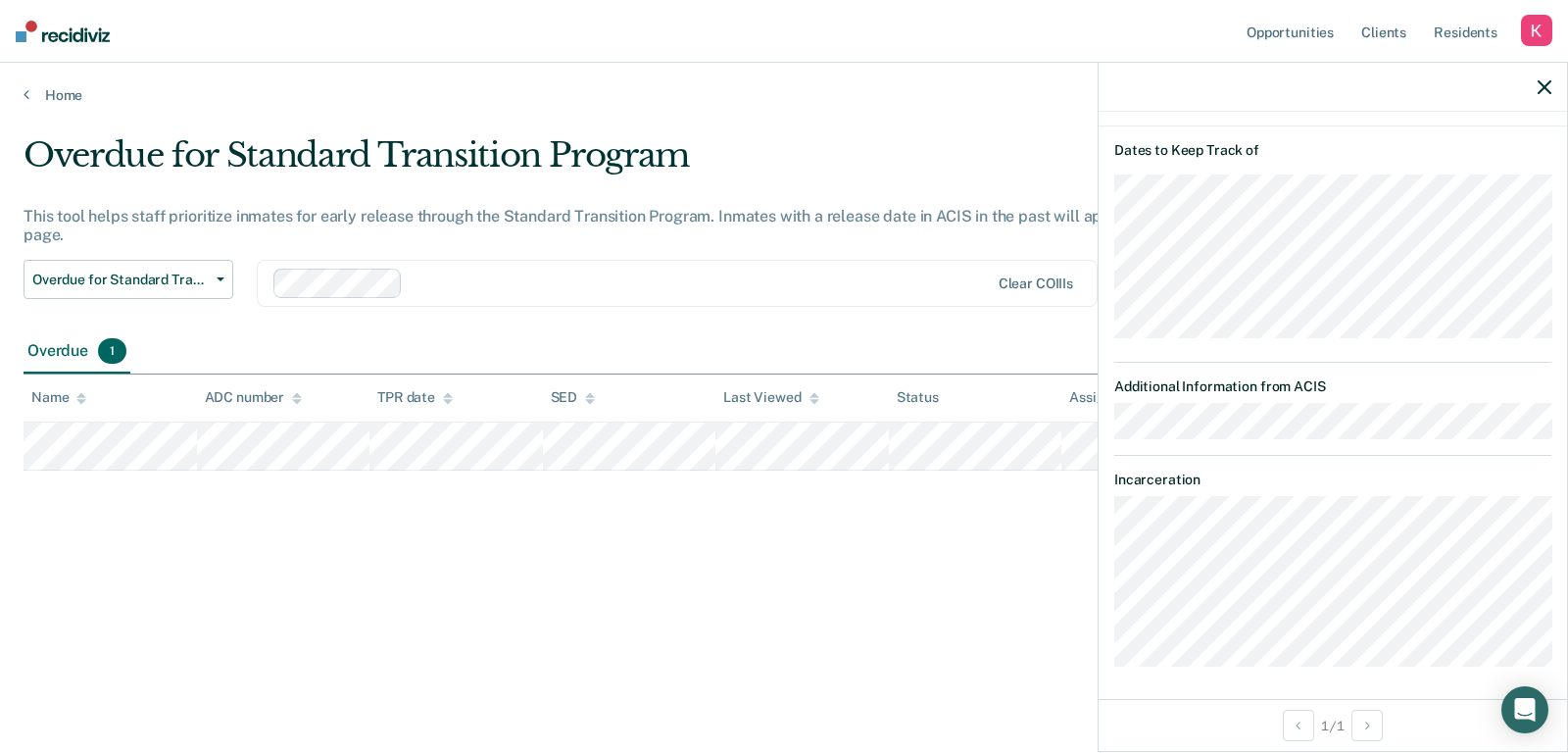 scroll, scrollTop: 0, scrollLeft: 0, axis: both 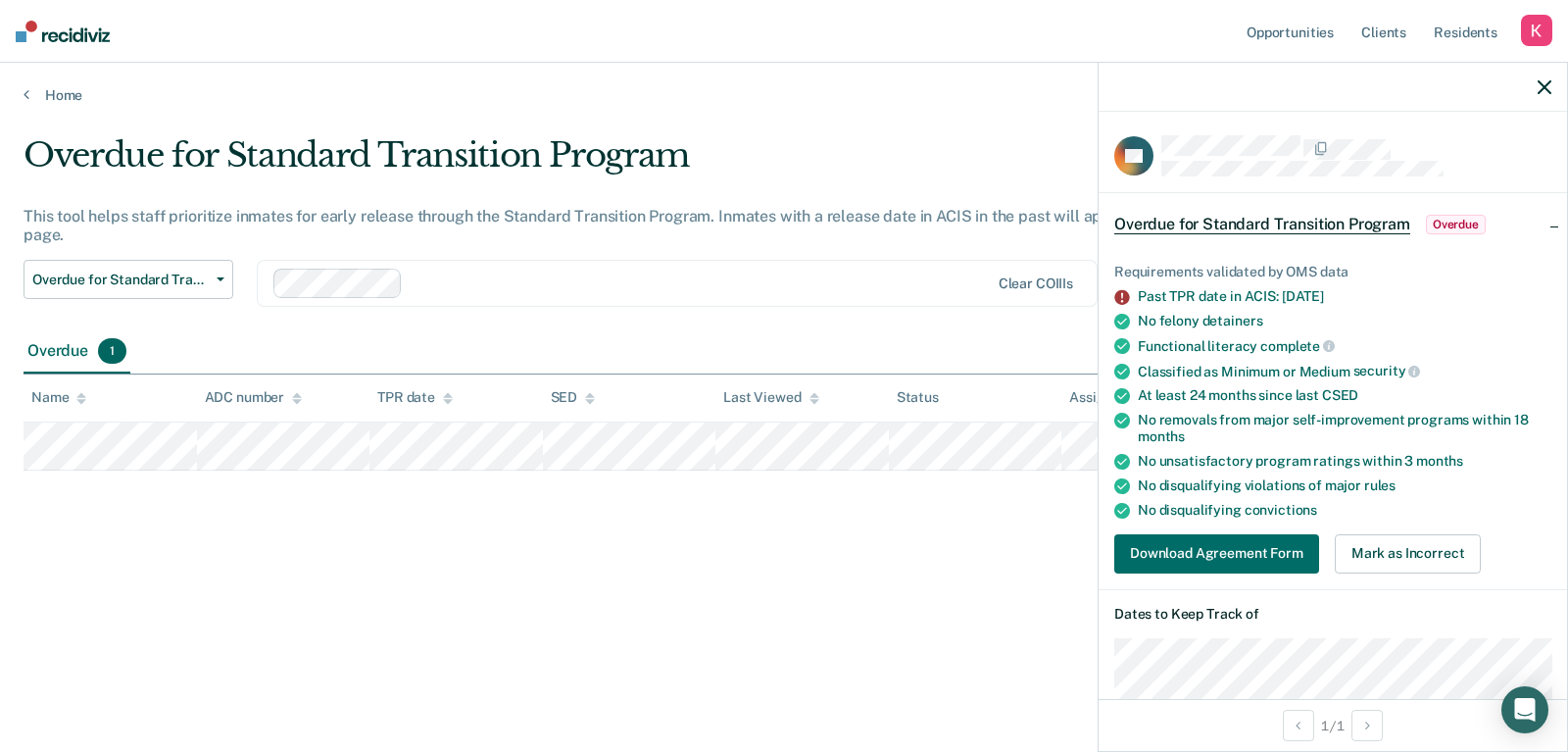 click 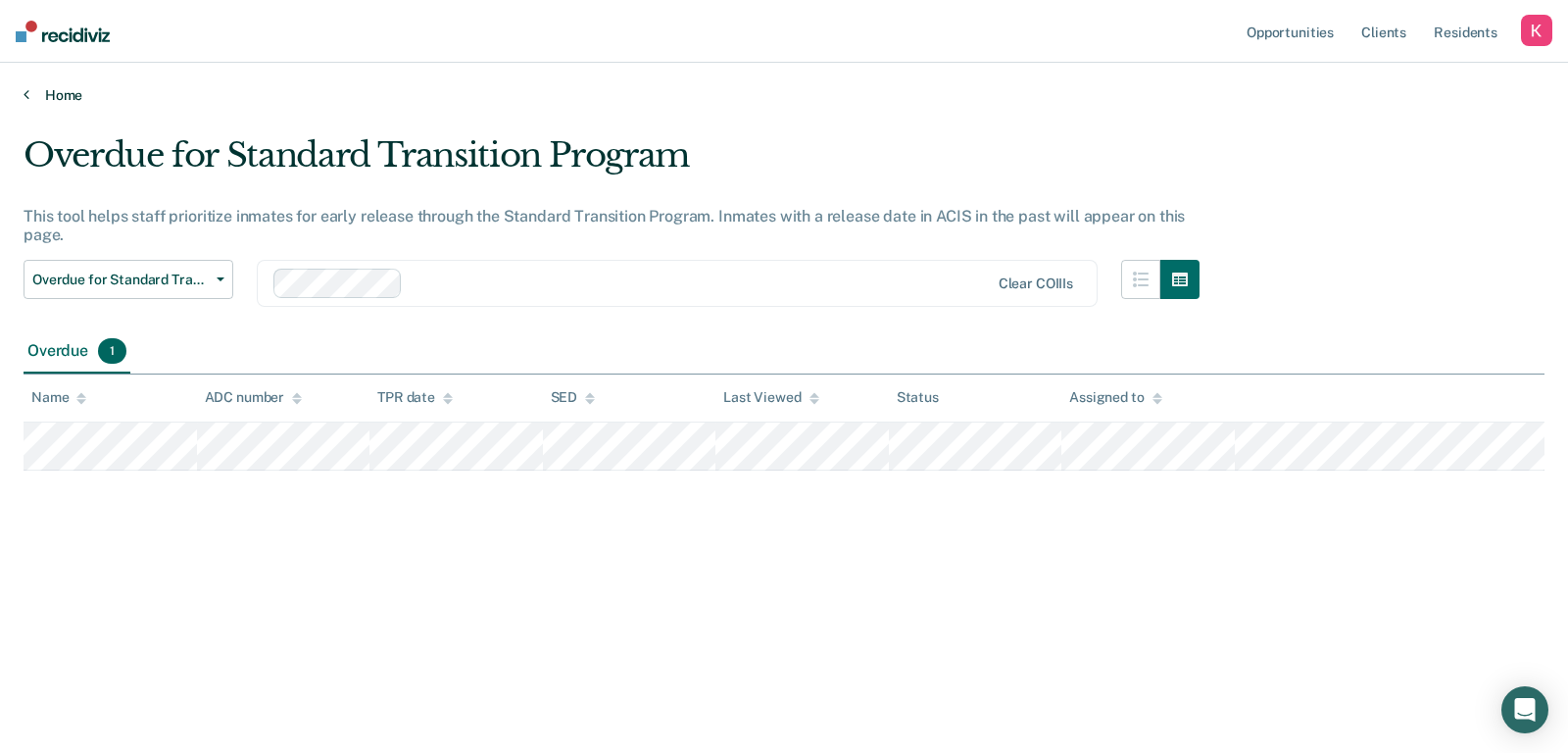 click on "Home" at bounding box center [784, 95] 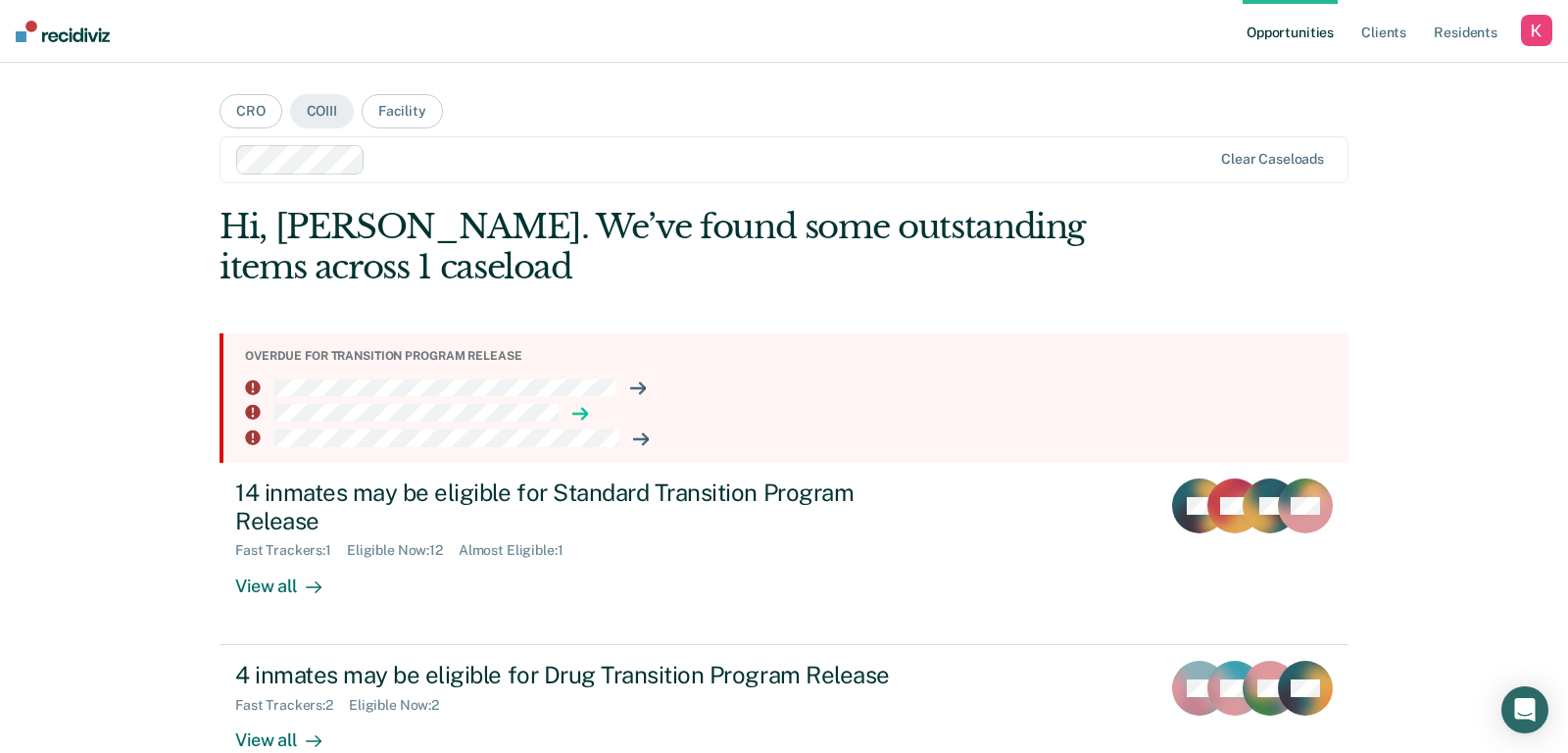 click 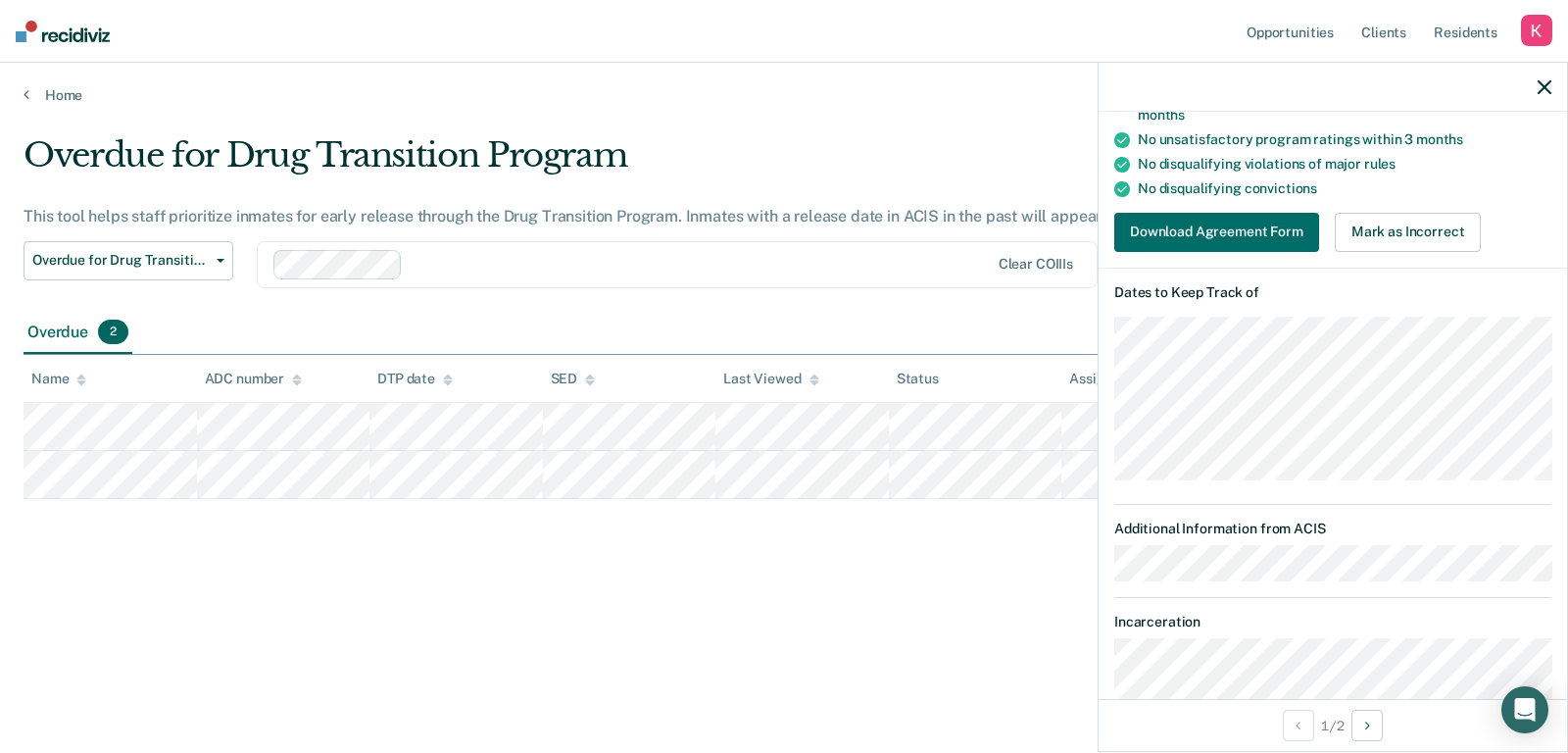 scroll, scrollTop: 464, scrollLeft: 0, axis: vertical 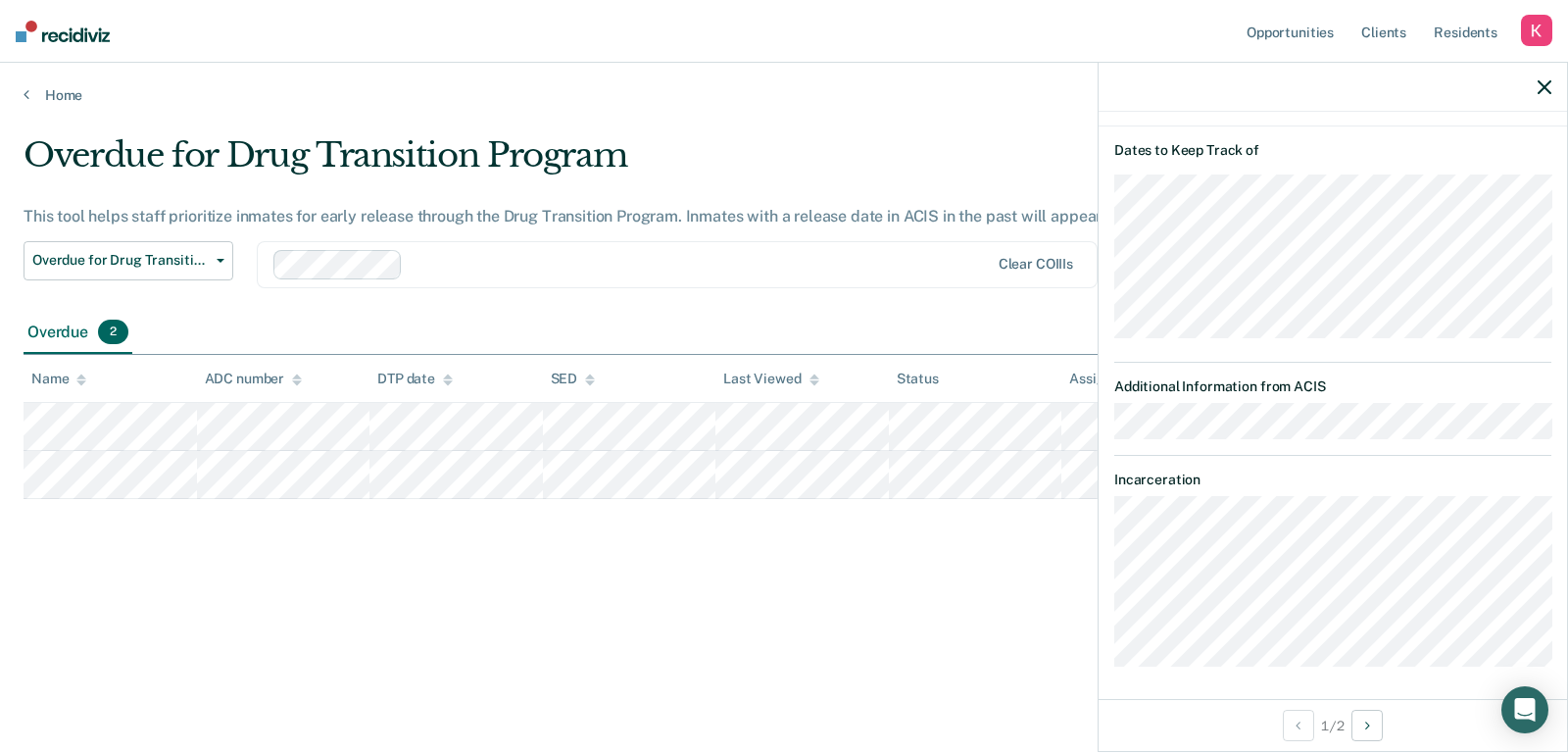 click 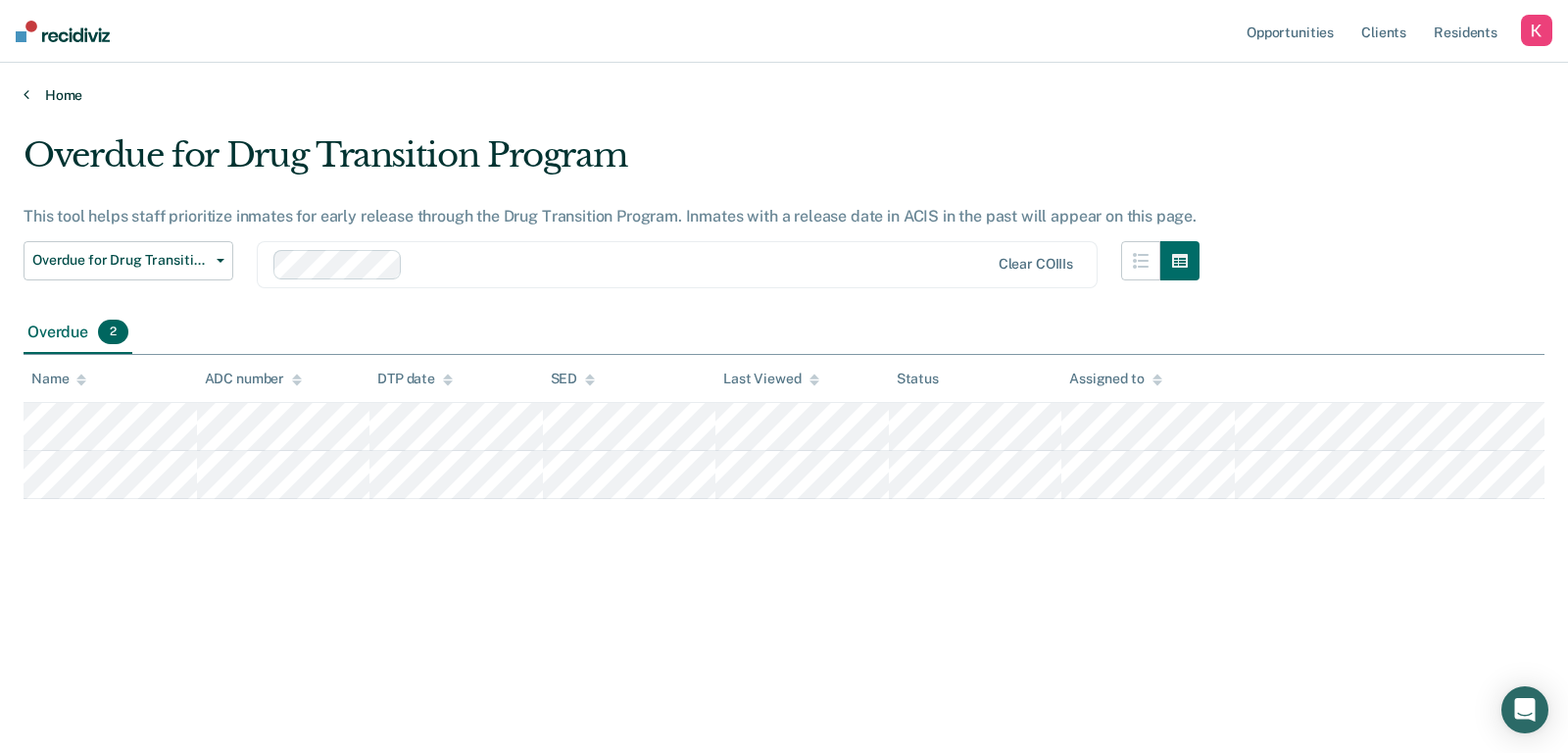 click on "Home" at bounding box center (784, 95) 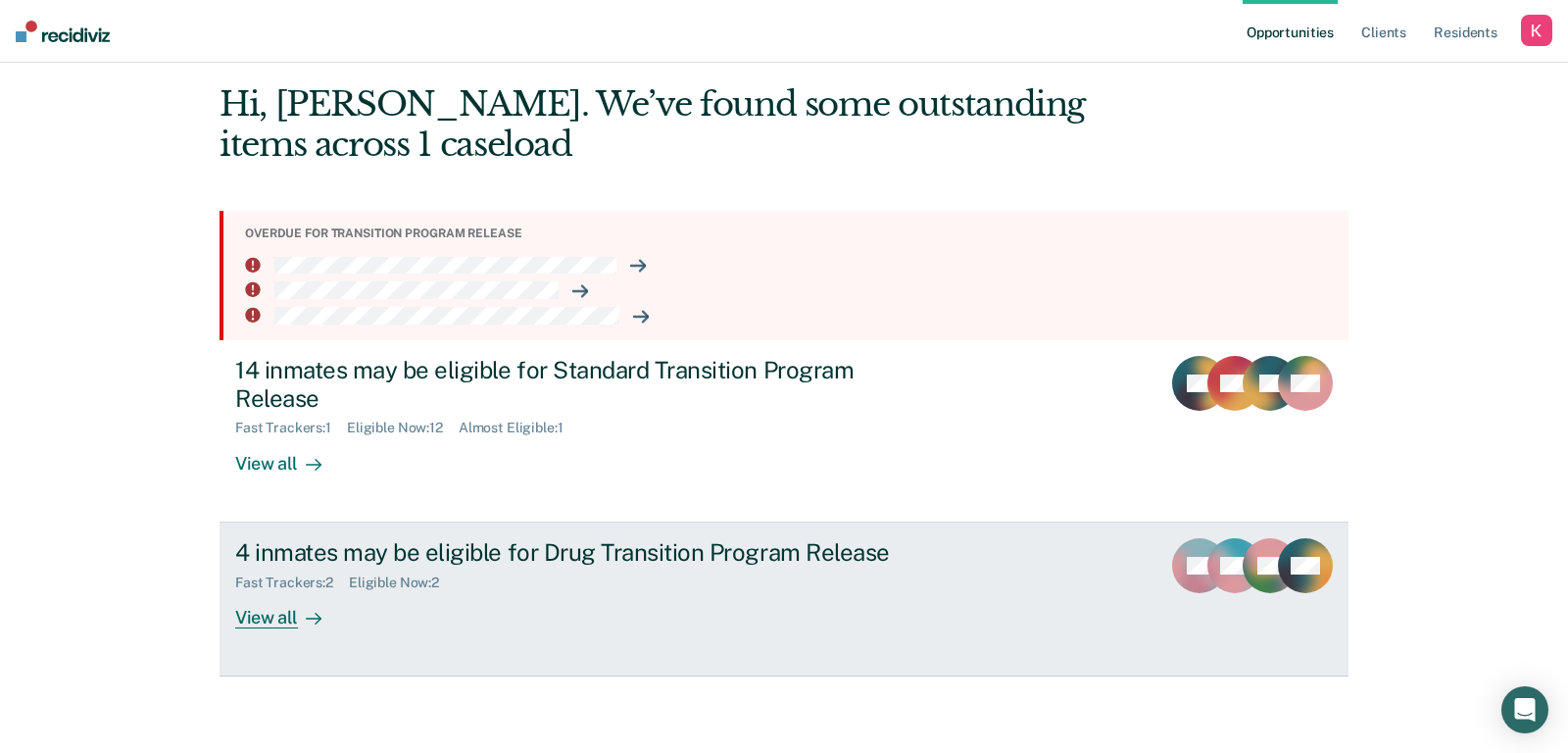 scroll, scrollTop: 0, scrollLeft: 0, axis: both 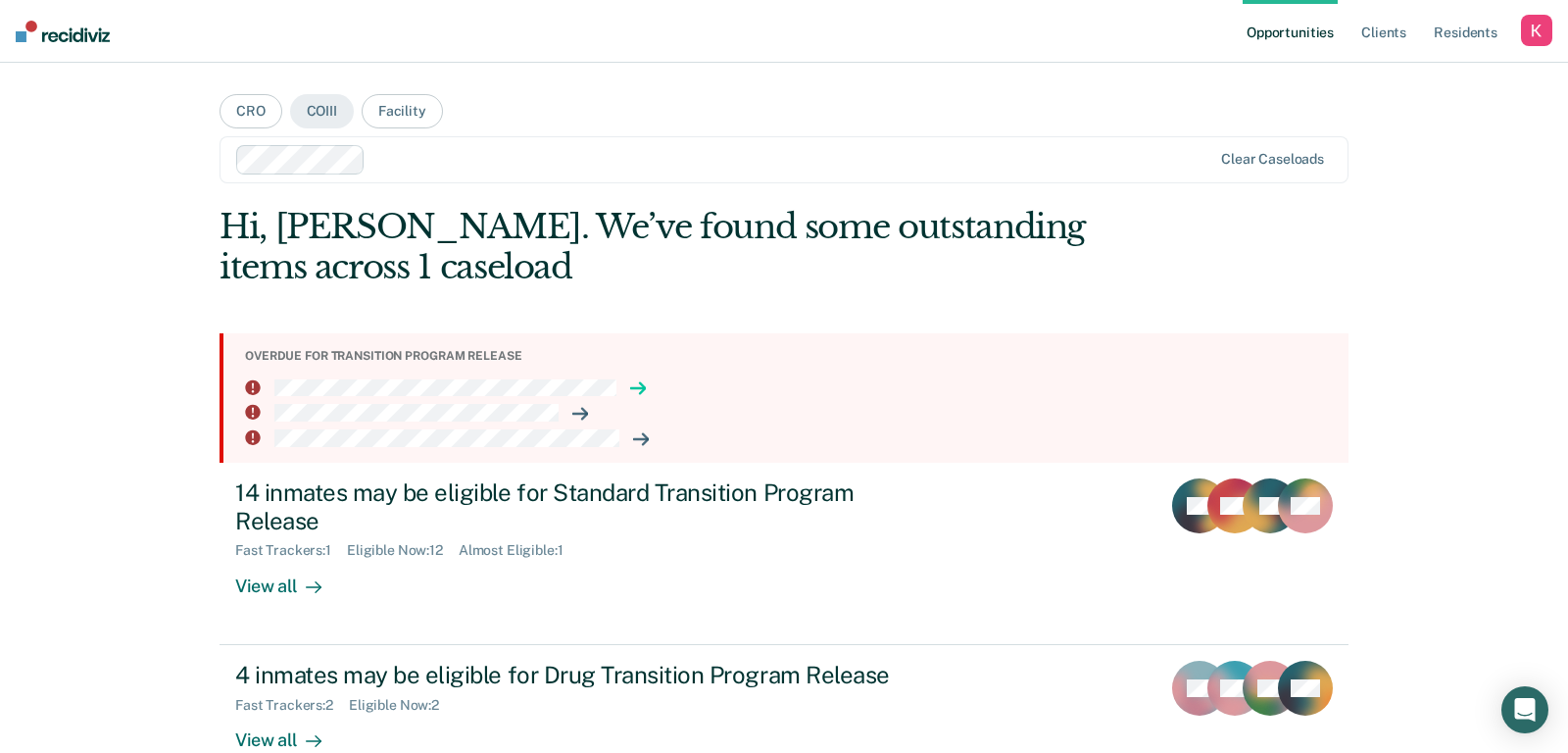 click 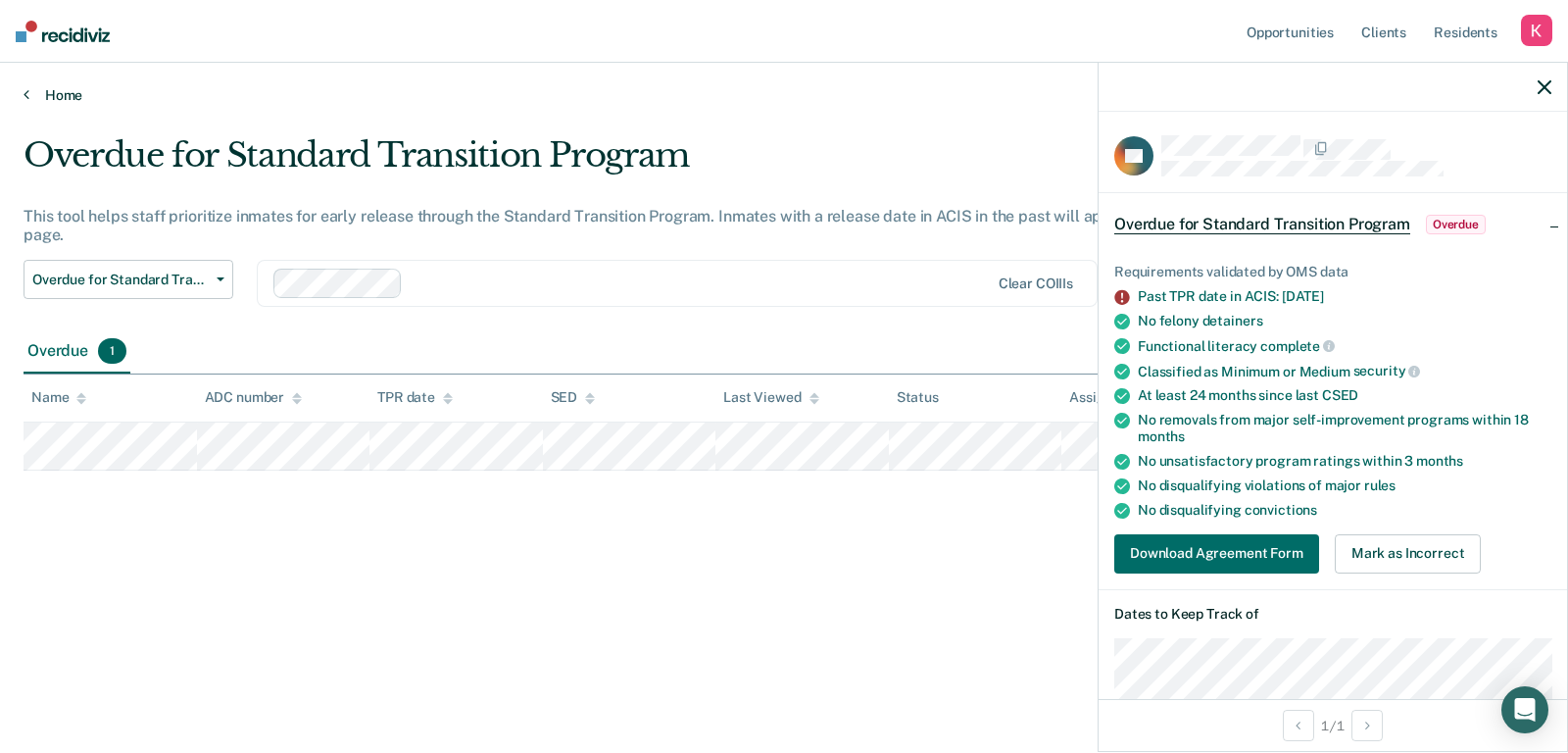click on "Home" at bounding box center [784, 95] 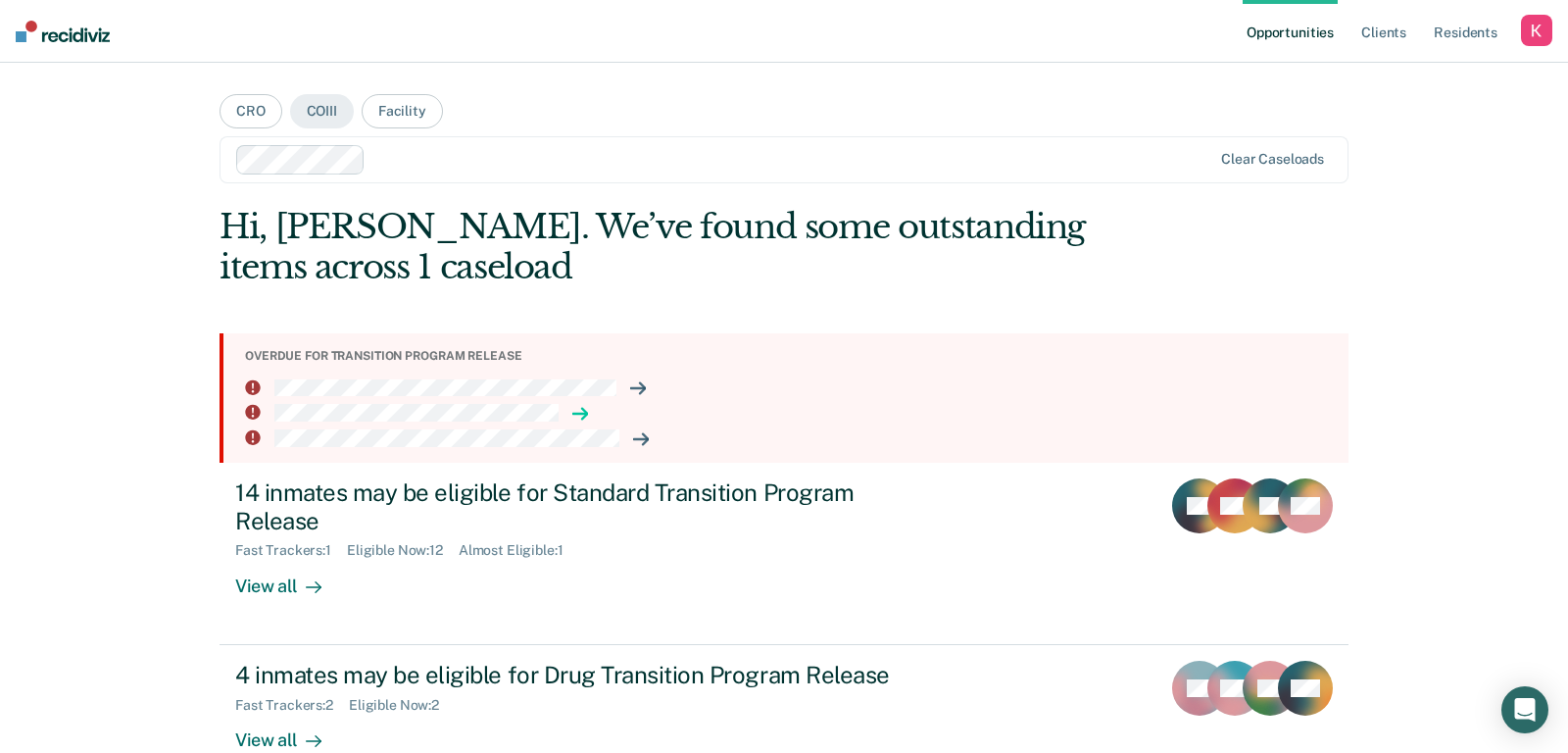 click 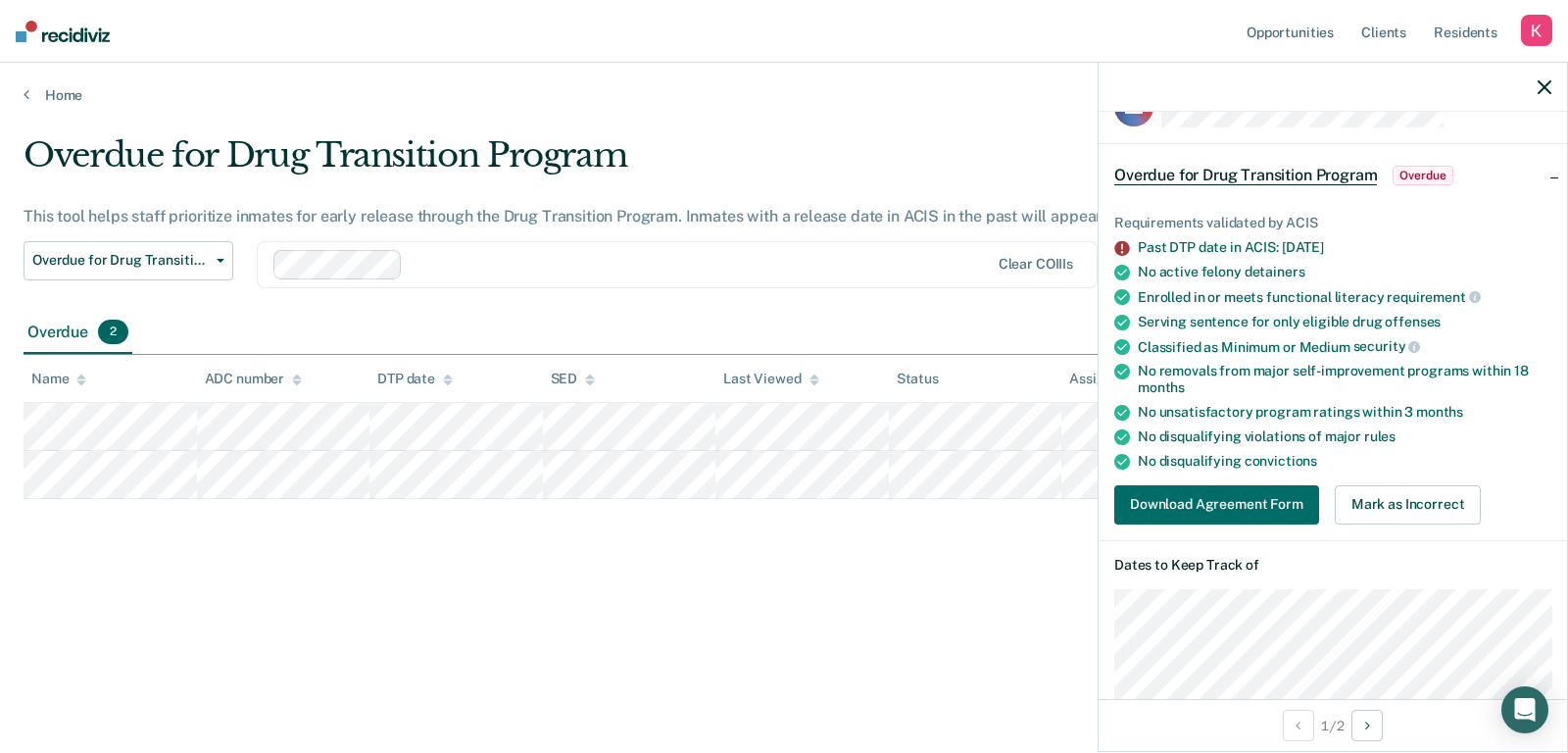 scroll, scrollTop: 55, scrollLeft: 0, axis: vertical 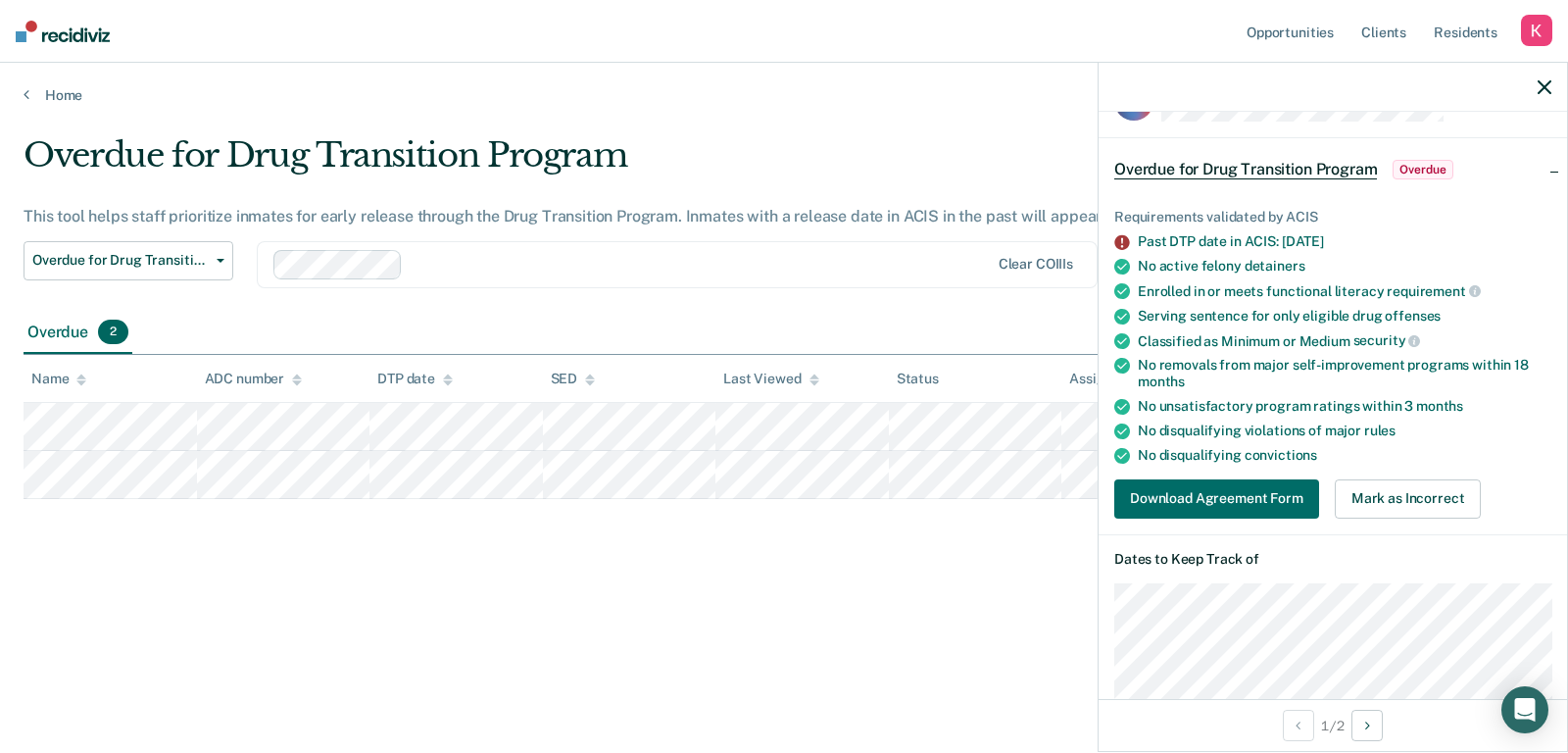 click on "requirement" at bounding box center [1433, 291] 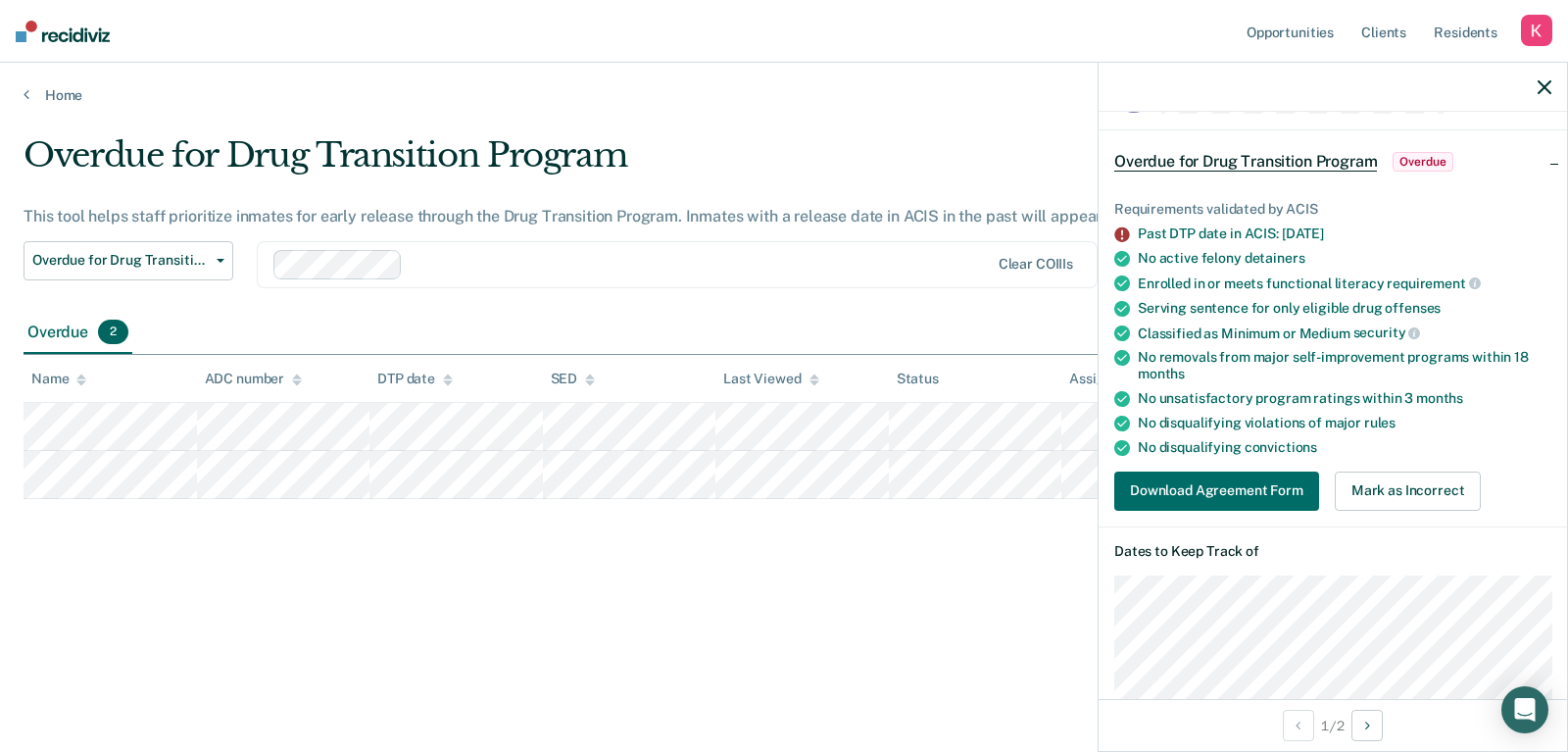 scroll, scrollTop: 0, scrollLeft: 0, axis: both 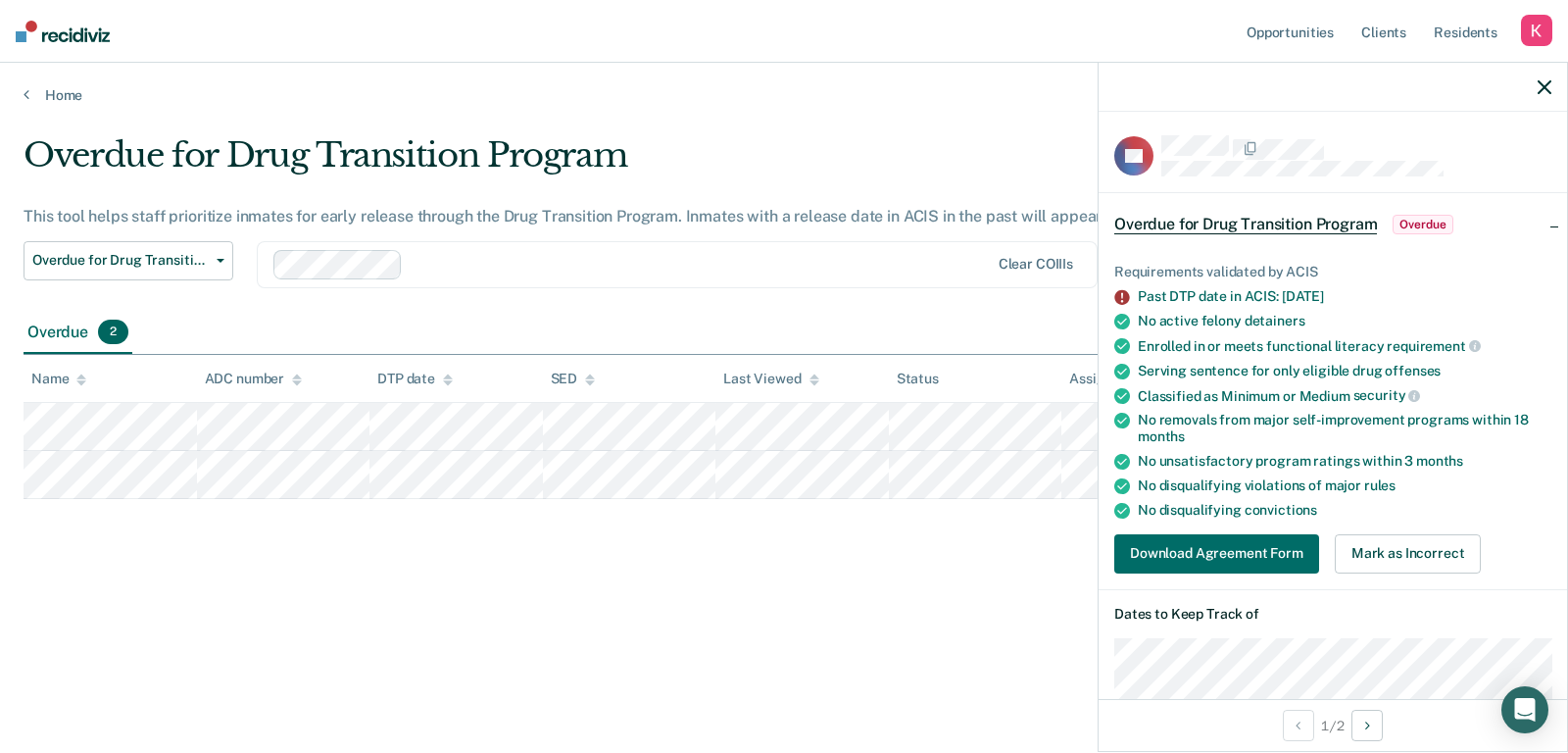 click on "Enrolled in or meets functional literacy   requirement" at bounding box center (1345, 346) 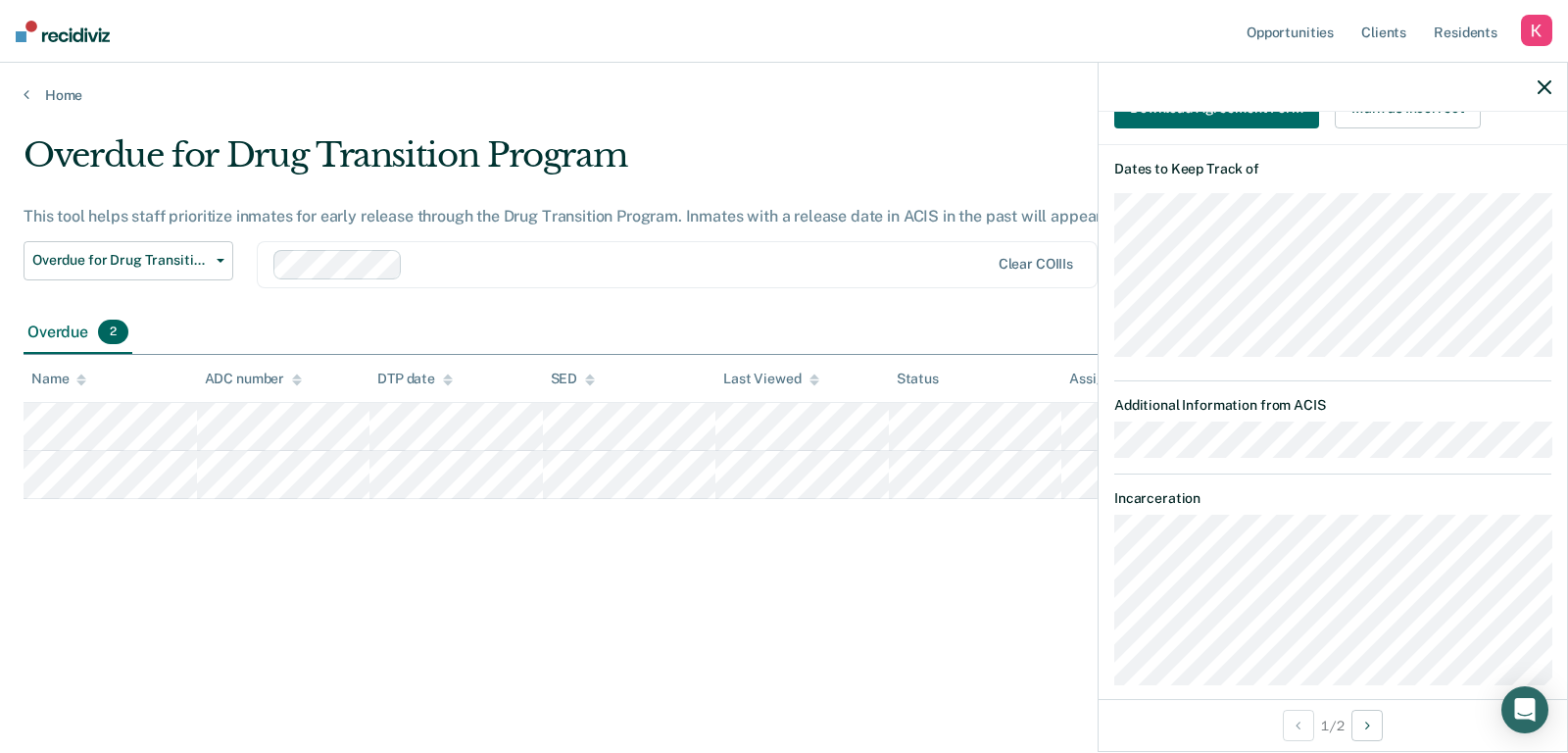 scroll, scrollTop: 464, scrollLeft: 0, axis: vertical 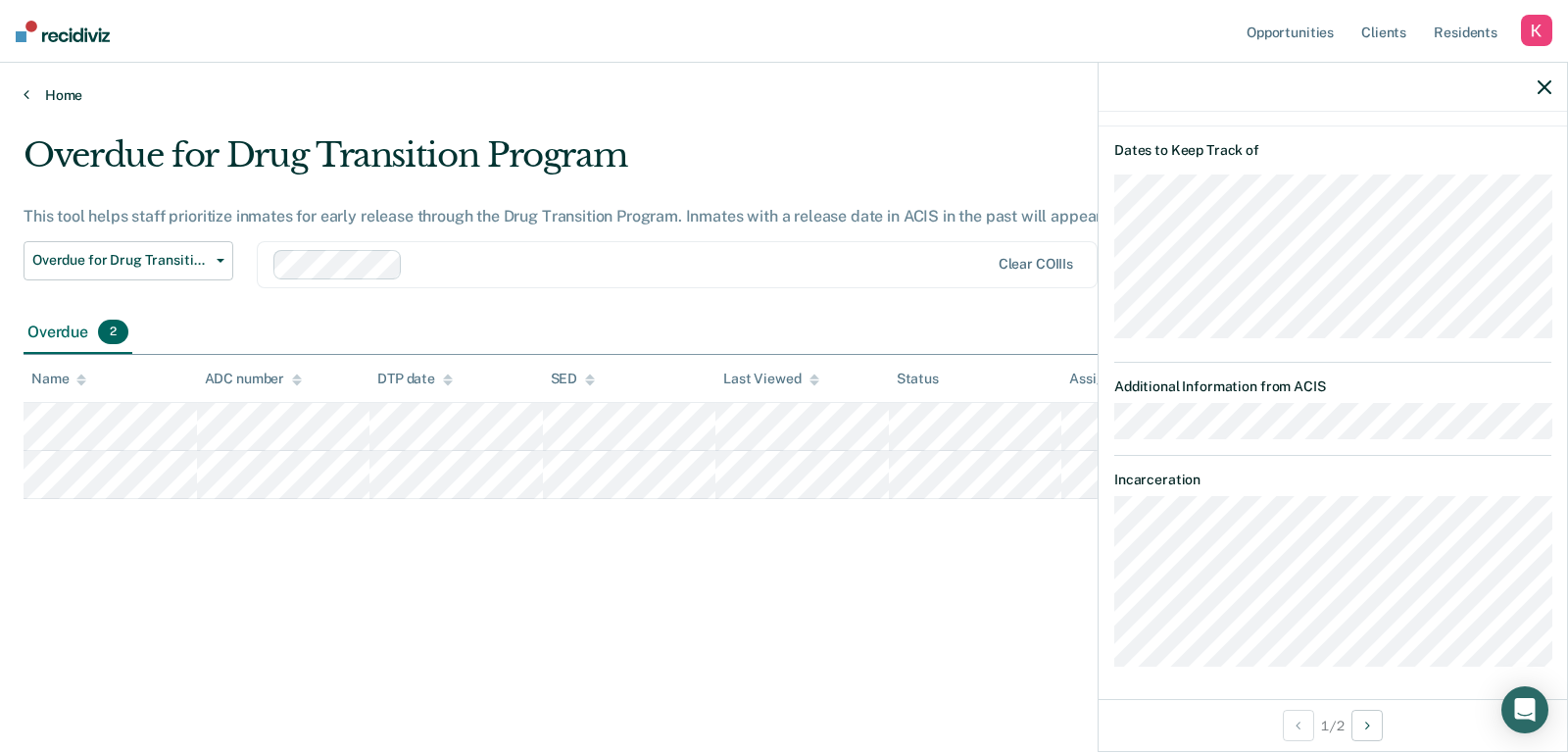 click on "Home" at bounding box center (784, 95) 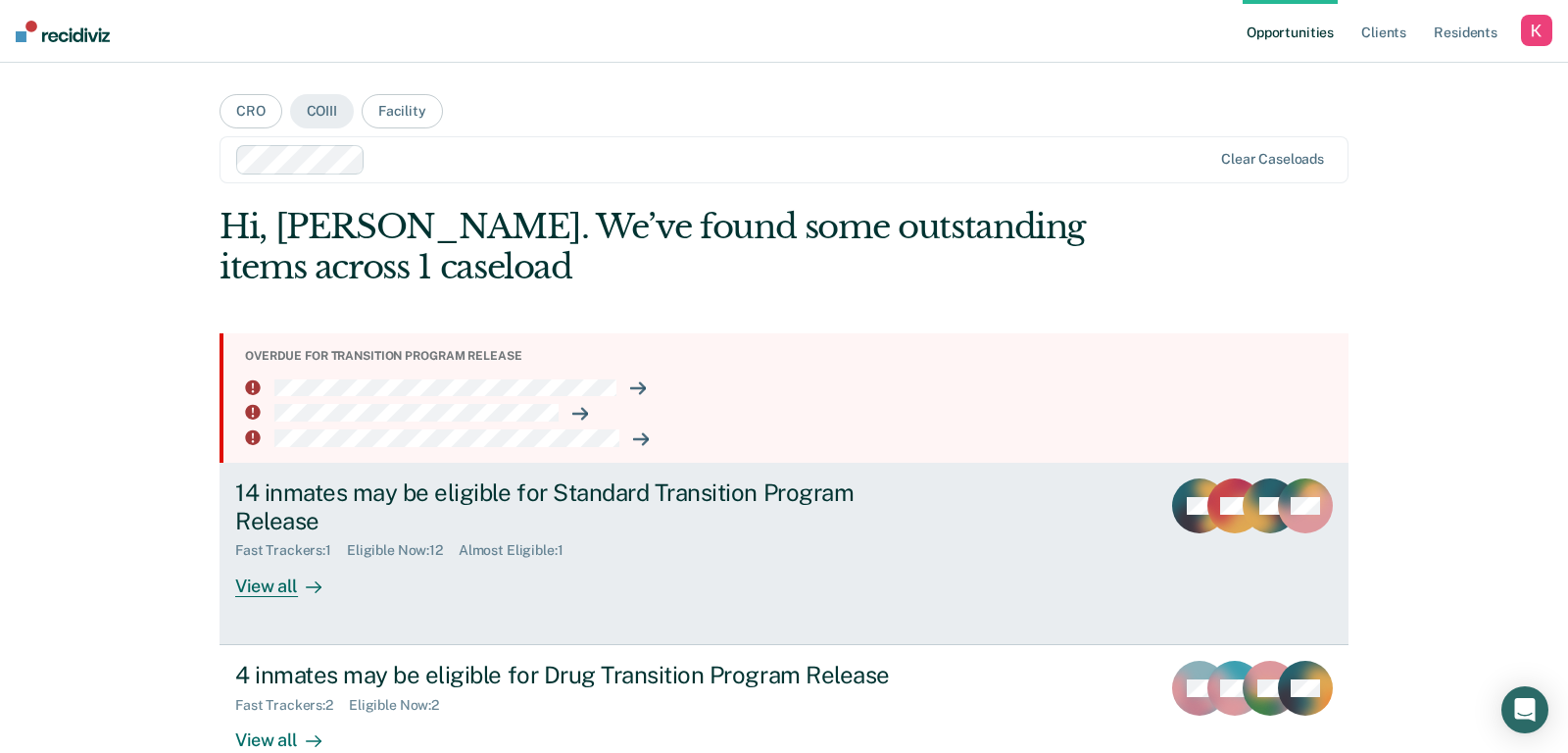 click on "14 inmates may be eligible for Standard Transition Program Release Fast Trackers :  1 Eligible Now :  12 Almost Eligible :  1 View all   CS MD LV + 11" at bounding box center [784, 554] 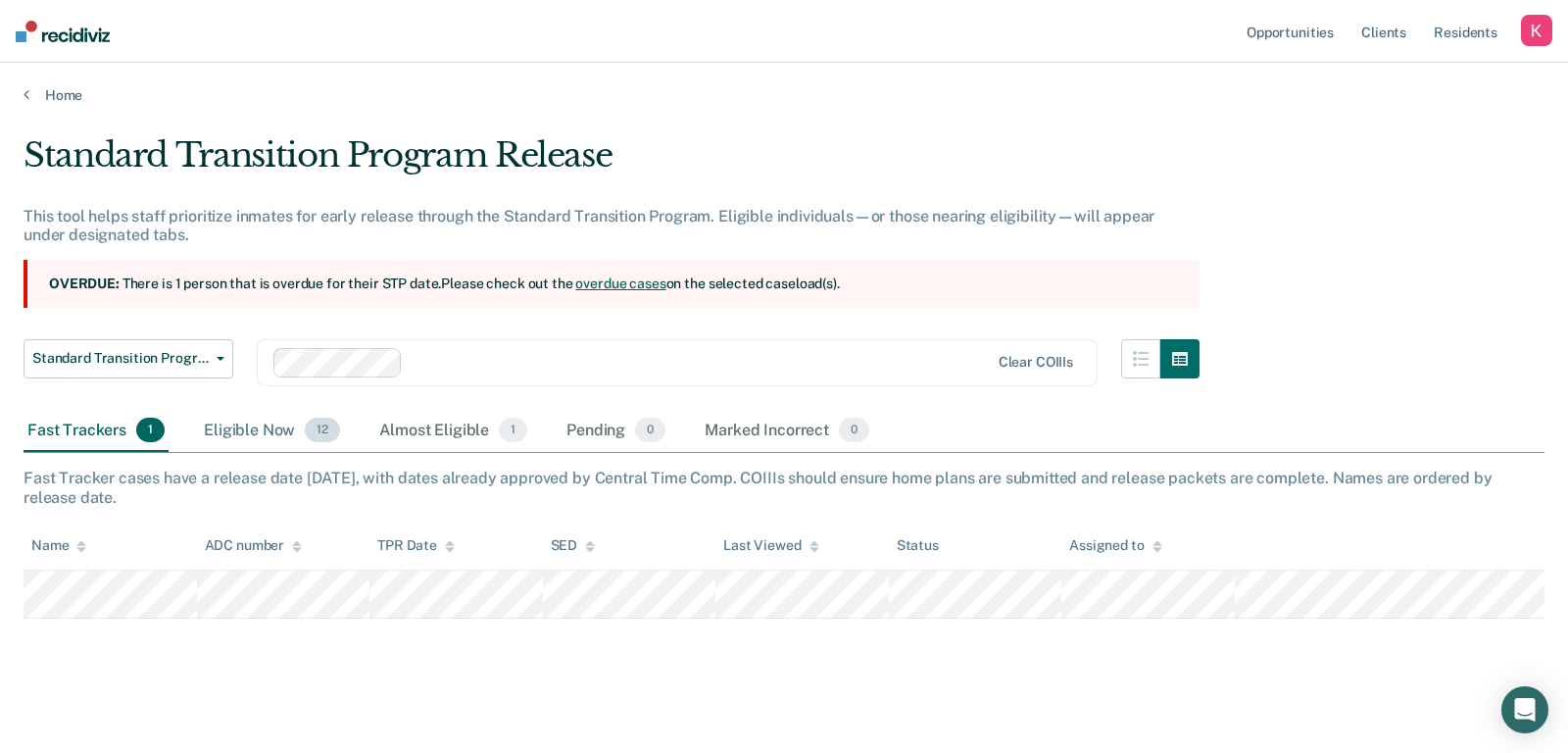 click on "Eligible Now 12" at bounding box center [271, 431] 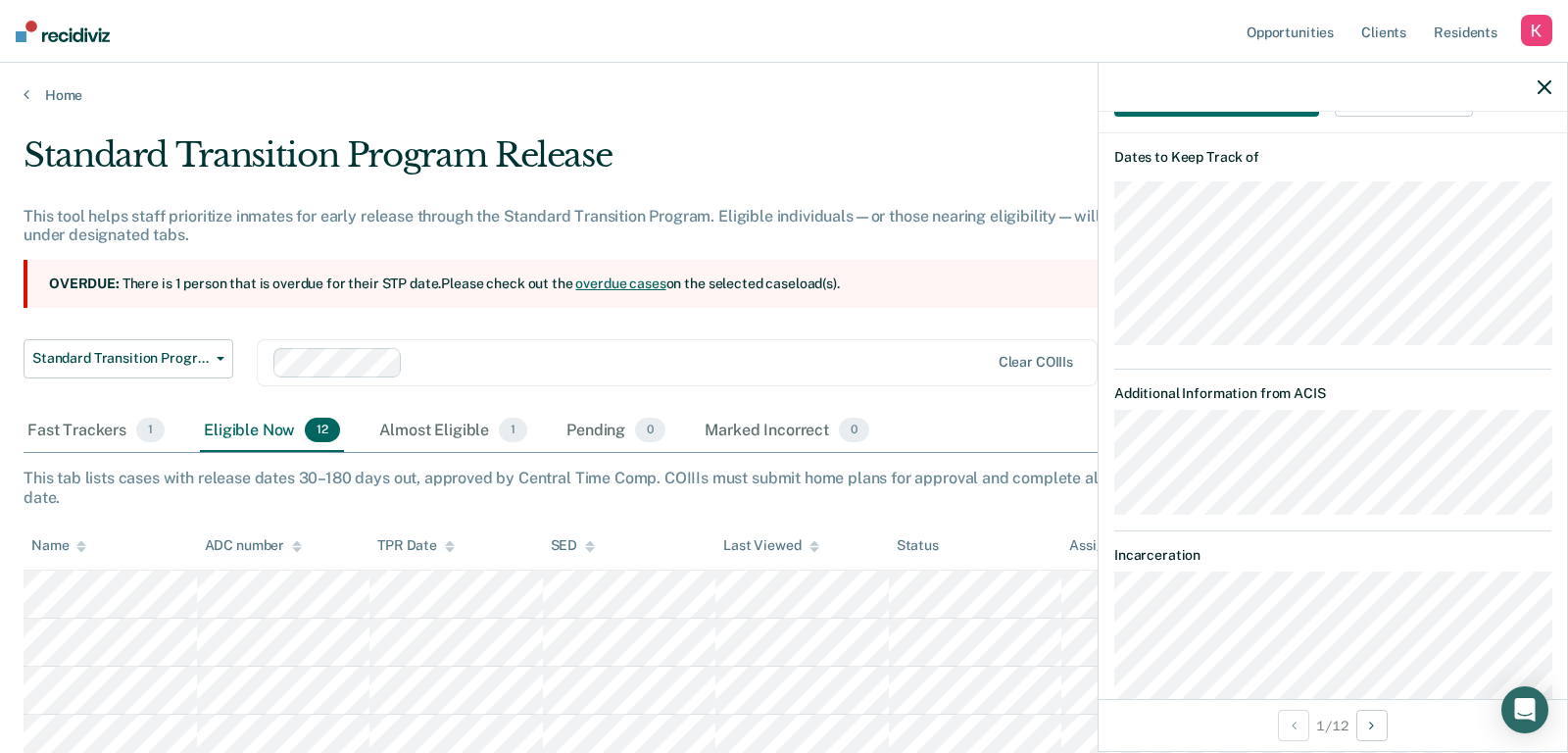 scroll, scrollTop: 557, scrollLeft: 0, axis: vertical 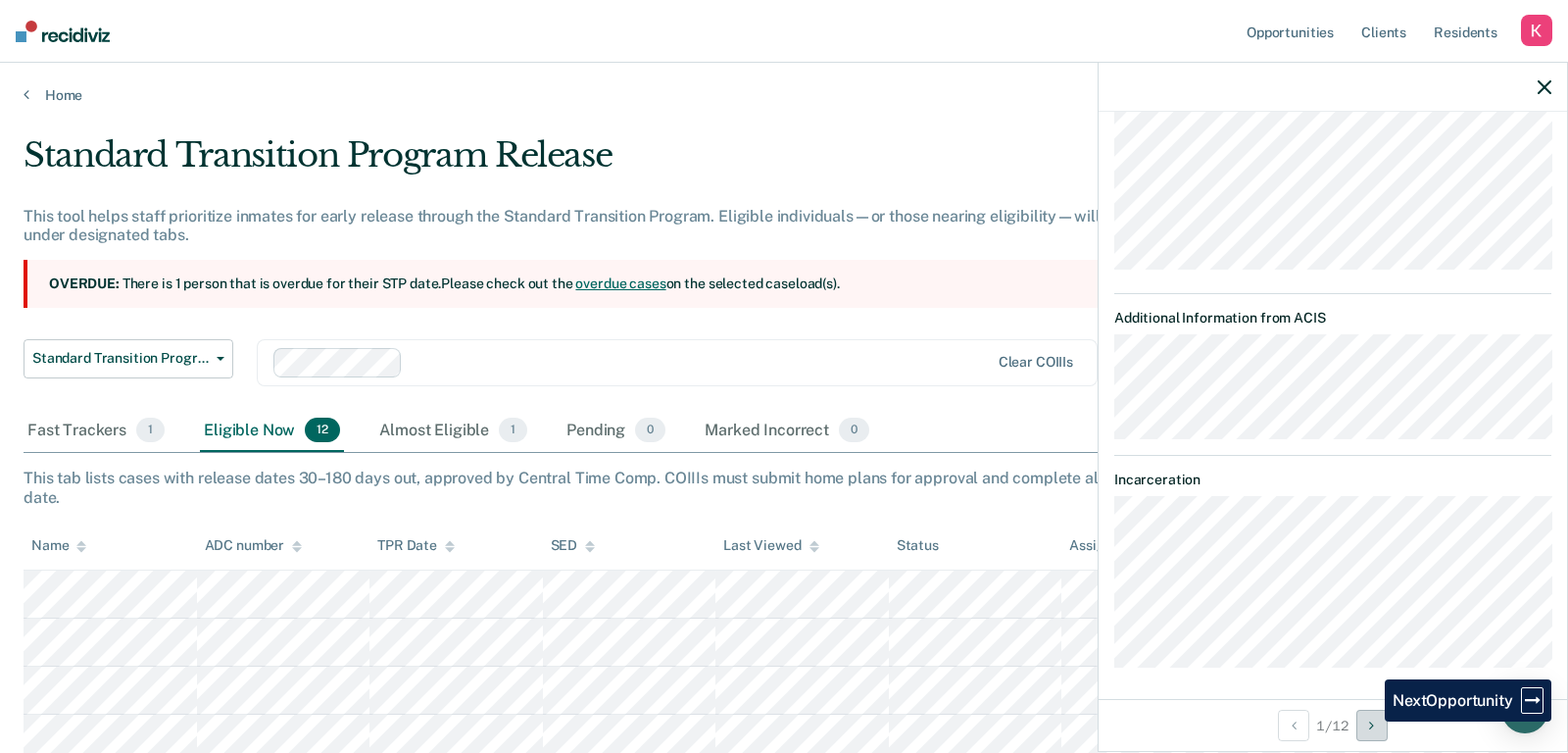 click at bounding box center (1371, 726) 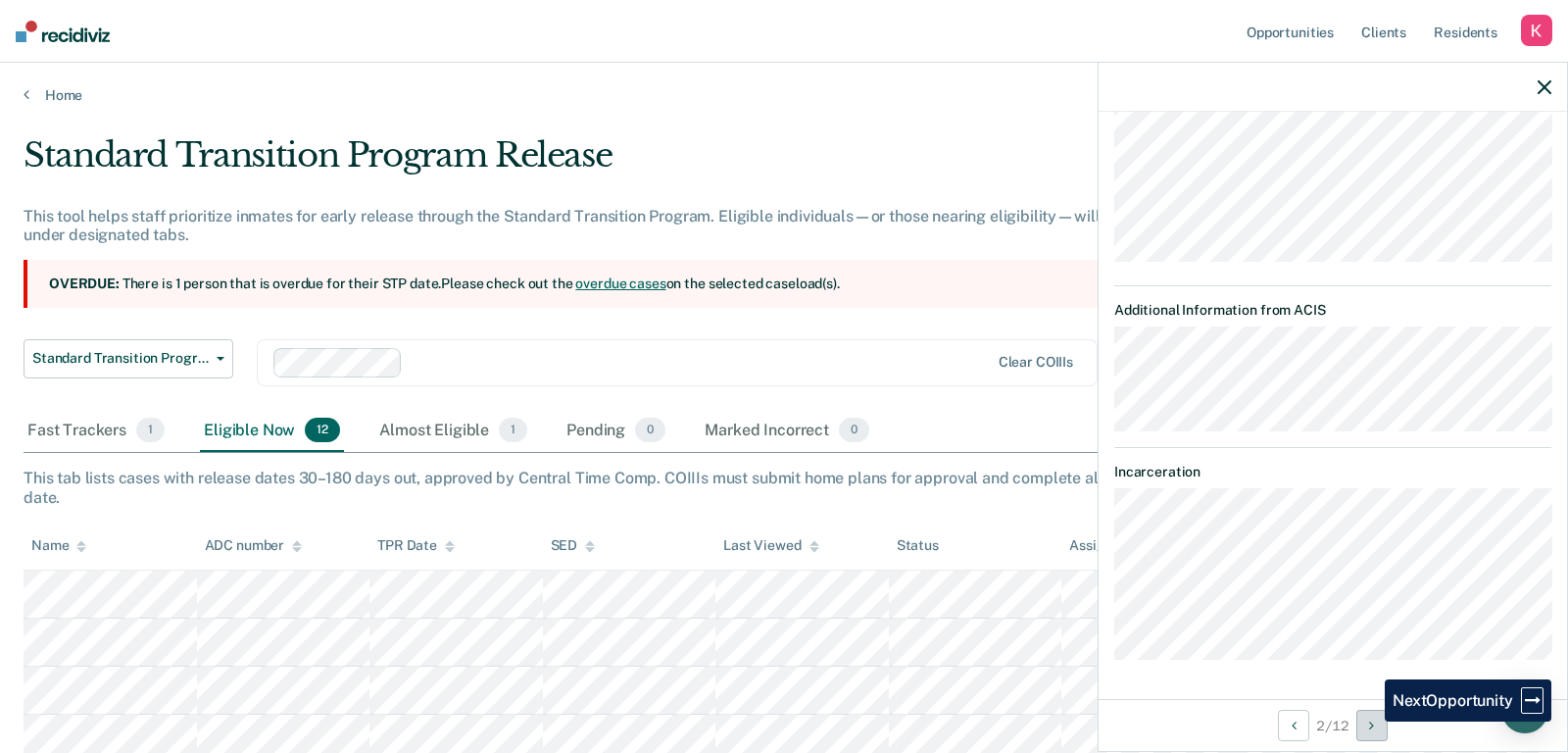 scroll, scrollTop: 464, scrollLeft: 0, axis: vertical 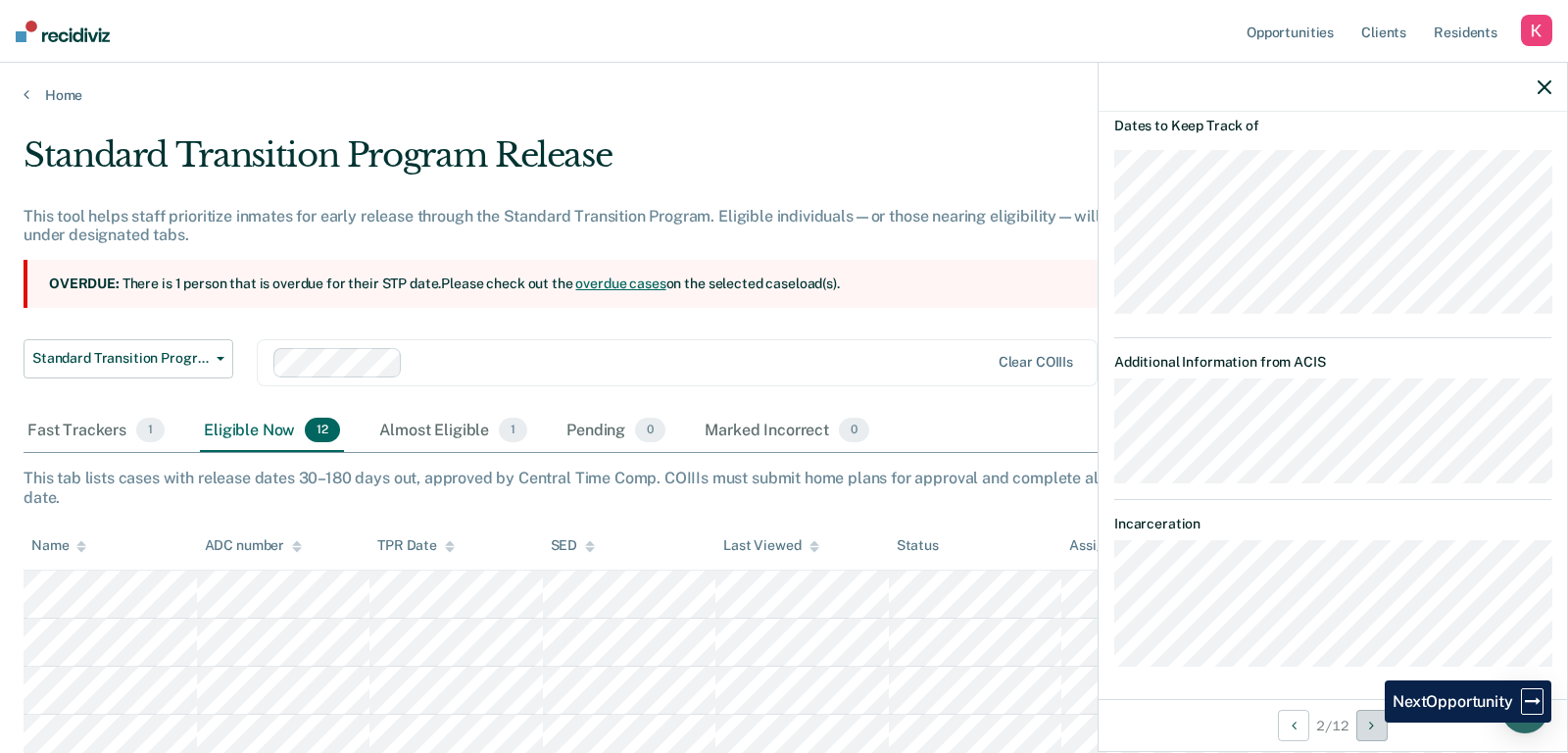 click at bounding box center (1371, 726) 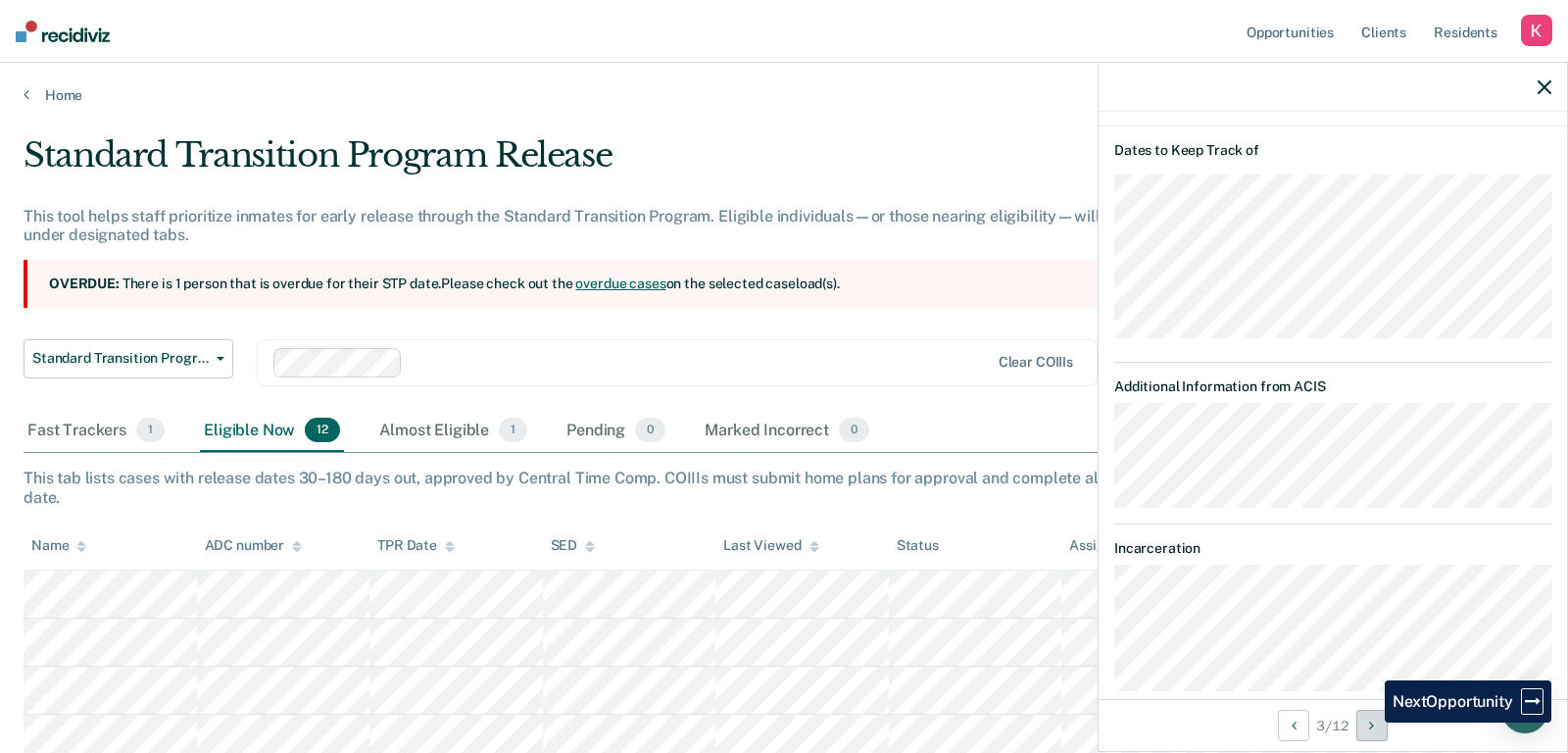 scroll, scrollTop: 532, scrollLeft: 0, axis: vertical 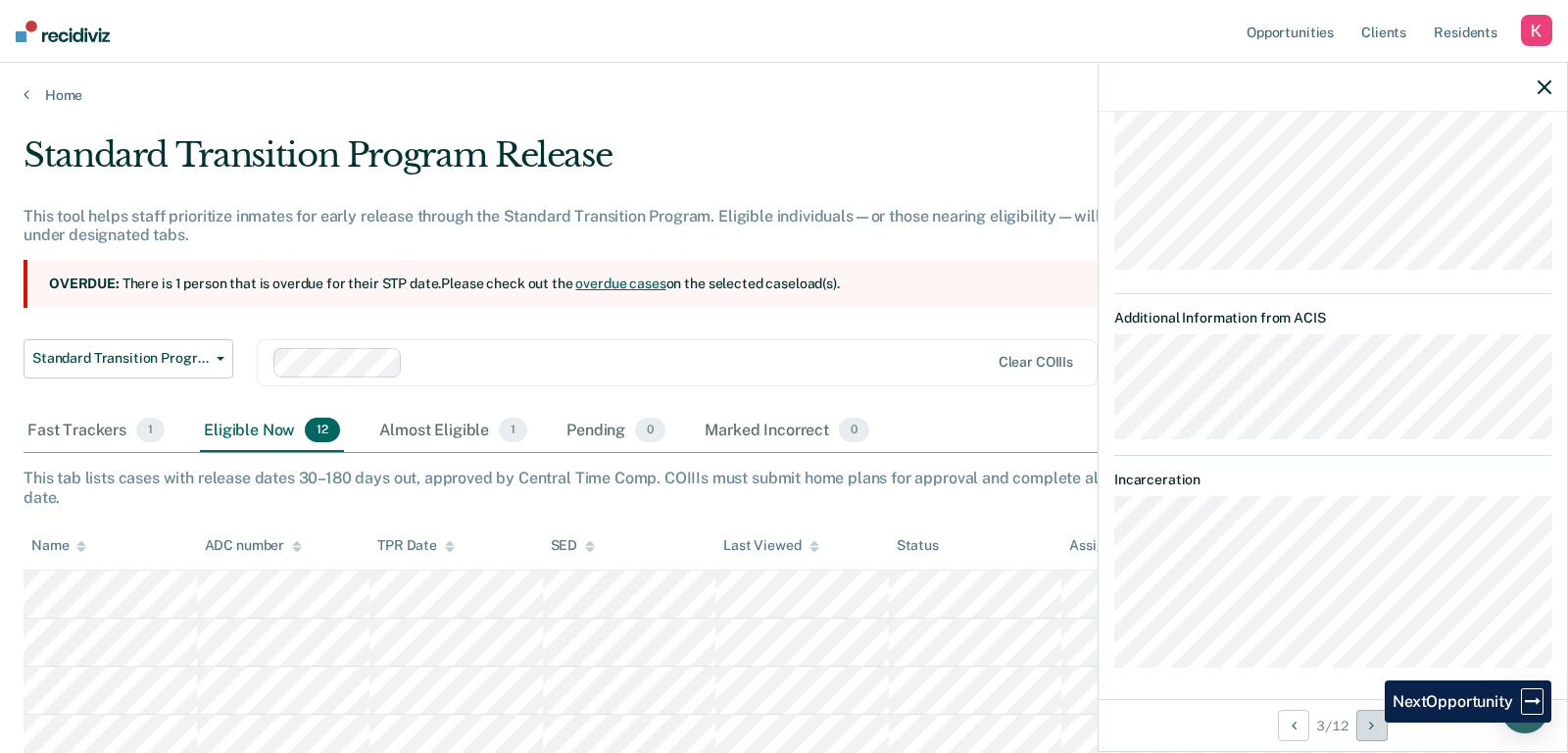 click at bounding box center (1371, 726) 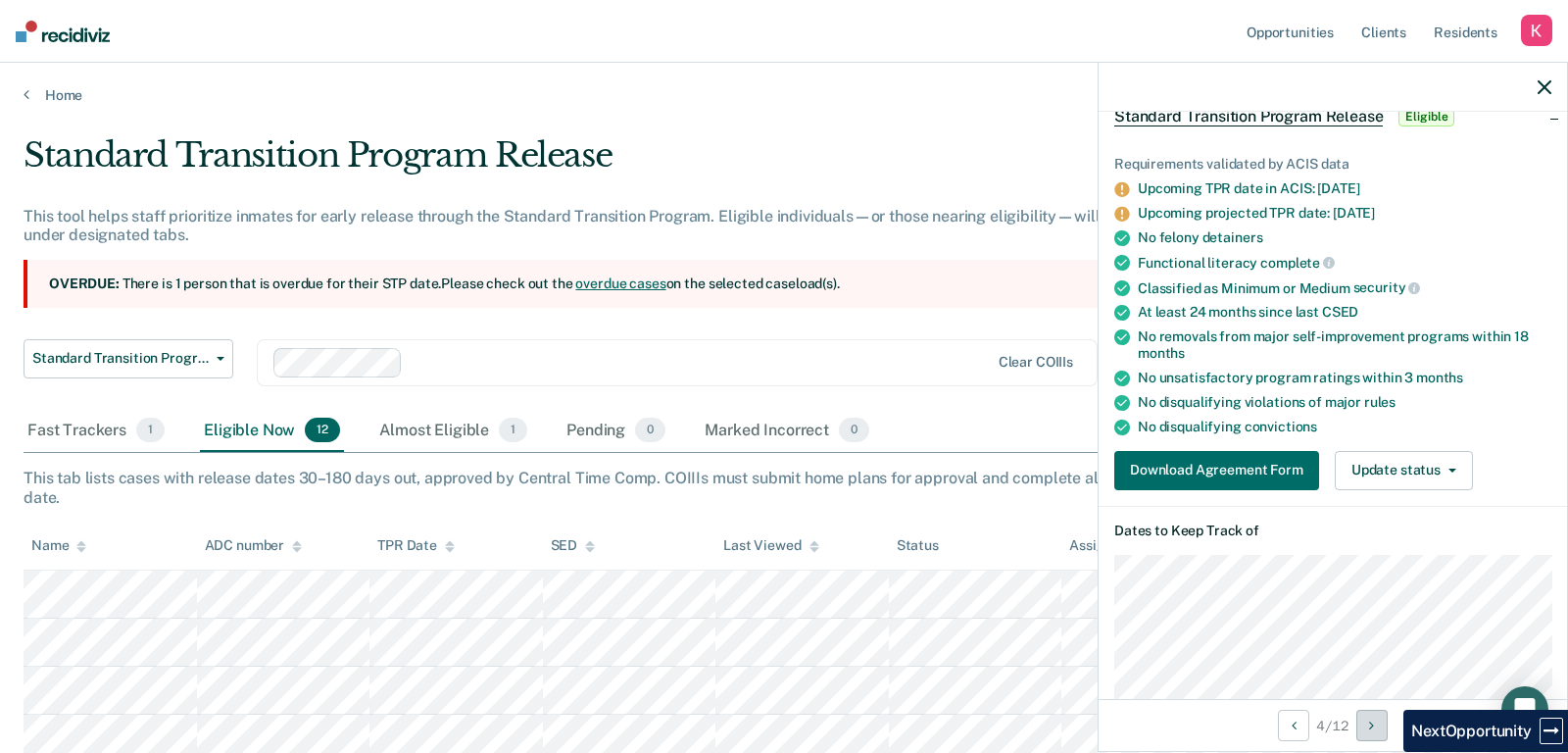 scroll, scrollTop: 0, scrollLeft: 0, axis: both 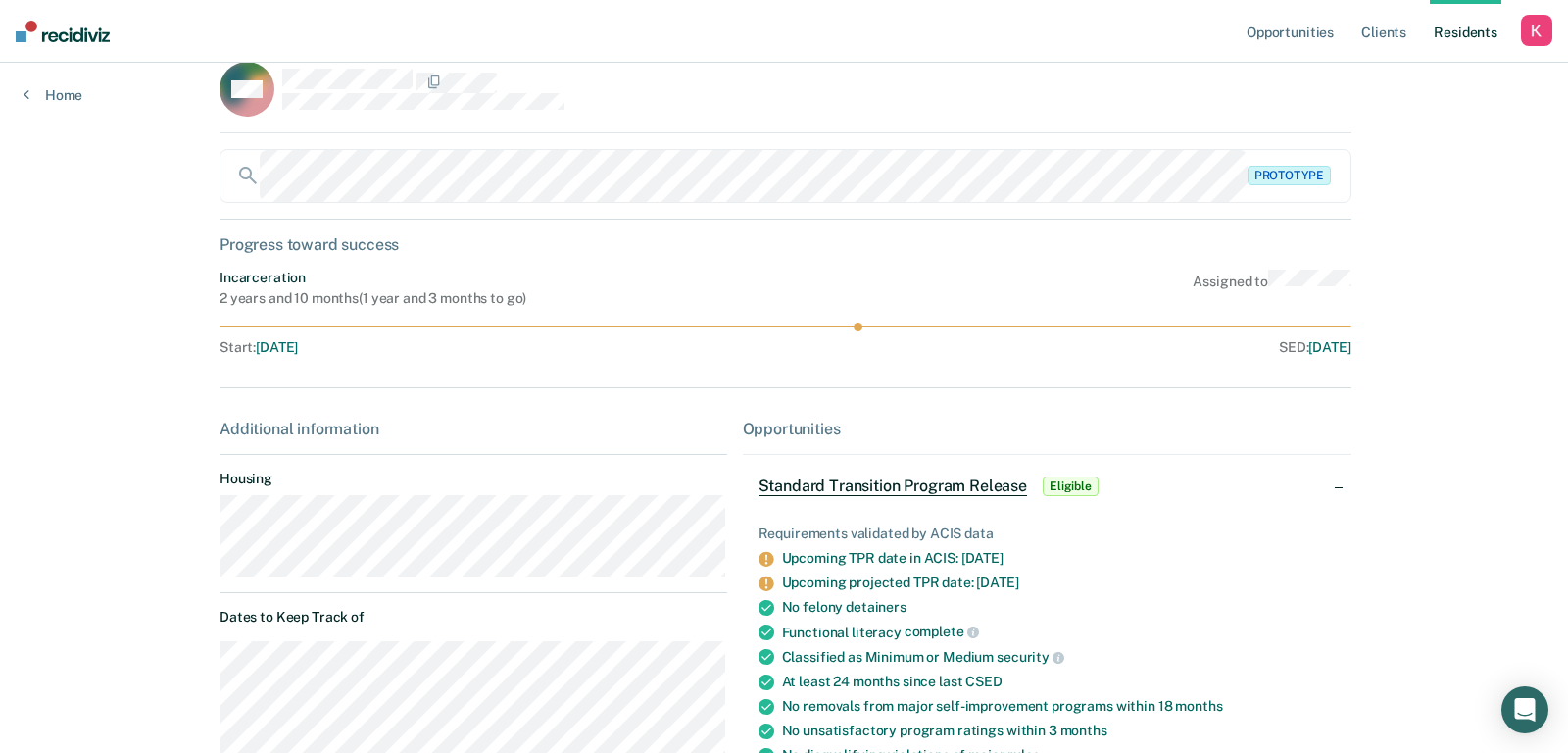 click 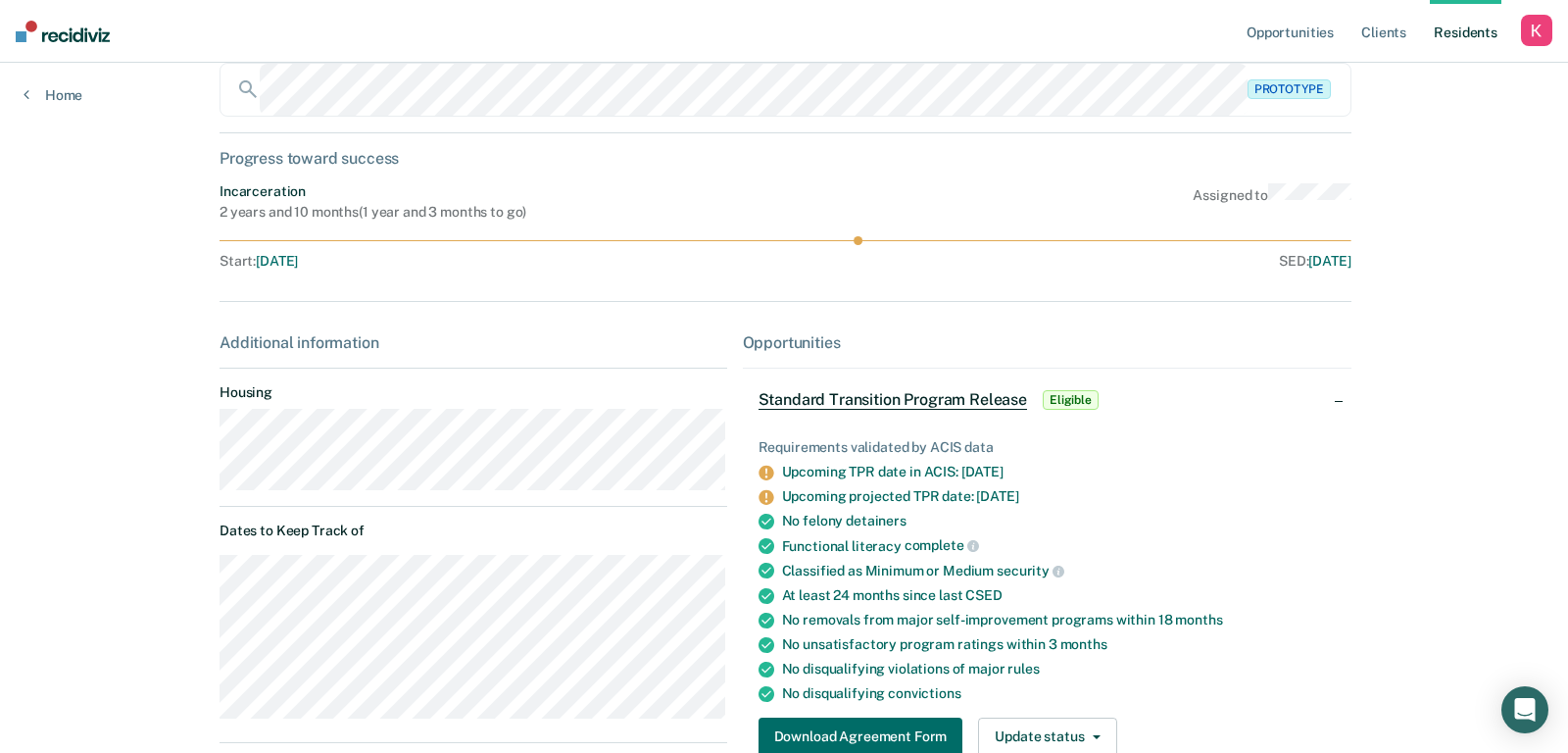 scroll, scrollTop: 126, scrollLeft: 0, axis: vertical 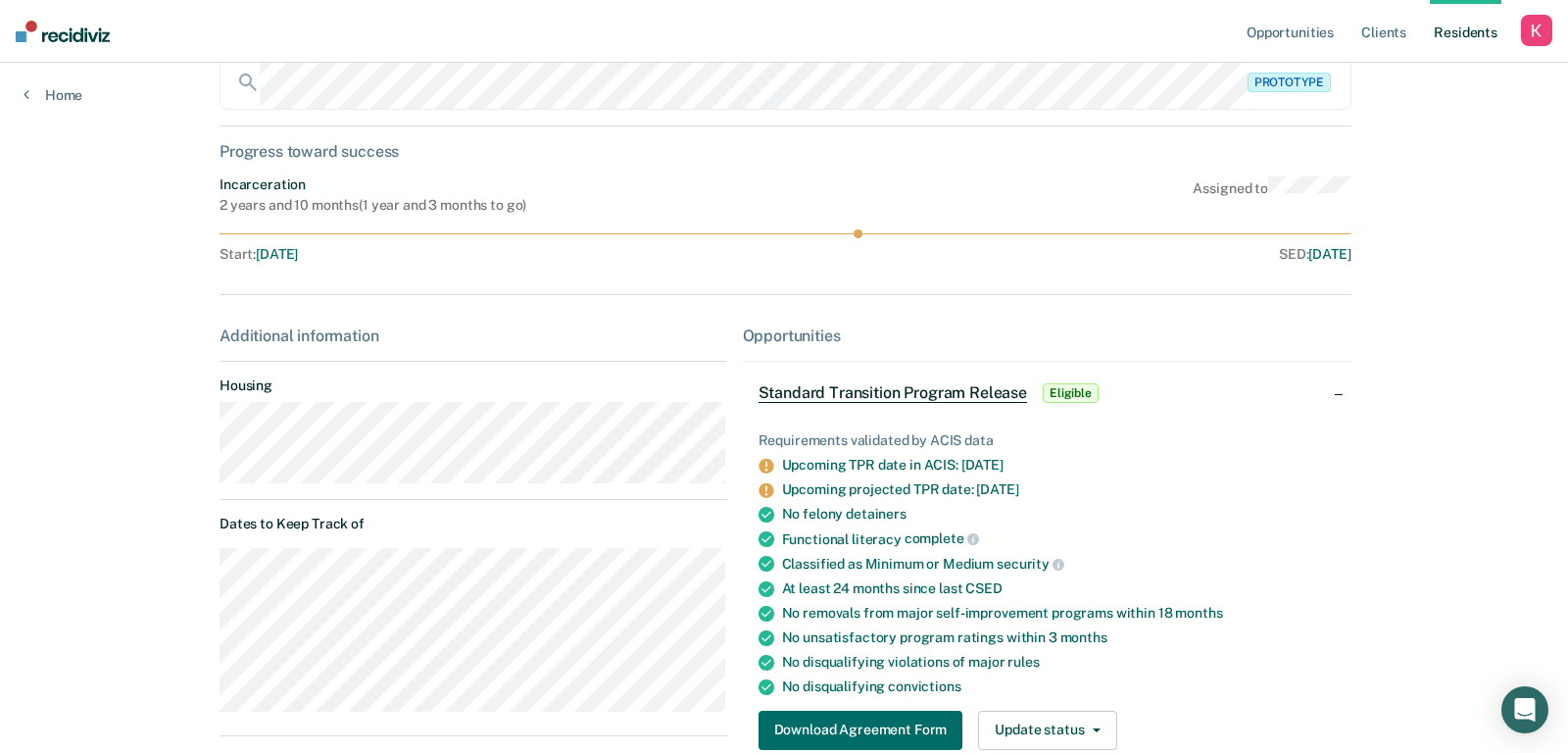 click on "Nov 30, 2023" at bounding box center (276, 254) 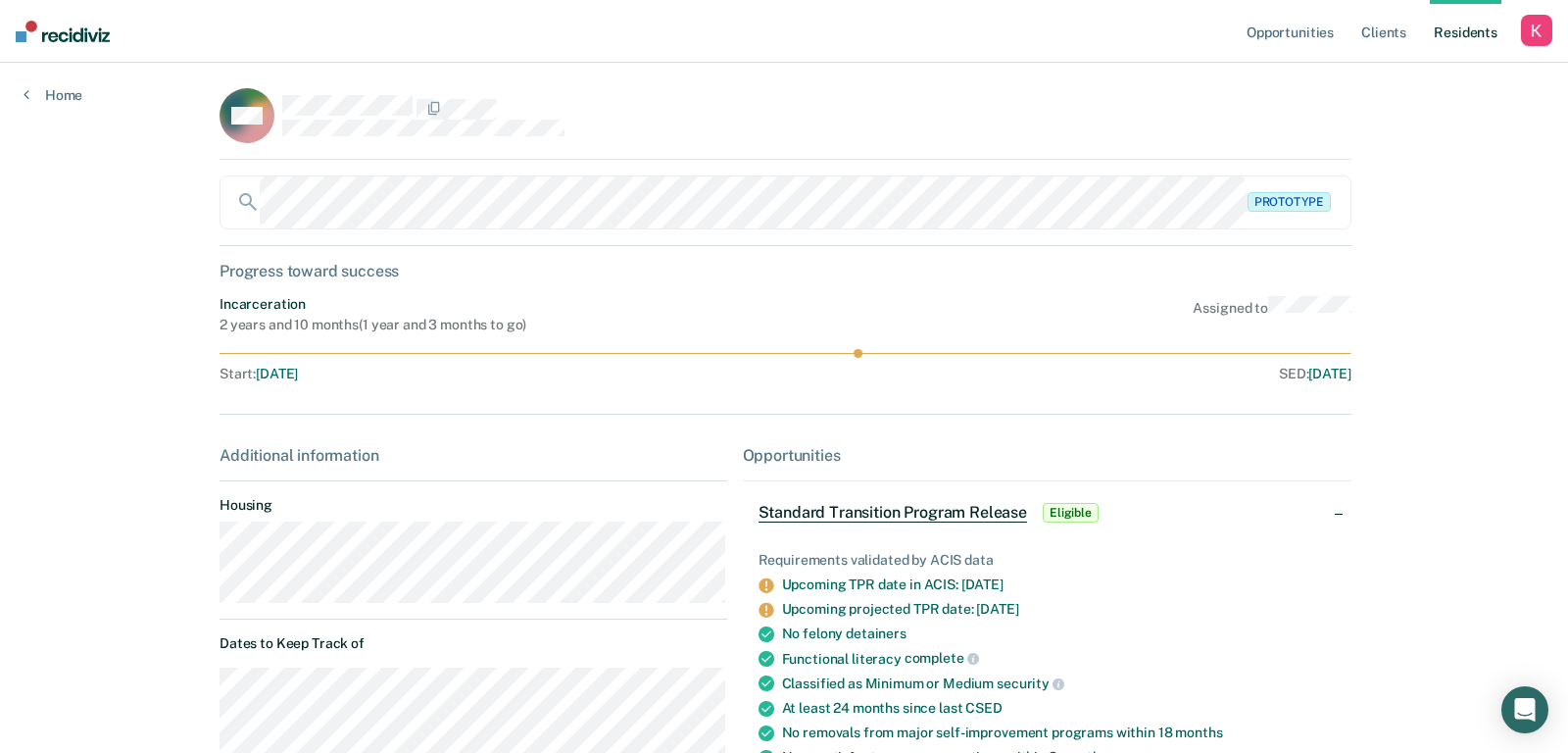 scroll, scrollTop: 0, scrollLeft: 0, axis: both 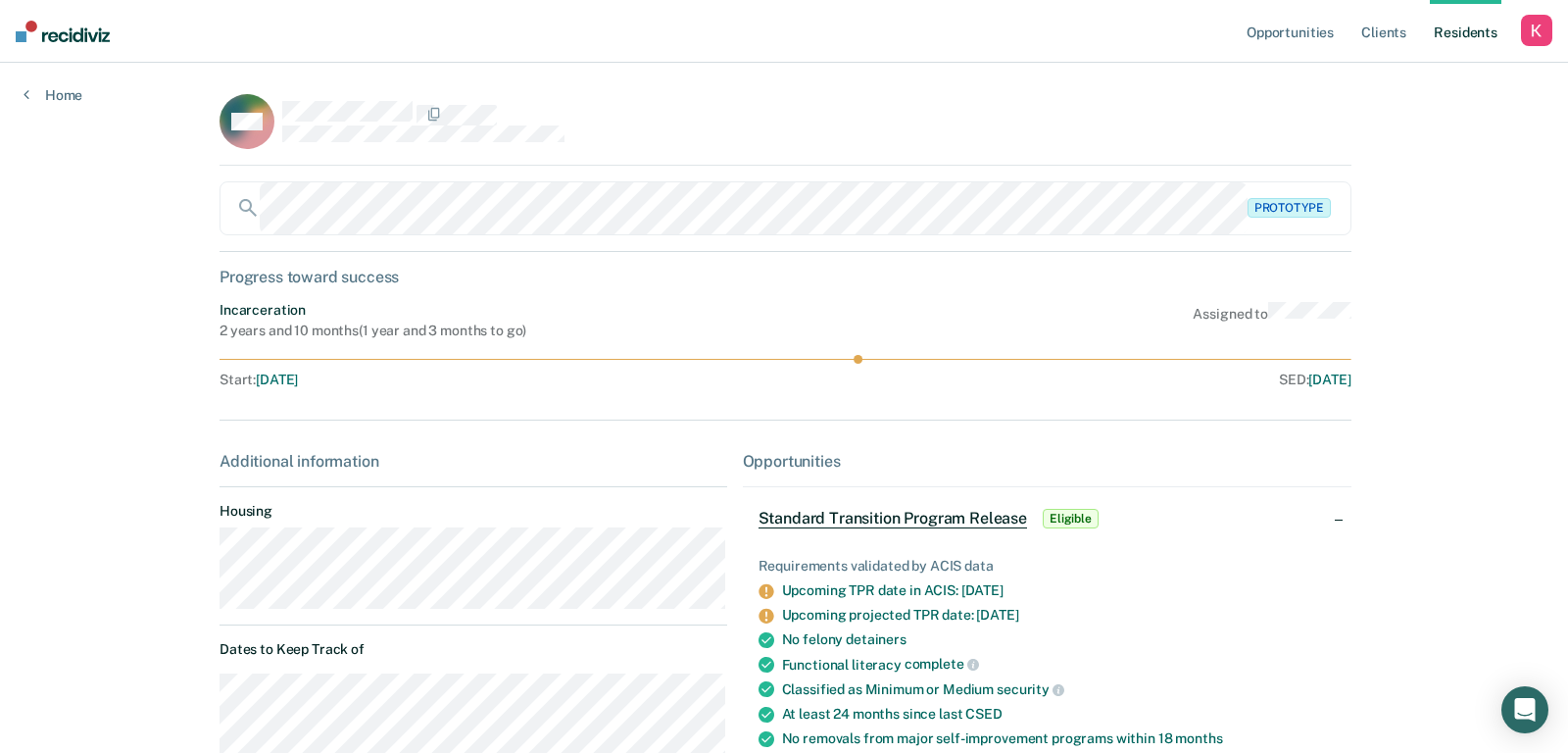 click 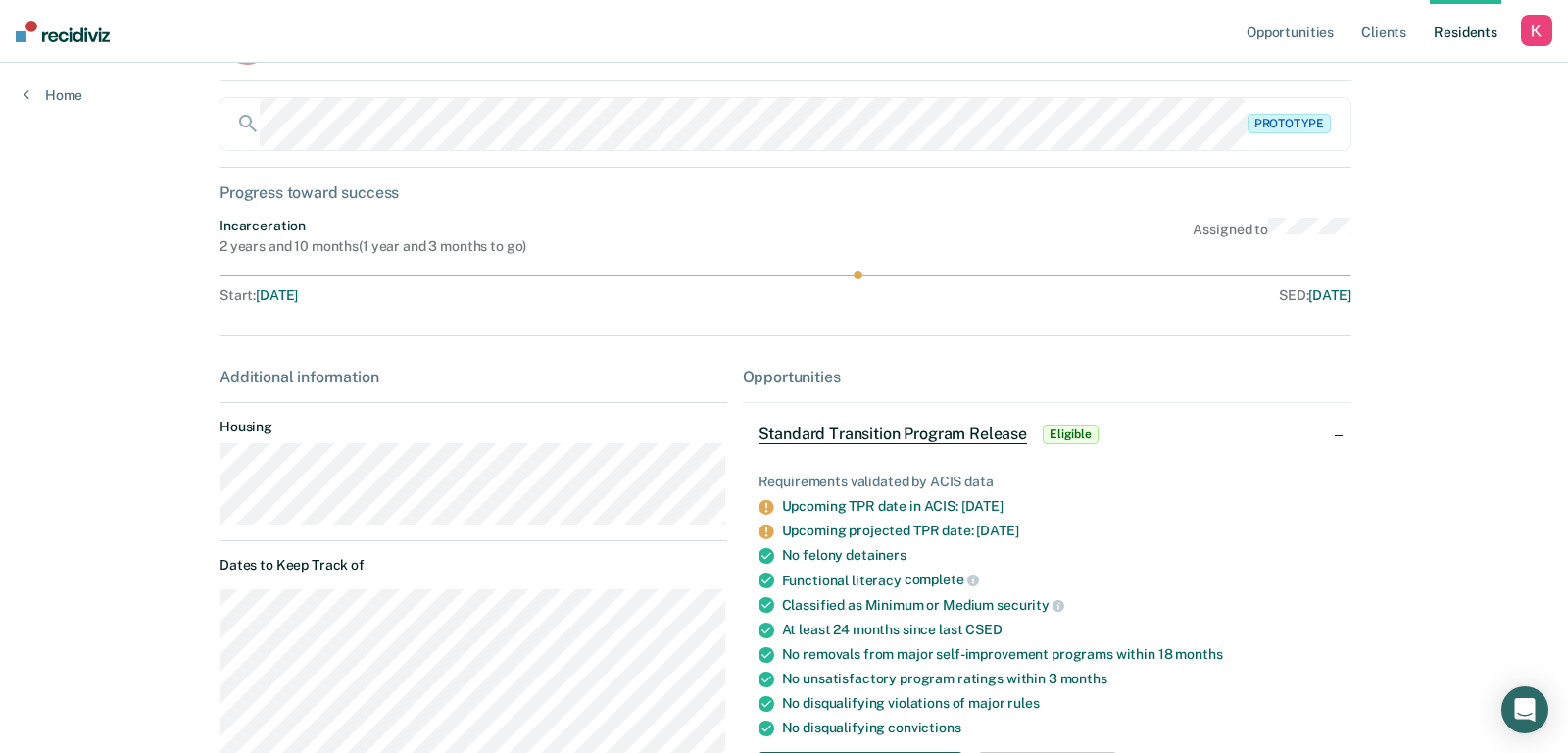 scroll, scrollTop: 83, scrollLeft: 0, axis: vertical 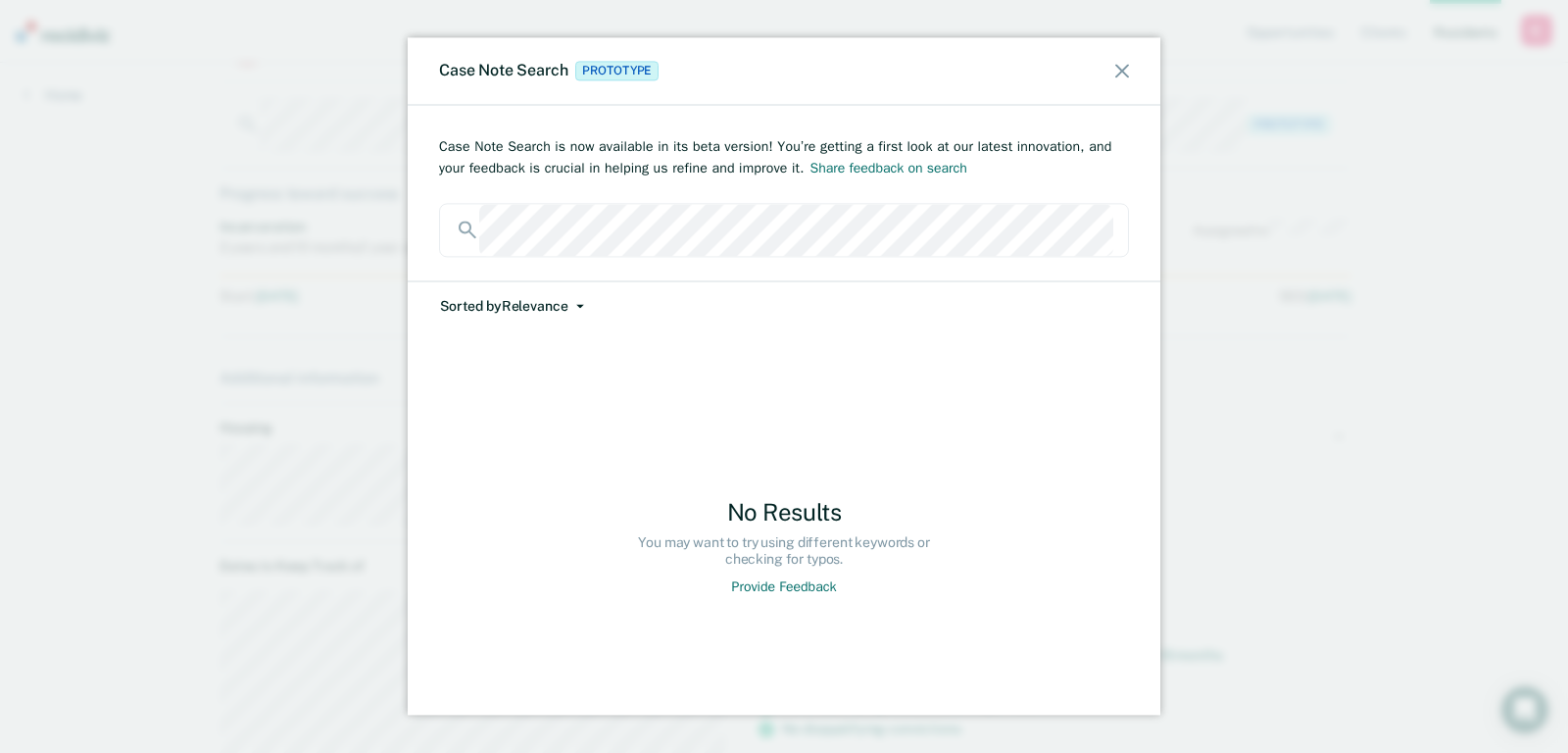 click on "Case Note Search is now available in its beta version! You’re getting a first look at our latest innovation, and your feedback is crucial in helping us refine and improve it. Share feedback on search" at bounding box center (784, 192) 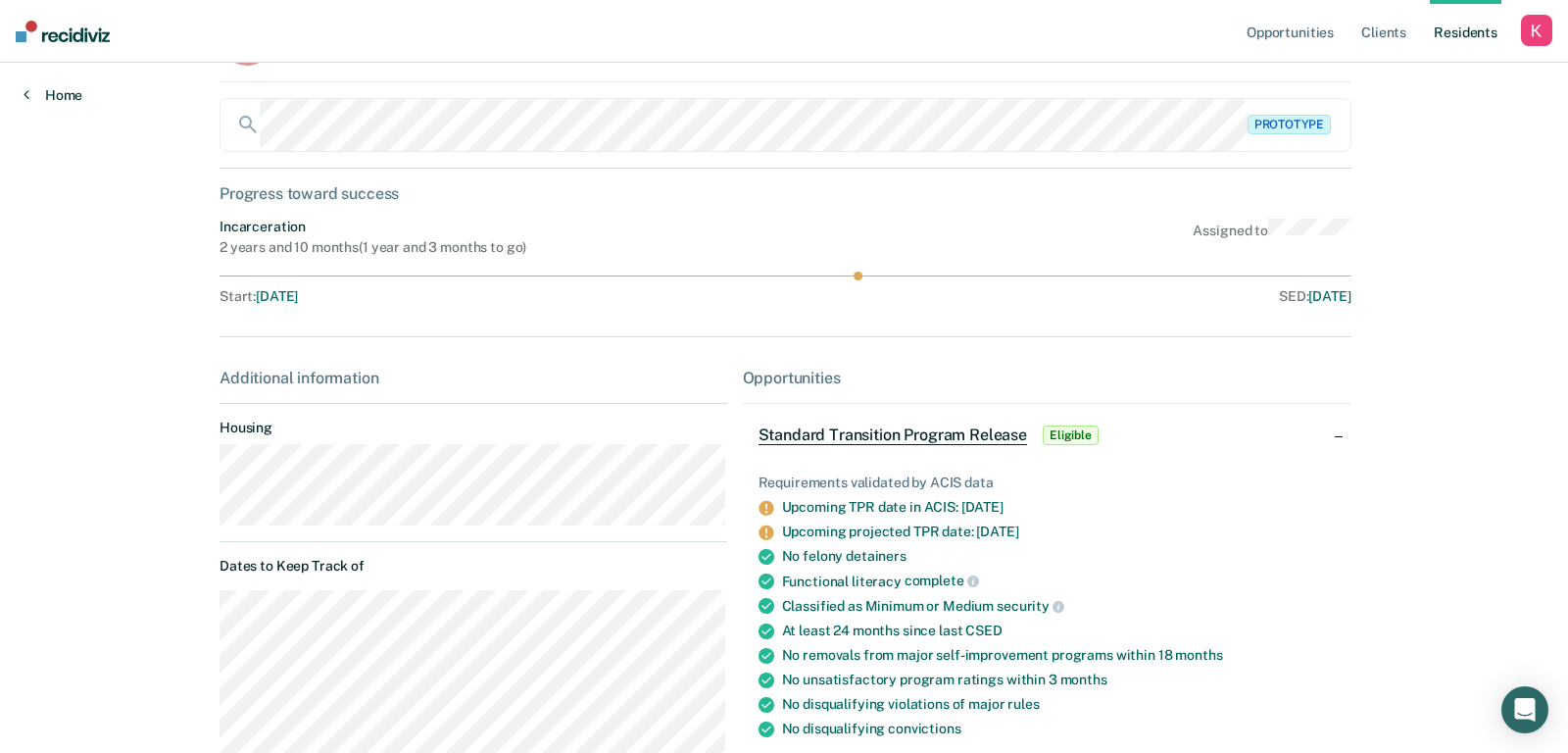 click on "Home" at bounding box center (53, 95) 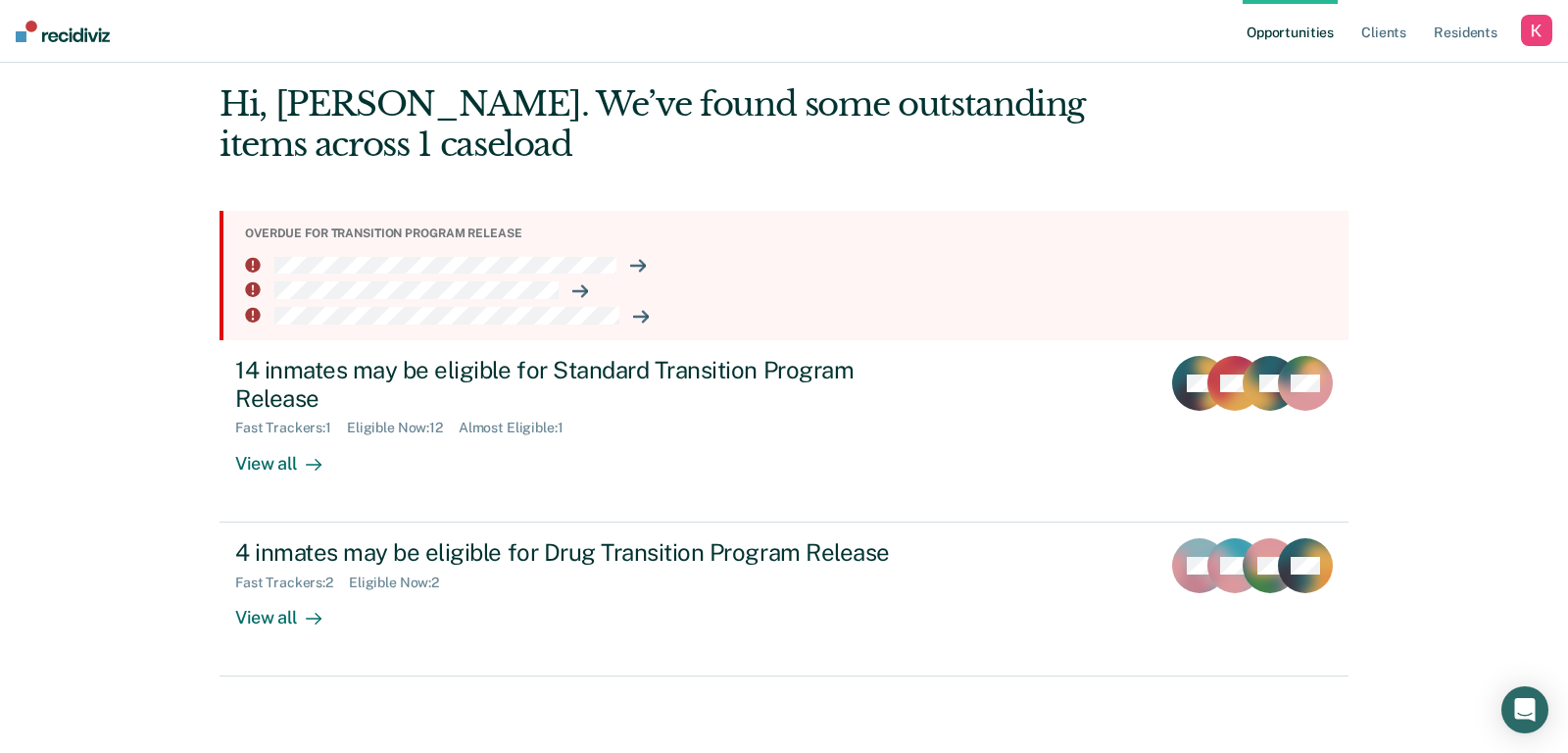 scroll, scrollTop: 0, scrollLeft: 0, axis: both 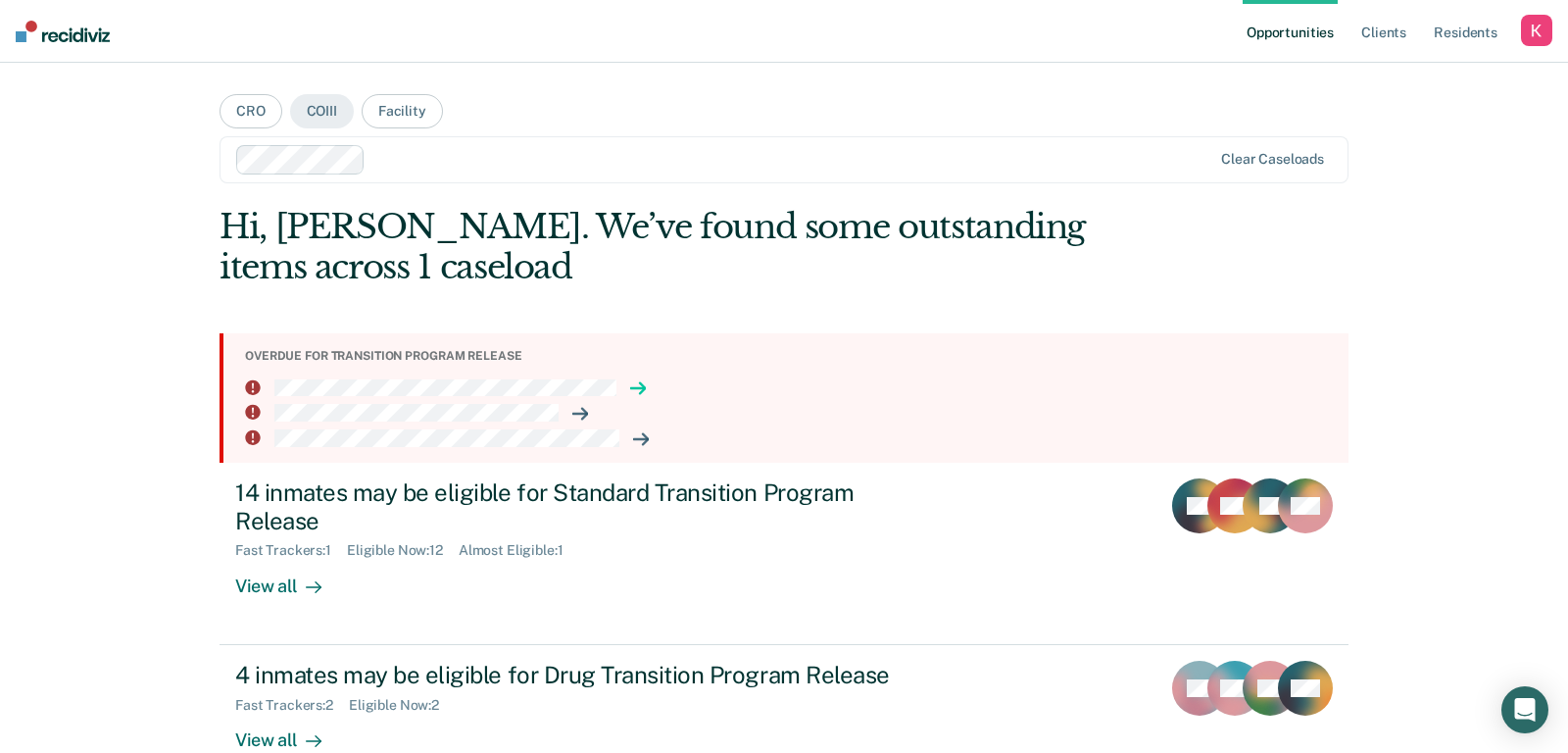 click 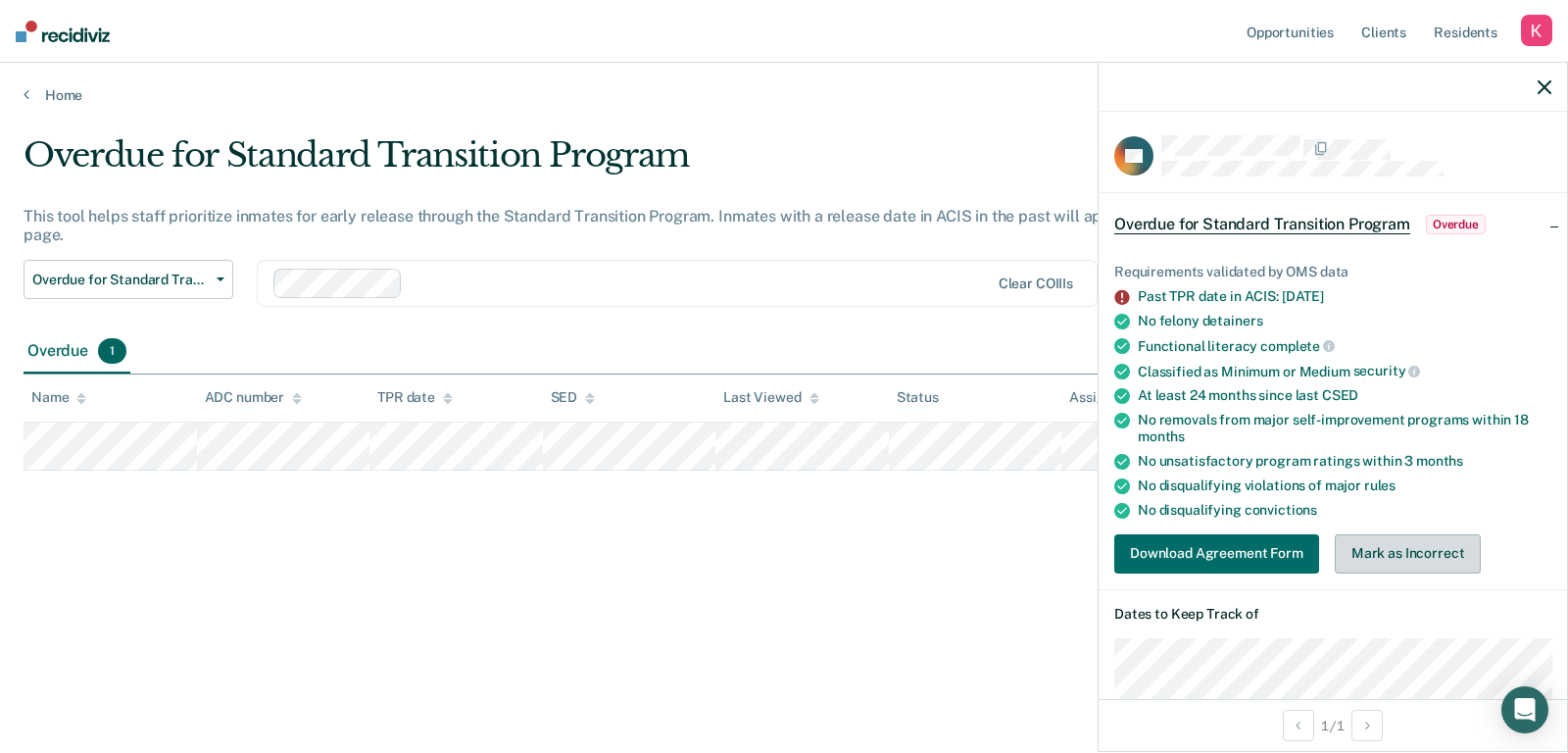 click on "Mark as Incorrect" at bounding box center [1408, 554] 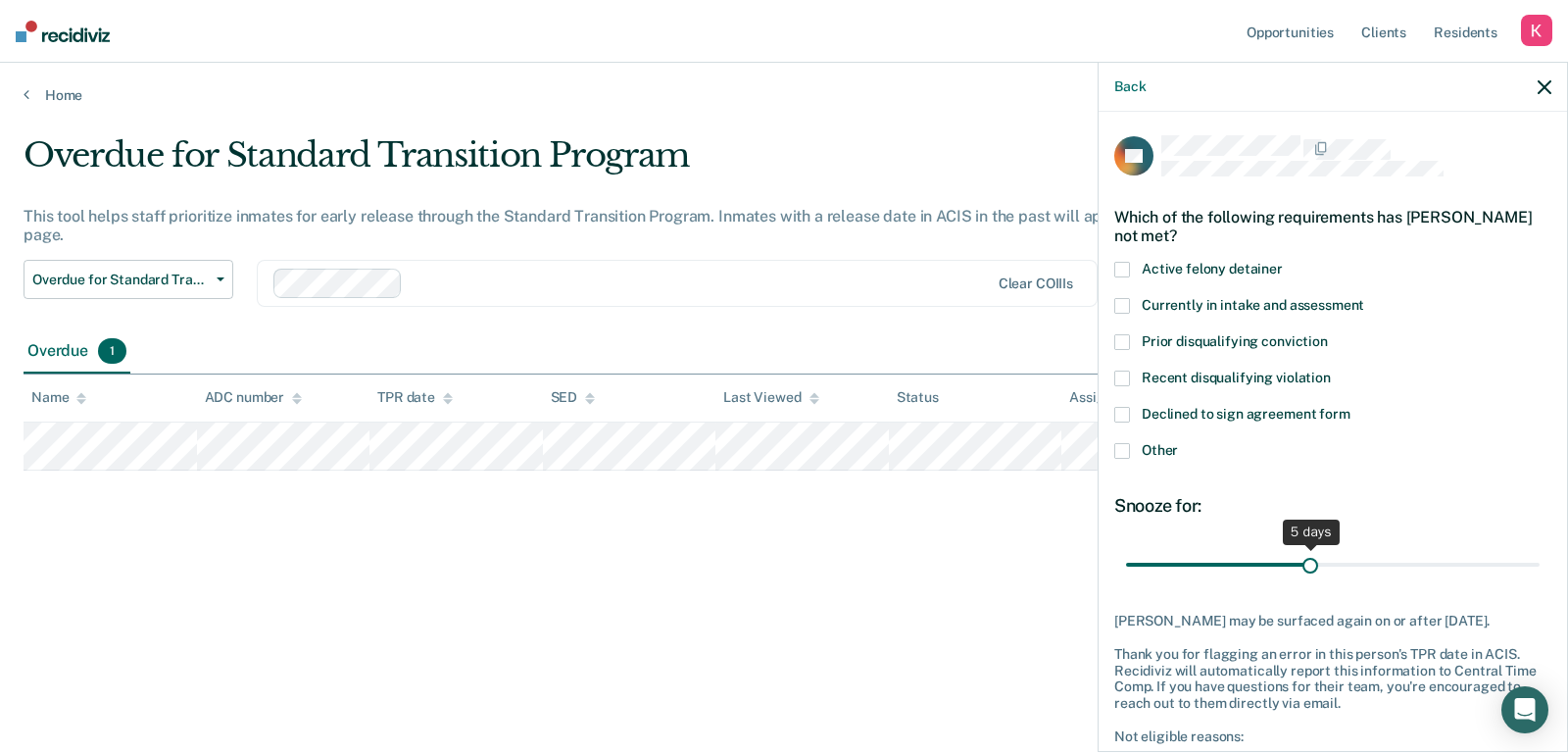 type on "4" 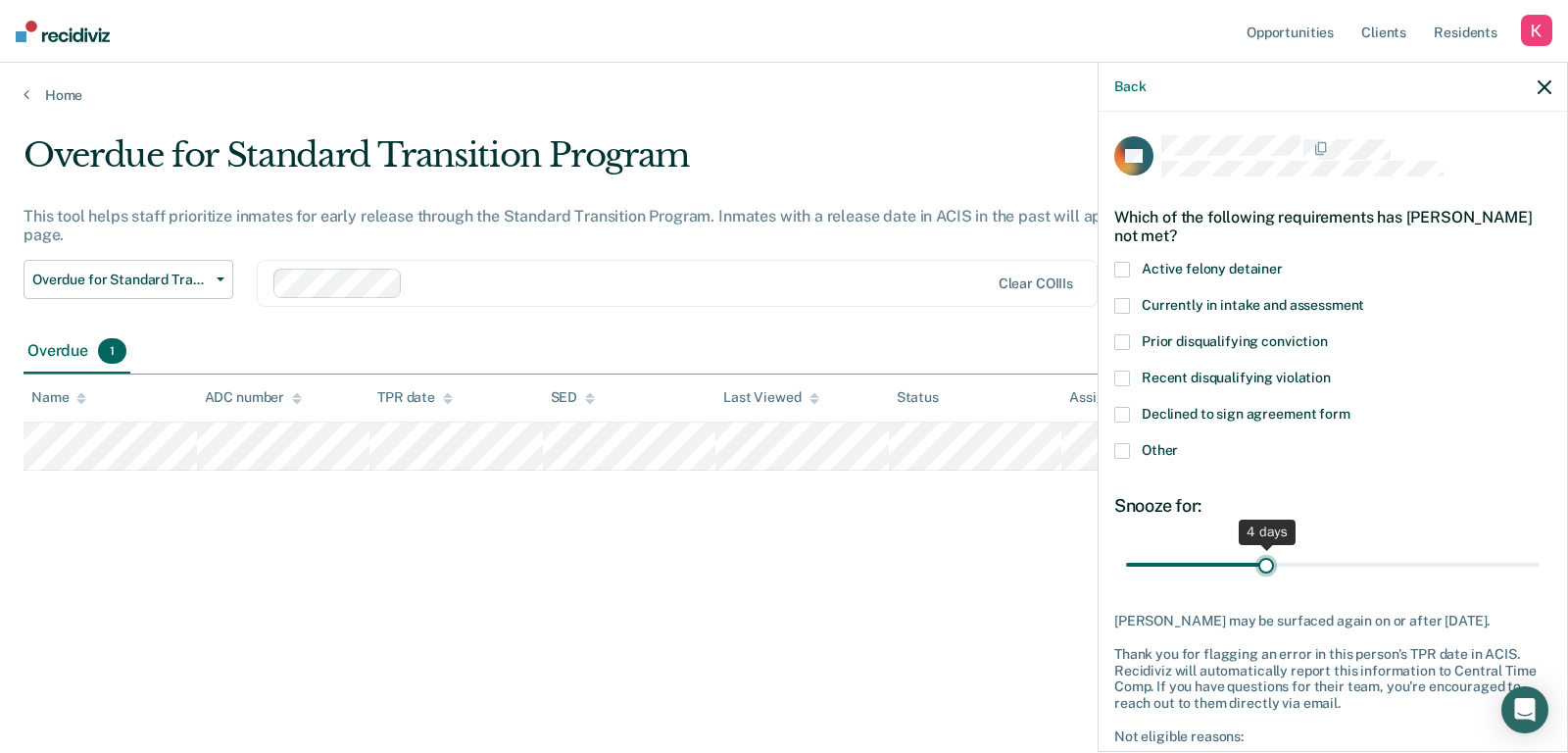 click at bounding box center [1333, 564] 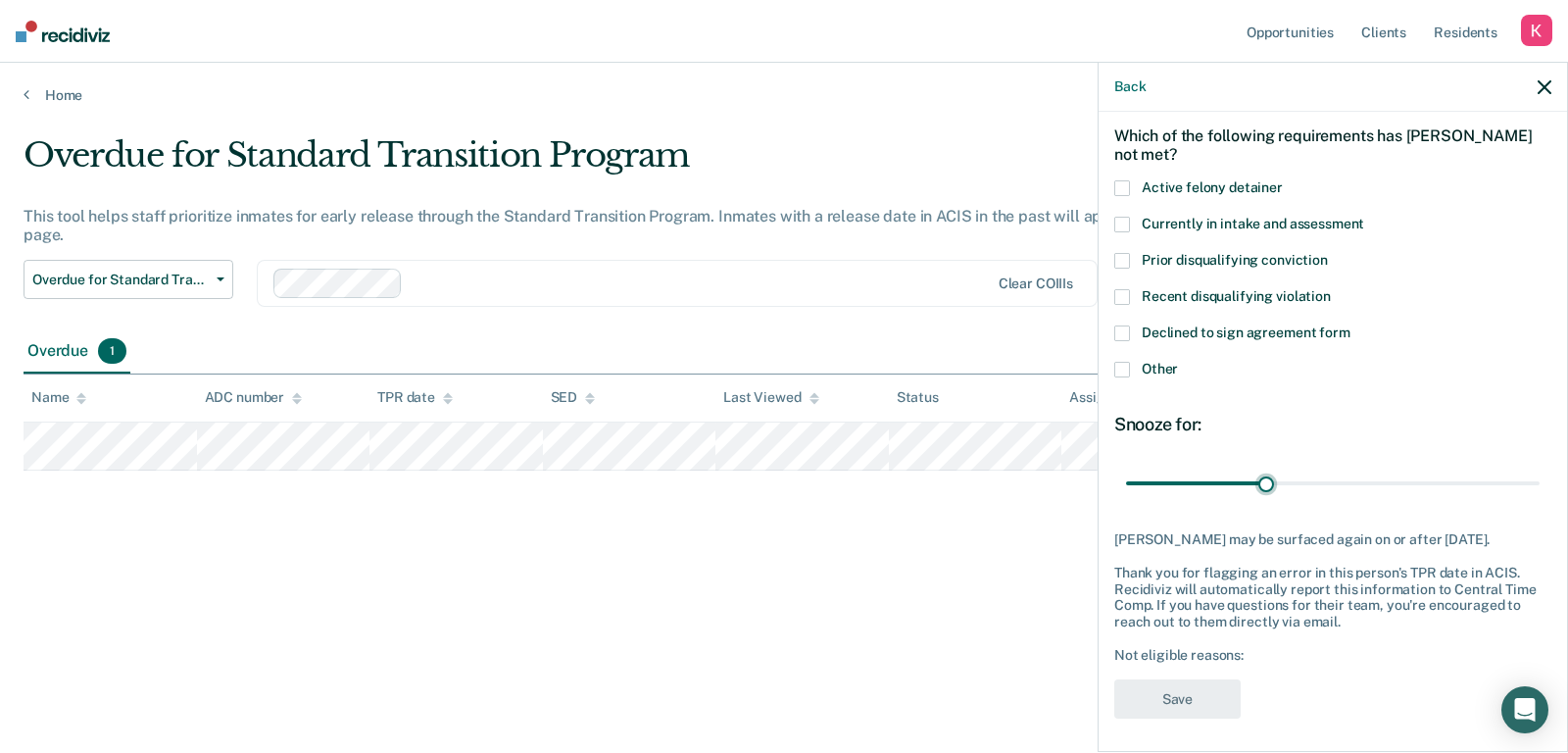 scroll, scrollTop: 84, scrollLeft: 0, axis: vertical 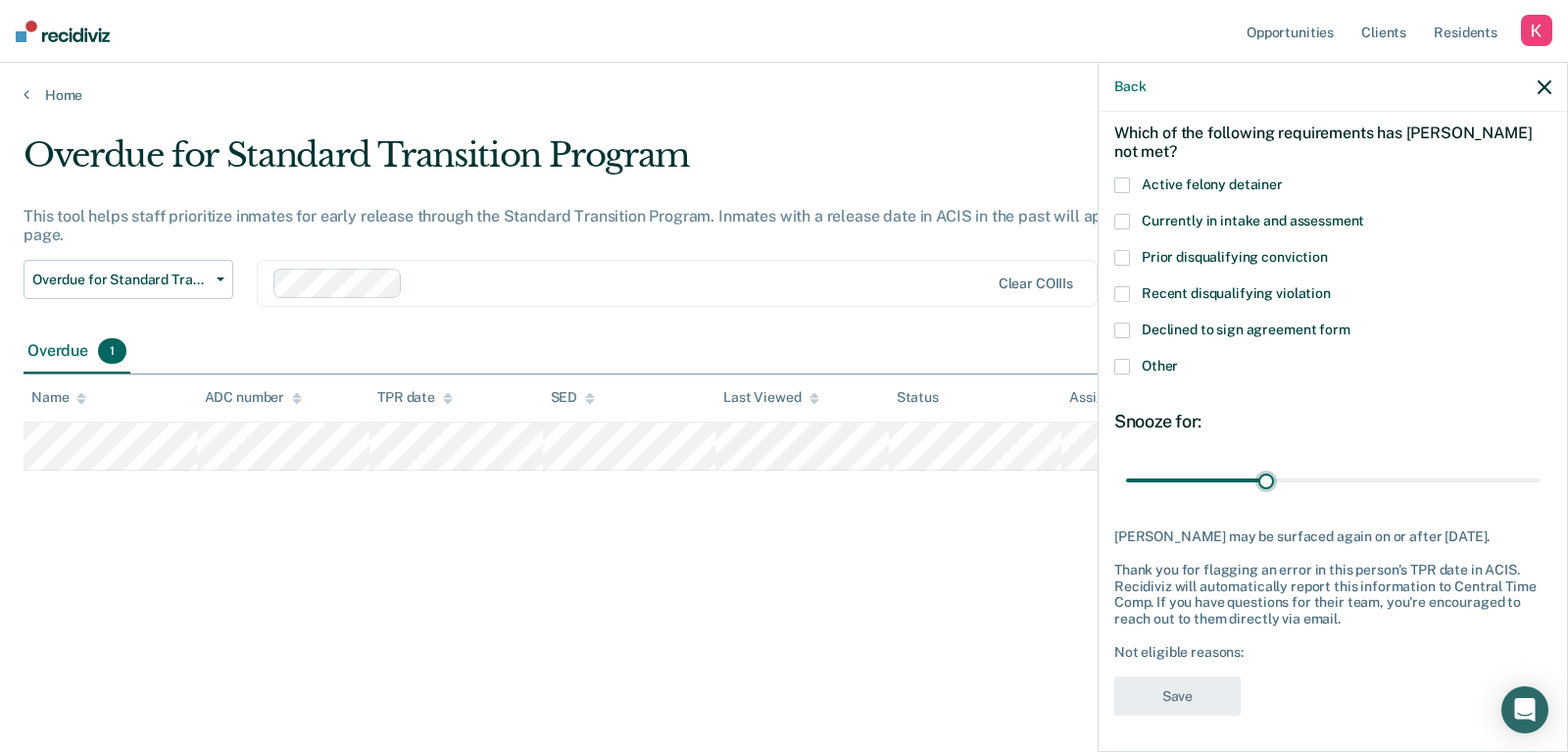 drag, startPoint x: 1118, startPoint y: 536, endPoint x: 1297, endPoint y: 590, distance: 186.9679 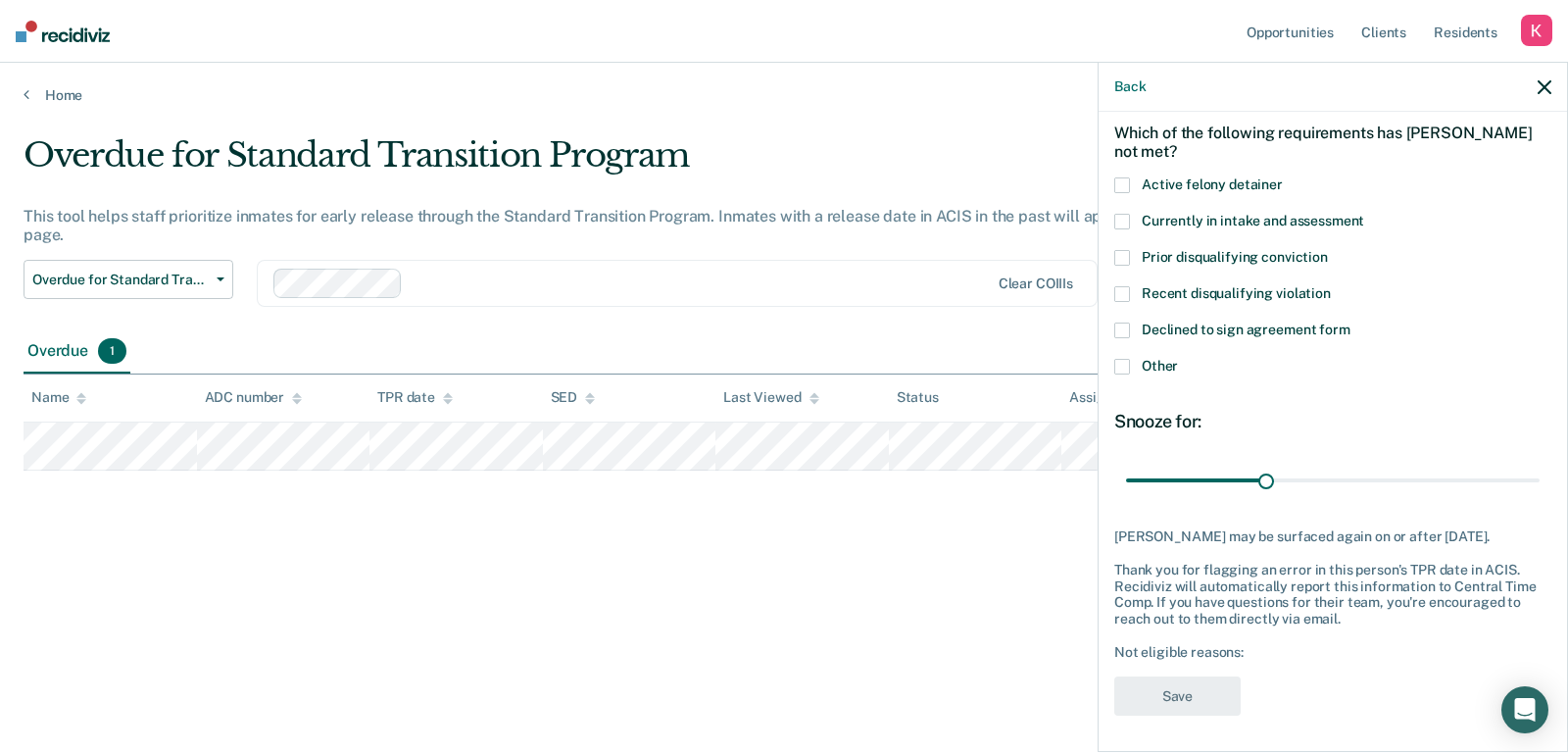 click on "Roger Perez-Cruz may be surfaced again on or after July 18, 2025. Thank you for flagging an error in this person's TPR date in ACIS. Recidiviz will automatically report this information to Central Time Comp. If you have questions for their team, you're encouraged to reach out to them directly via email. Not eligible reasons:" at bounding box center [1333, 594] 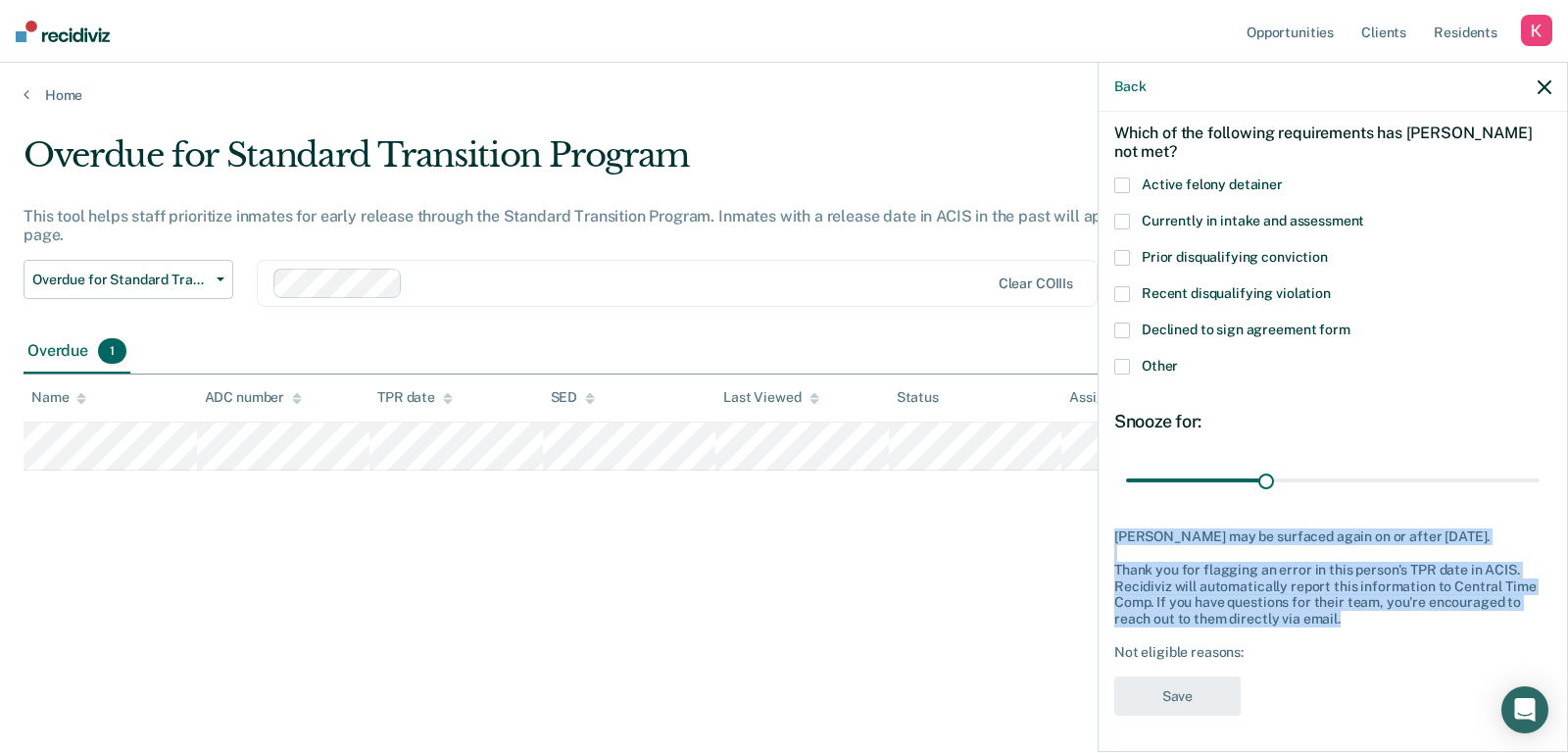 drag, startPoint x: 1343, startPoint y: 621, endPoint x: 1149, endPoint y: 509, distance: 224.00893 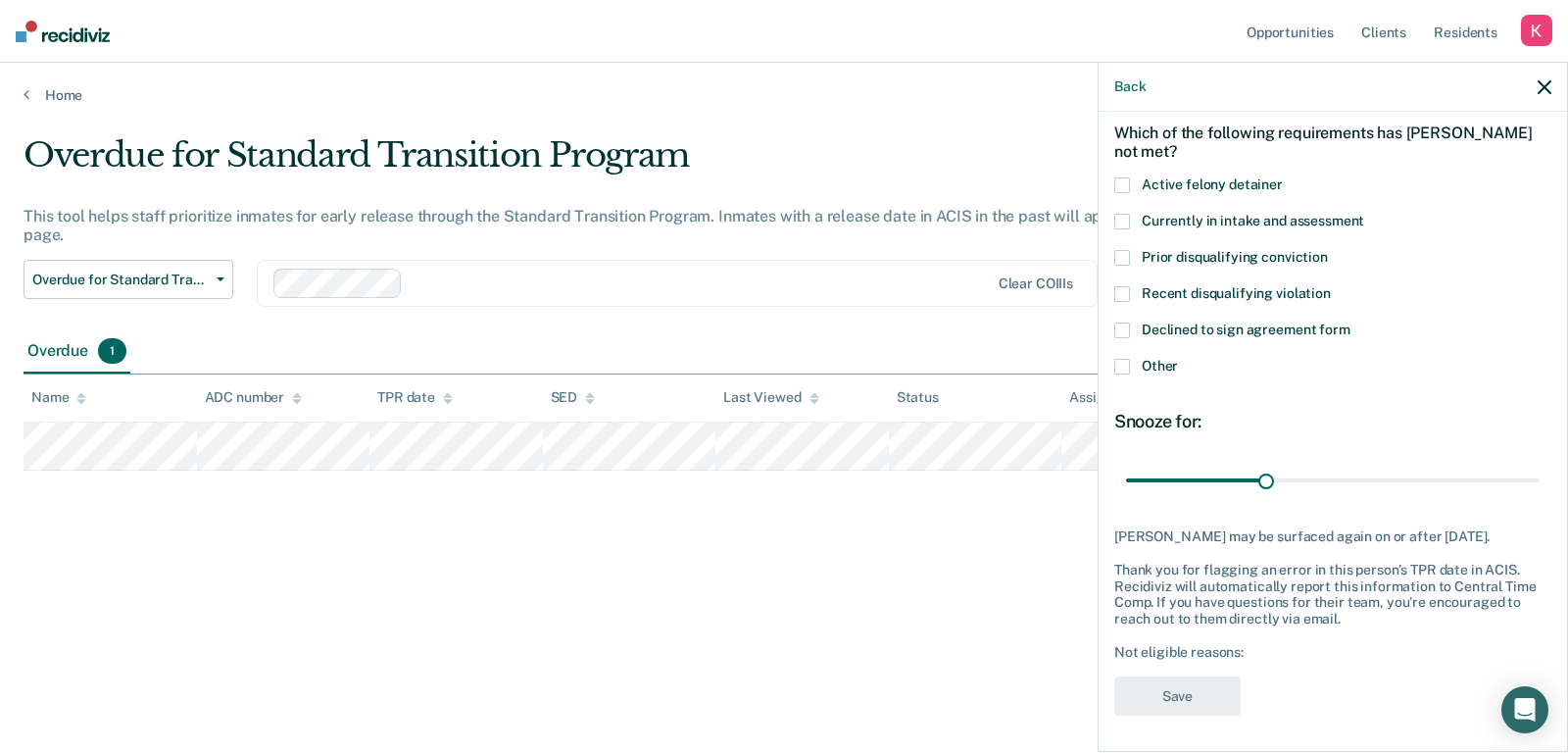 click on "Overdue for Standard Transition Program   This tool helps staff prioritize inmates for early release through the Standard Transition Program. Inmates with a release date in ACIS in the past will appear on this page.  Overdue for Standard Transition Program Standard Transition Program Release Drug Transition Program Release Overdue for Standard Transition Program Overdue for Drug Transition Program Clear   COIIIs Overdue 1
To pick up a draggable item, press the space bar.
While dragging, use the arrow keys to move the item.
Press space again to drop the item in its new position, or press escape to cancel.
Name ADC number TPR date SED Last Viewed Status Assigned to" at bounding box center (784, 371) 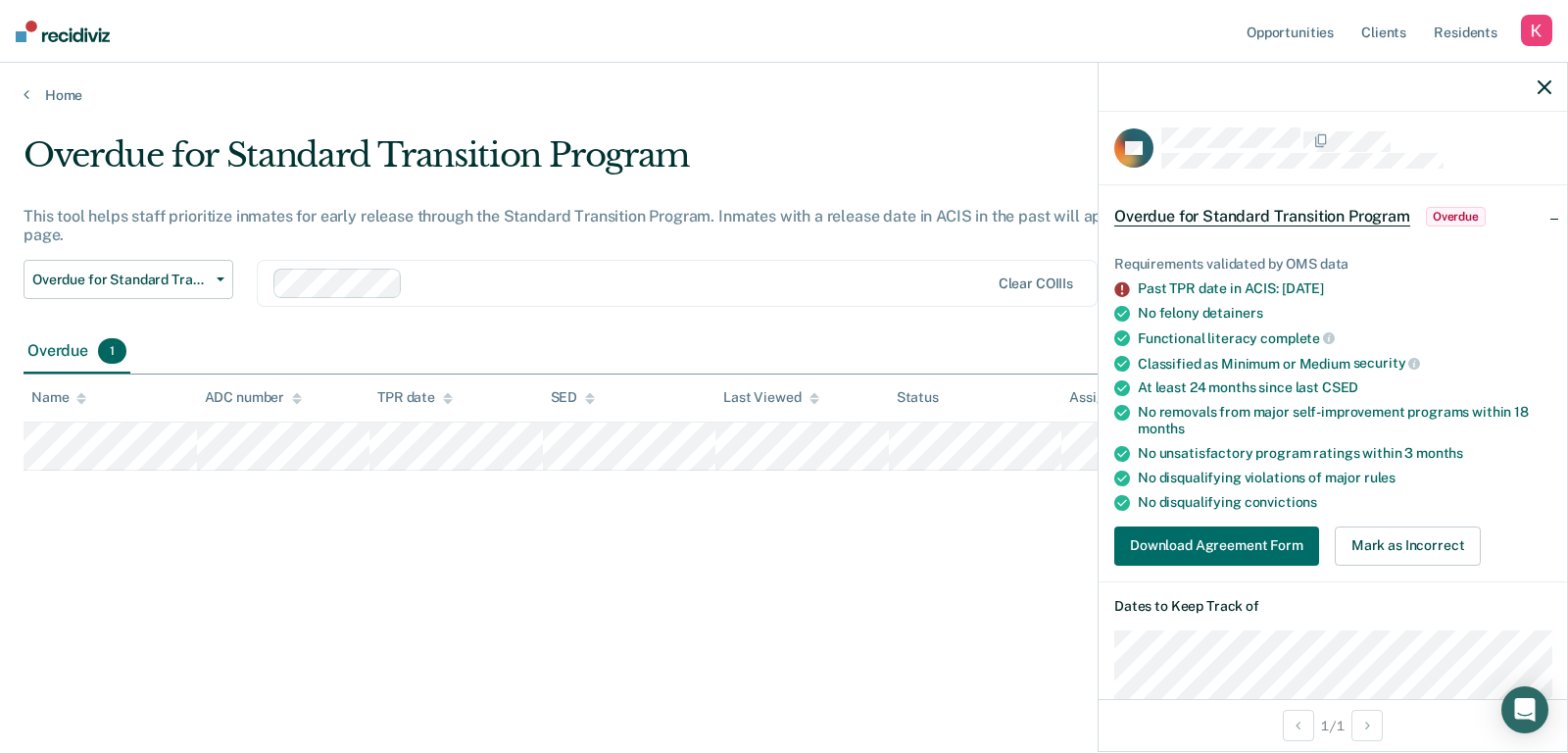 scroll, scrollTop: 14, scrollLeft: 0, axis: vertical 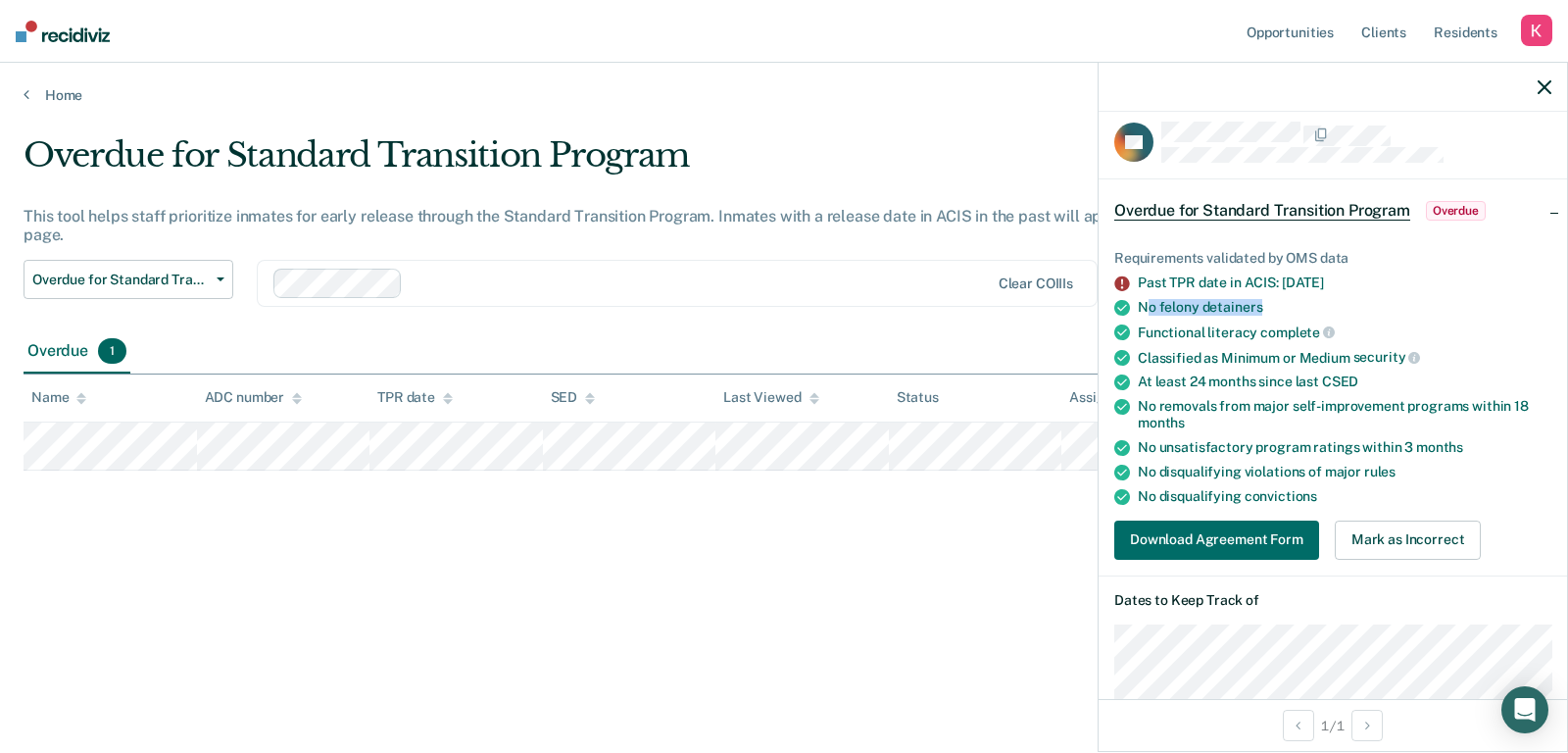 drag, startPoint x: 1148, startPoint y: 301, endPoint x: 1286, endPoint y: 301, distance: 138 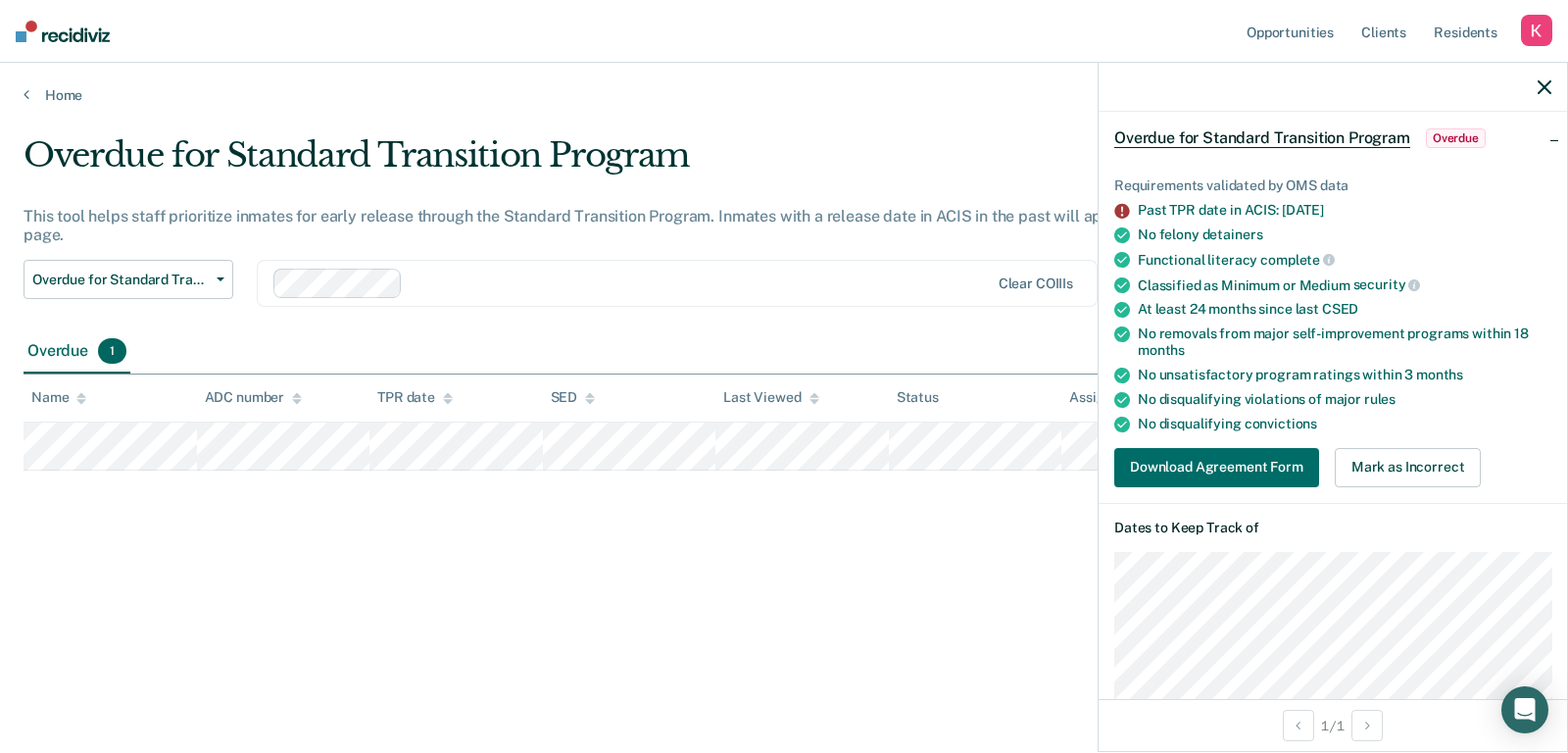 scroll, scrollTop: 190, scrollLeft: 0, axis: vertical 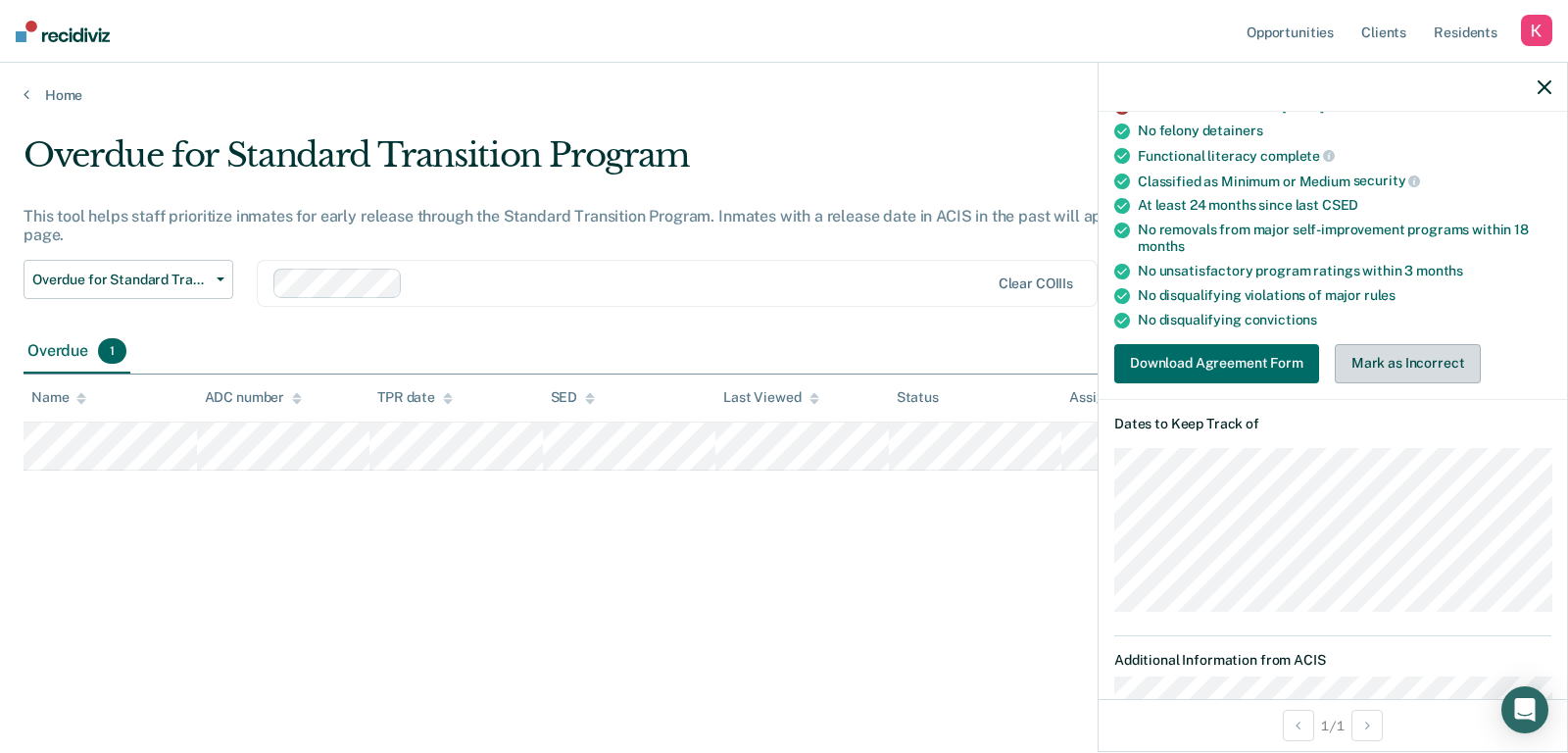 click on "Mark as Incorrect" at bounding box center [1408, 364] 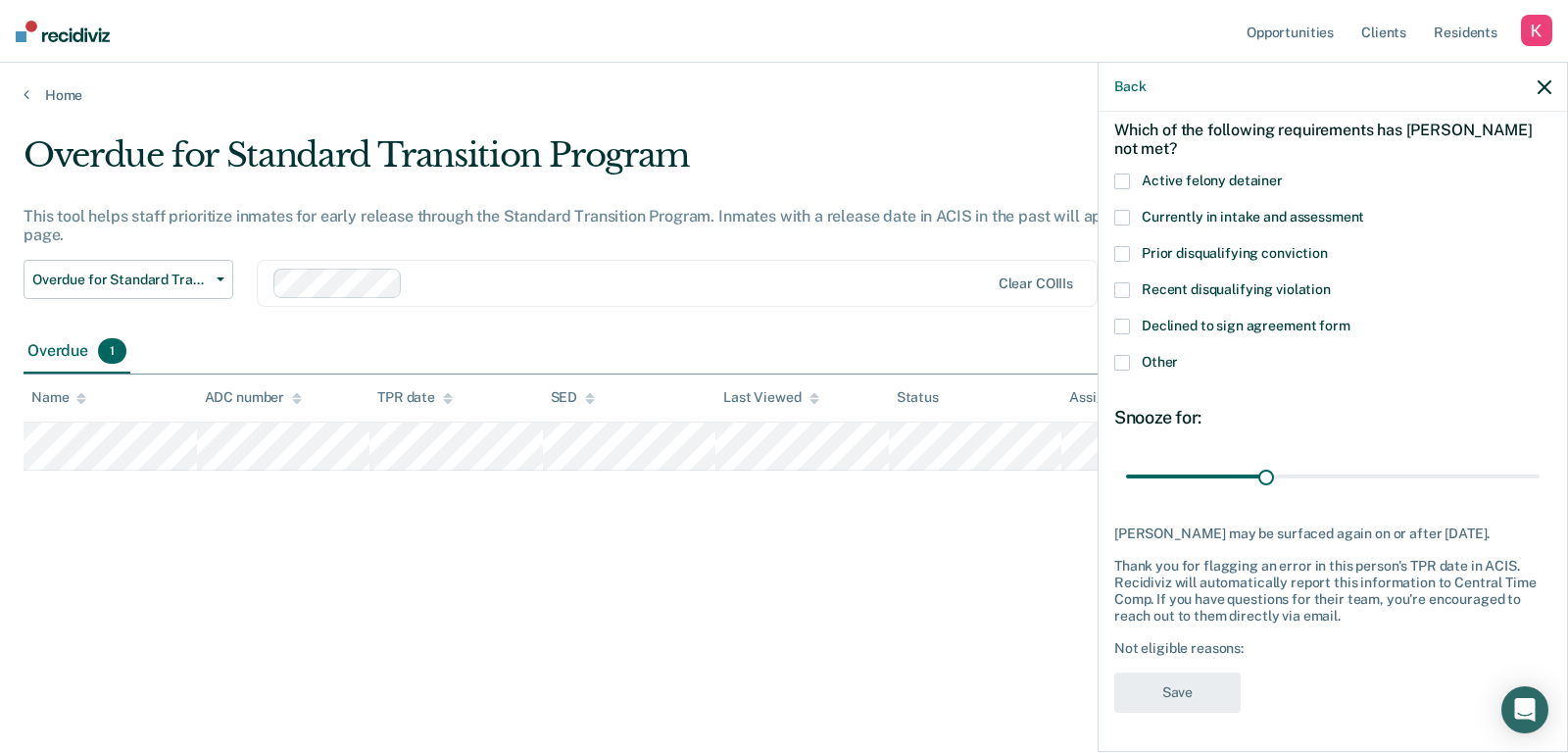scroll, scrollTop: 84, scrollLeft: 0, axis: vertical 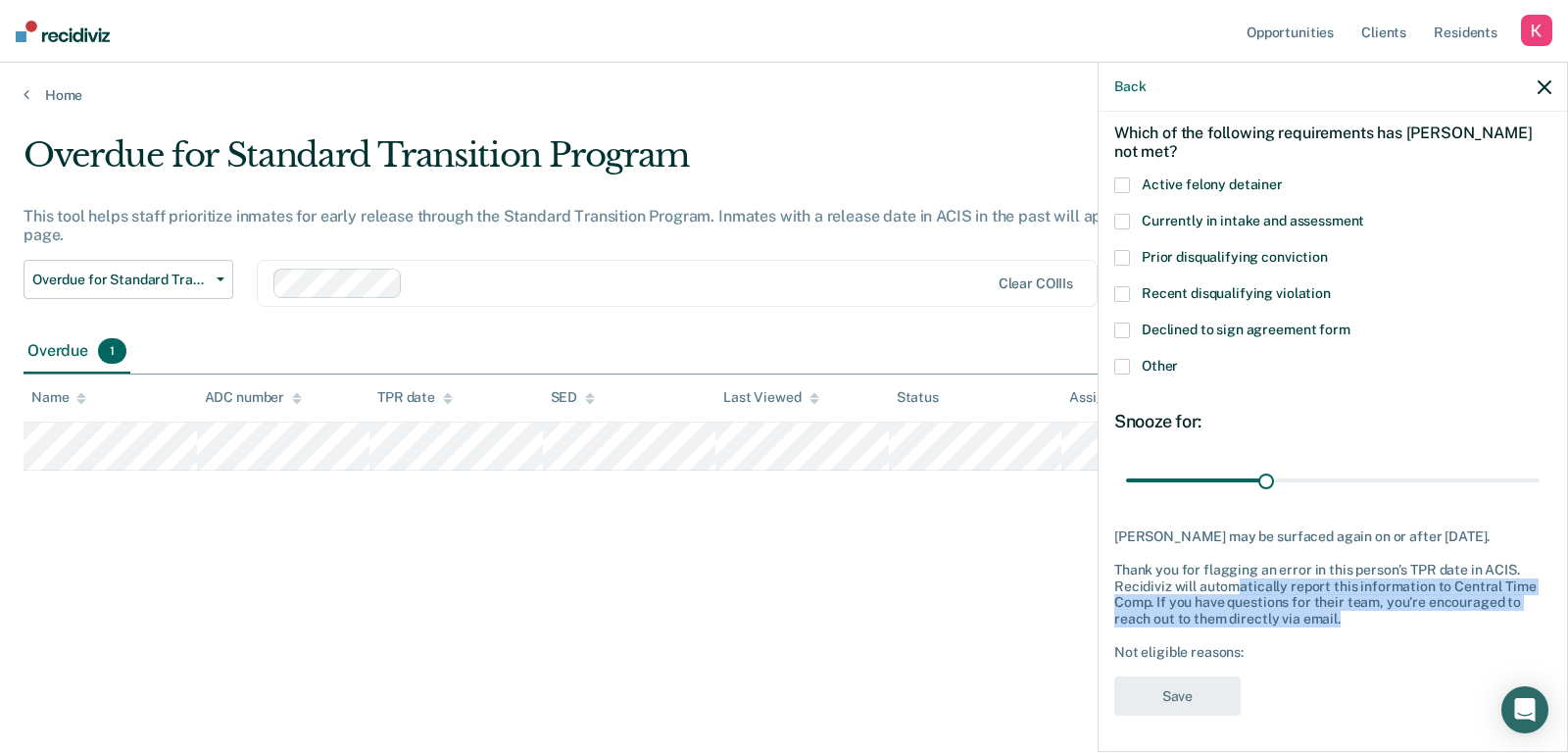 drag, startPoint x: 1238, startPoint y: 582, endPoint x: 1336, endPoint y: 610, distance: 101.92154 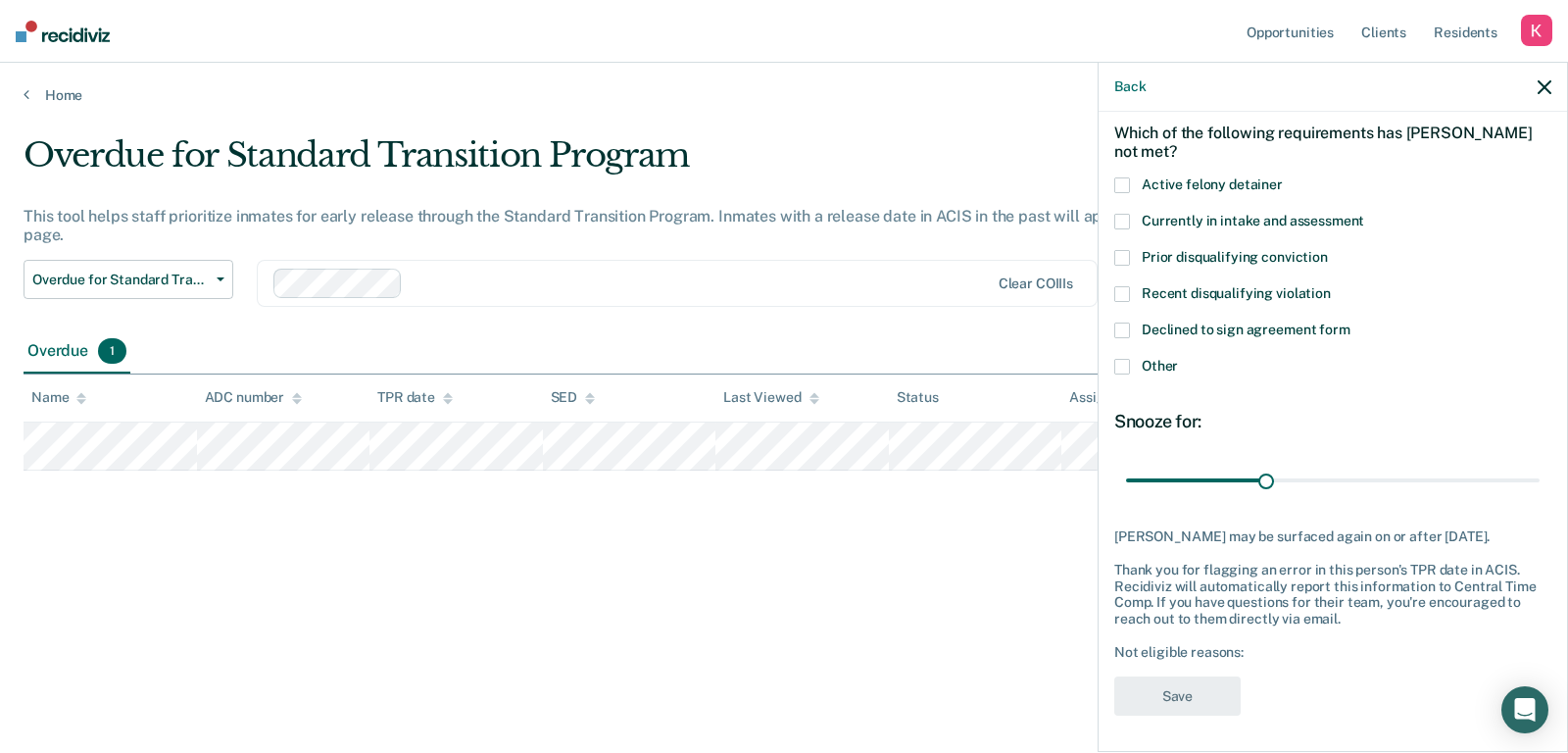 click 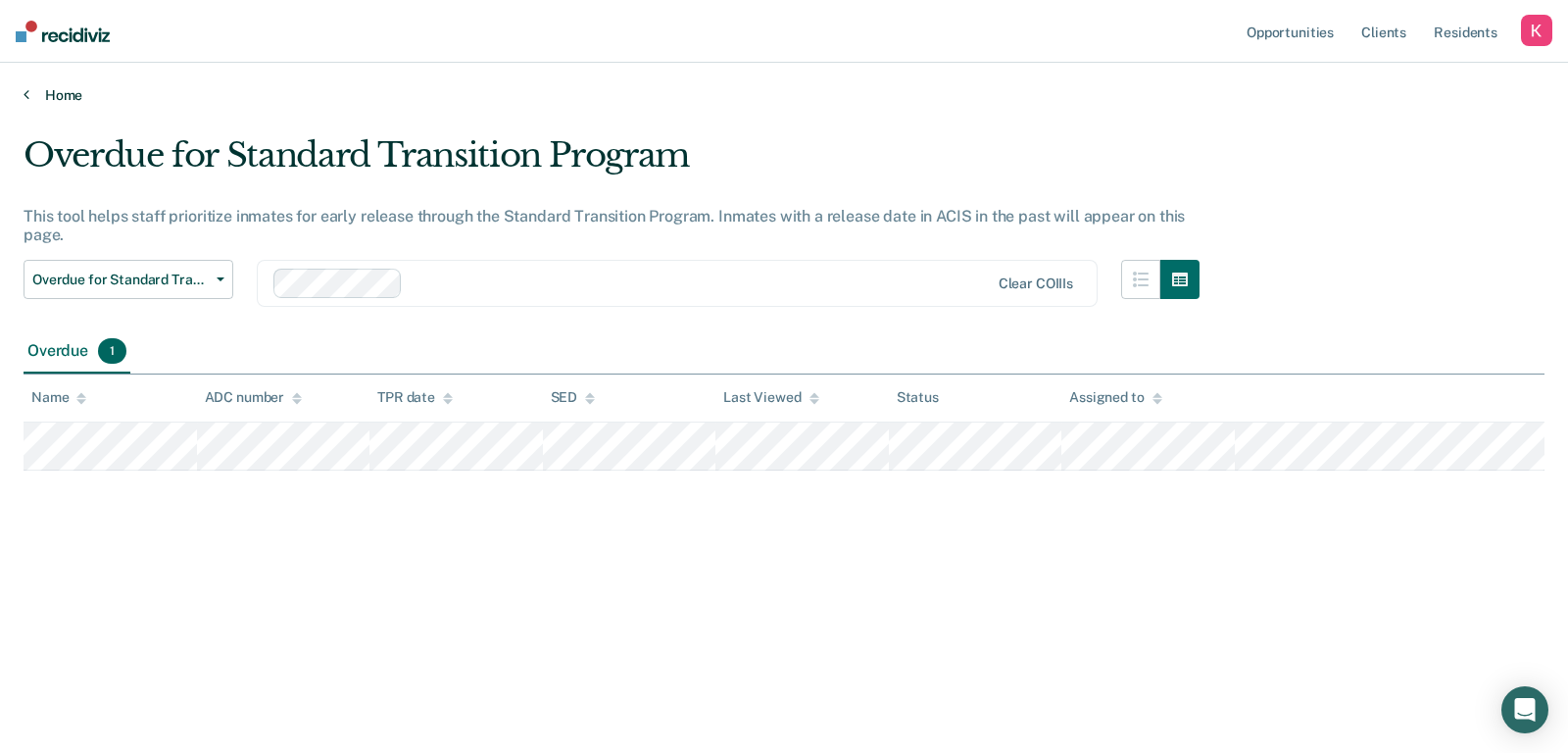 click on "Home" at bounding box center (784, 95) 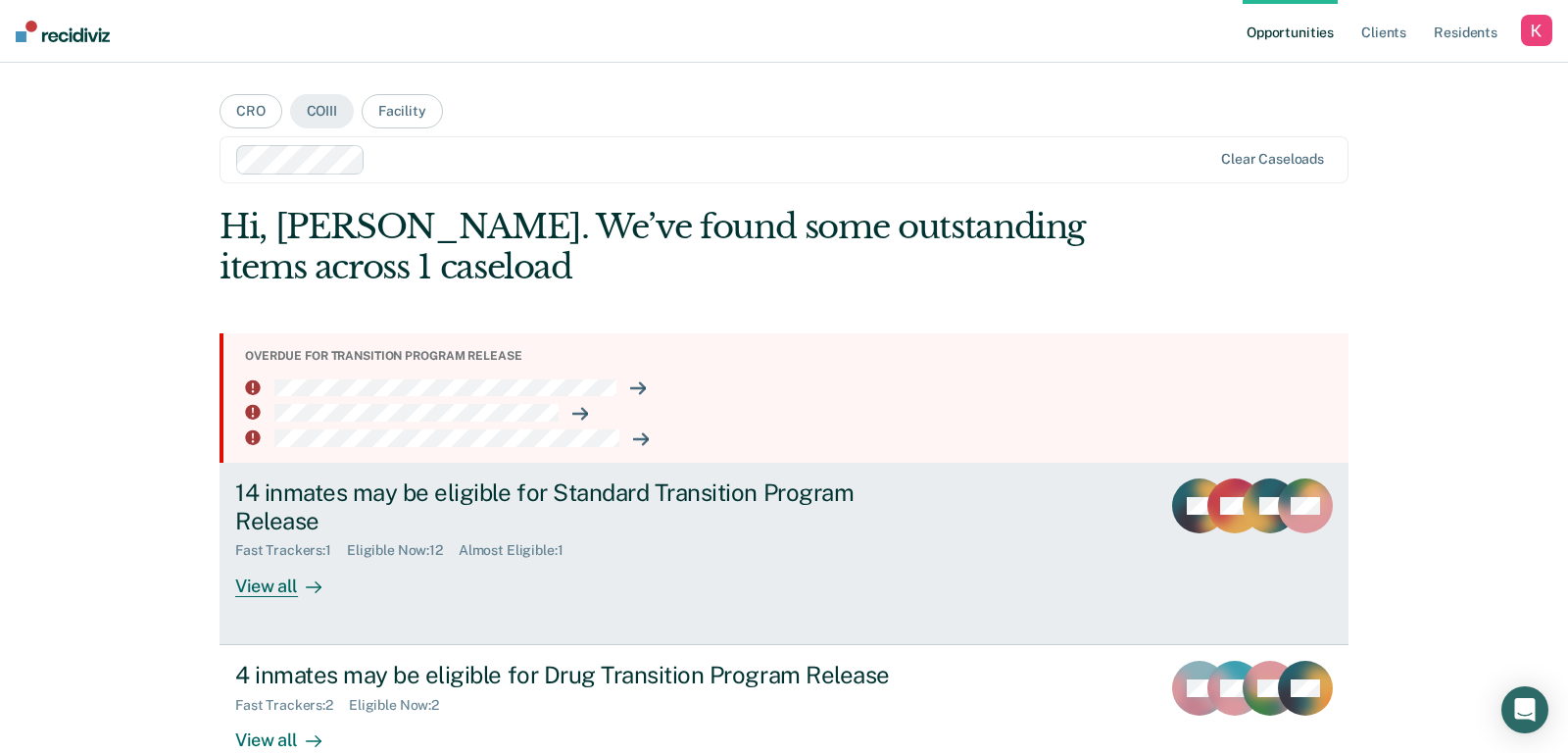 click on "14 inmates may be eligible for Standard Transition Program Release" at bounding box center (579, 507) 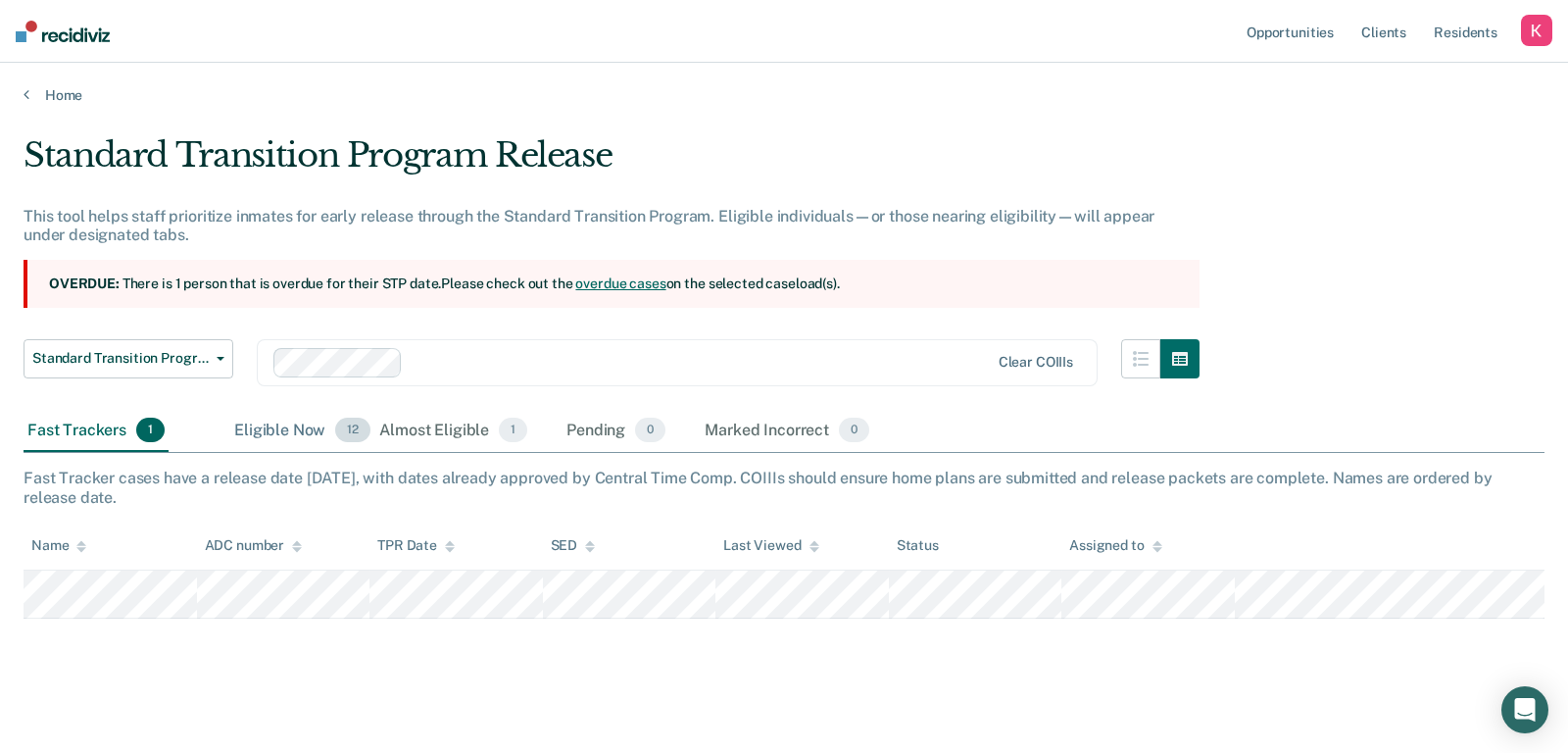 drag, startPoint x: 252, startPoint y: 427, endPoint x: 282, endPoint y: 436, distance: 31.32092 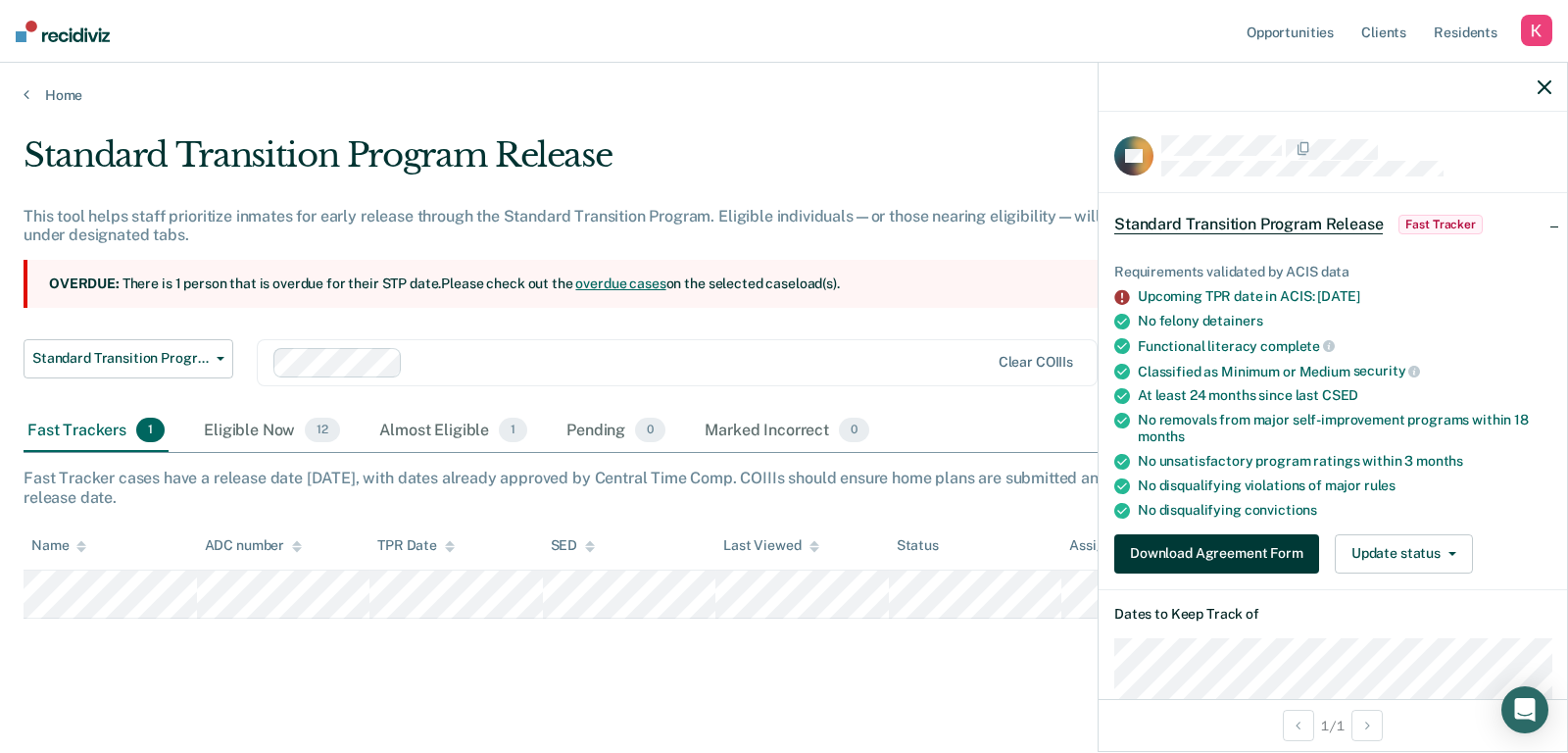 click on "Download Agreement Form" at bounding box center [1216, 554] 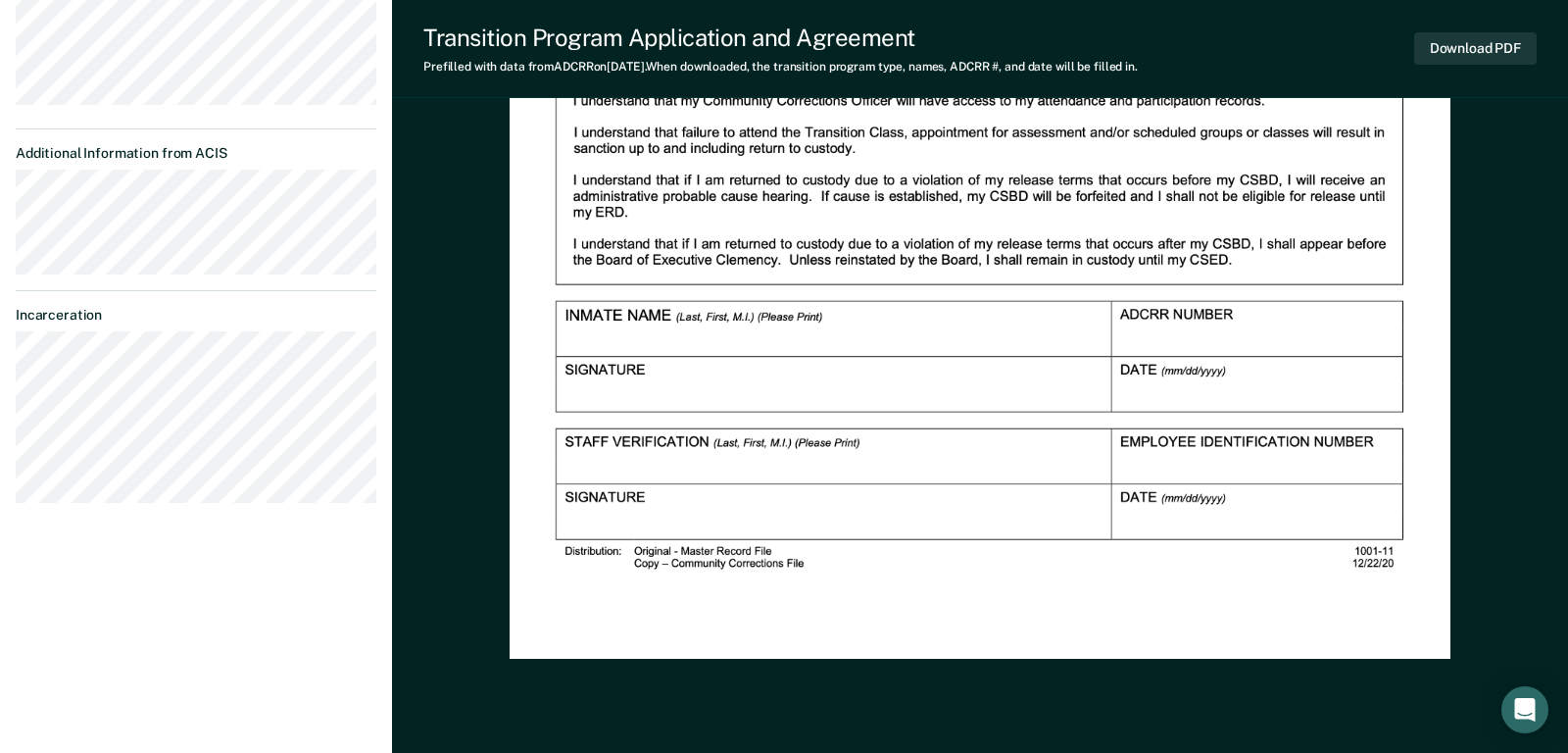 scroll, scrollTop: 771, scrollLeft: 0, axis: vertical 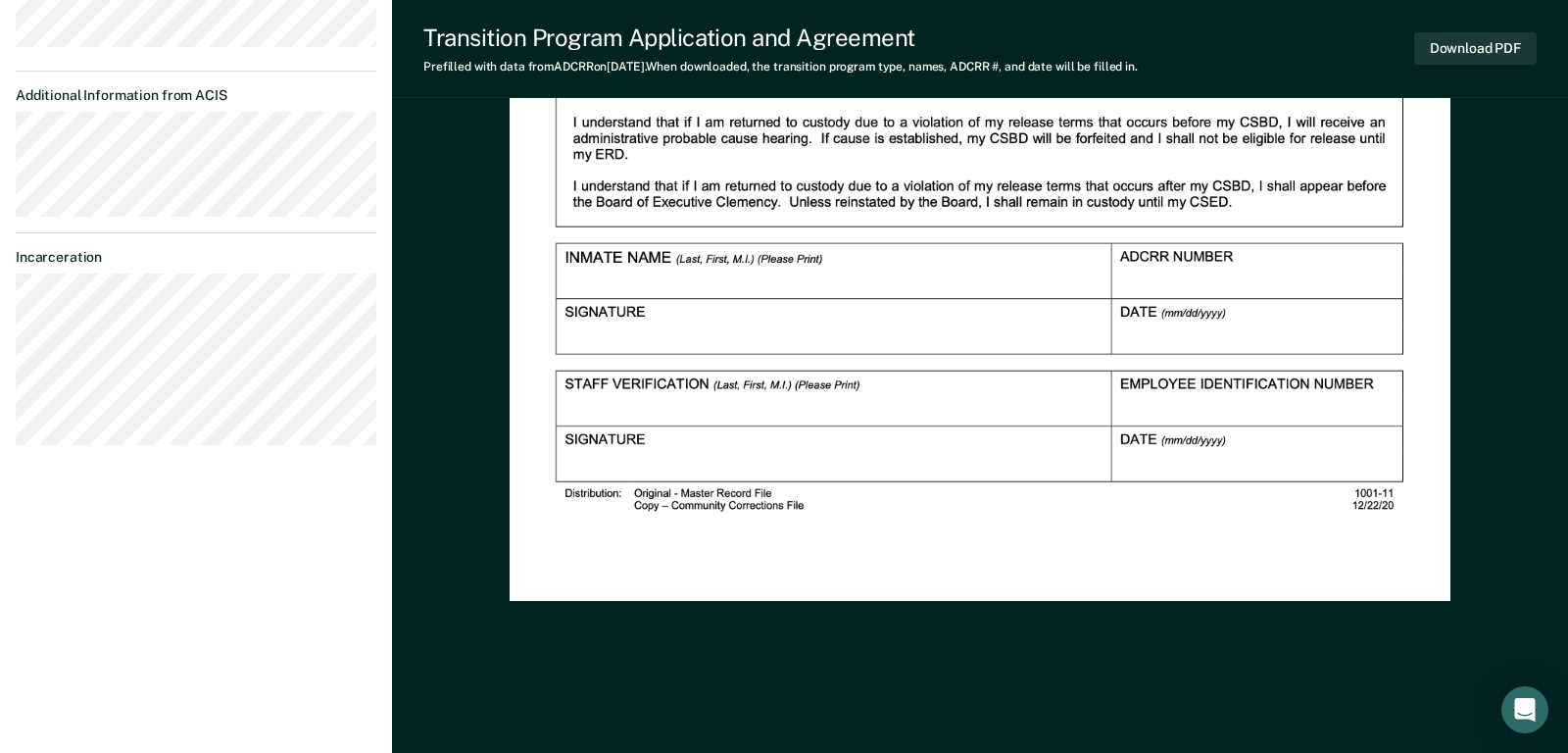 click at bounding box center (980, -9) 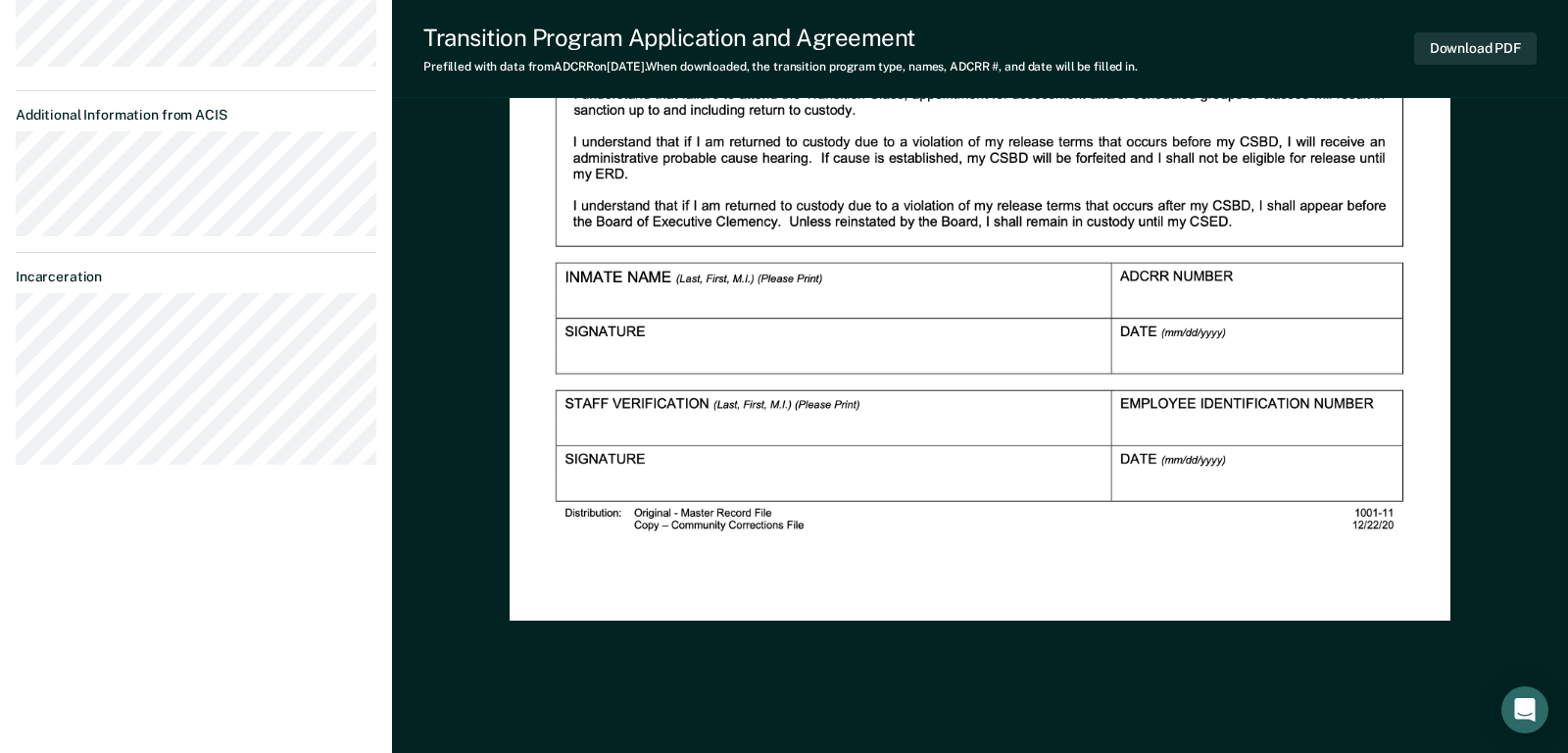 scroll, scrollTop: 771, scrollLeft: 0, axis: vertical 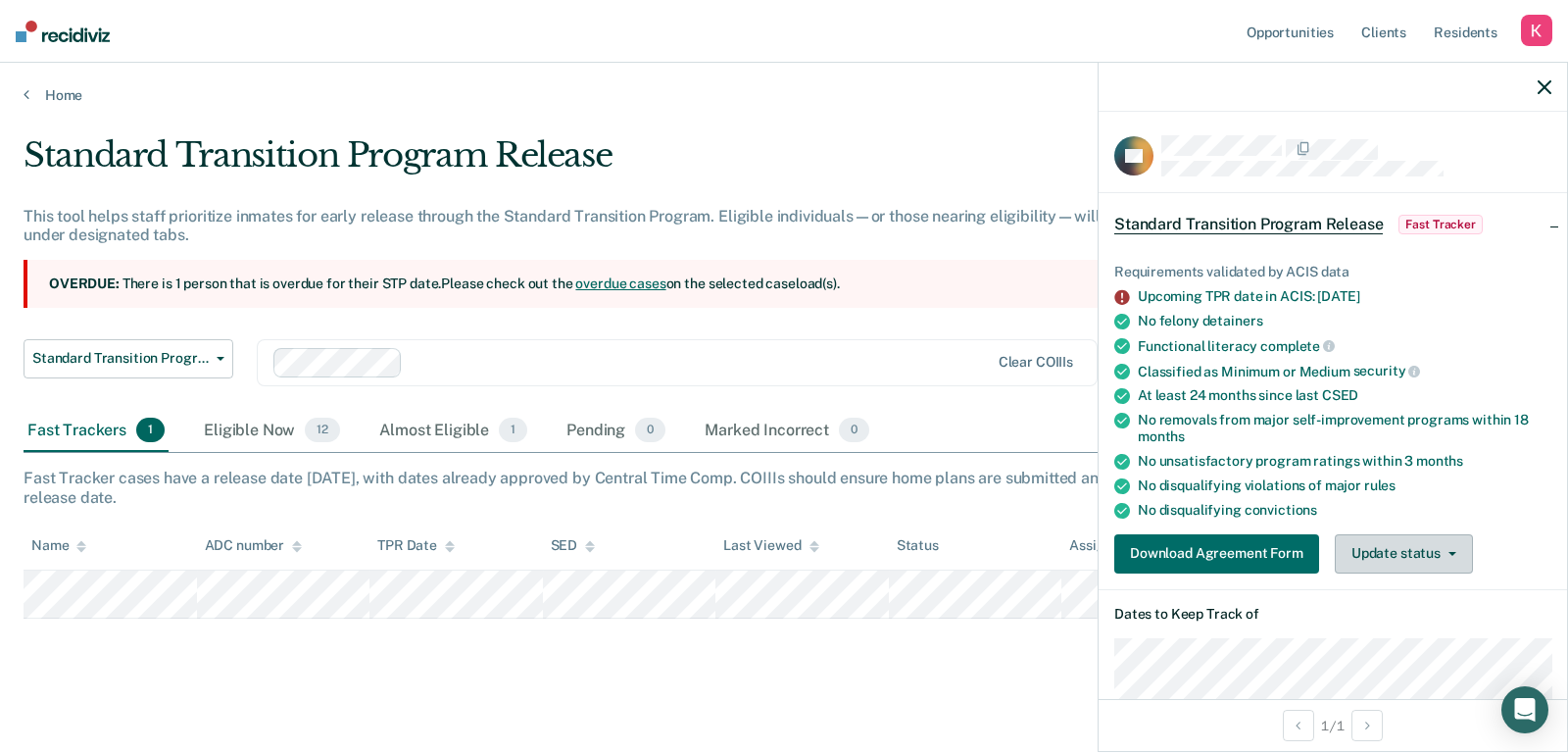click on "Update status" at bounding box center [1403, 554] 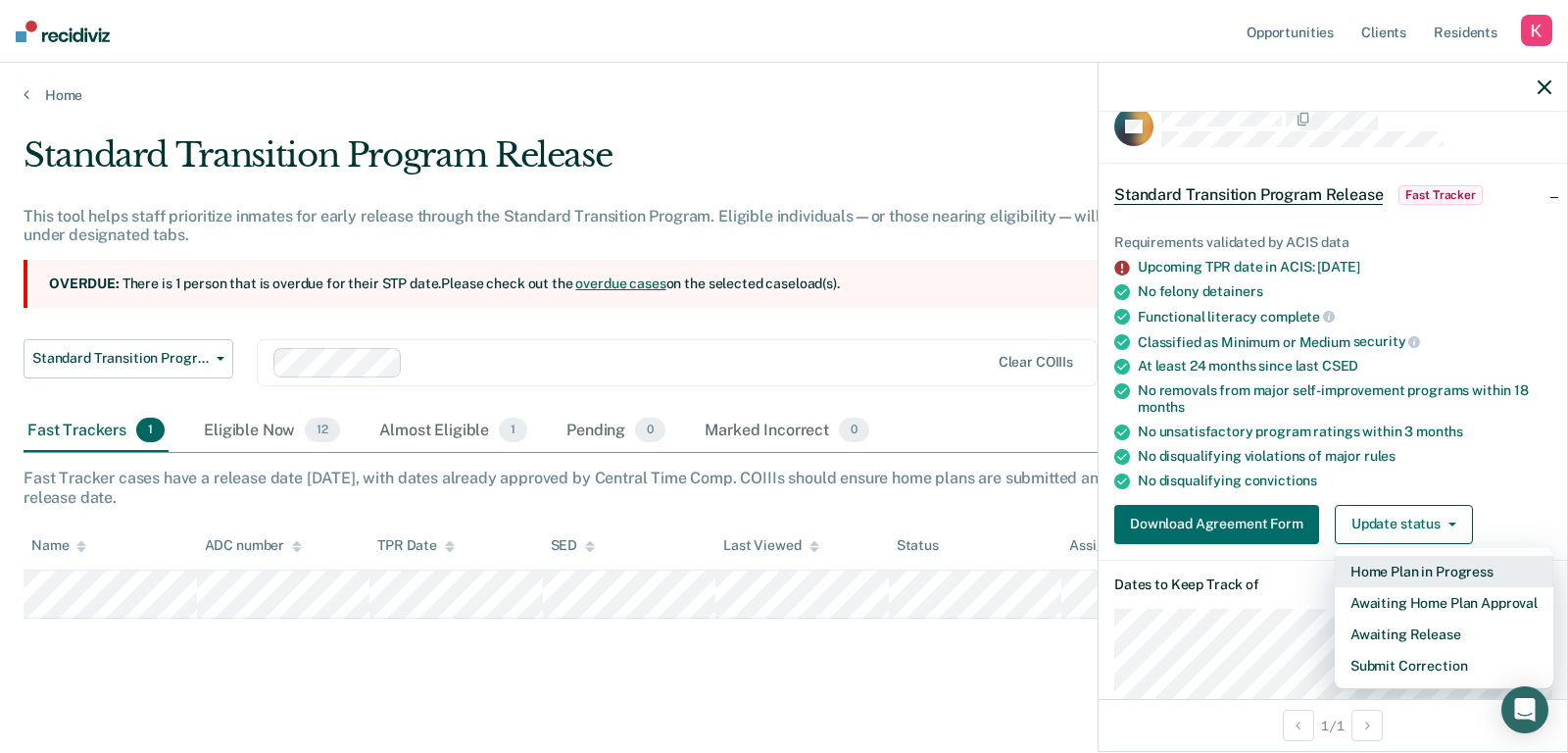 scroll, scrollTop: 44, scrollLeft: 0, axis: vertical 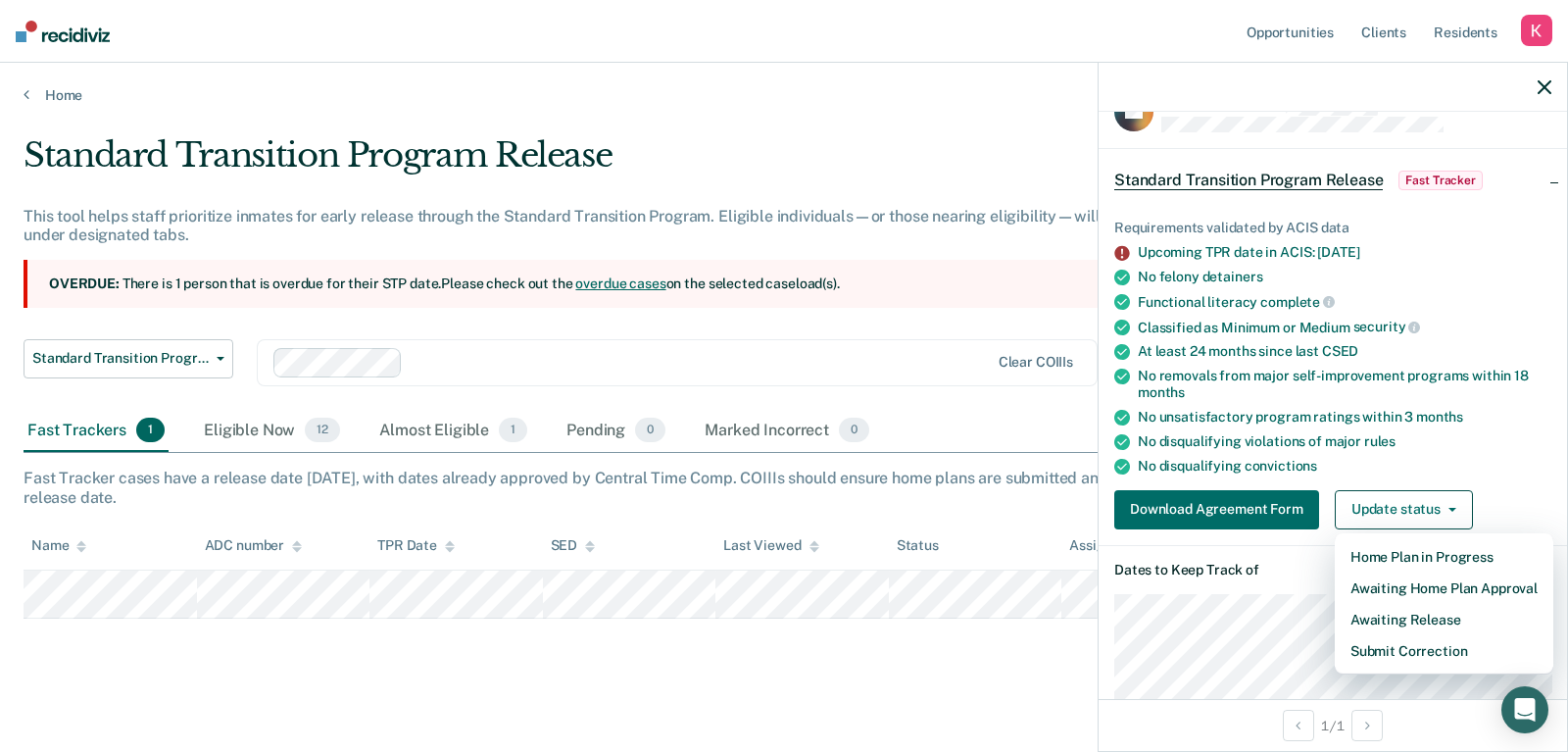 click on "Requirements validated by ACIS data Upcoming TPR date in ACIS: Jul 21, 2025 No felony   detainers Functional literacy   complete   Classified as Minimum or Medium   security   At least 24 months since last   CSED No removals from major self-improvement programs within 18   months No unsatisfactory program ratings within 3   months No disqualifying violations of major   rules No disqualifying   convictions Download Agreement Form Update status Home Plan in Progress Awaiting Home Plan Approval Awaiting Release Submit Correction" at bounding box center [1333, 367] 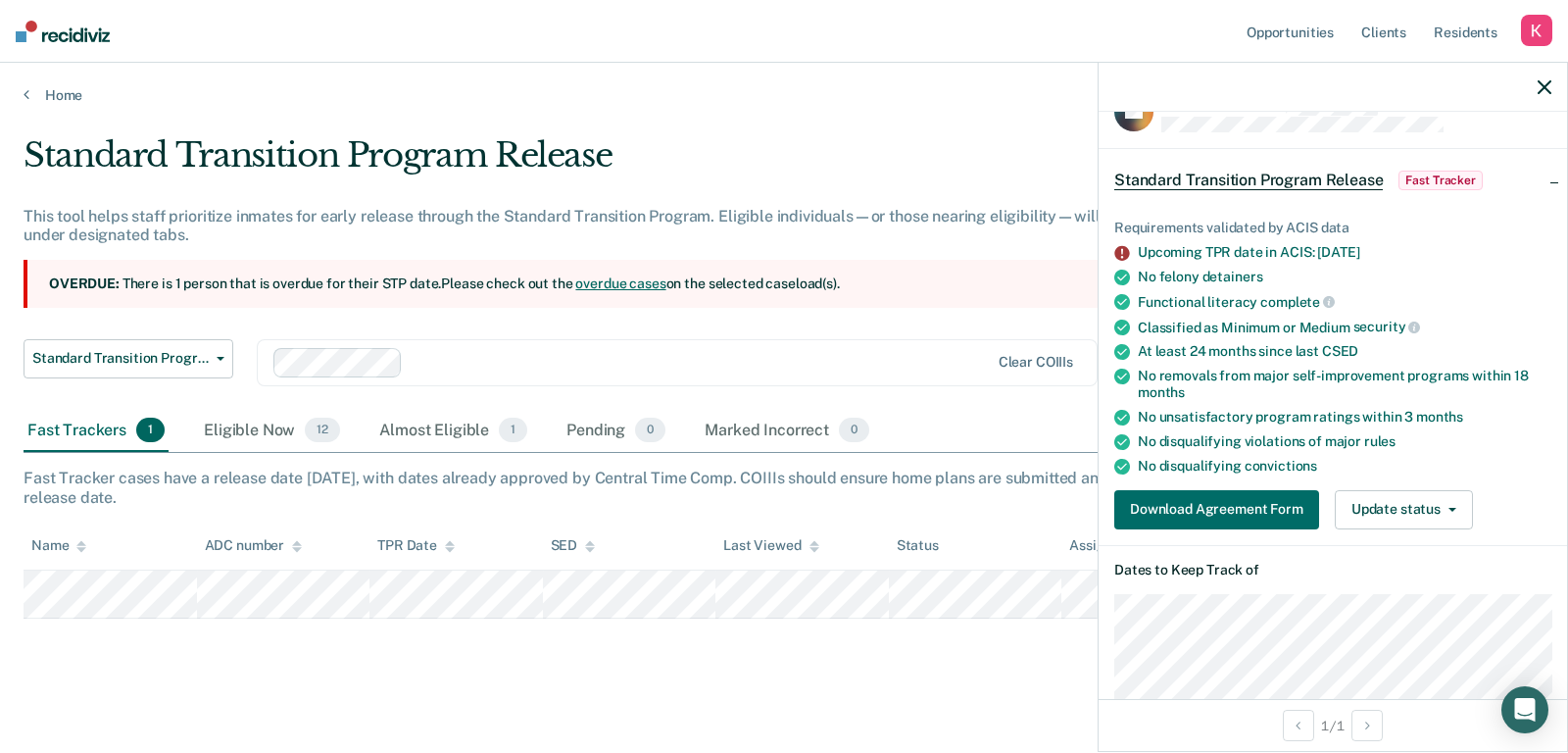 click at bounding box center (1333, 87) 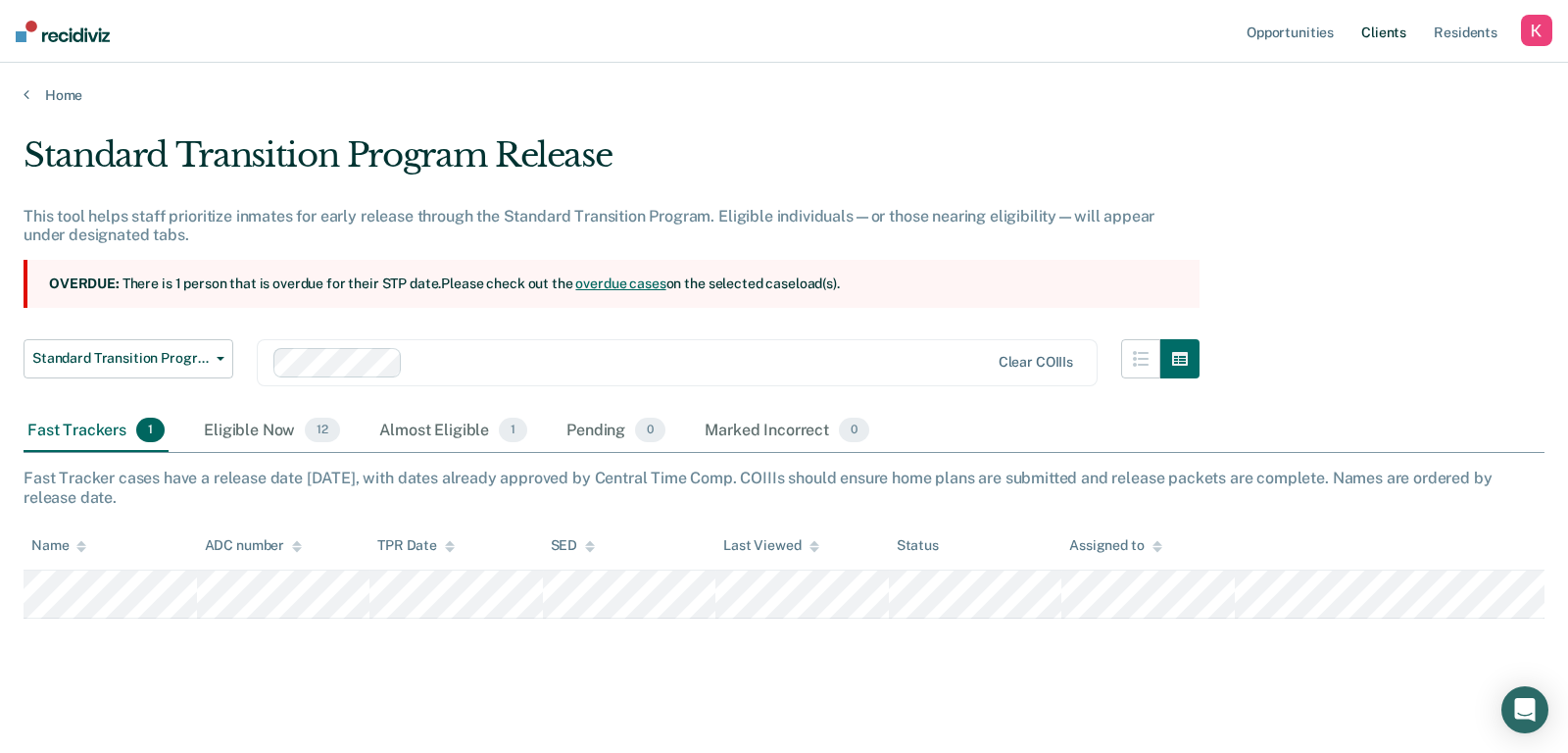 click on "Client s" at bounding box center (1384, 31) 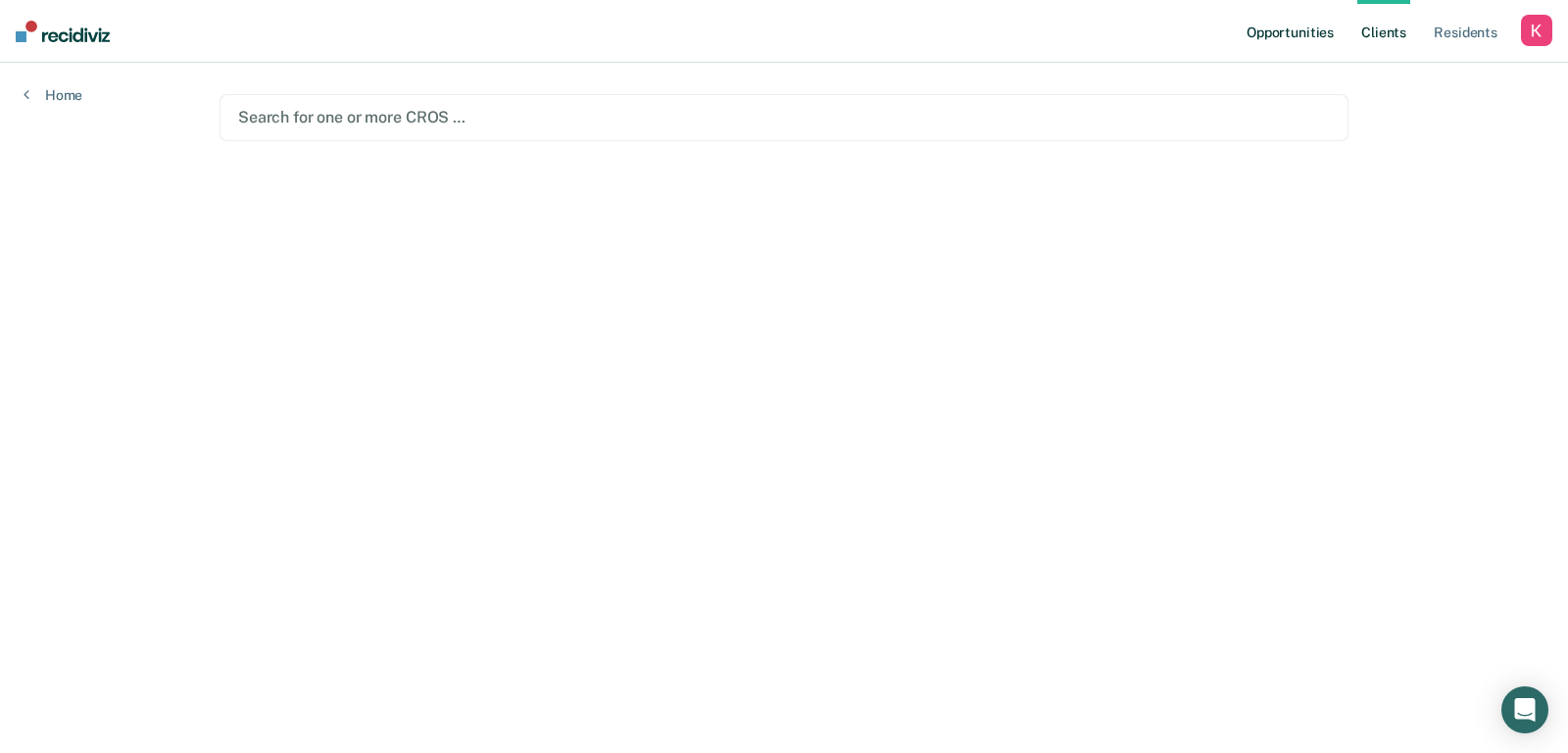 click on "Opportunities" at bounding box center (1290, 31) 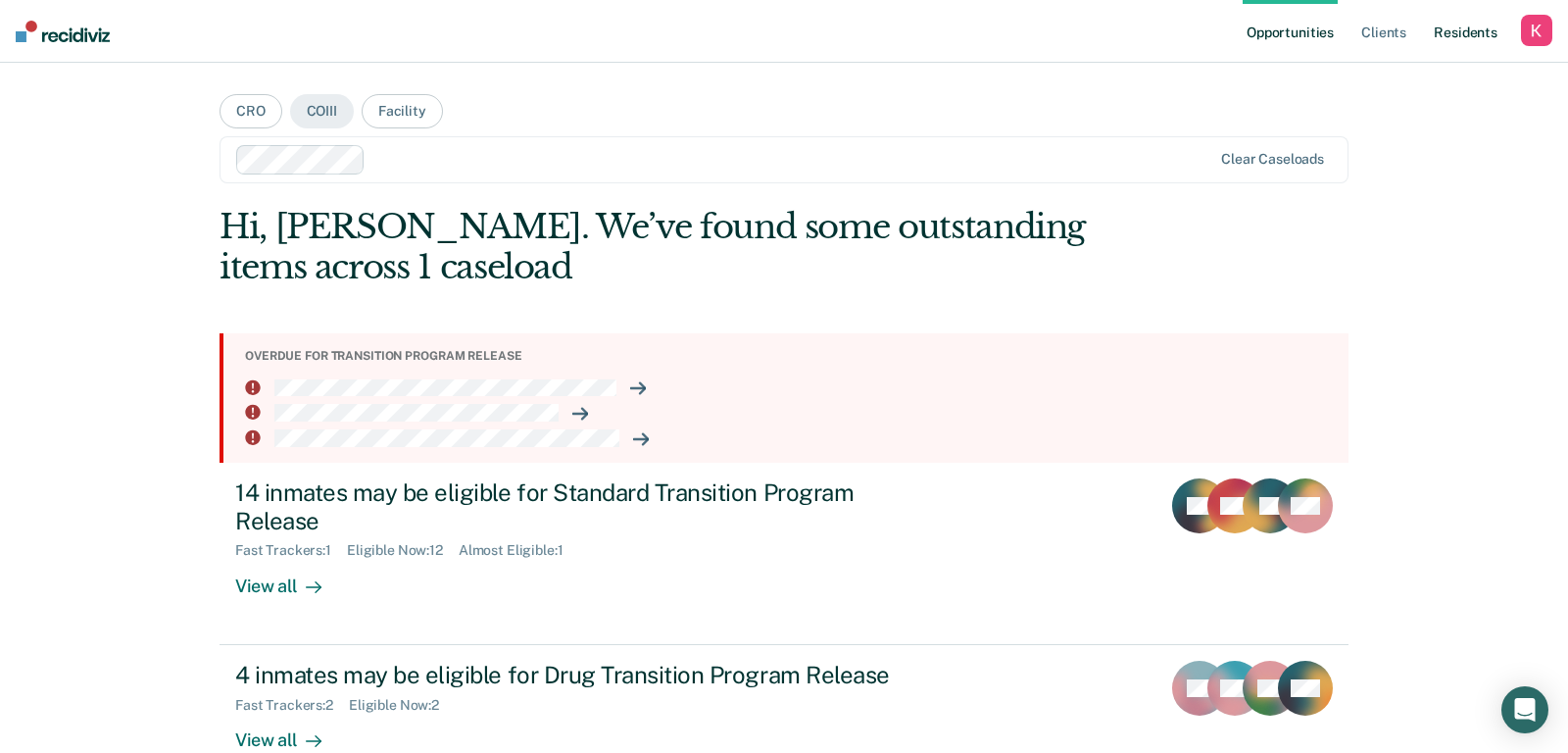 click on "Resident s" at bounding box center [1465, 31] 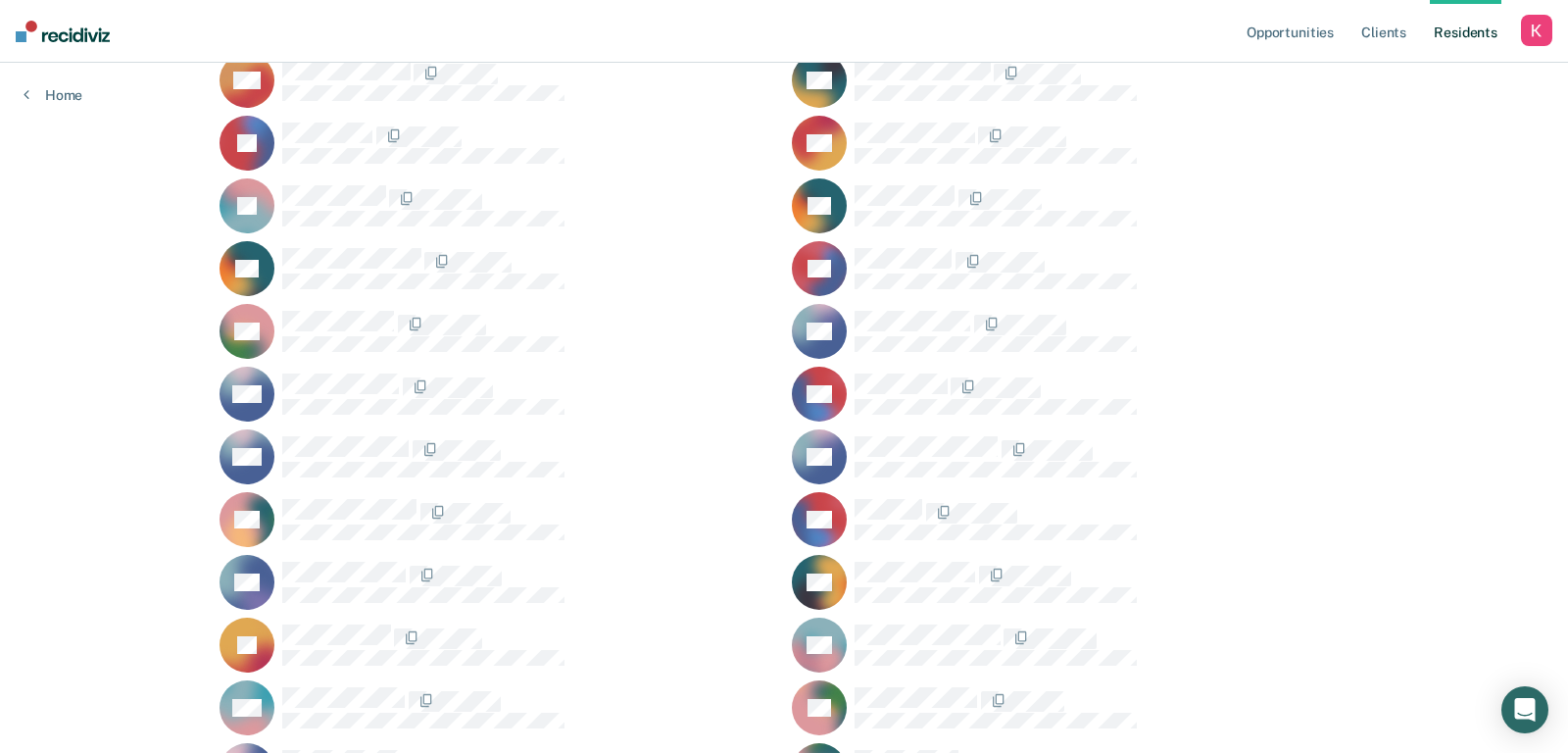 scroll, scrollTop: 0, scrollLeft: 0, axis: both 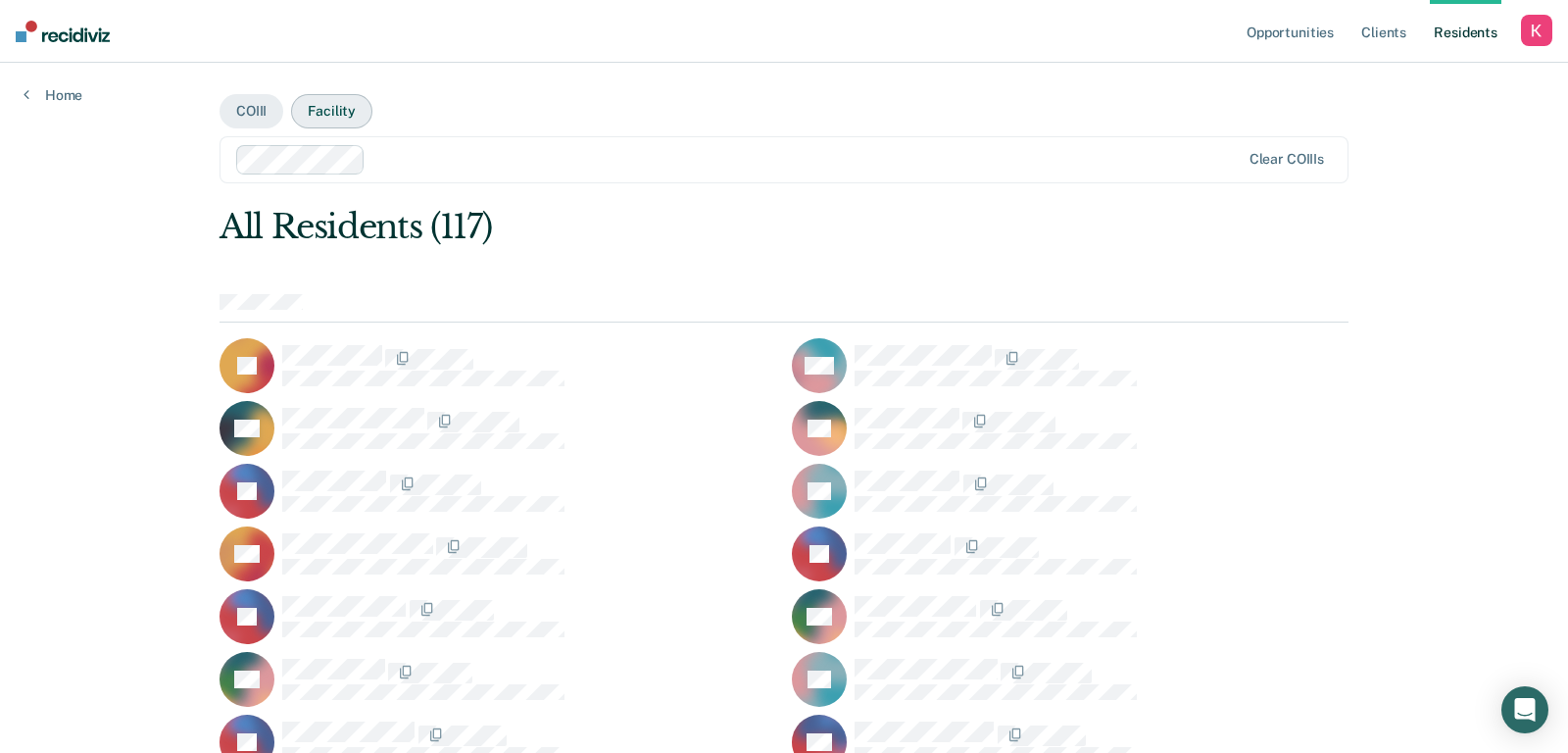 click on "Facility" at bounding box center [331, 111] 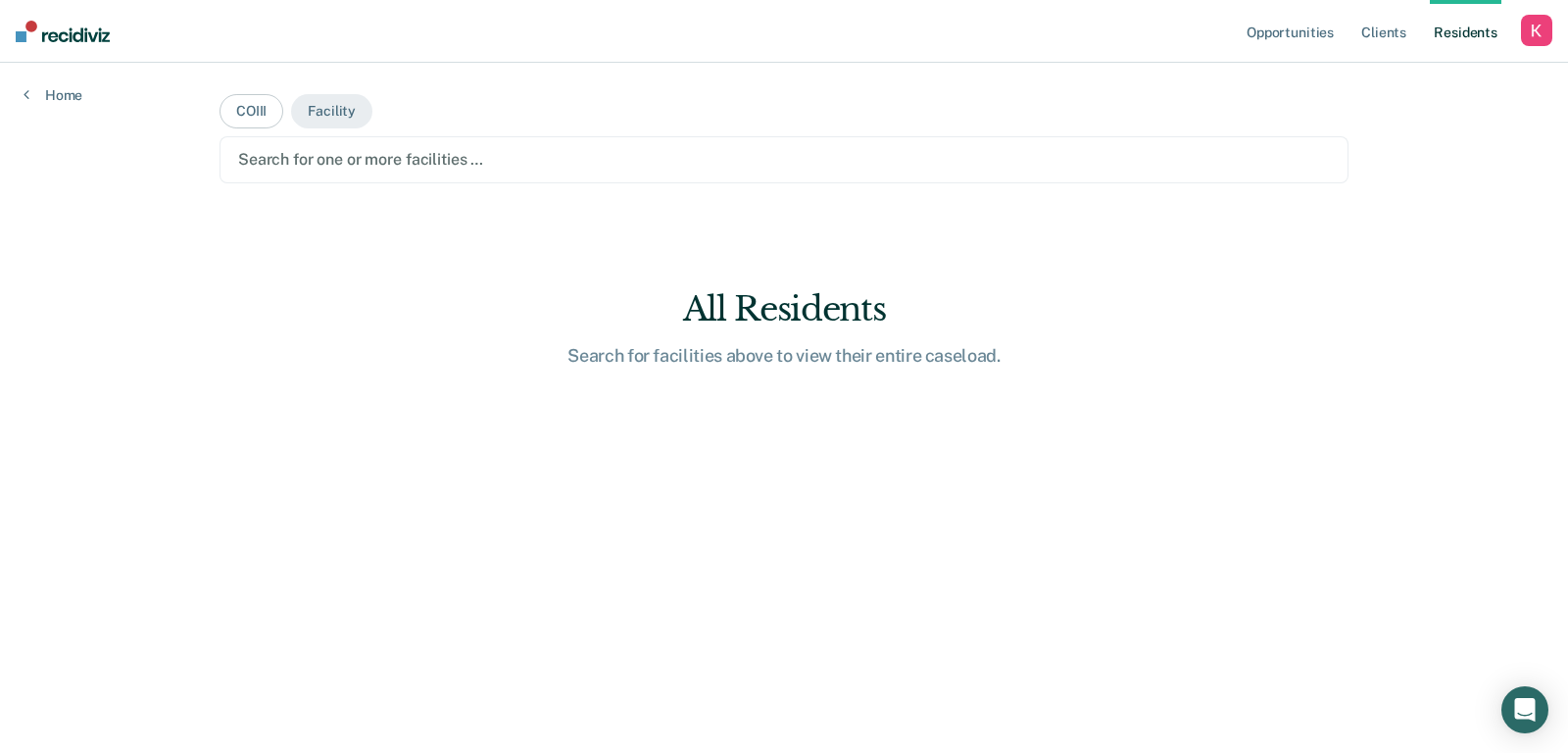 click at bounding box center (784, 159) 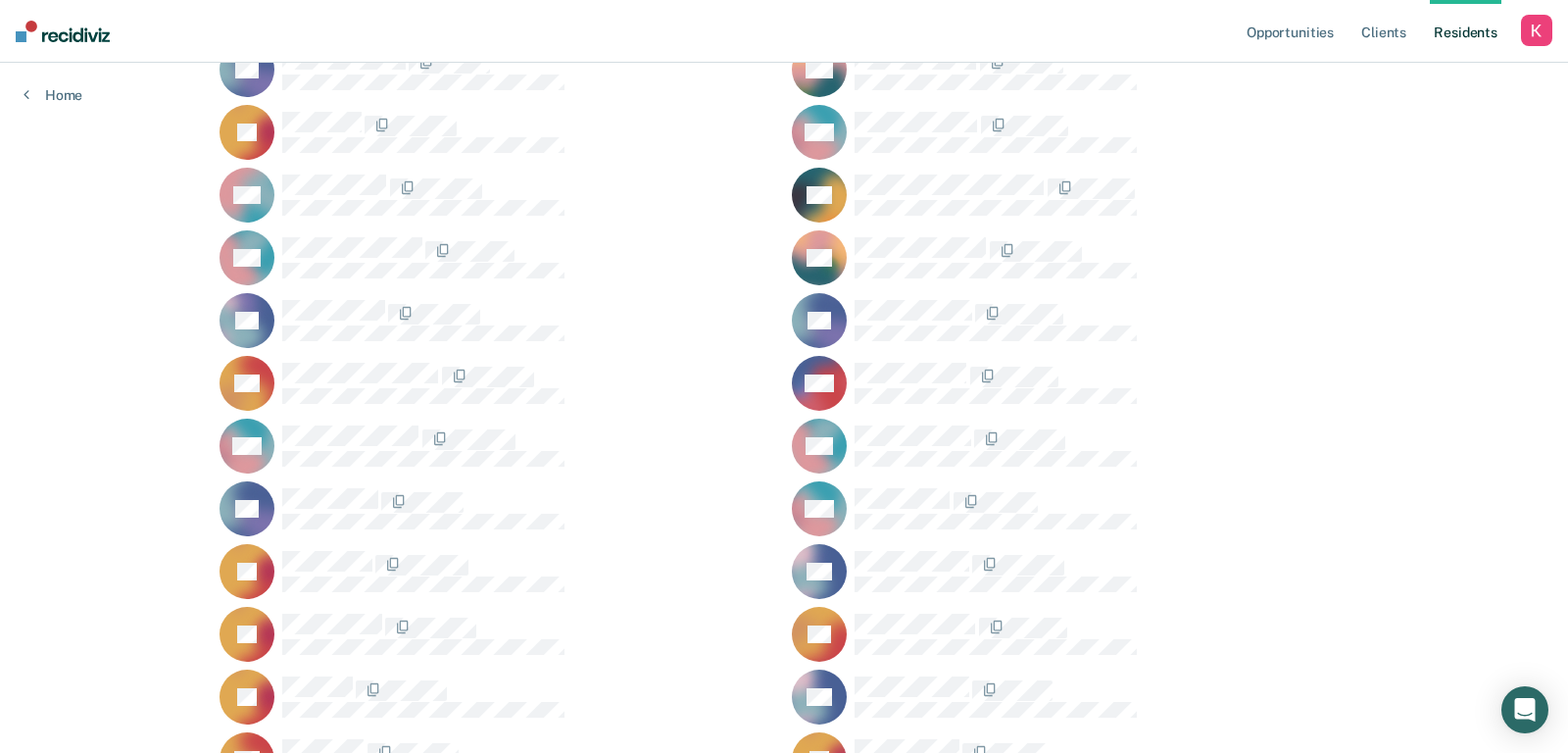 scroll, scrollTop: 5399, scrollLeft: 0, axis: vertical 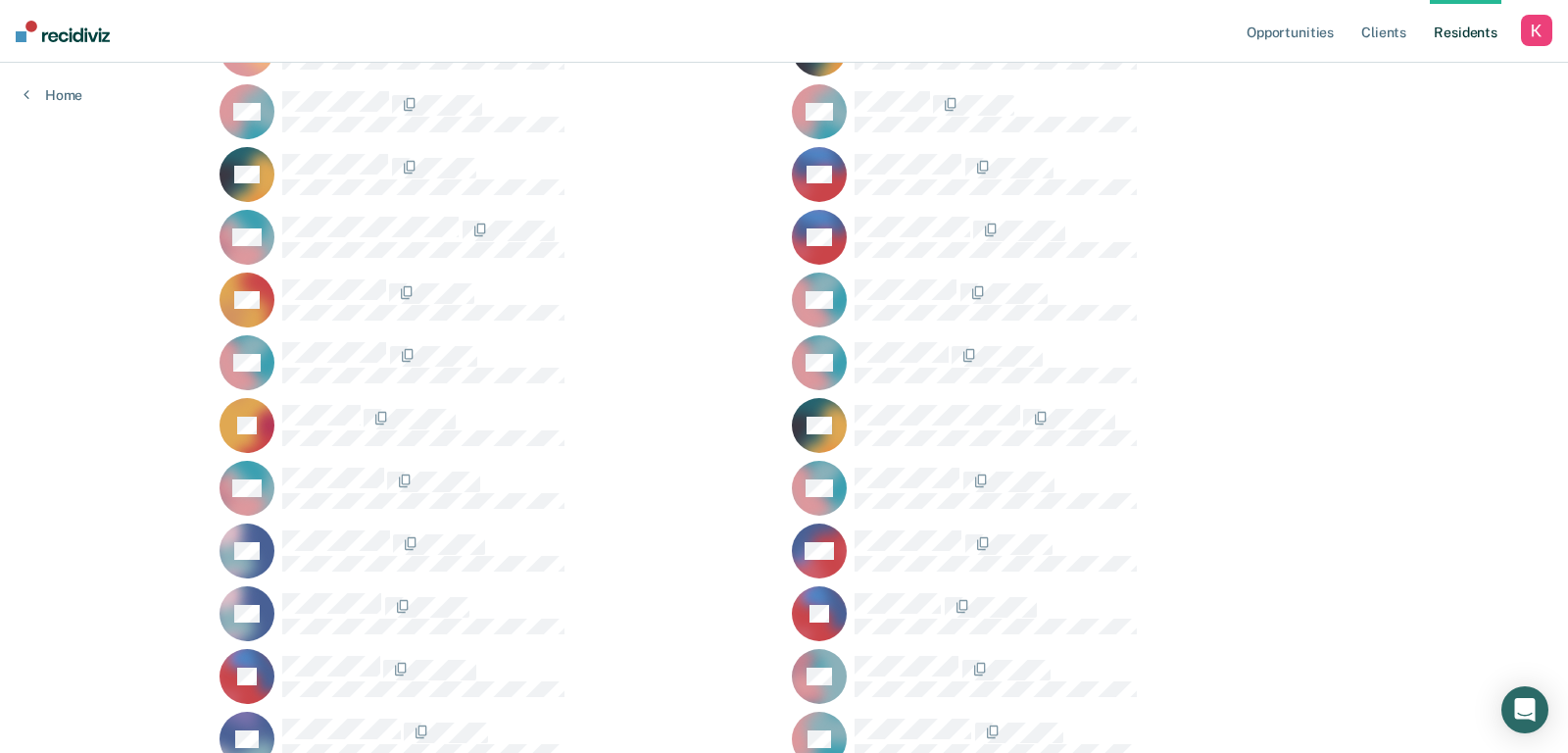 click on "Opportunities Client s Resident s Profile How it works Log Out Home COIII Facility option EYMAN, selected. Clear   facilities All Residents (3509) NA   DA   TA   AA   DA   RA   JA   JA   JA   DA   JA   LA   MA   RA   GA   AA   CA   DA   DA   HA   JA   KA   LA   KA   FA   MA   SA   JA   CA   DA   FA   GA   JA   MA   MA   OA   RA   AA   JA   AA   AA   DA   JA   JA   JA   AA   JA   AA   DA   MA   IA   JA   LA   TA   RA   KA   LA   EA   AA   CA   CA   FA   LA   MA   TA   DA   RA   AA   EA   JA   CA   KA   RA   BA   CA   CA   DA   BA   GA   LA   RA   GA   AA   CA   DA   EA   RA   RA   VA   MA   RA   GA   JA   CA   MA   HA   JA   SA   AA   CA   CA   DA   DA   EA   EA   EA   GA   GA   JA   JA   MA   MA   MA   RA   TA   EA   AA   OA   MA   AA   CA   RA   LA   BA   MA   AA   MA   MA   MA   AA   TA   AA   CA   RA   DA   PA   JA   JA   LA   NA   JA   MA   GA   CA   AA   BA   FA   LA   DA   WA   MA   AA   LA   MA   JA   RA   JA   PA   JA   RA   DA   JA   TA   OA   GA   GA   CA   EA   MA   EA   DA   AA   AA   AA   JA   CA" at bounding box center [784, 49868] 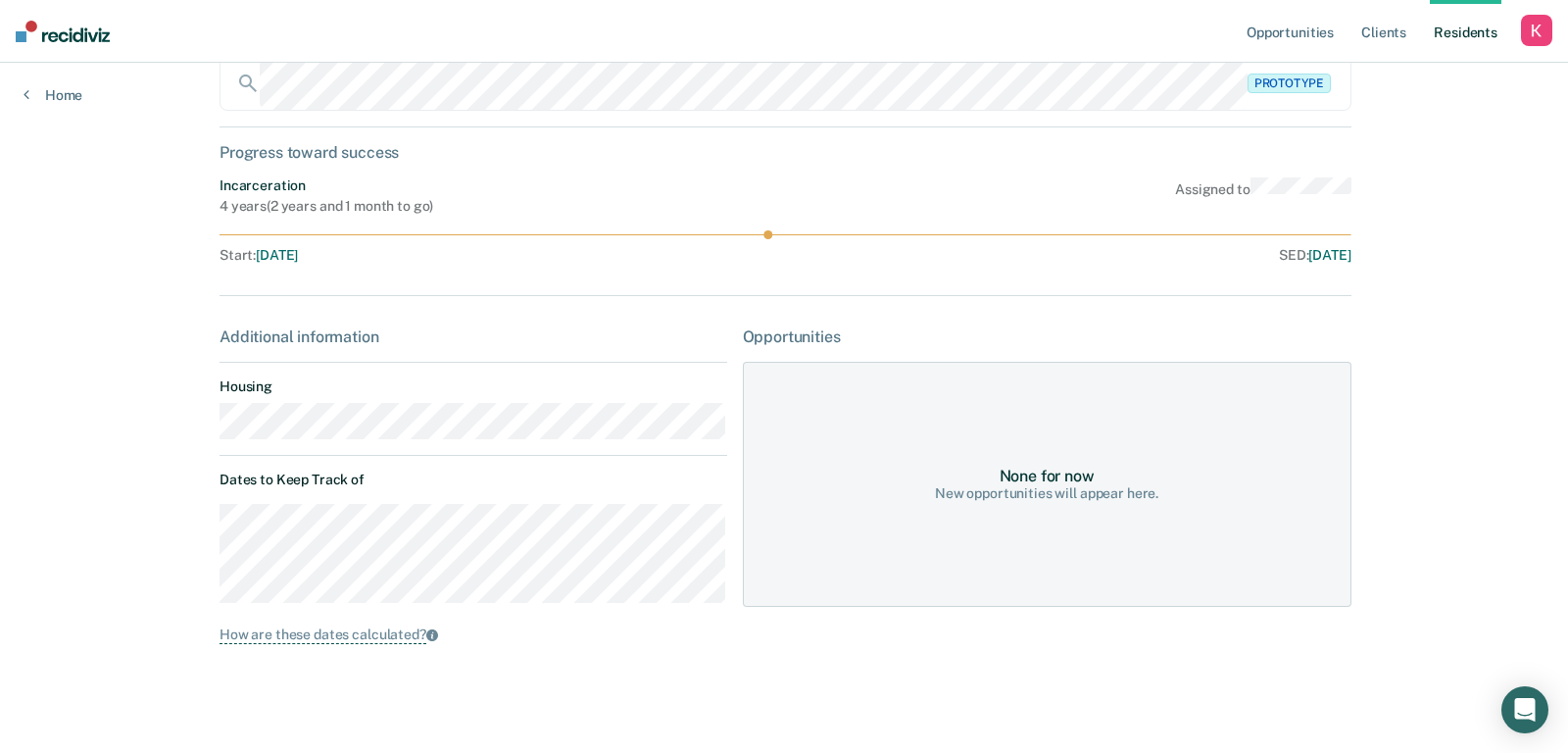 scroll, scrollTop: 128, scrollLeft: 0, axis: vertical 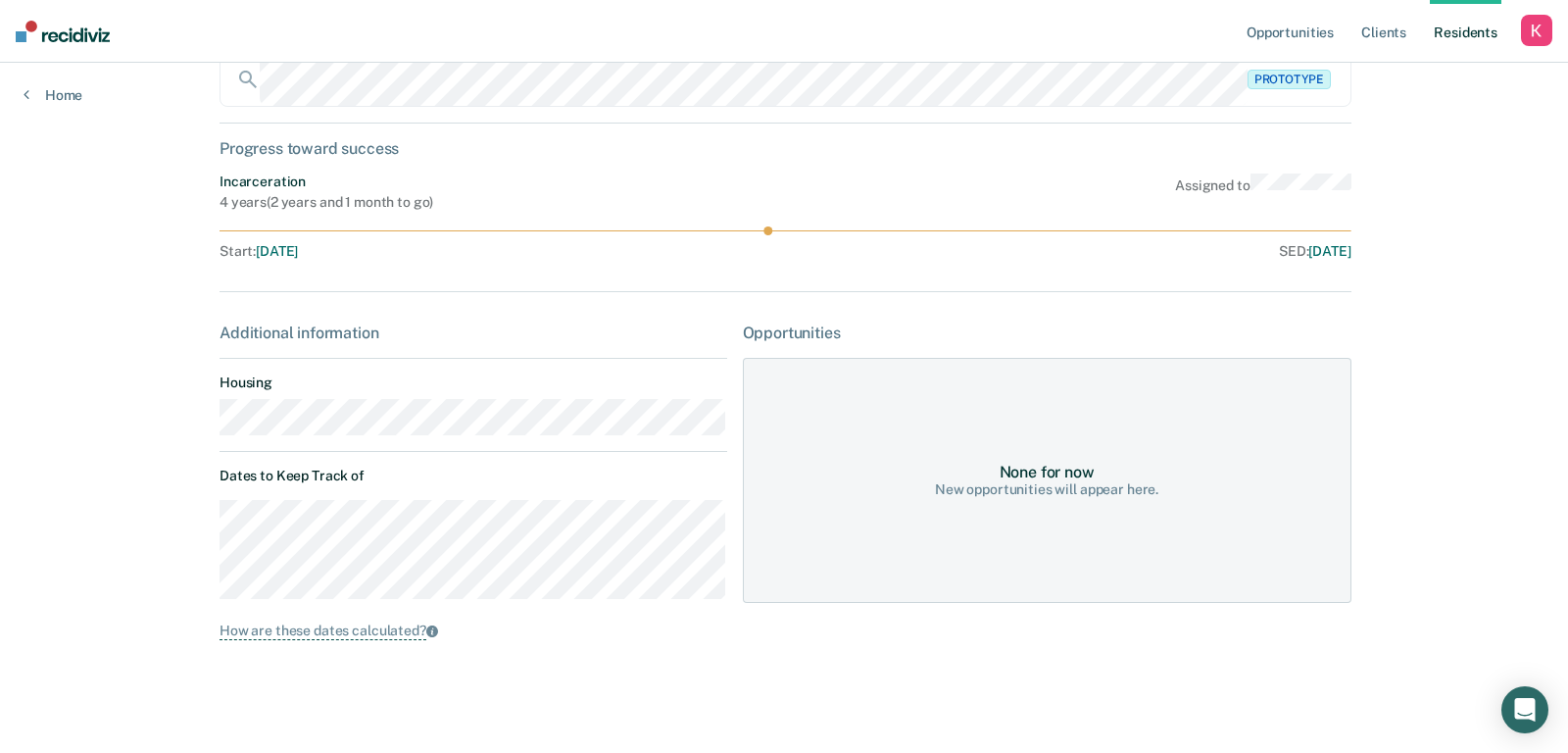 click on "None for now New opportunities will appear here." at bounding box center [1047, 480] 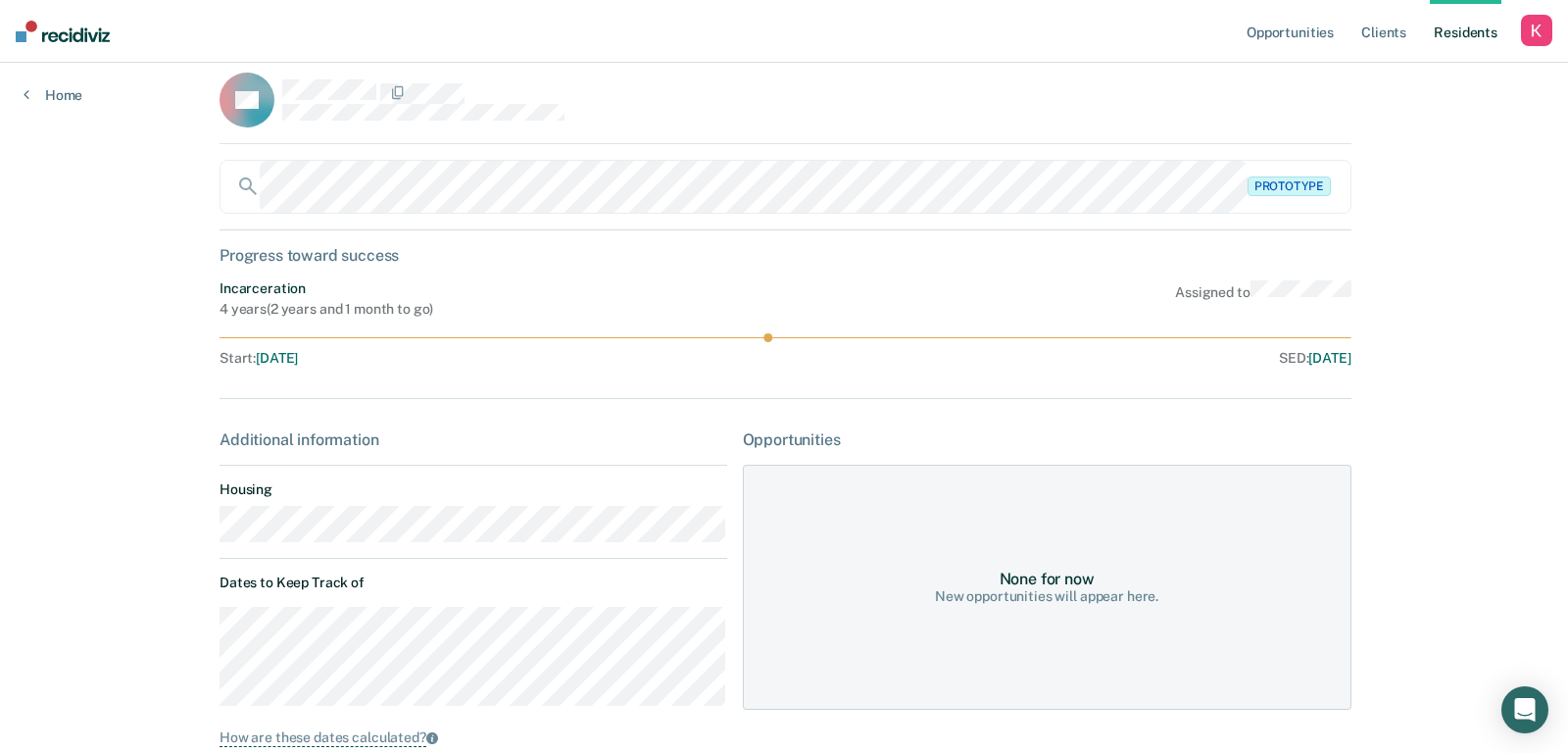 scroll, scrollTop: 0, scrollLeft: 0, axis: both 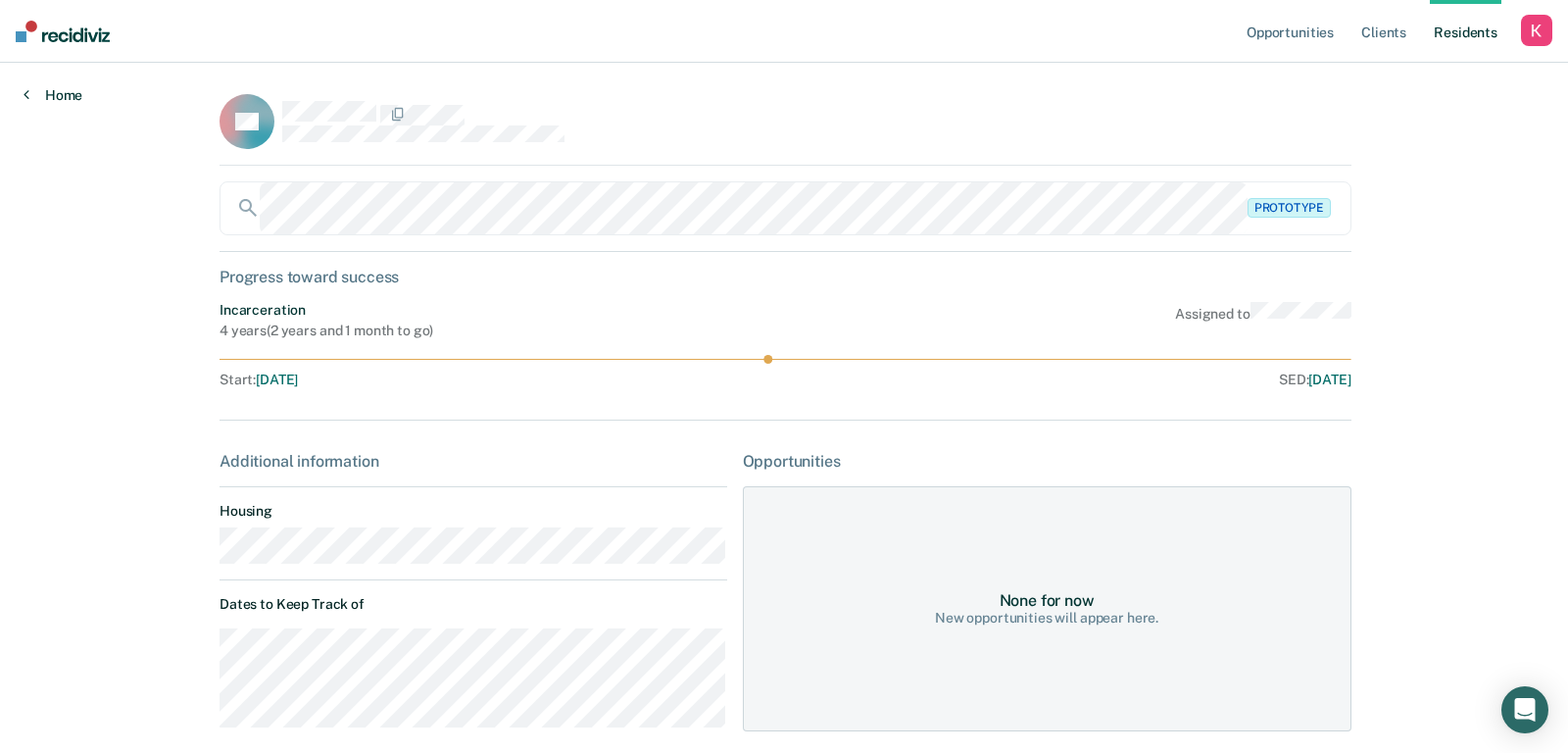 click on "Home" at bounding box center (53, 95) 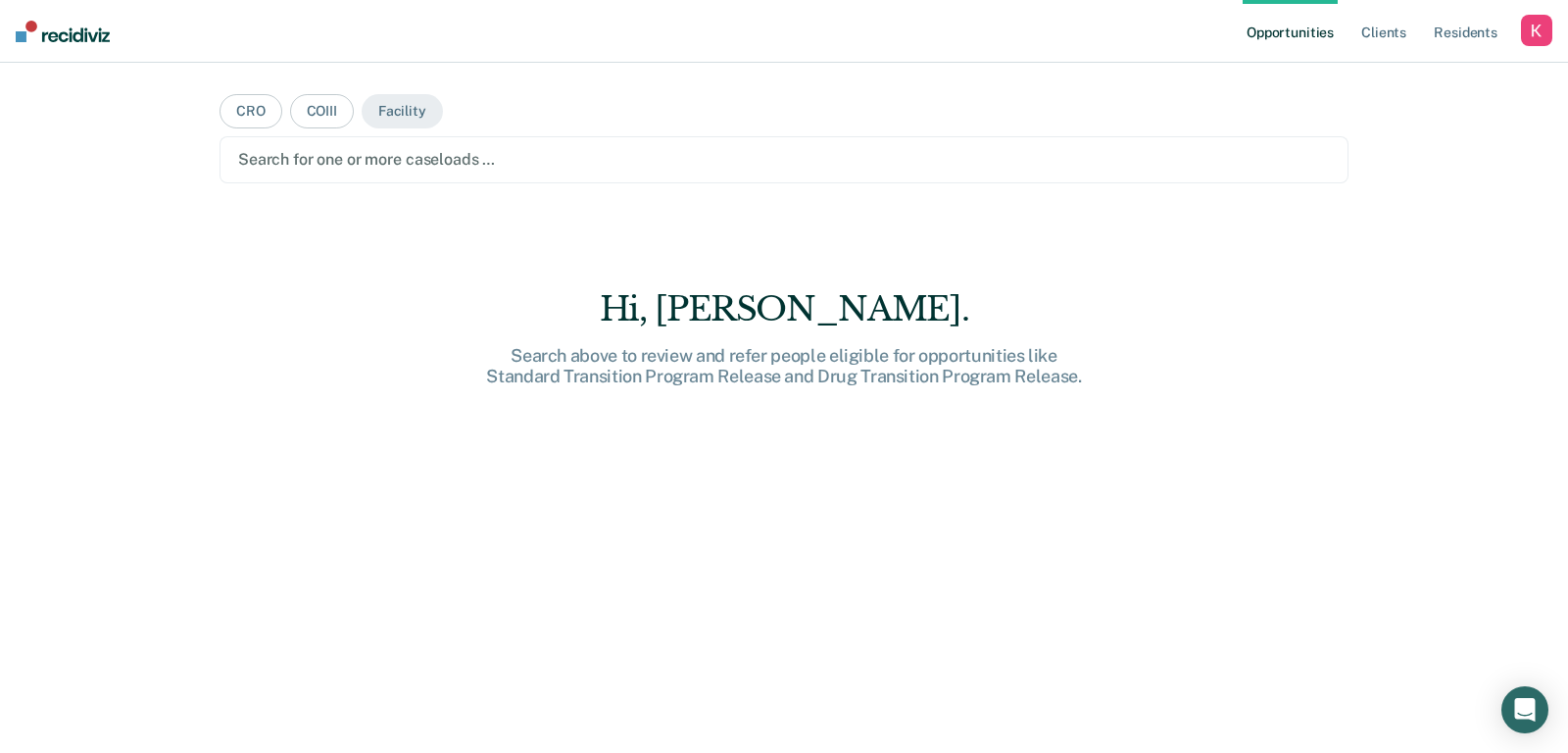 click on "CRO COIII Facility Search for one or more caseloads … Hi, Kelly. Search above to review and refer people eligible for opportunities like Standard Transition Program Release and Drug Transition Program Release." at bounding box center [784, 384] 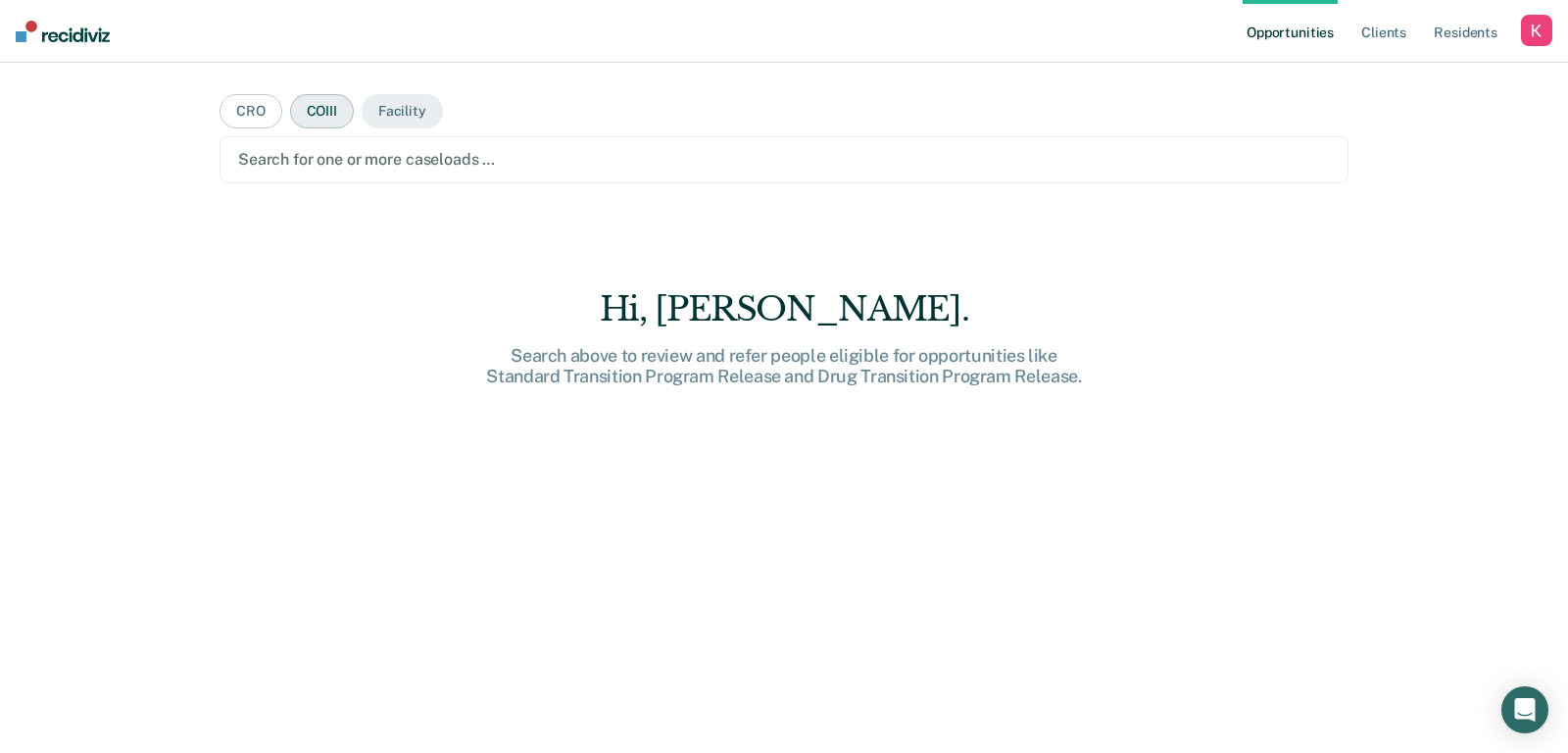 click on "COIII" at bounding box center [321, 111] 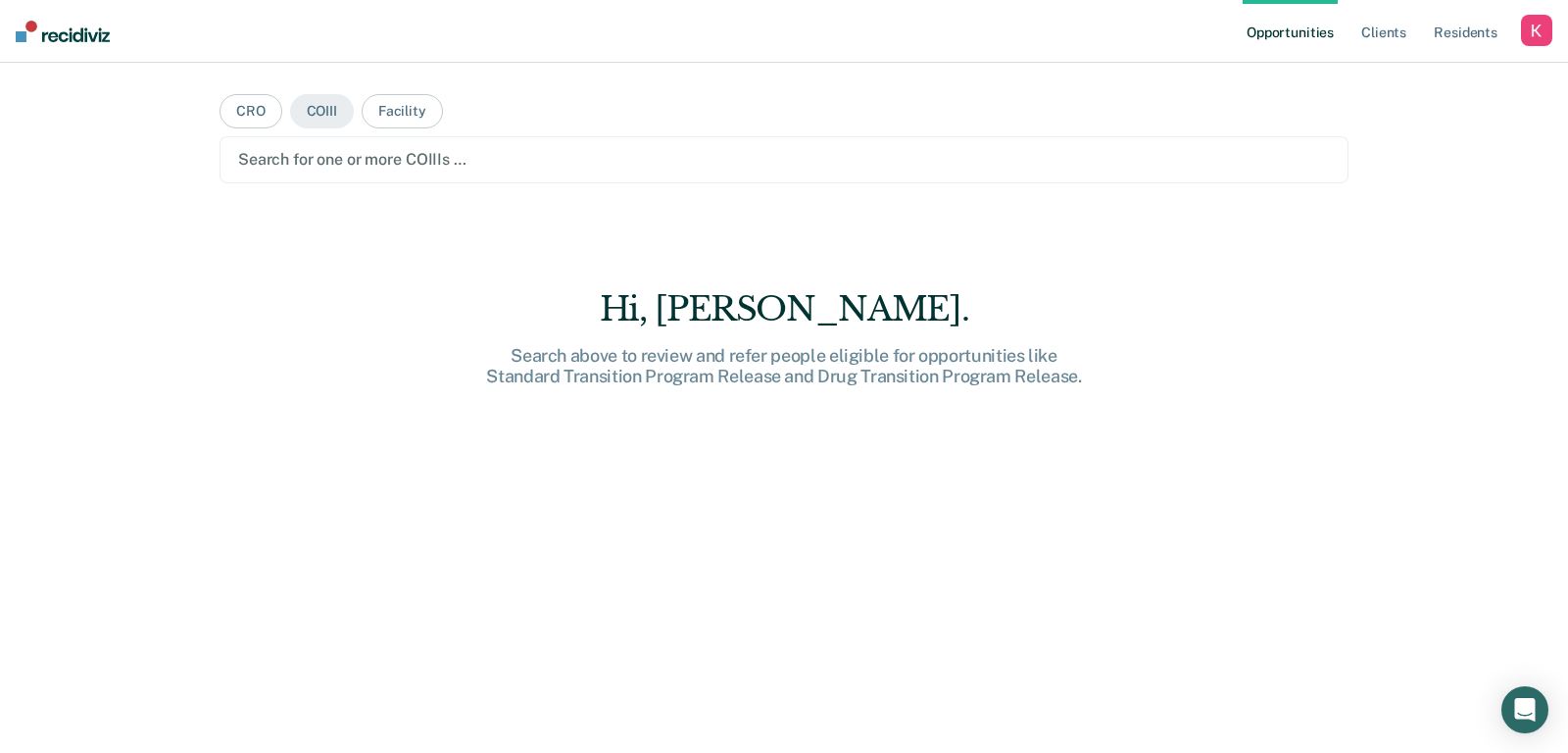 click at bounding box center [784, 159] 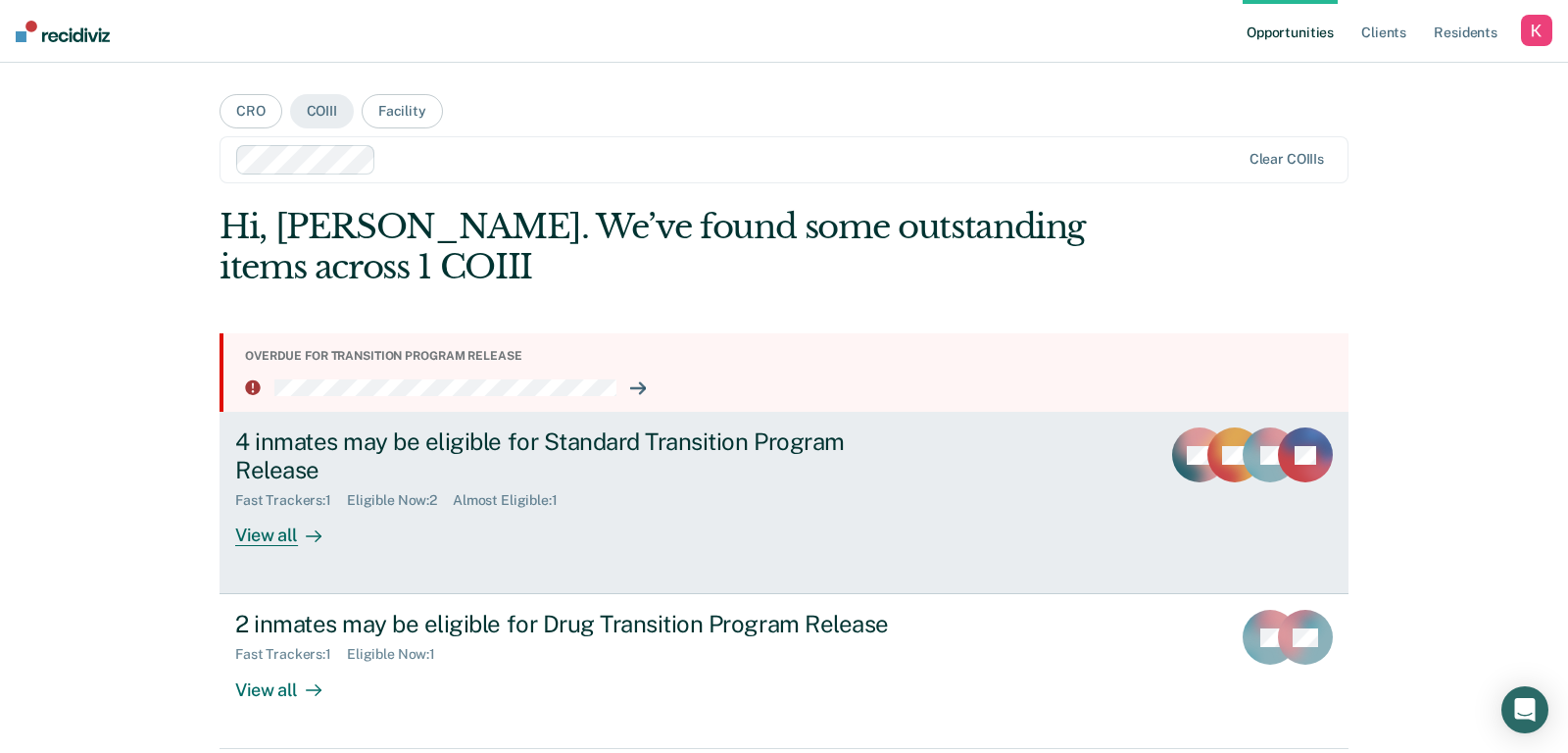 click on "4 inmates may be eligible for Standard Transition Program Release Fast Trackers :  1 Eligible Now :  2 Almost Eligible :  1 View all" at bounding box center (603, 486) 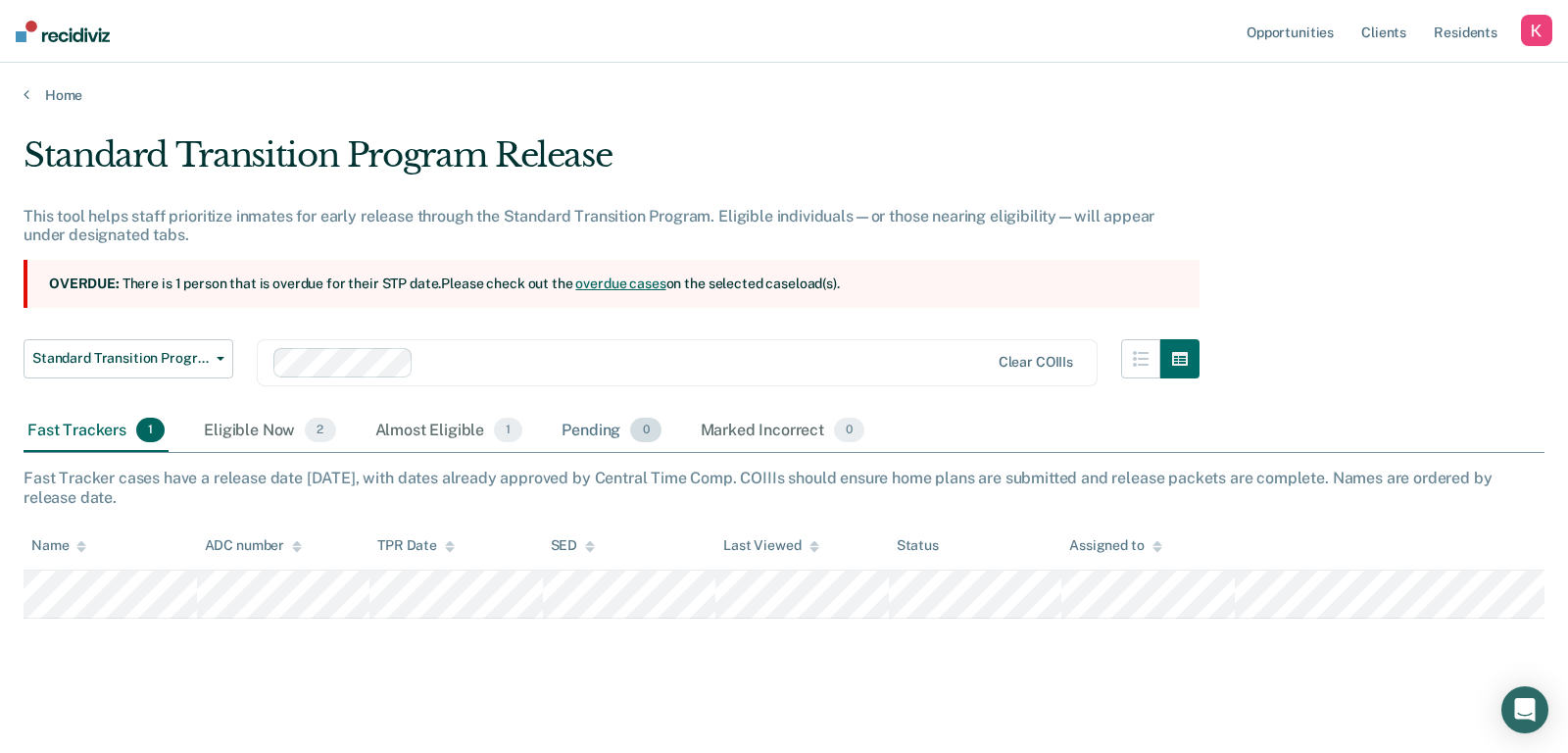 click on "Pending 0" at bounding box center (611, 431) 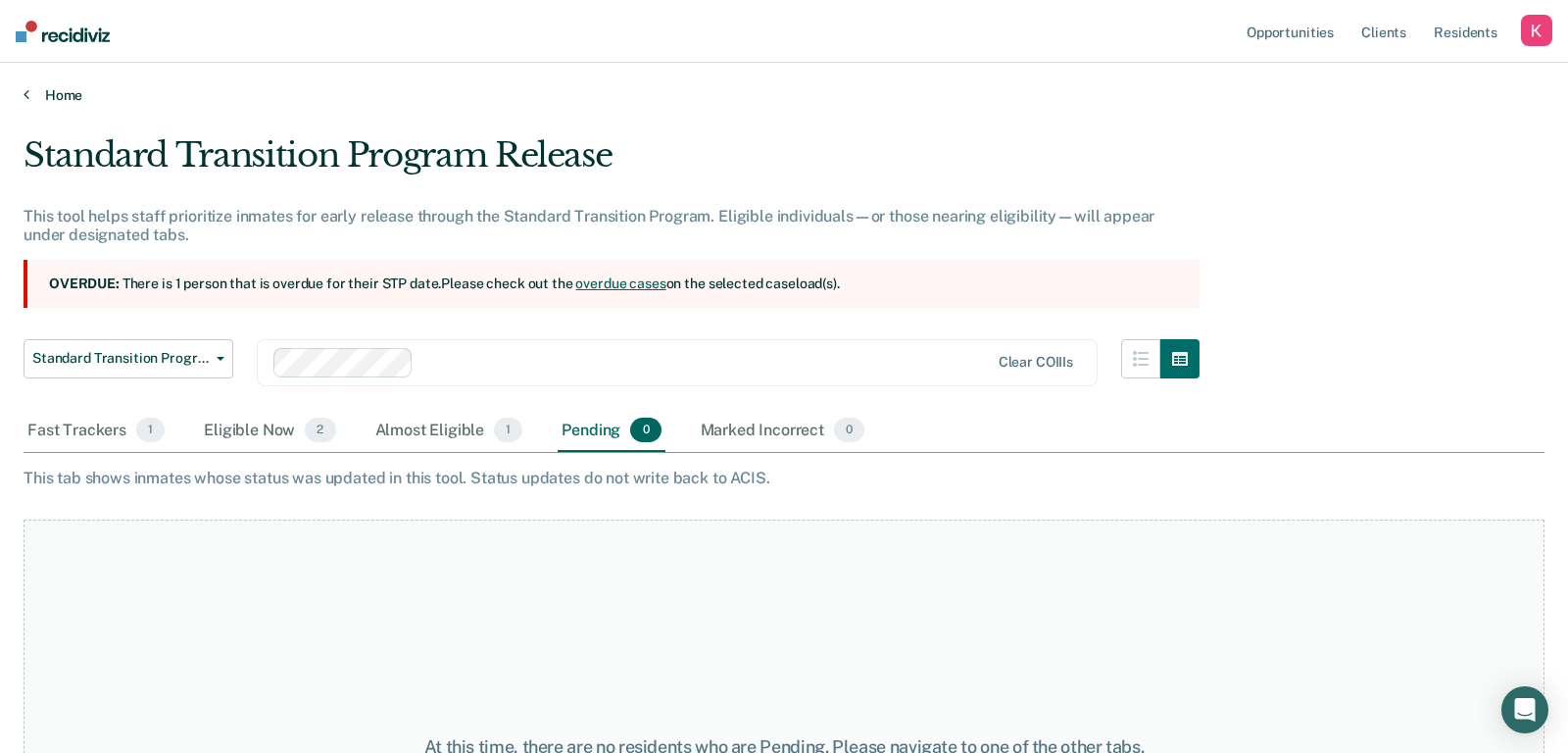 click on "Home" at bounding box center (784, 95) 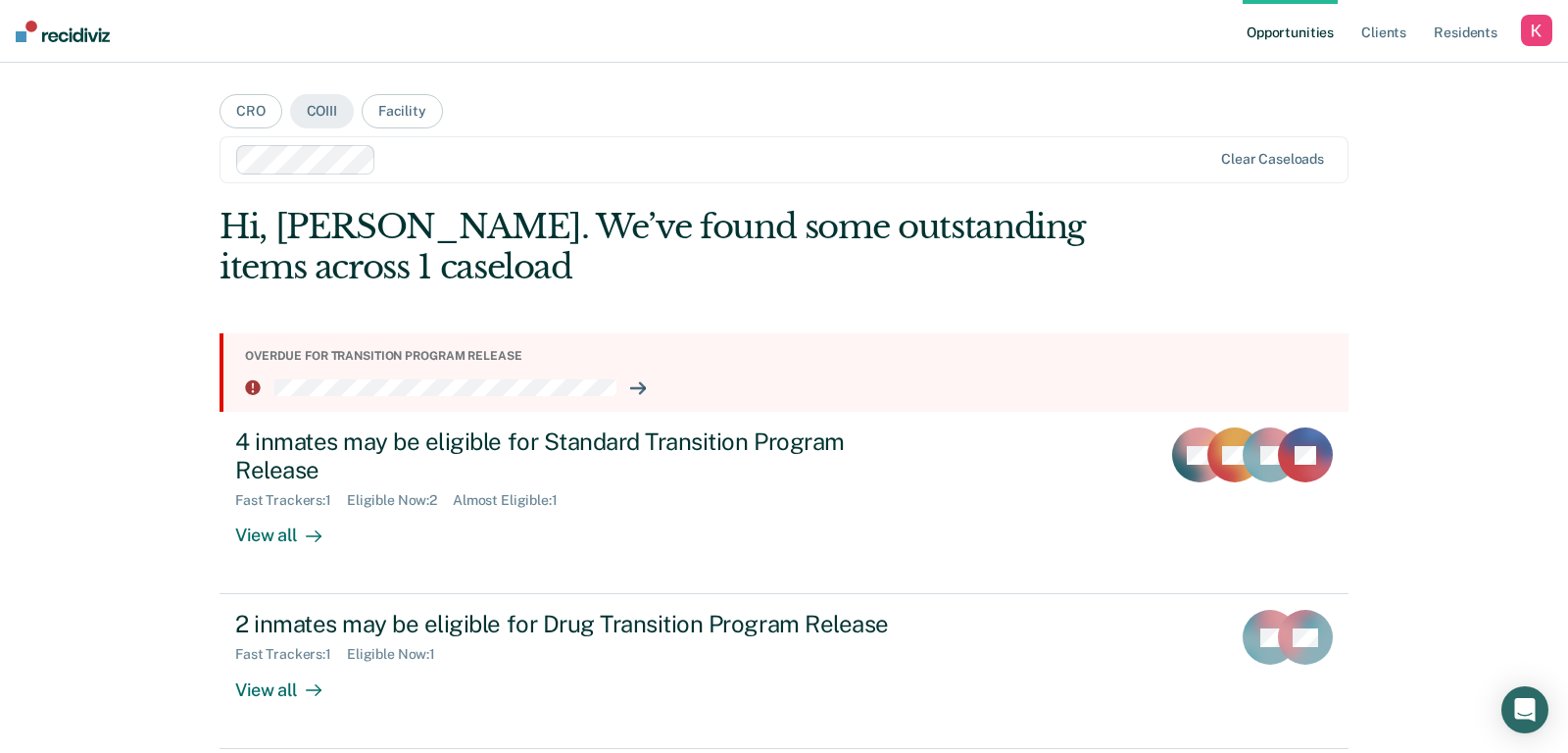 click on "Clear   caseloads" at bounding box center [784, 160] 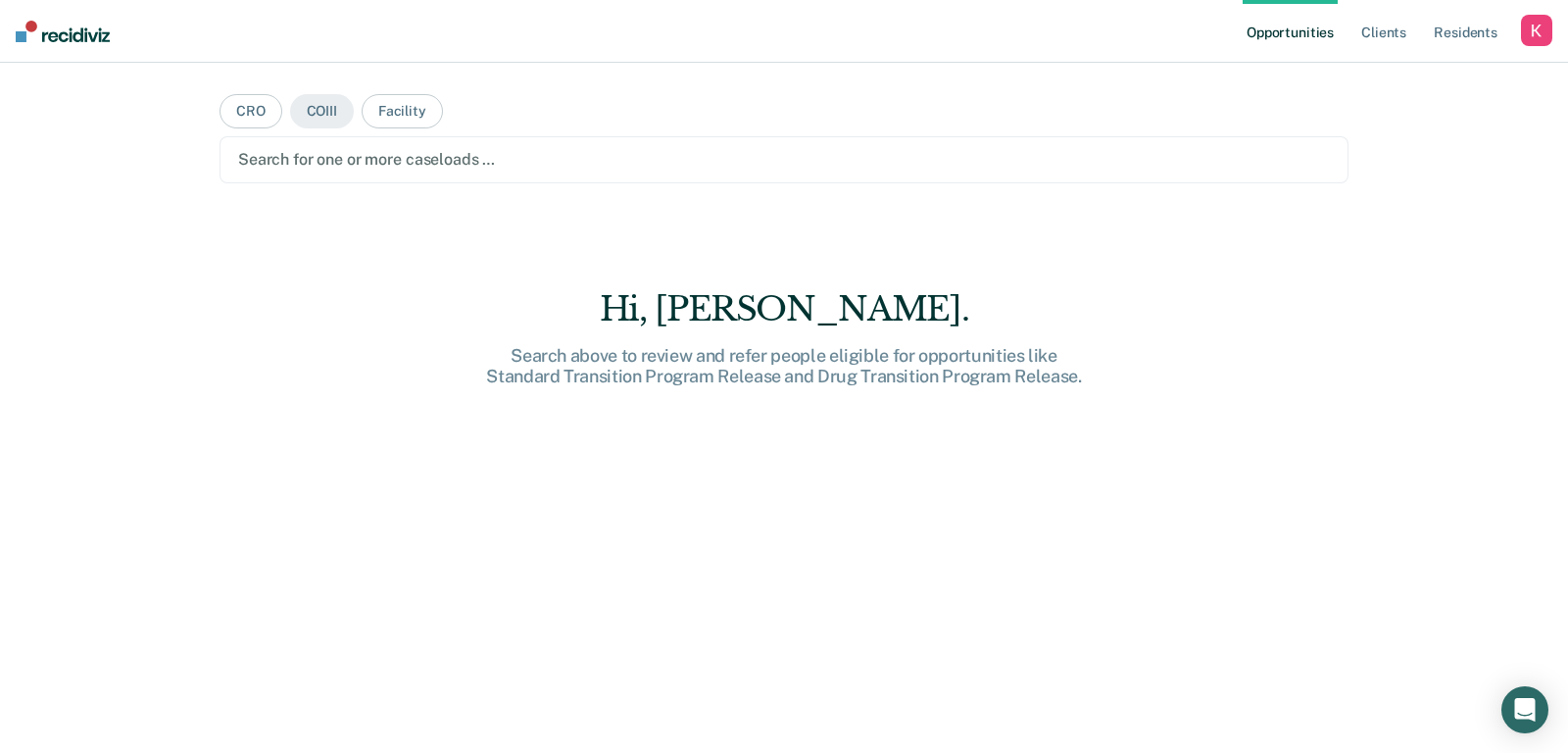 click at bounding box center [784, 159] 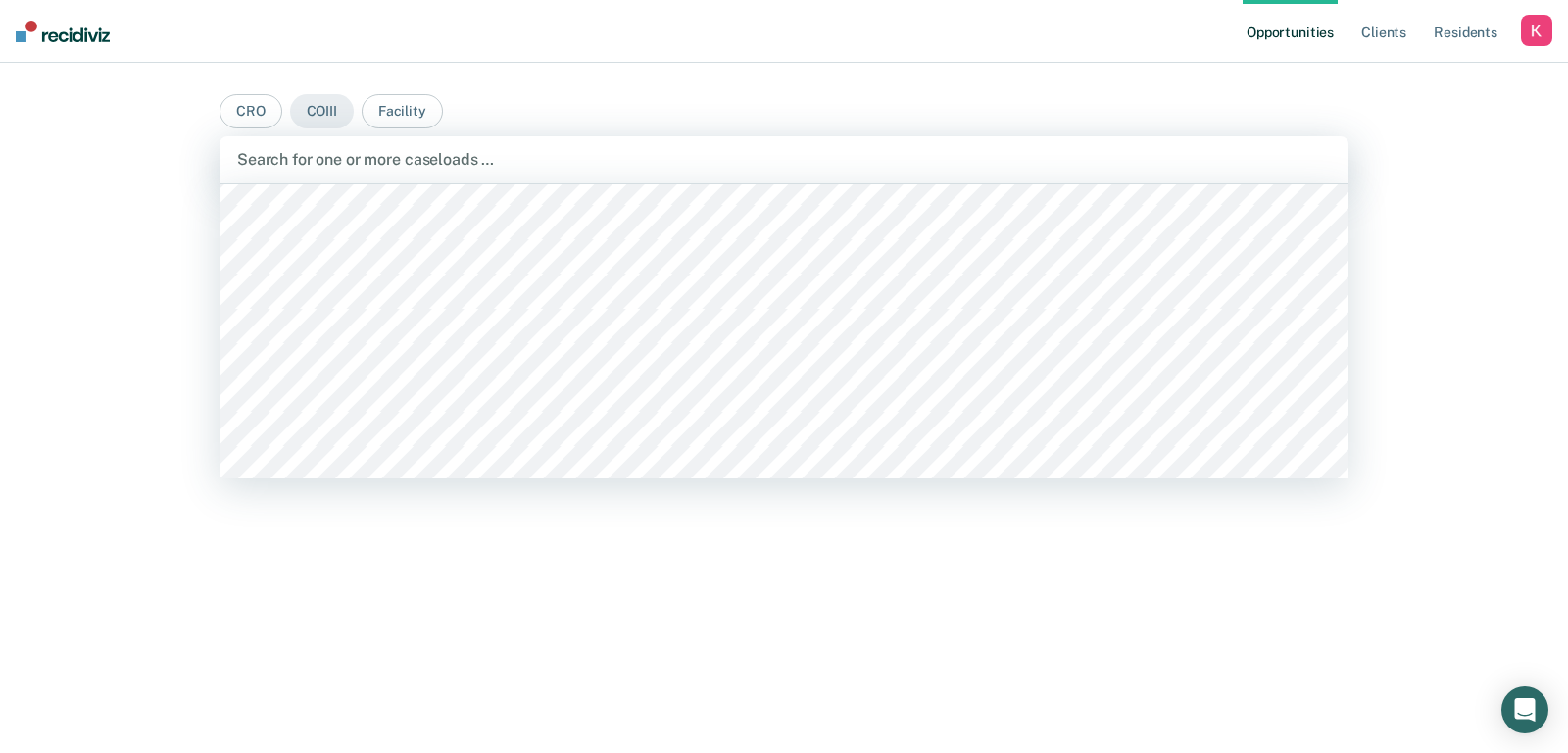 scroll, scrollTop: 851, scrollLeft: 0, axis: vertical 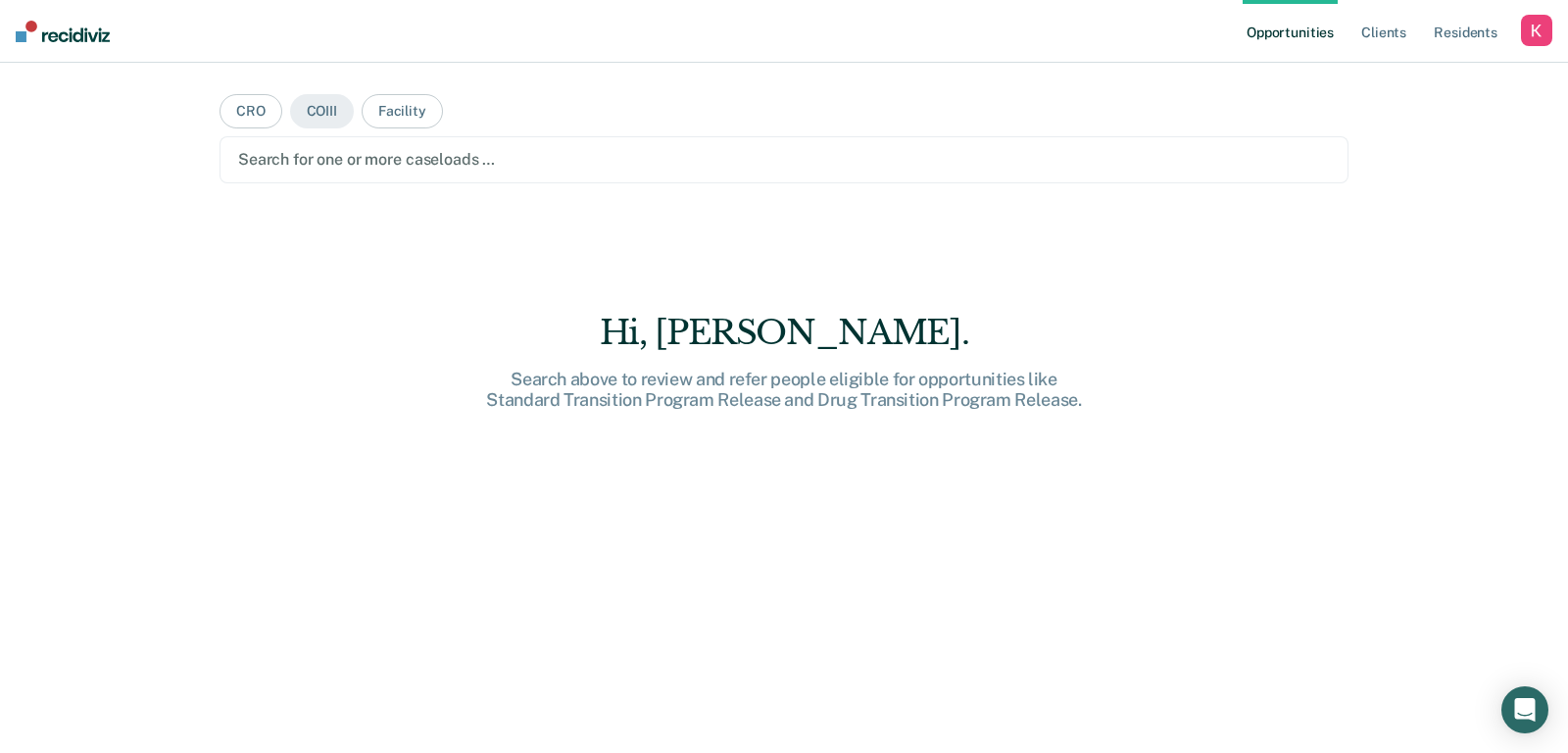 click at bounding box center [784, 159] 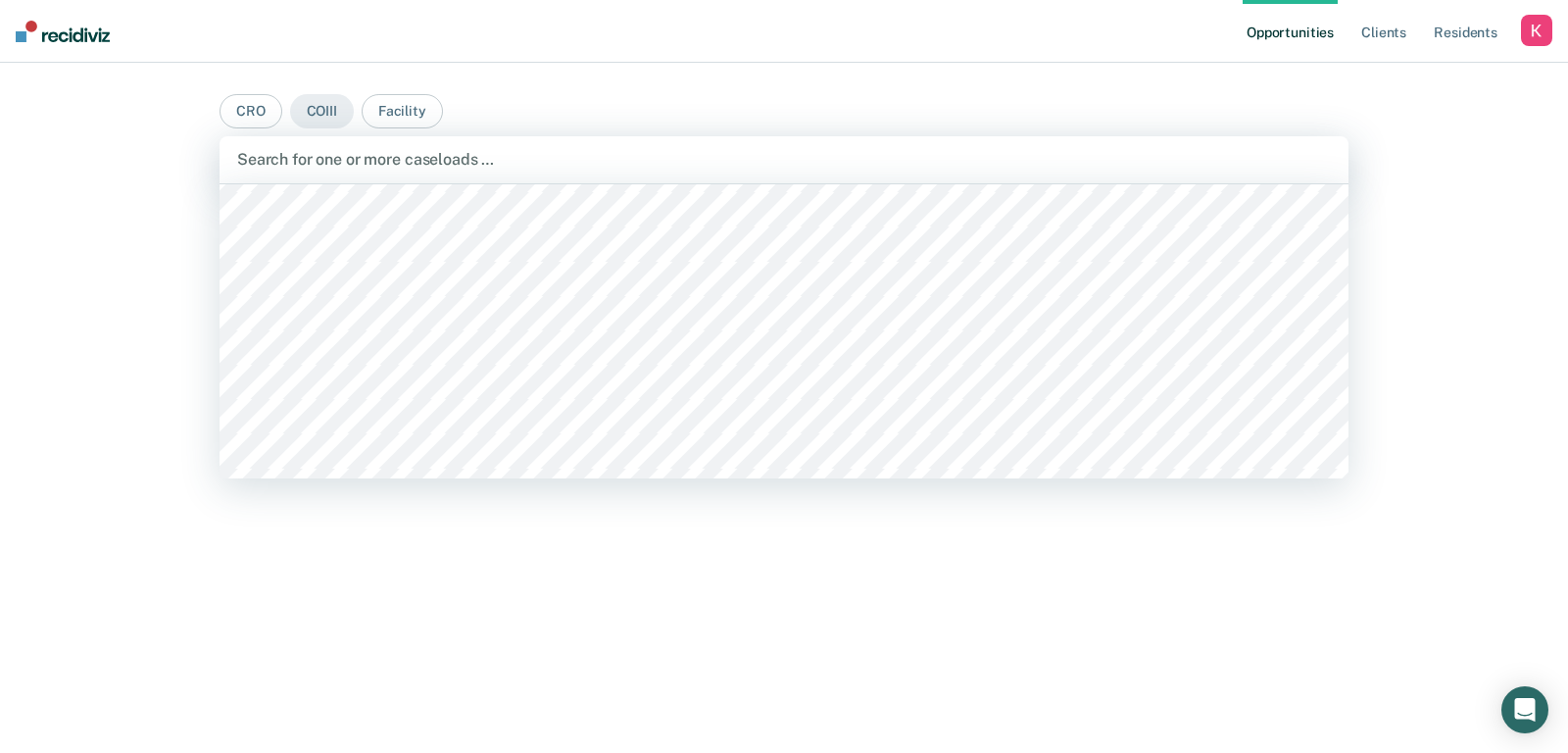 scroll, scrollTop: 1700, scrollLeft: 0, axis: vertical 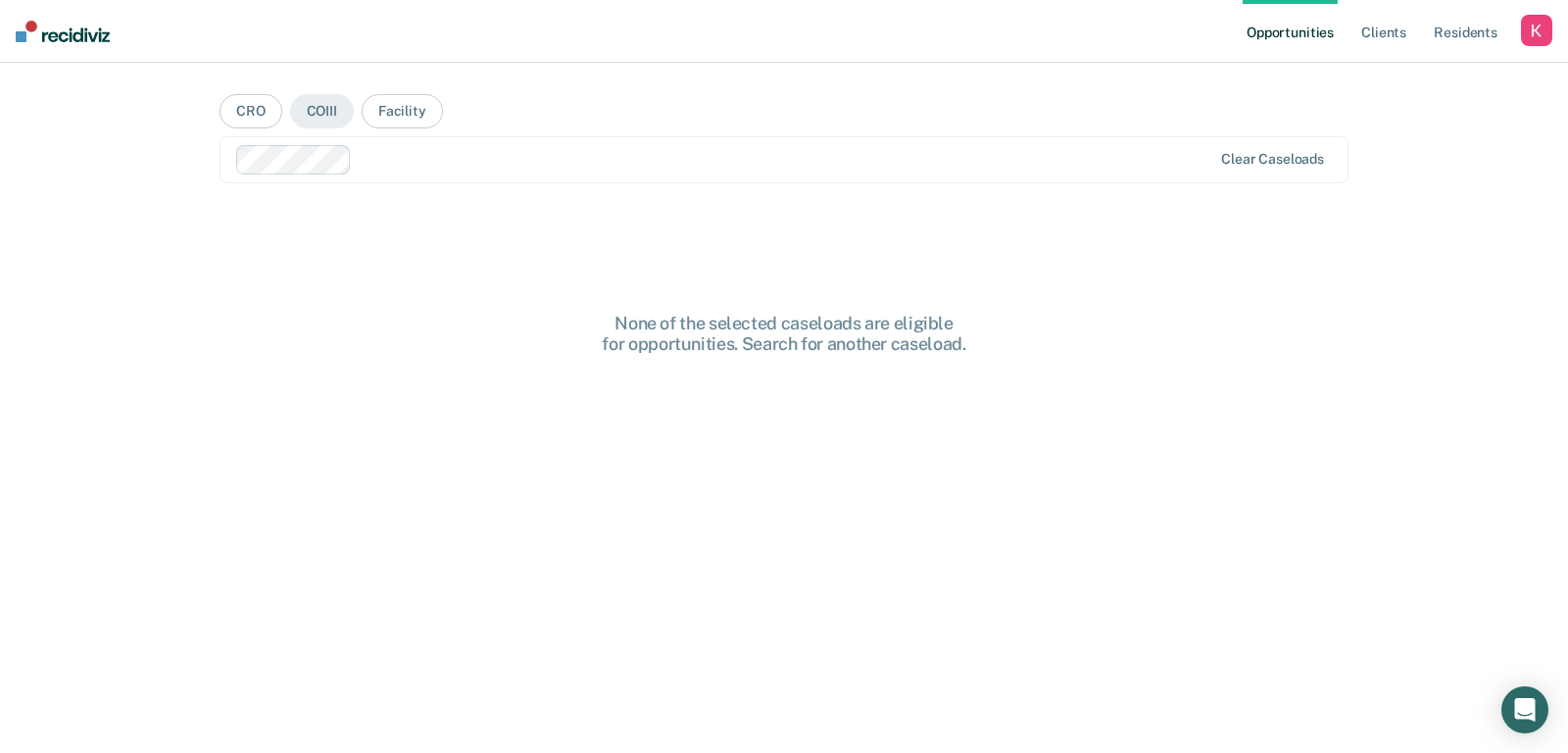 click at bounding box center [785, 159] 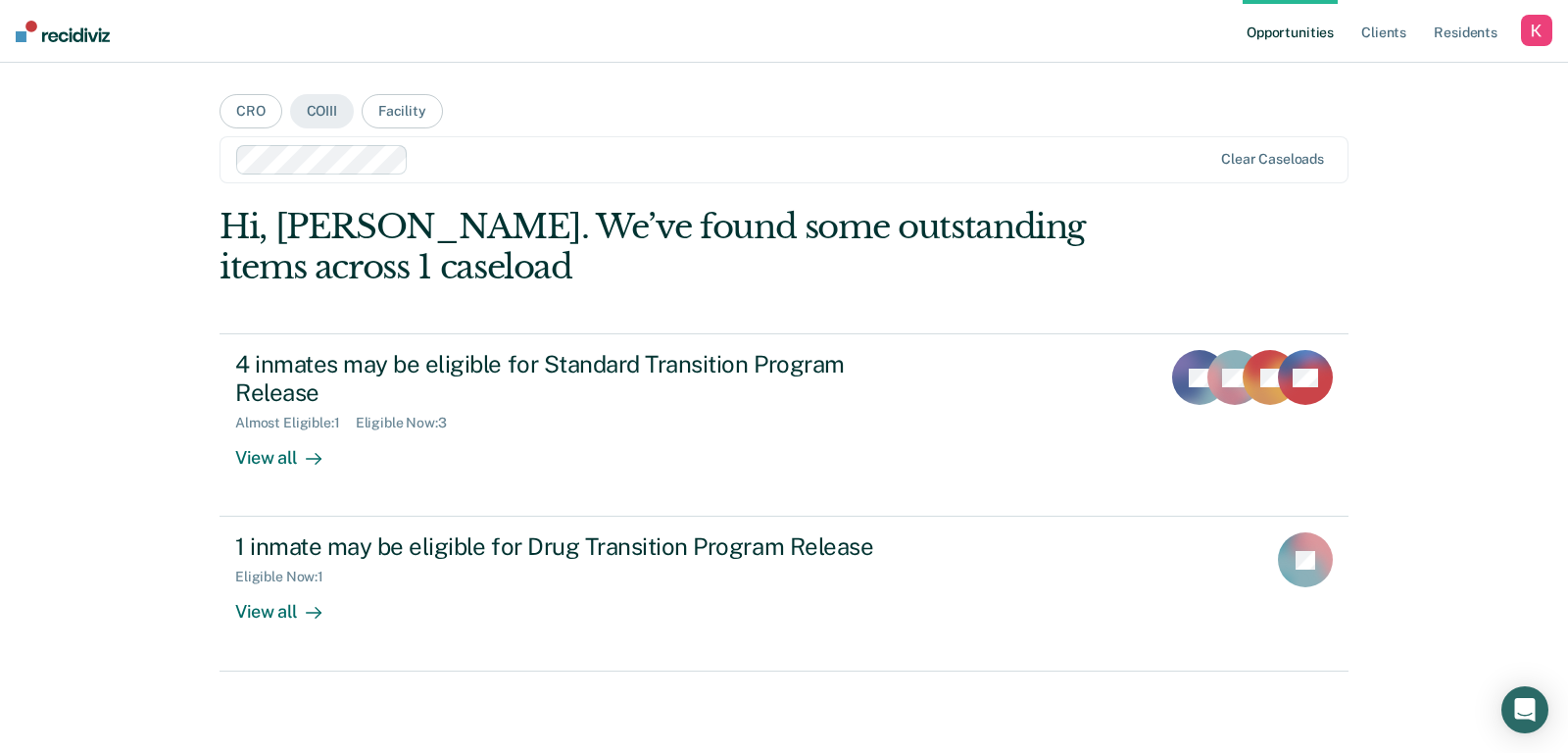 click at bounding box center (813, 159) 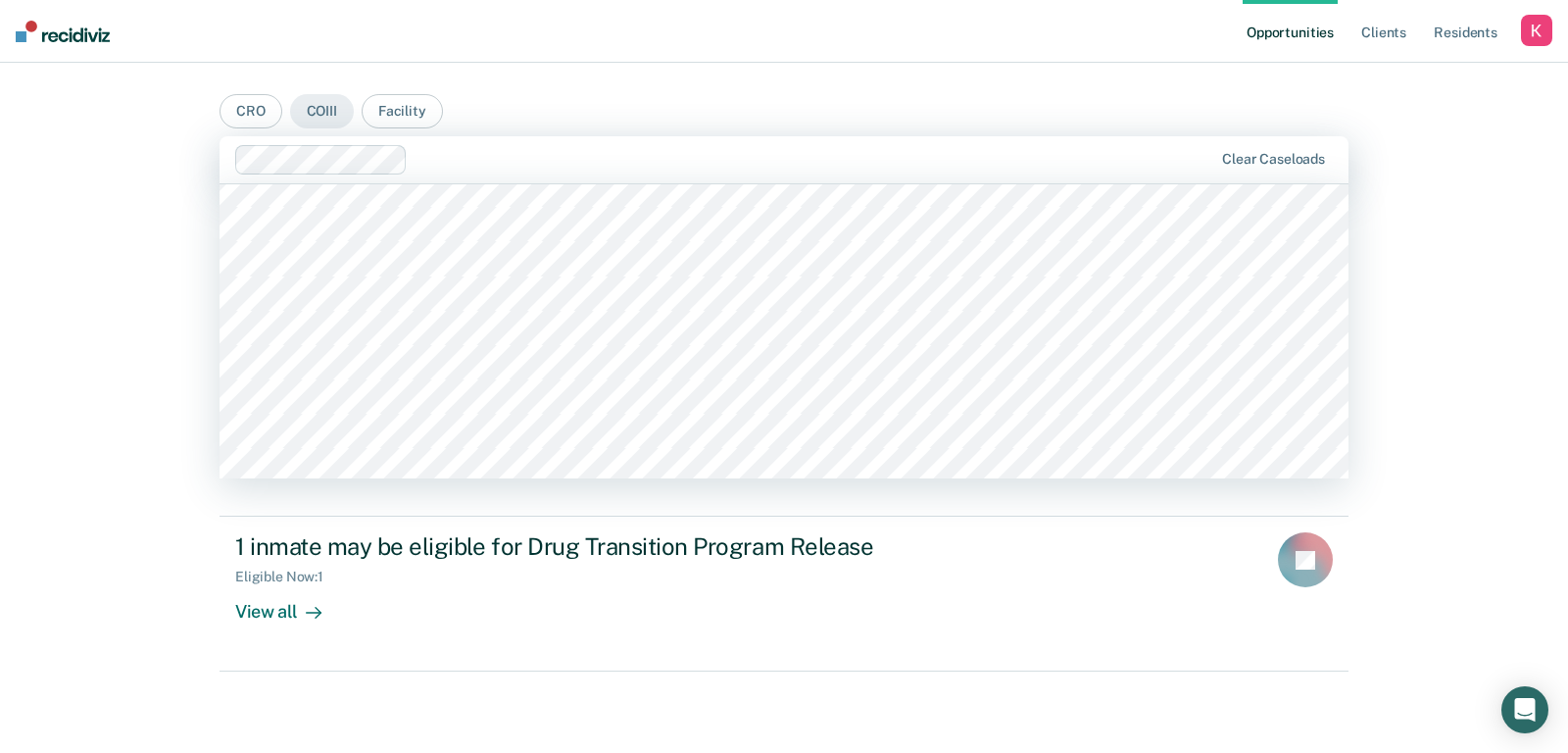 scroll, scrollTop: 1474, scrollLeft: 0, axis: vertical 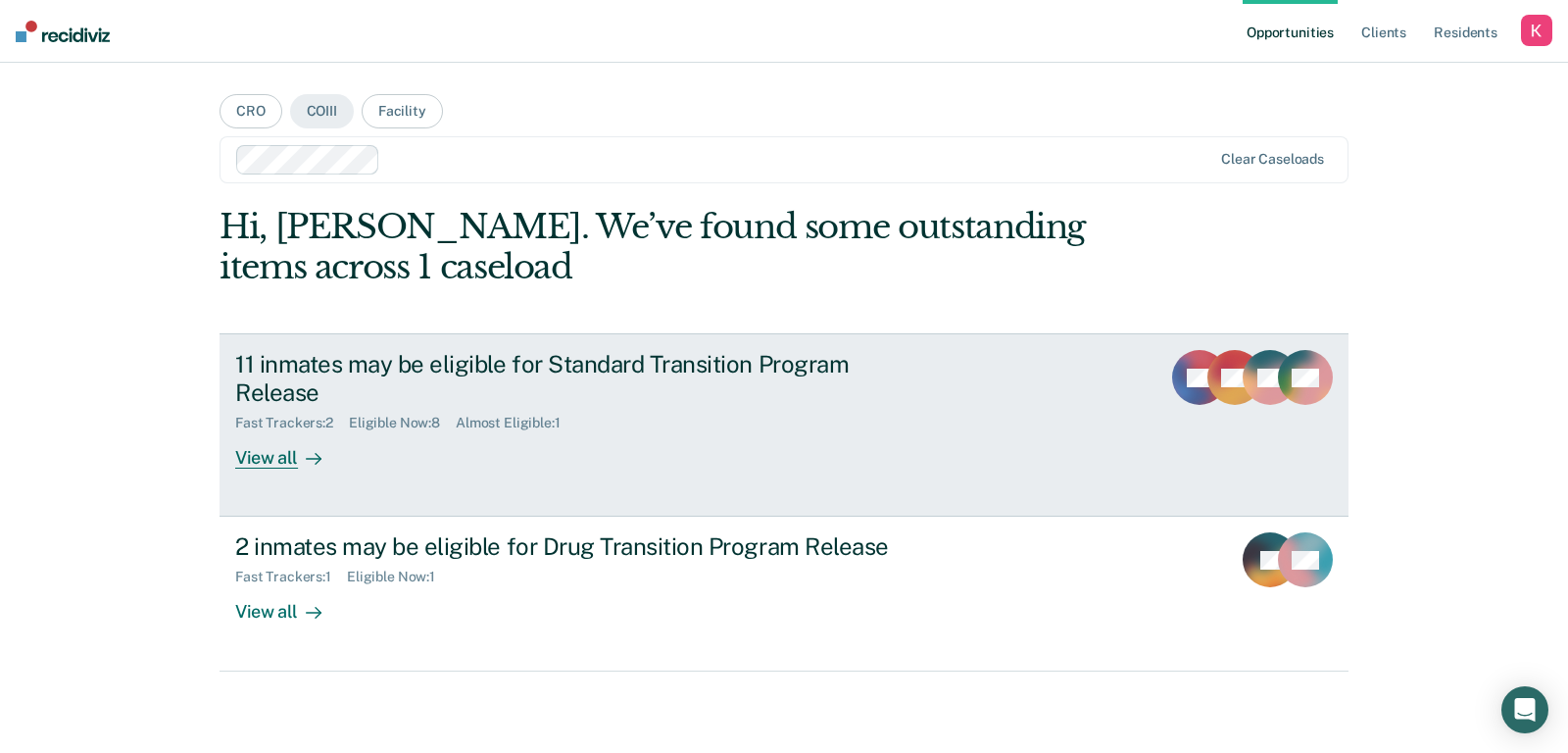 click on "11 inmates may be eligible for Standard Transition Program Release Fast Trackers :  2 Eligible Now :  8 Almost Eligible :  1 View all   AE HC JW + 8" at bounding box center (784, 425) 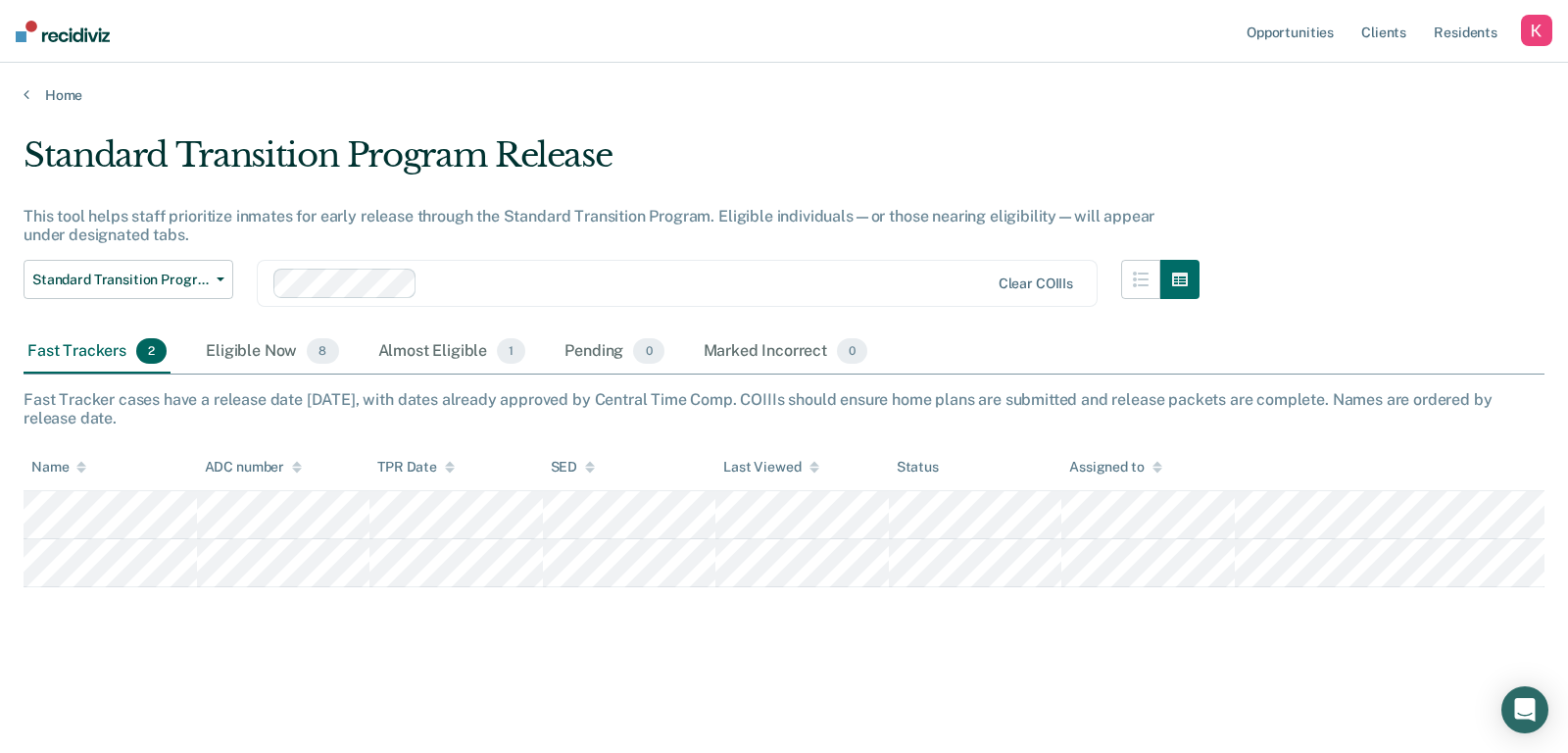 click on "Home" at bounding box center (784, 83) 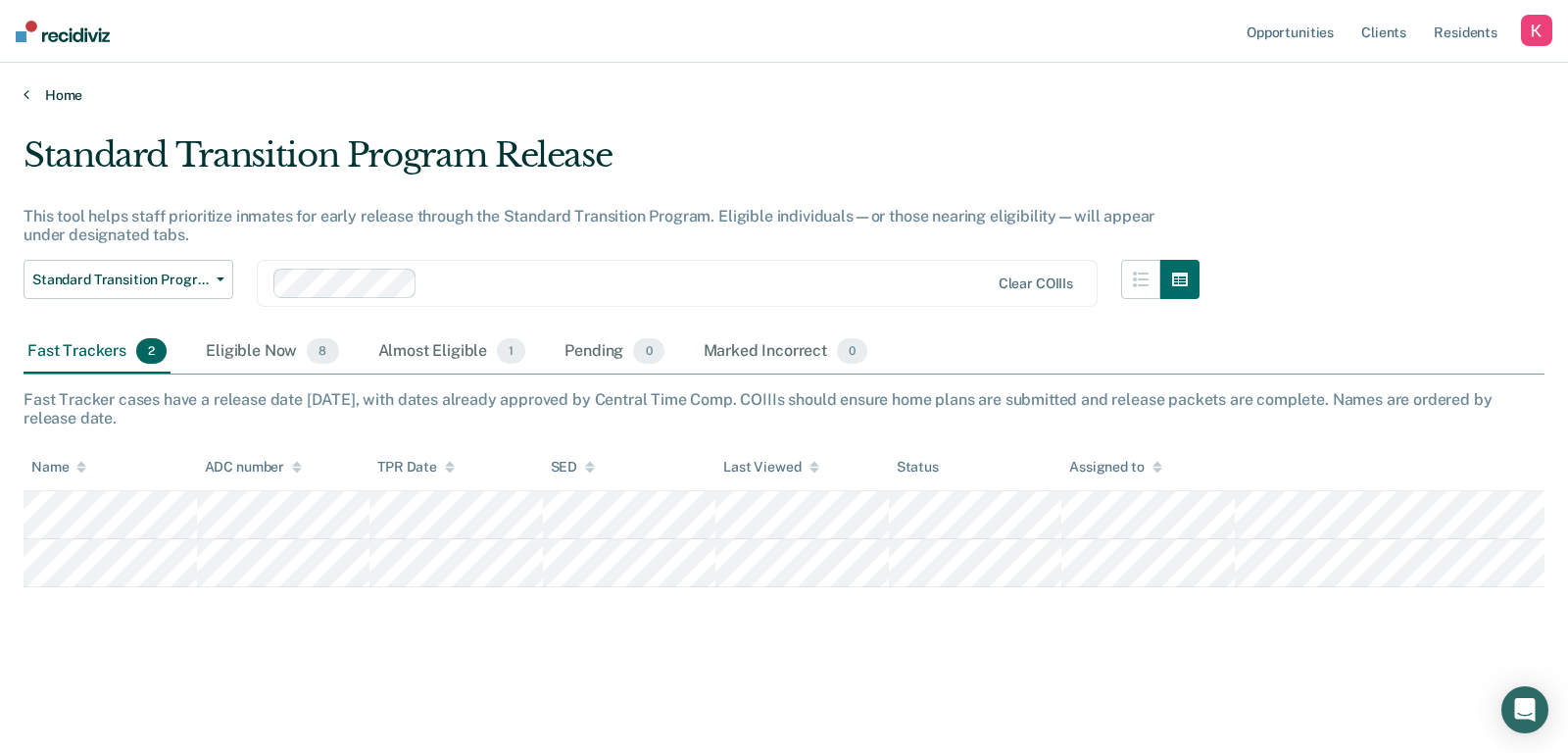 click on "Home" at bounding box center (784, 95) 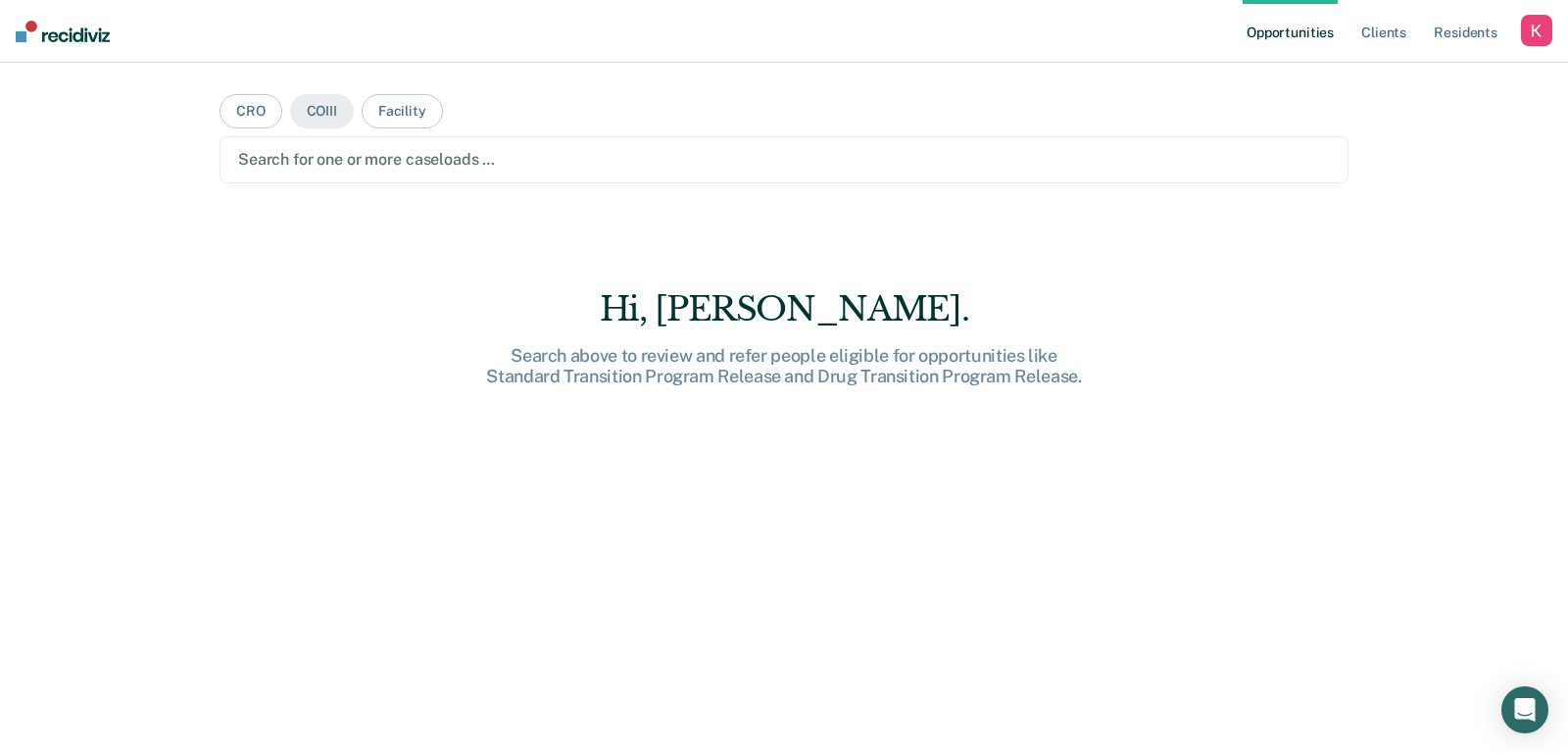 click at bounding box center (784, 159) 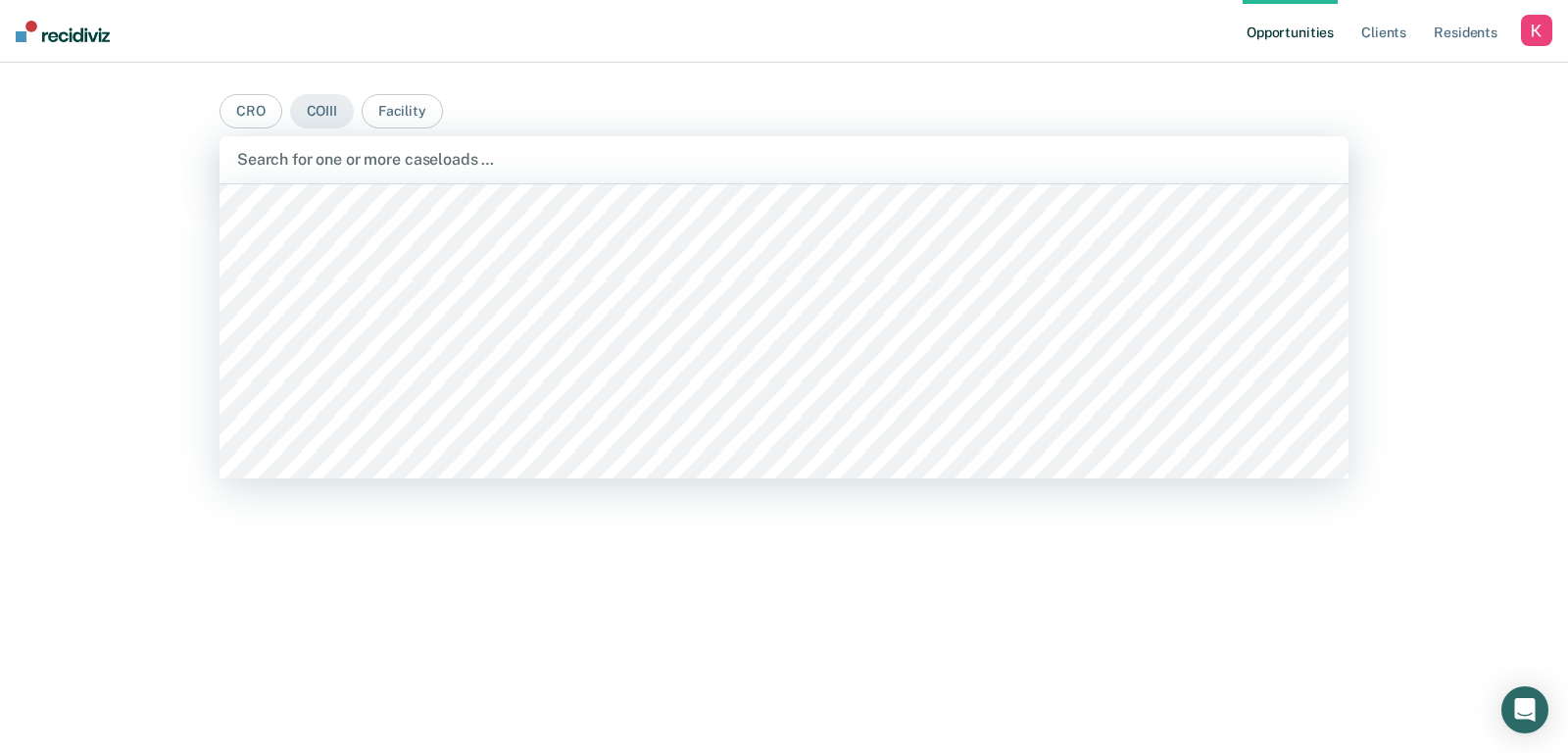 scroll, scrollTop: 1885, scrollLeft: 0, axis: vertical 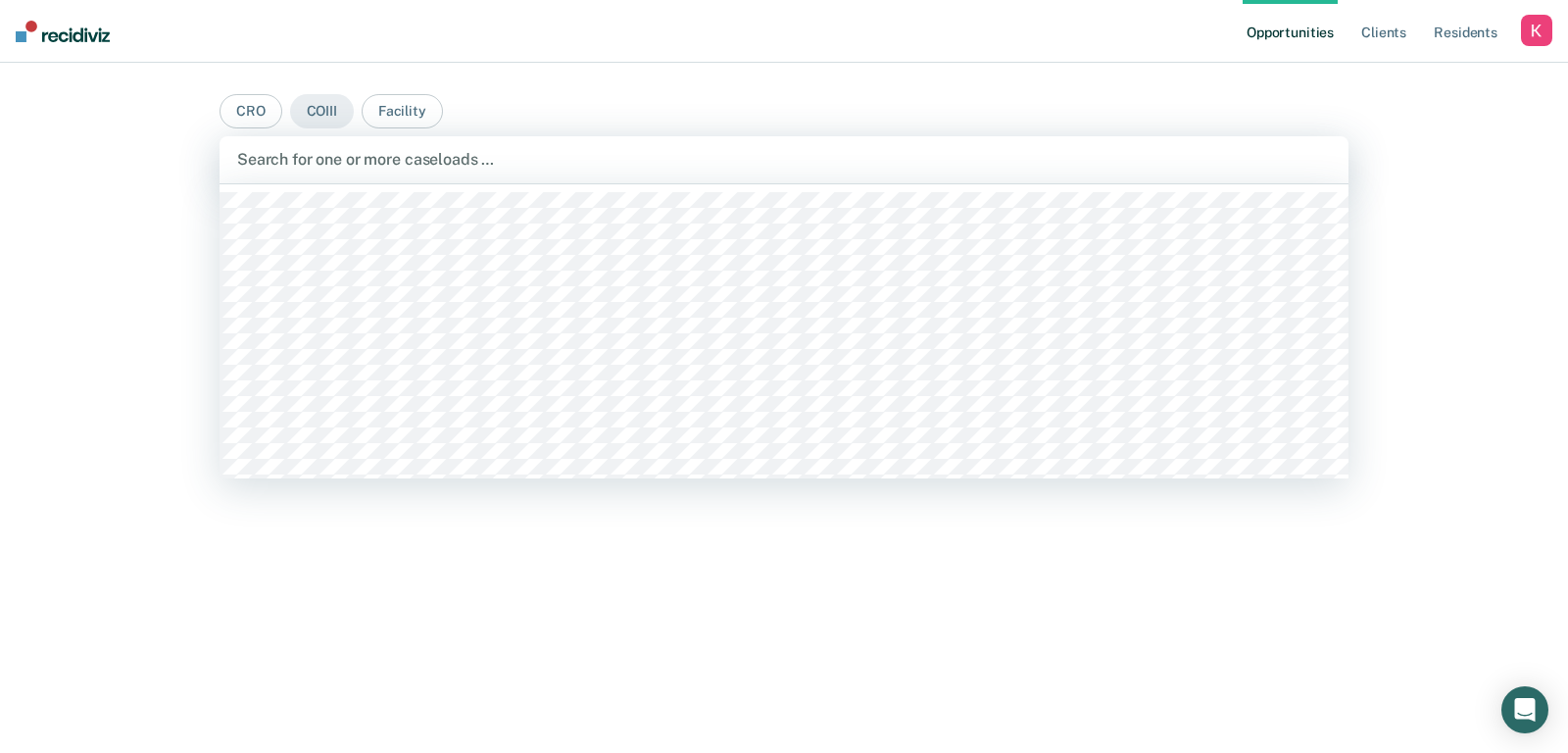 click at bounding box center (784, 159) 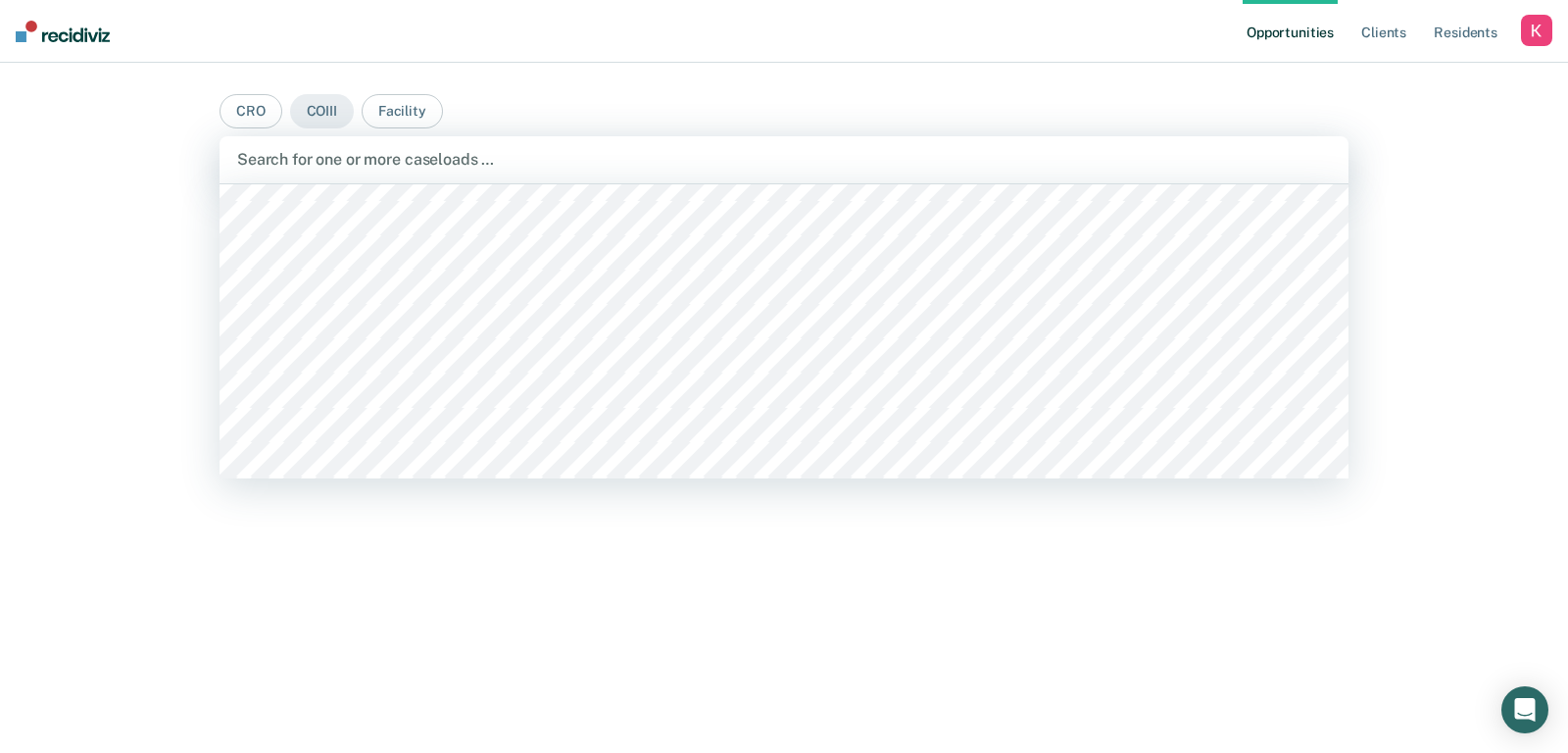 scroll, scrollTop: 1620, scrollLeft: 0, axis: vertical 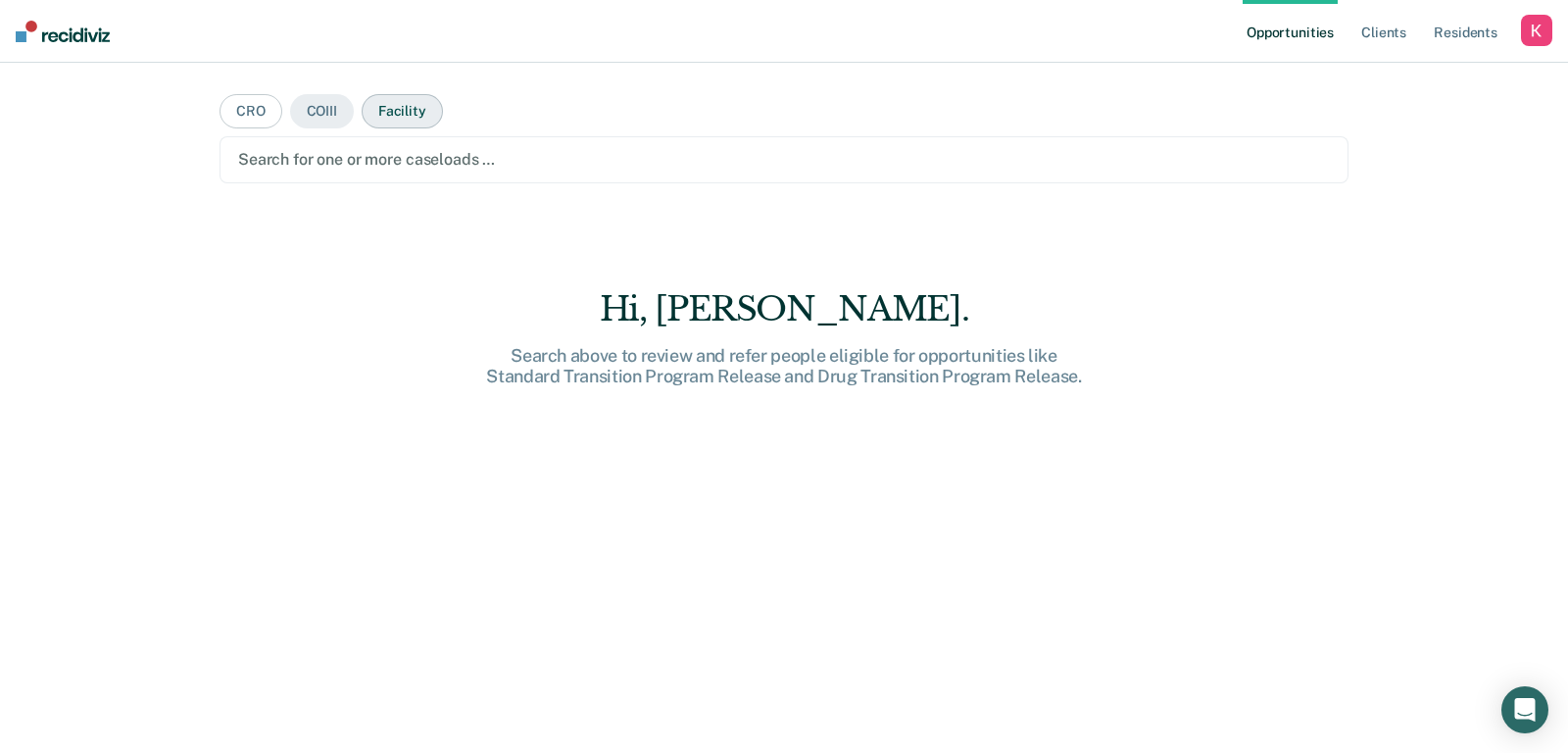 click on "Facility" at bounding box center [402, 111] 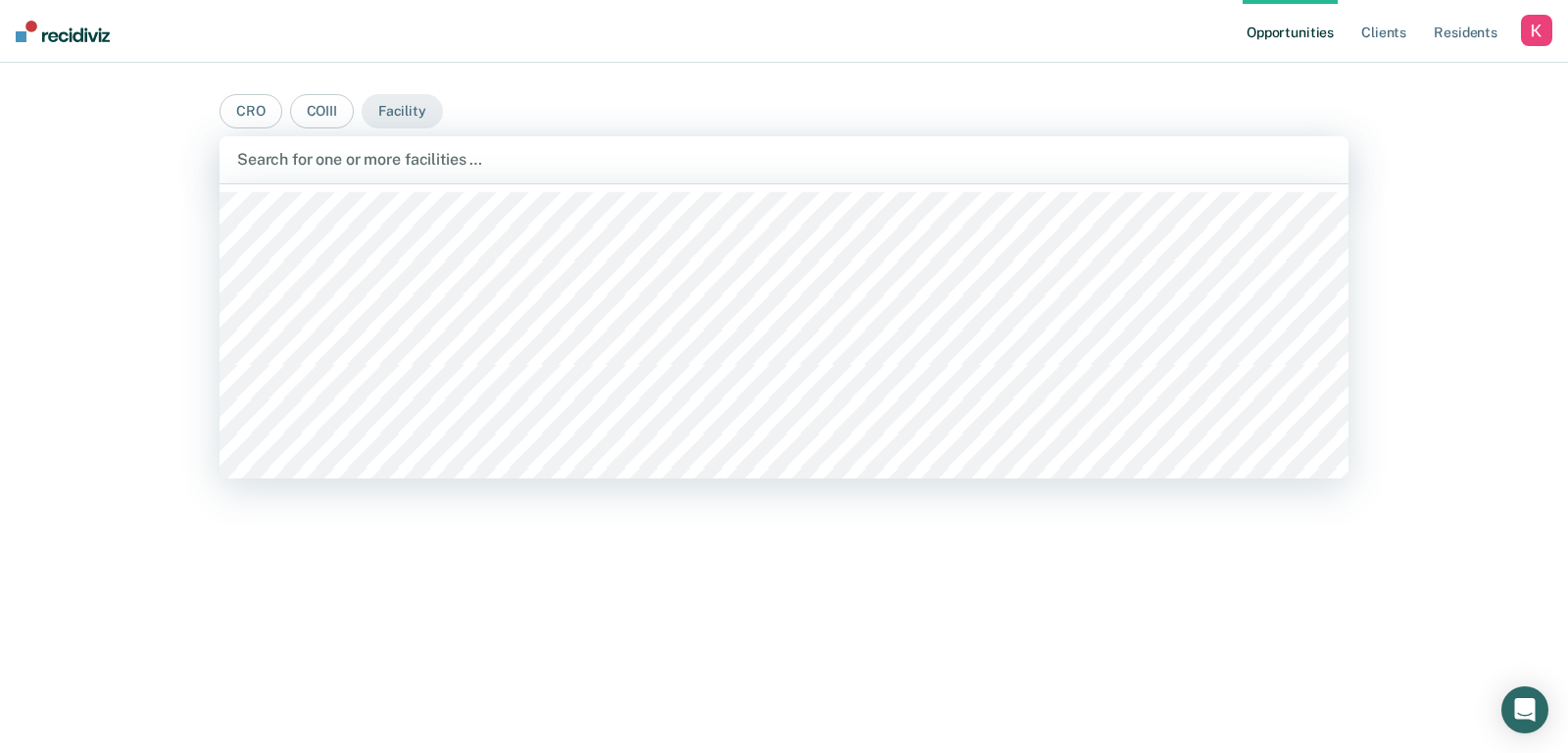 click on "Search for one or more facilities …" at bounding box center [784, 160] 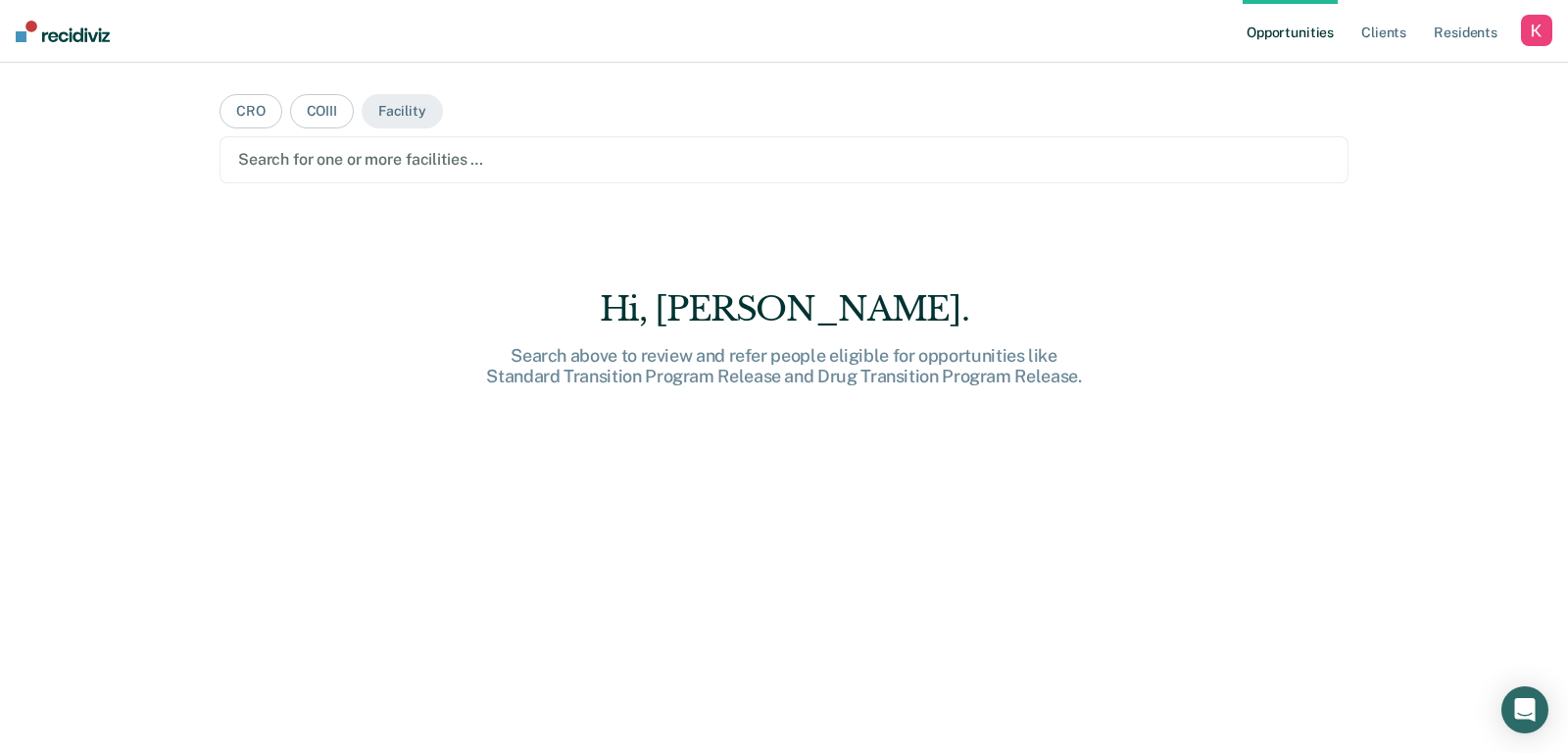 click at bounding box center (784, 159) 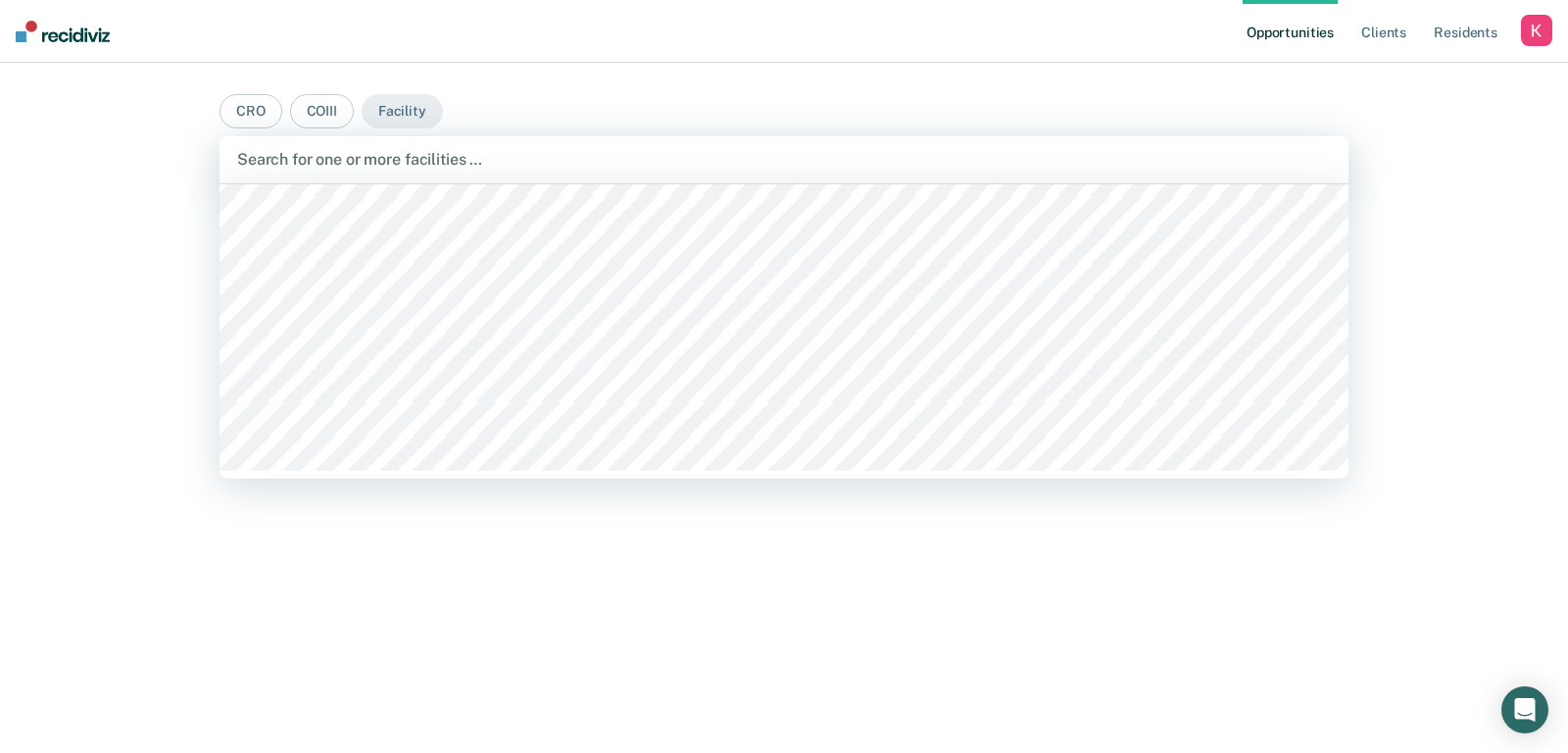 scroll, scrollTop: 342, scrollLeft: 0, axis: vertical 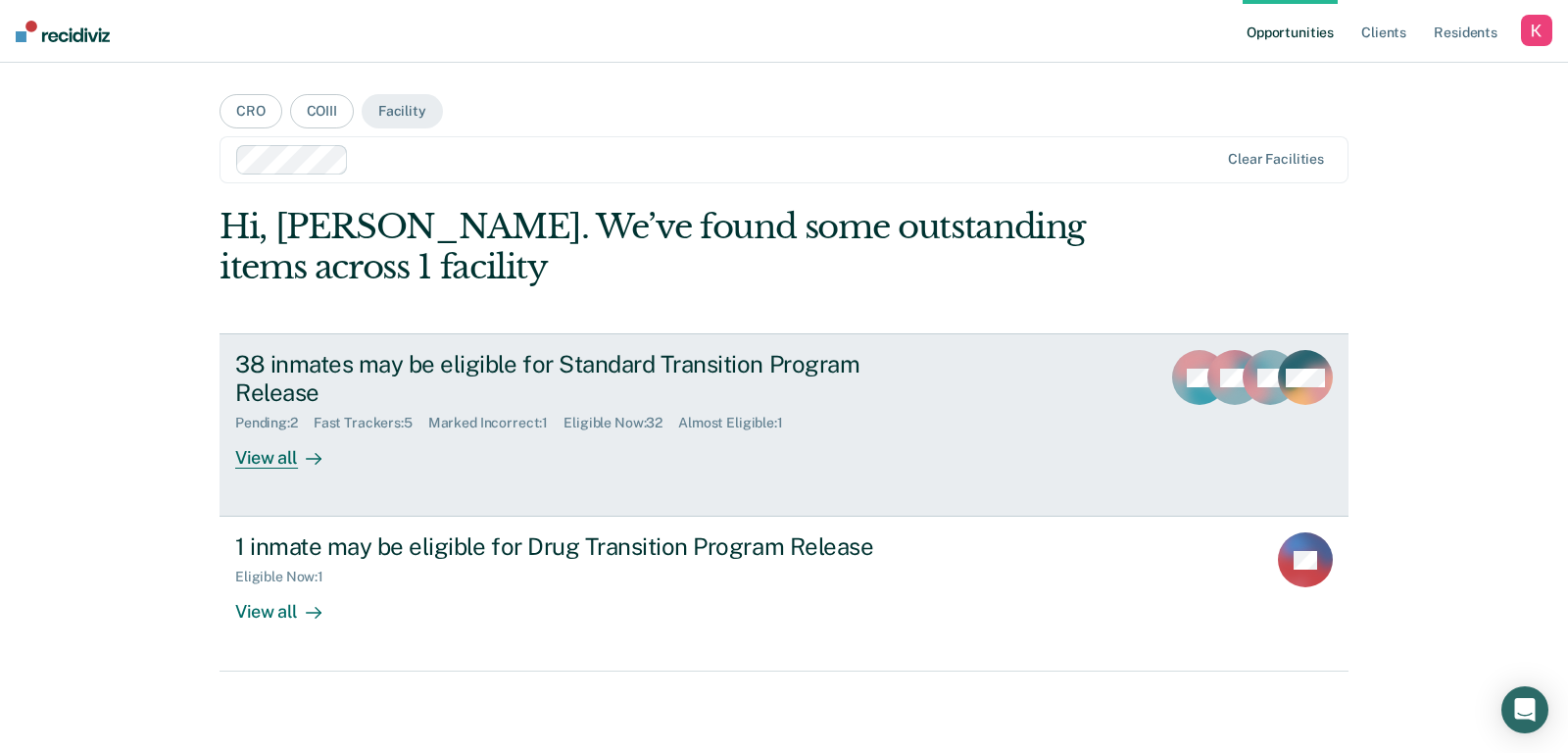 click on "38 inmates may be eligible for Standard Transition Program Release Pending :  2 Fast Trackers :  5 Marked Incorrect :  1 Eligible Now :  32 Almost Eligible :  1 View all" at bounding box center (603, 409) 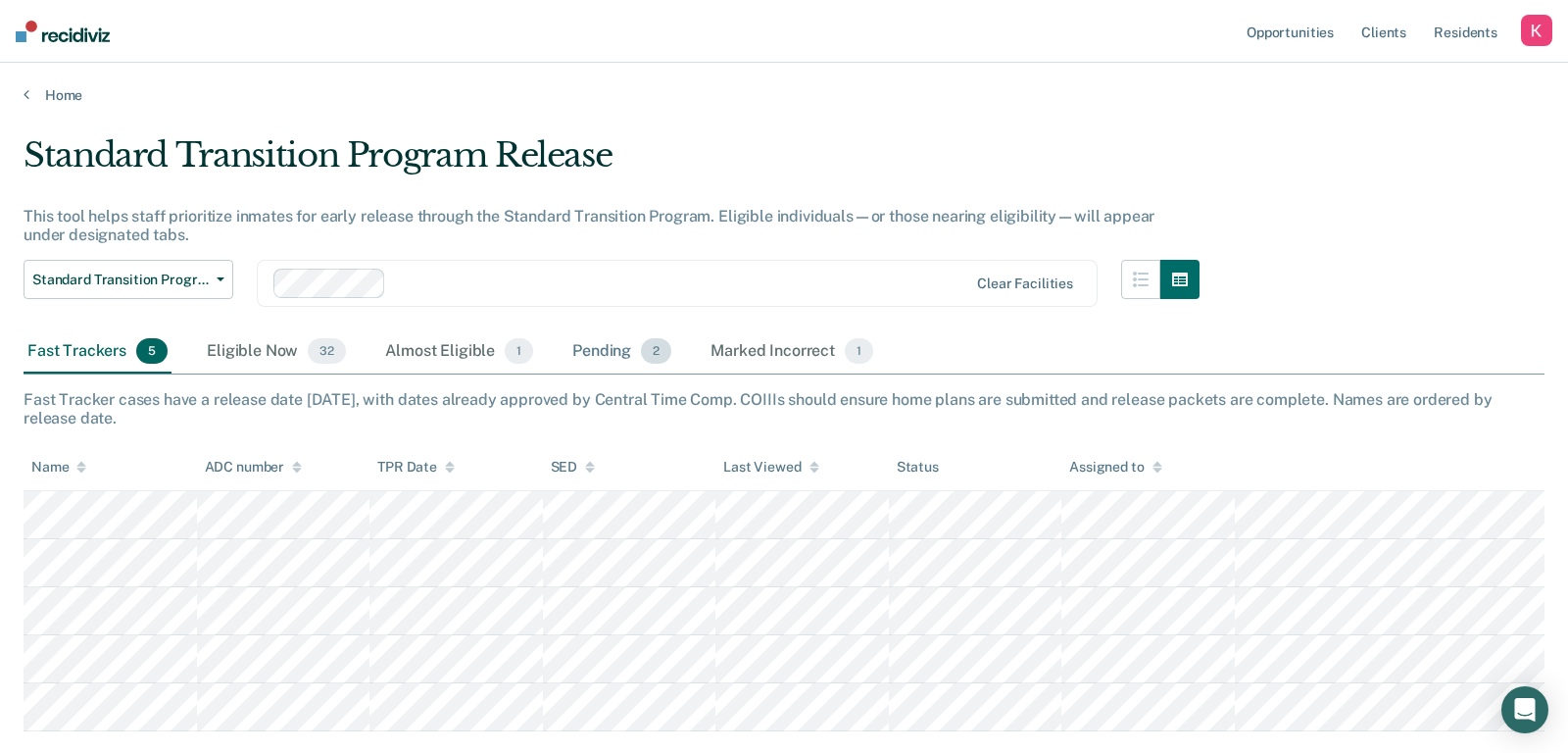 click on "Pending 2" at bounding box center [621, 352] 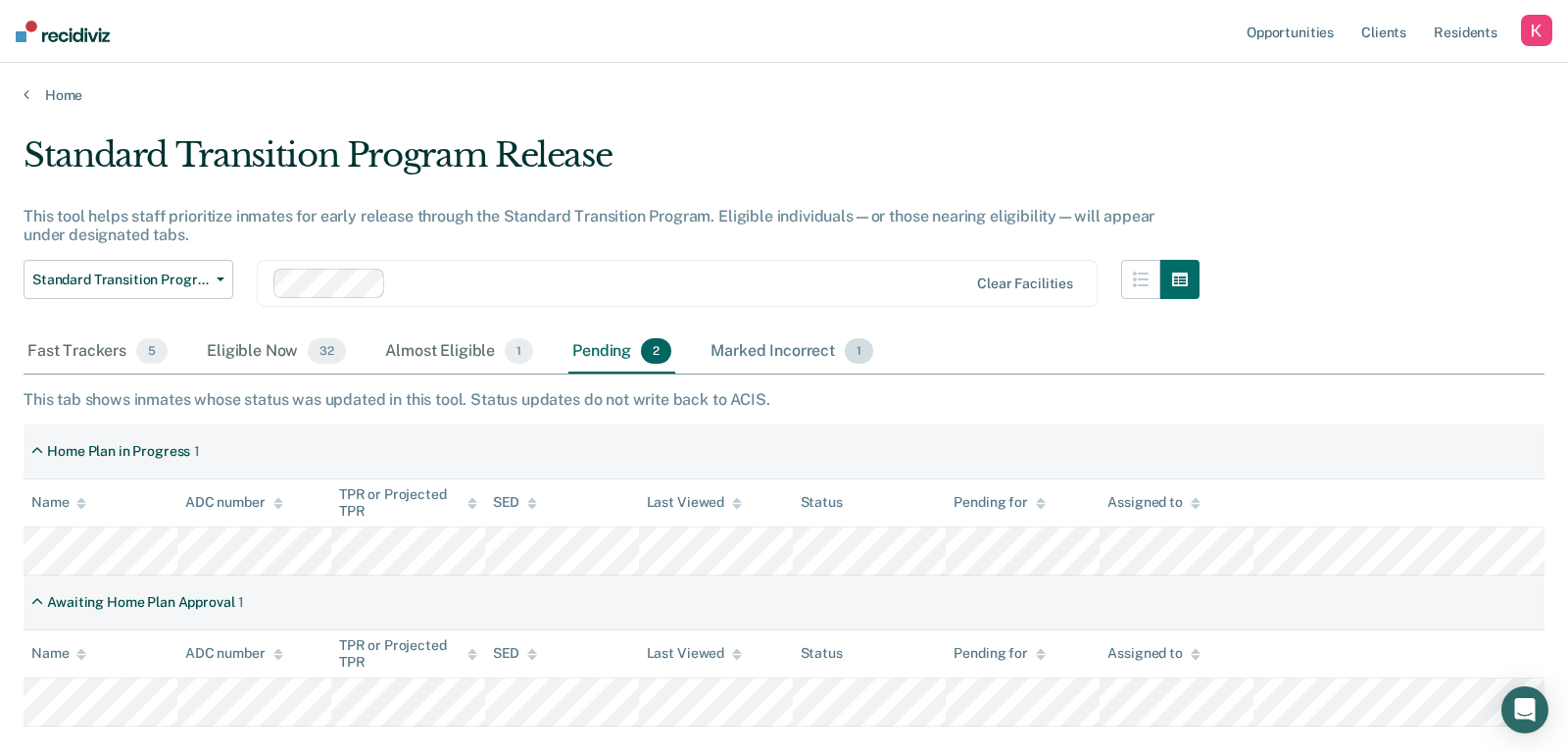 click on "Marked Incorrect 1" at bounding box center (792, 352) 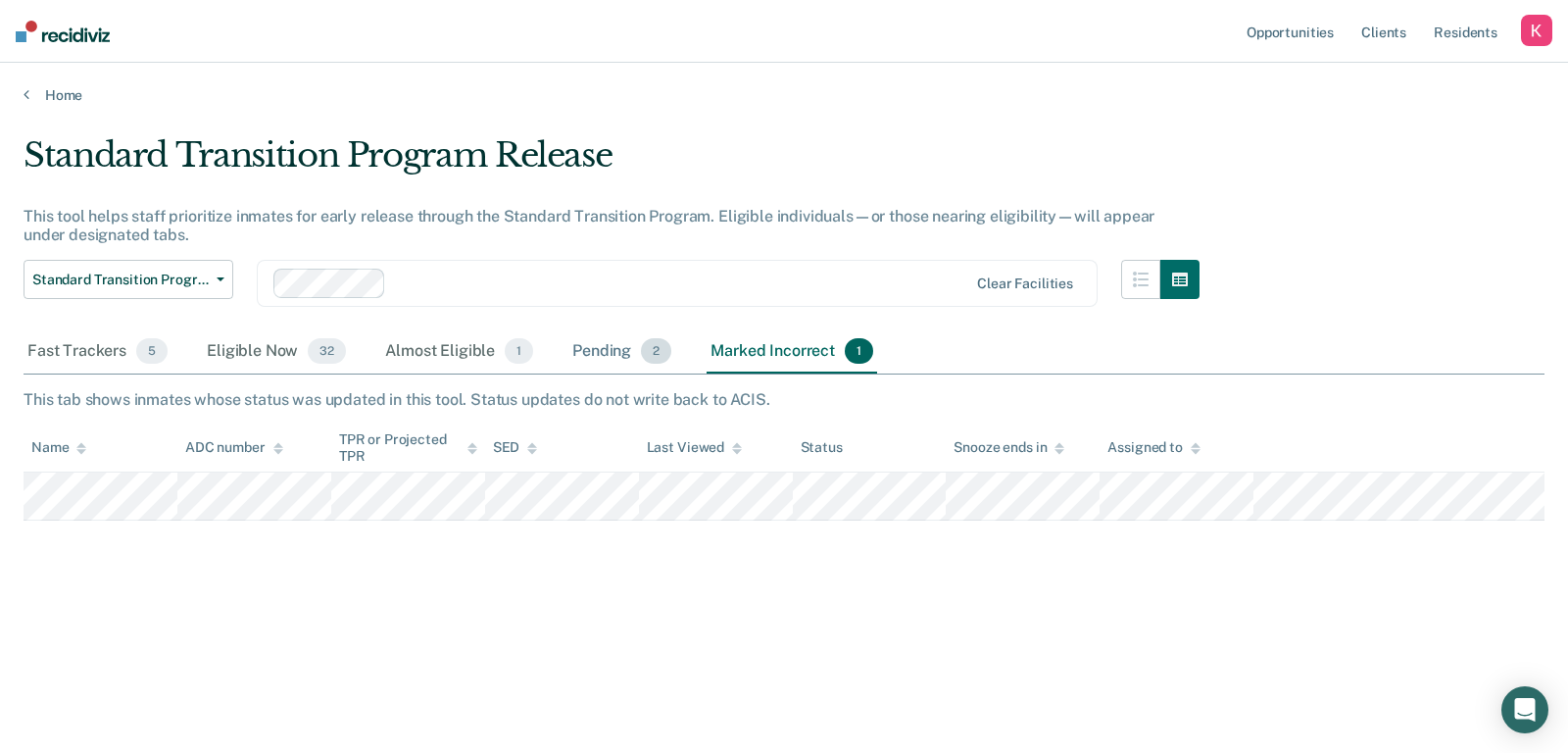 click on "Pending 2" at bounding box center (621, 352) 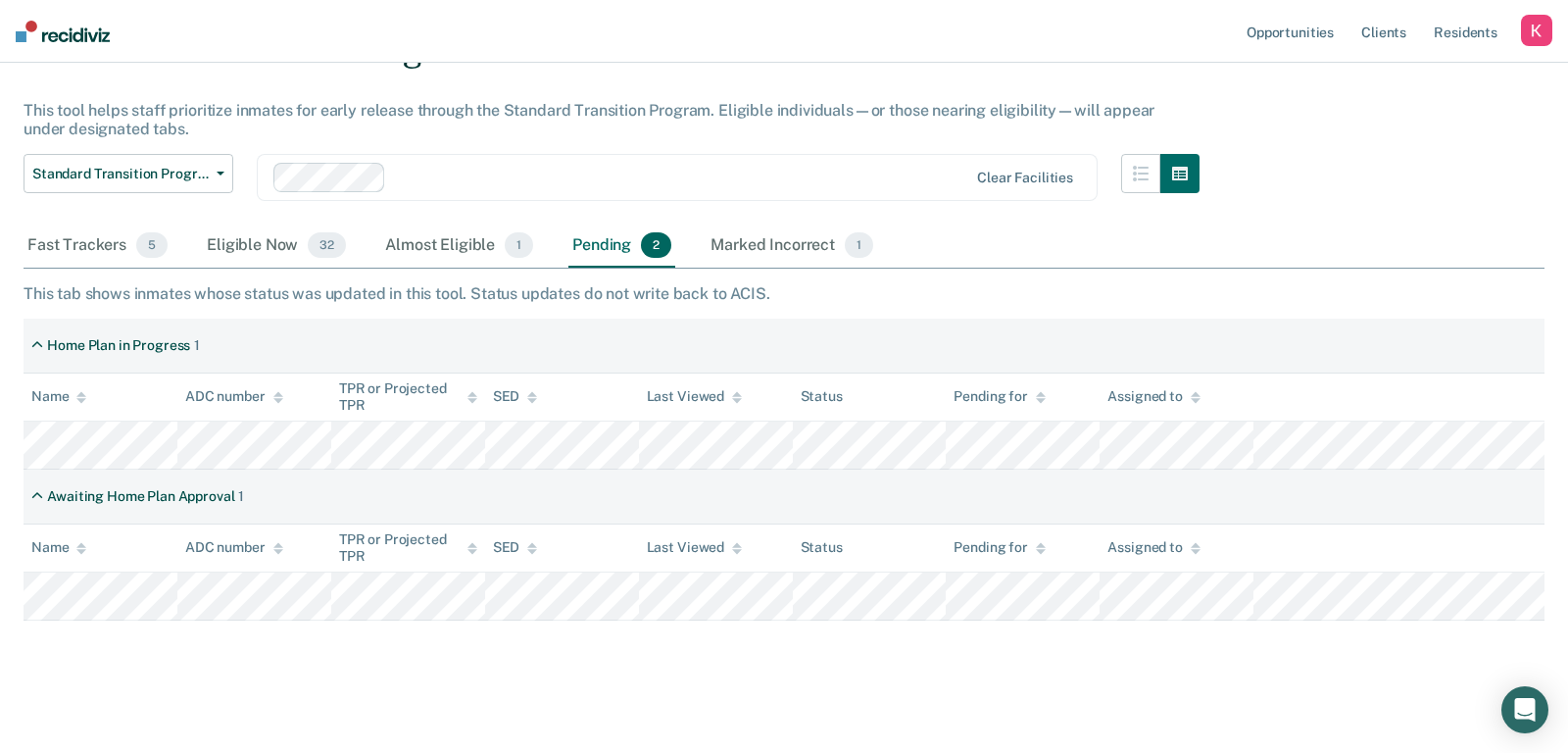 scroll, scrollTop: 113, scrollLeft: 0, axis: vertical 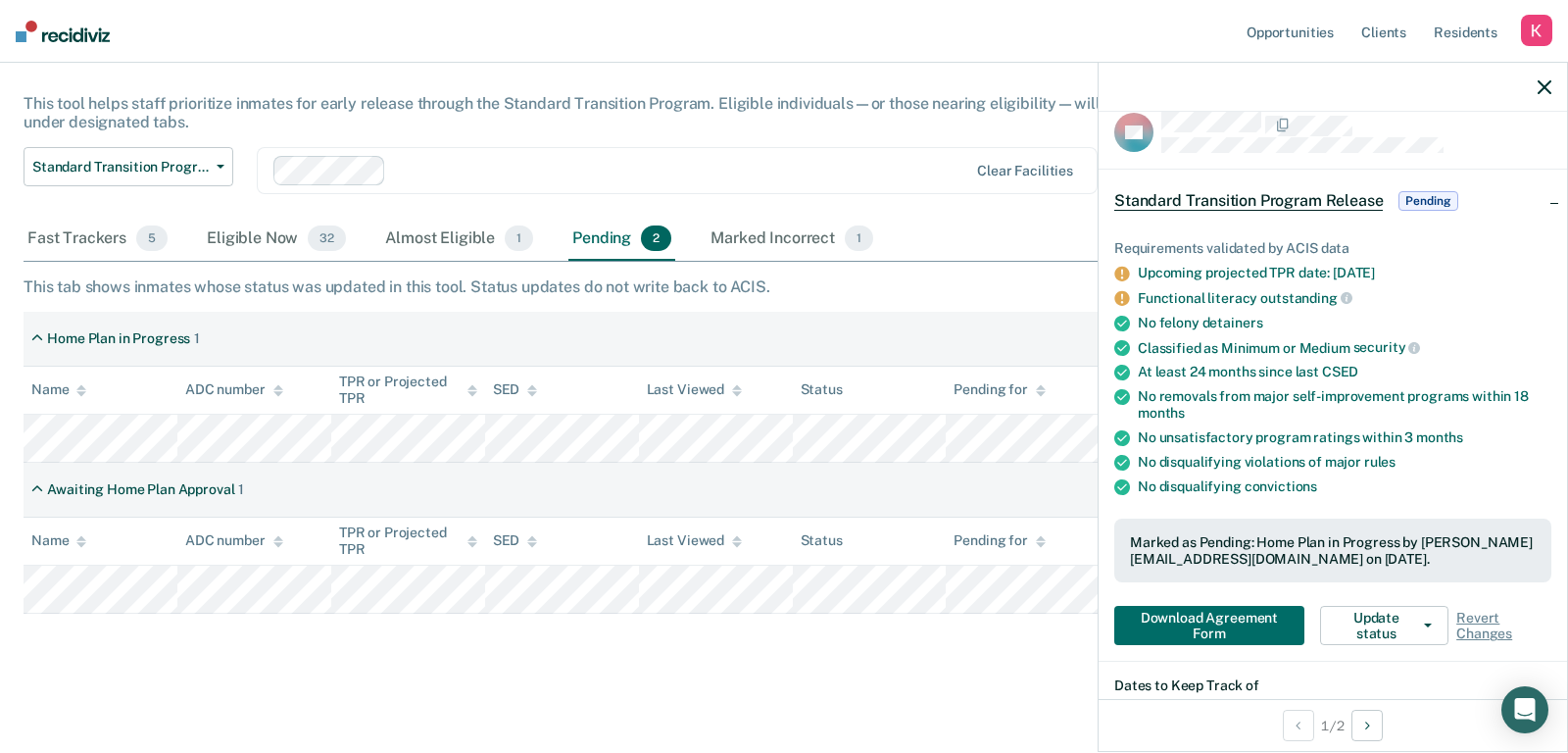 click 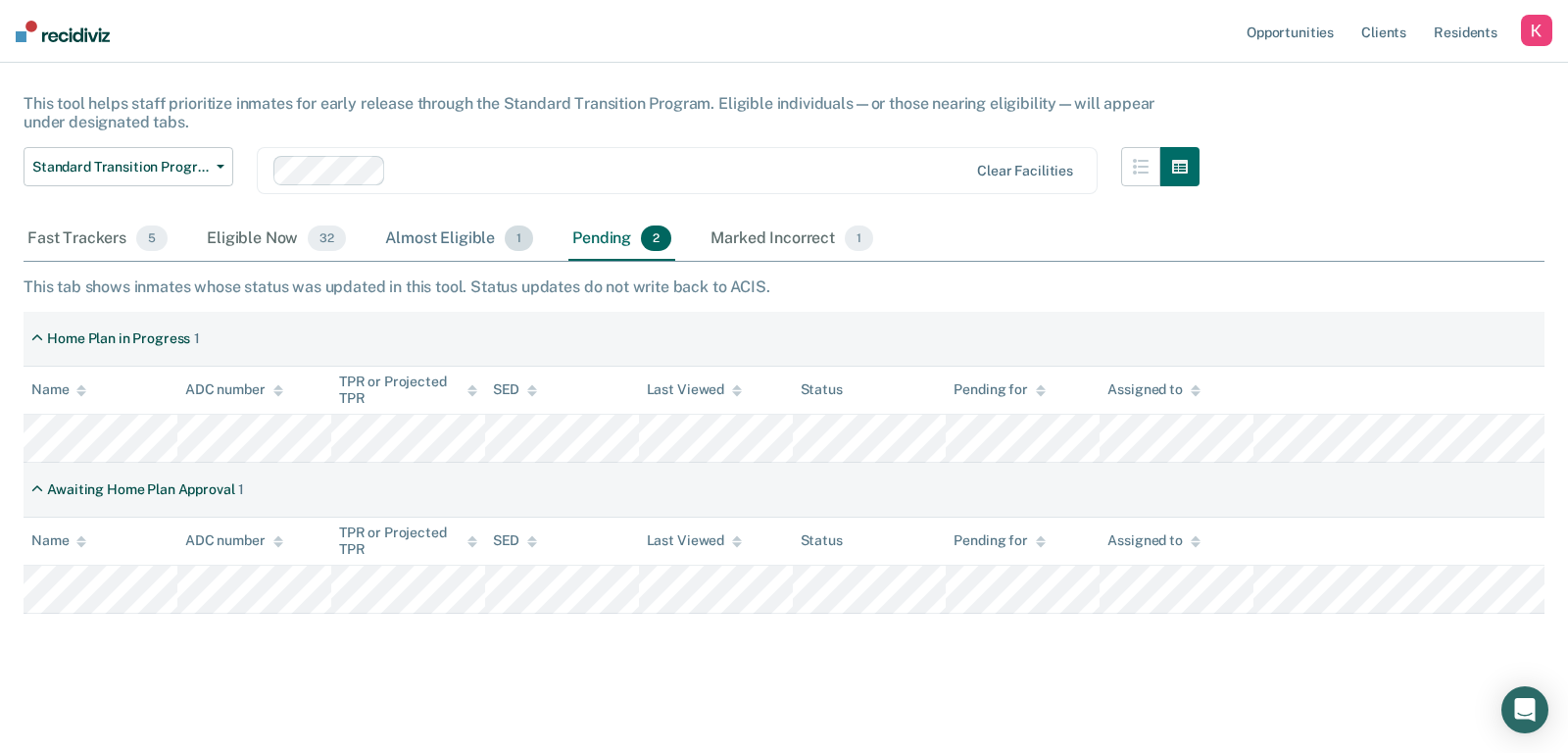 click on "Almost Eligible 1" at bounding box center [459, 239] 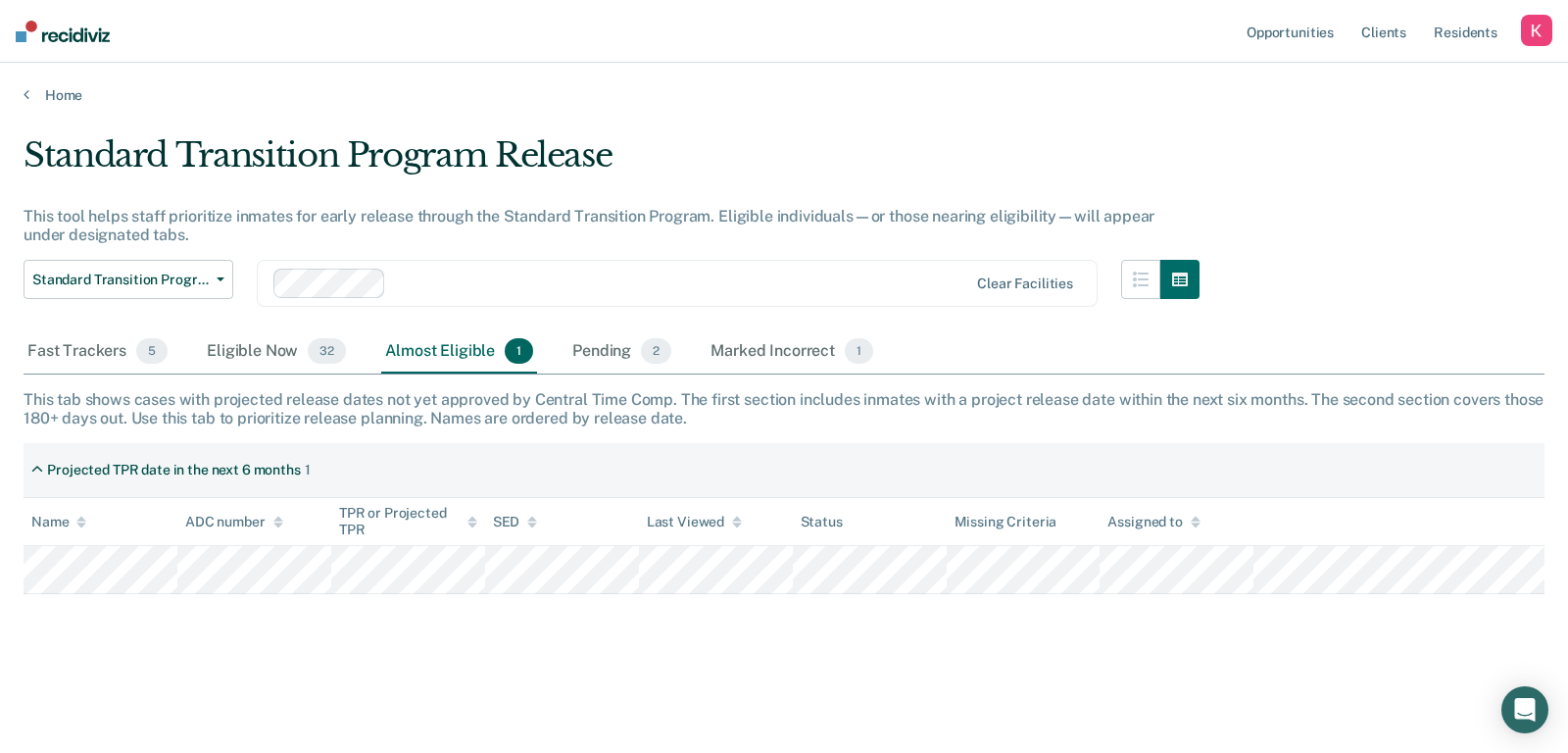 scroll, scrollTop: 0, scrollLeft: 0, axis: both 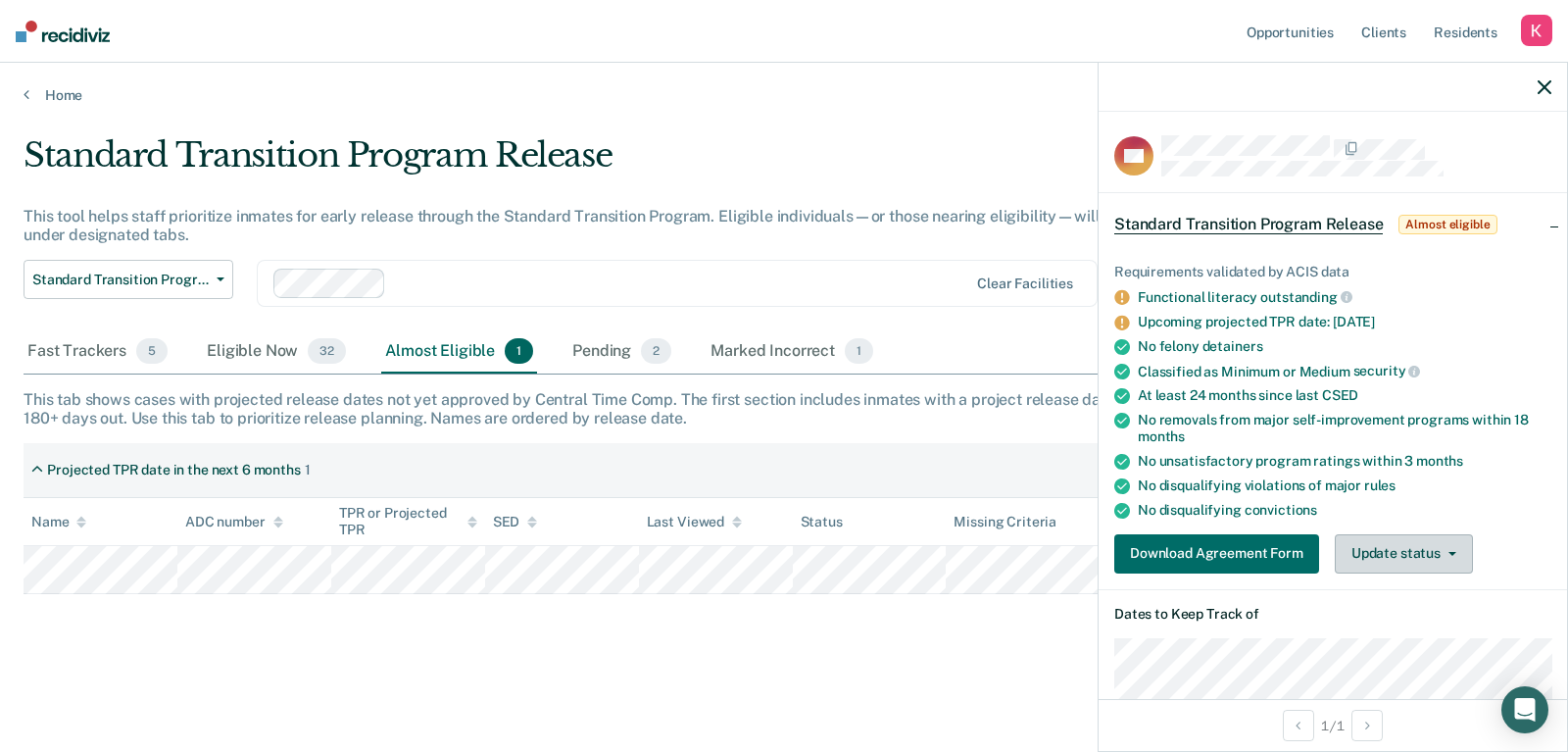 click on "Update status" at bounding box center (1403, 554) 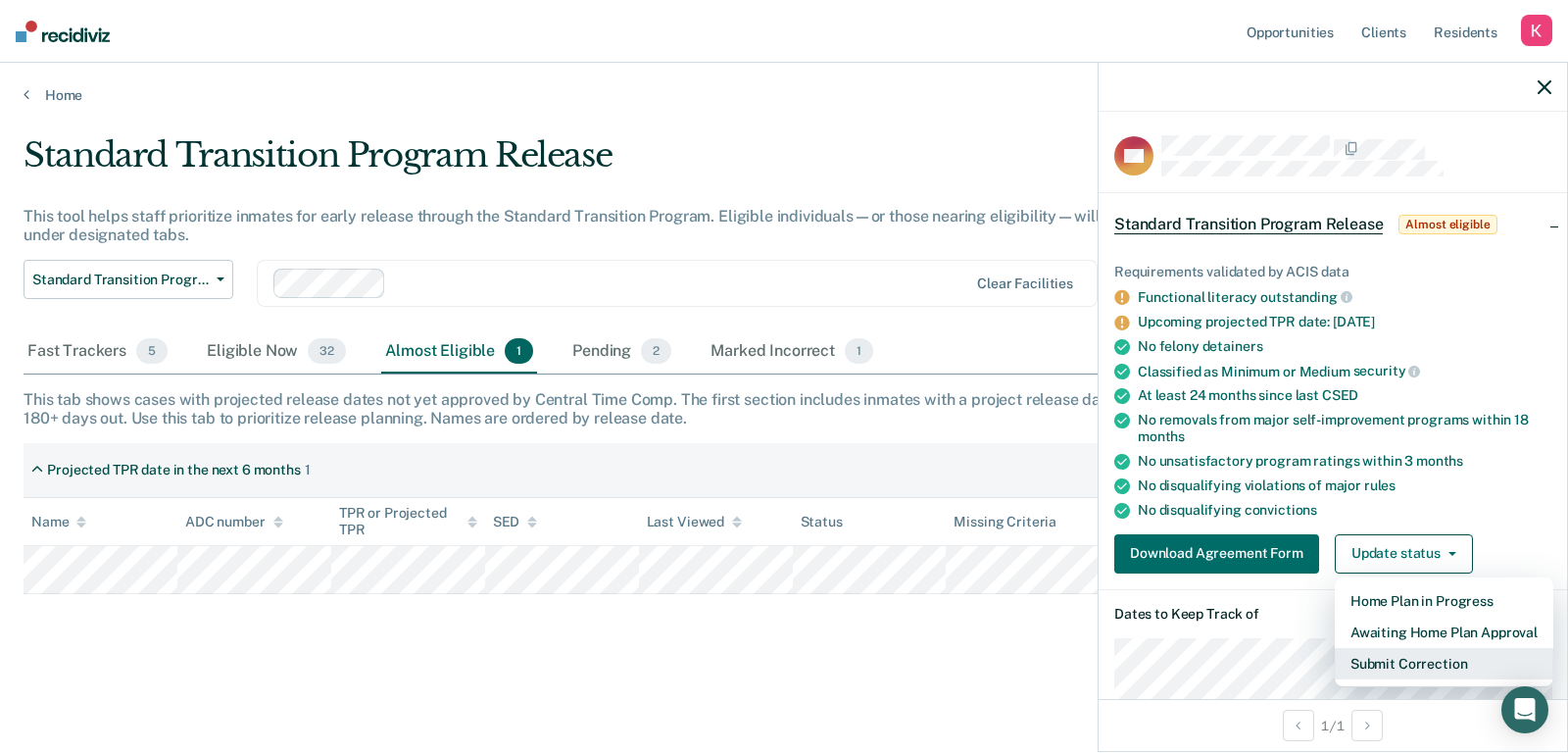 click on "Submit Correction" at bounding box center [1444, 664] 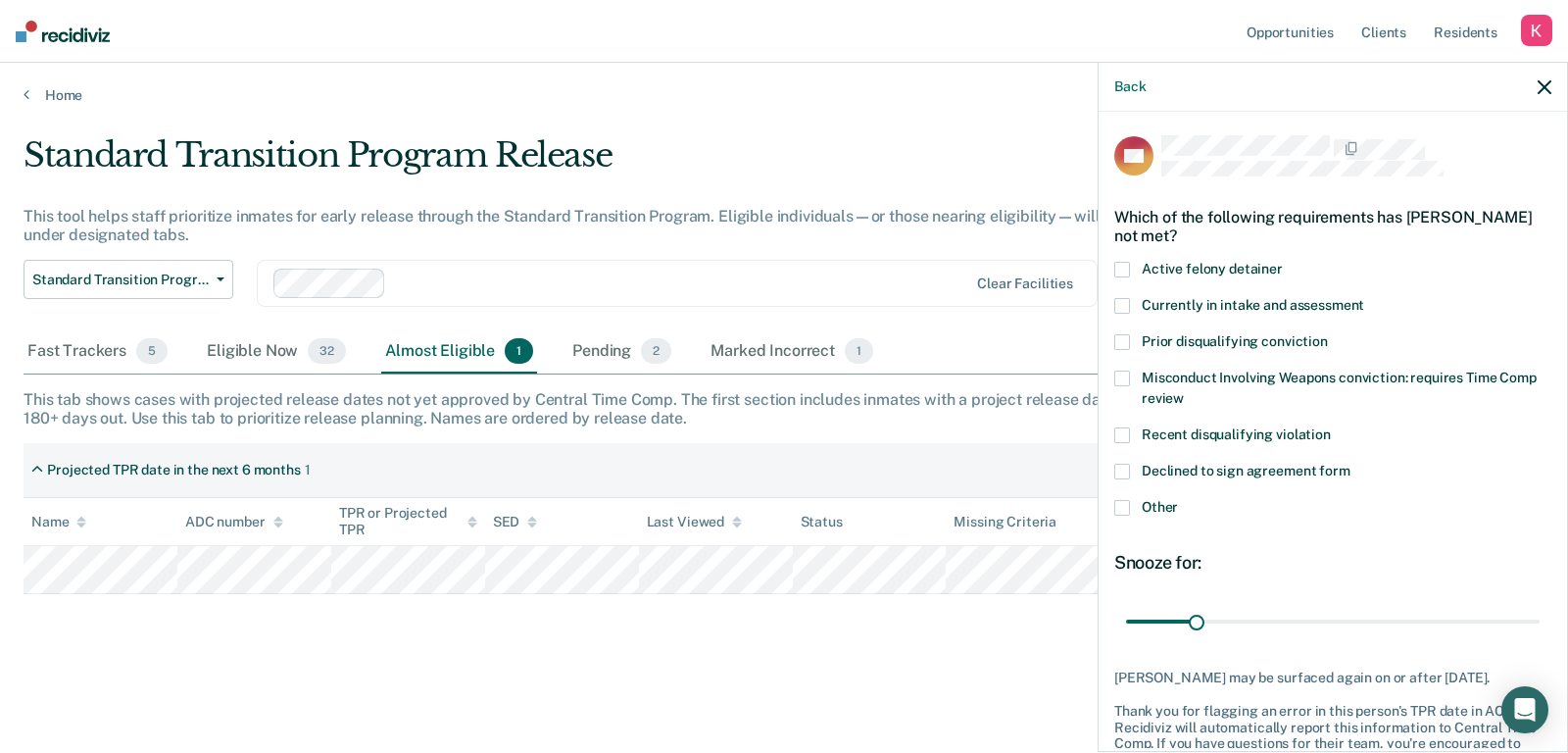click 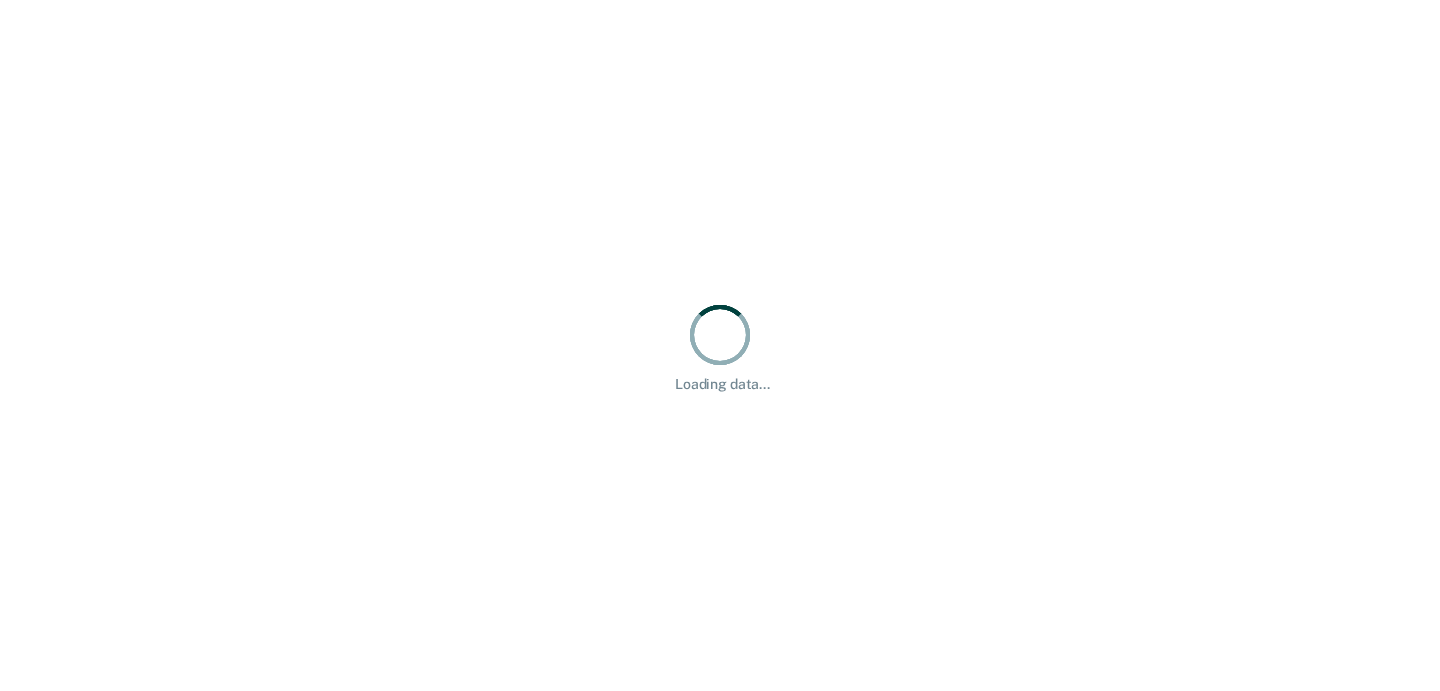 scroll, scrollTop: 0, scrollLeft: 0, axis: both 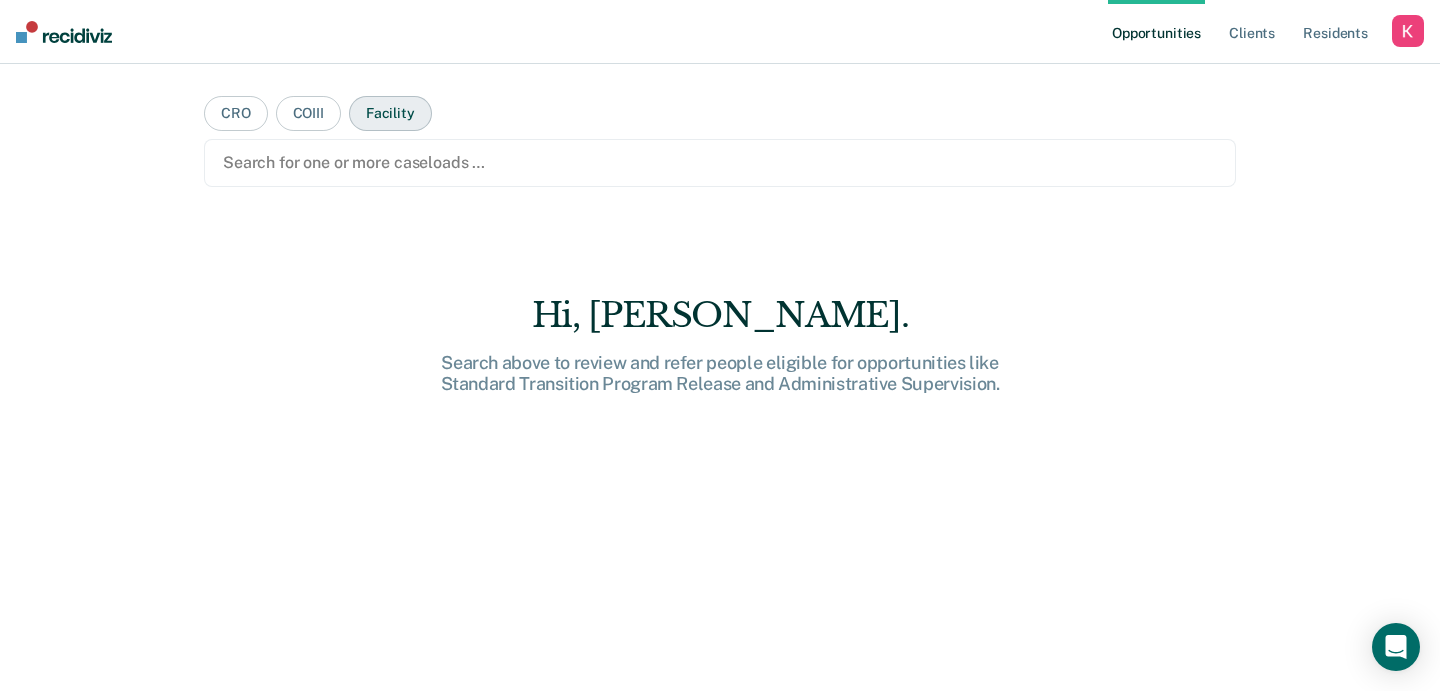 click on "Facility" at bounding box center (390, 113) 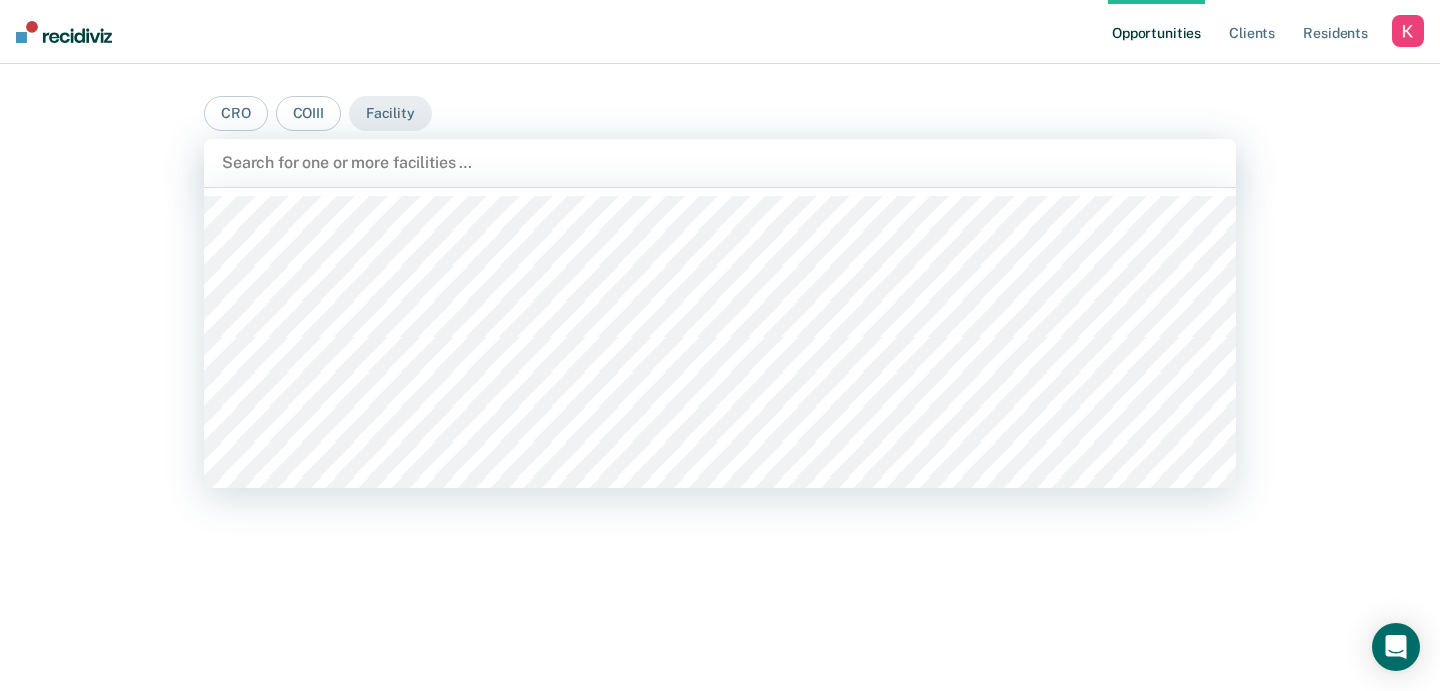 click at bounding box center (720, 162) 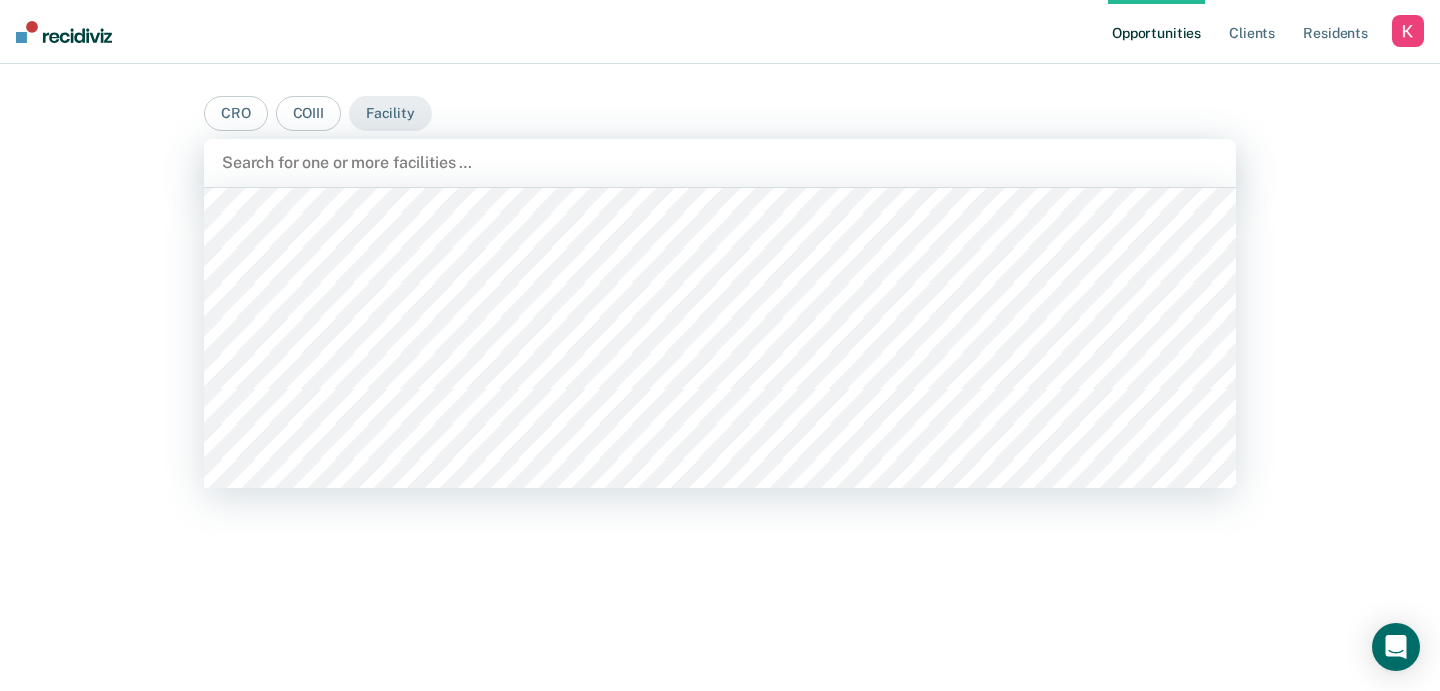scroll, scrollTop: 349, scrollLeft: 0, axis: vertical 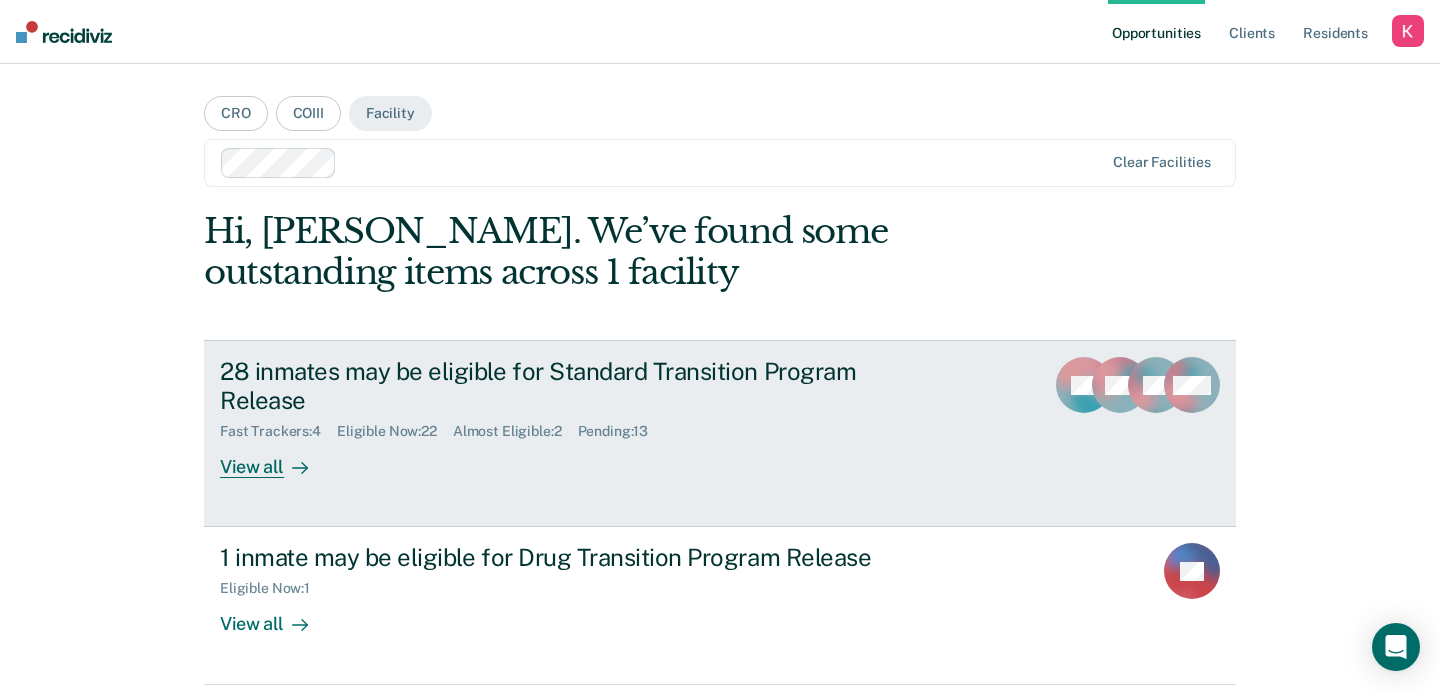 click on "28 inmates may be eligible for Standard Transition Program Release Fast Trackers :  4 Eligible Now :  22 Almost Eligible :  2 Pending :  13 View all" at bounding box center [595, 417] 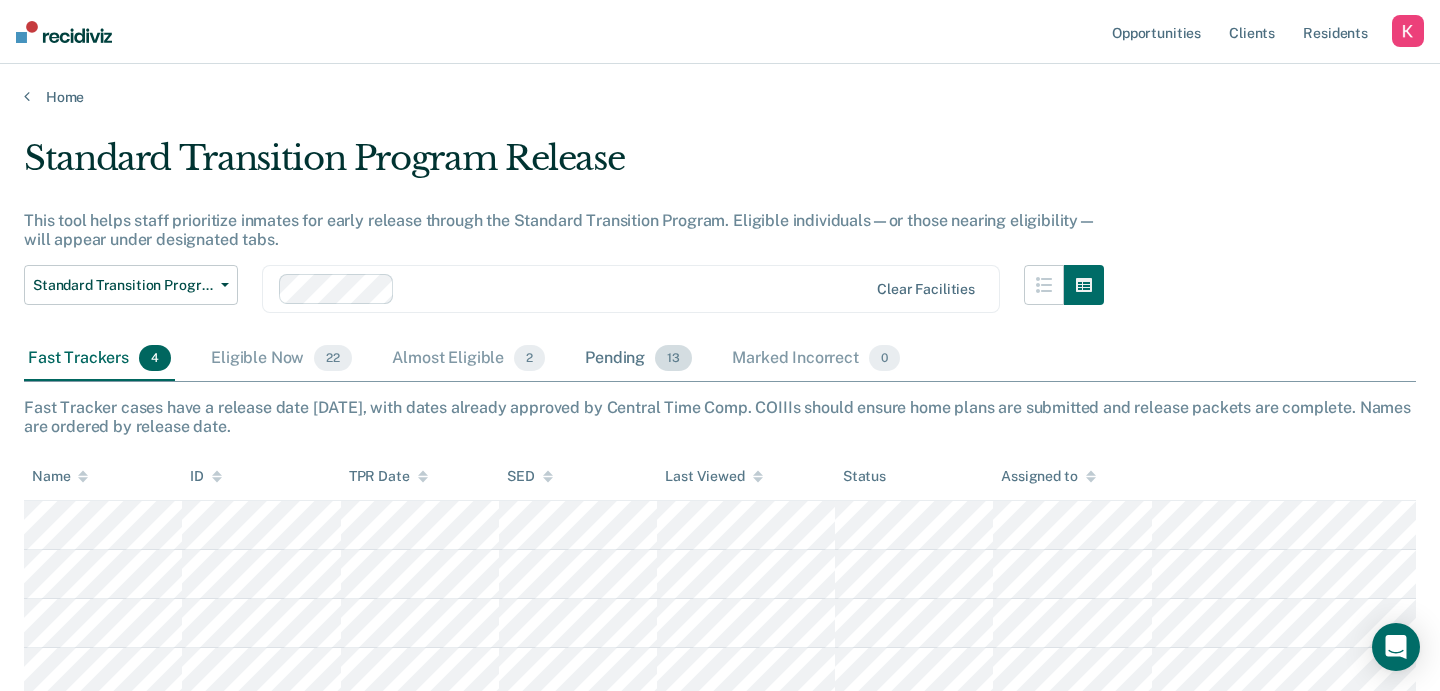 click on "Pending 13" at bounding box center [638, 359] 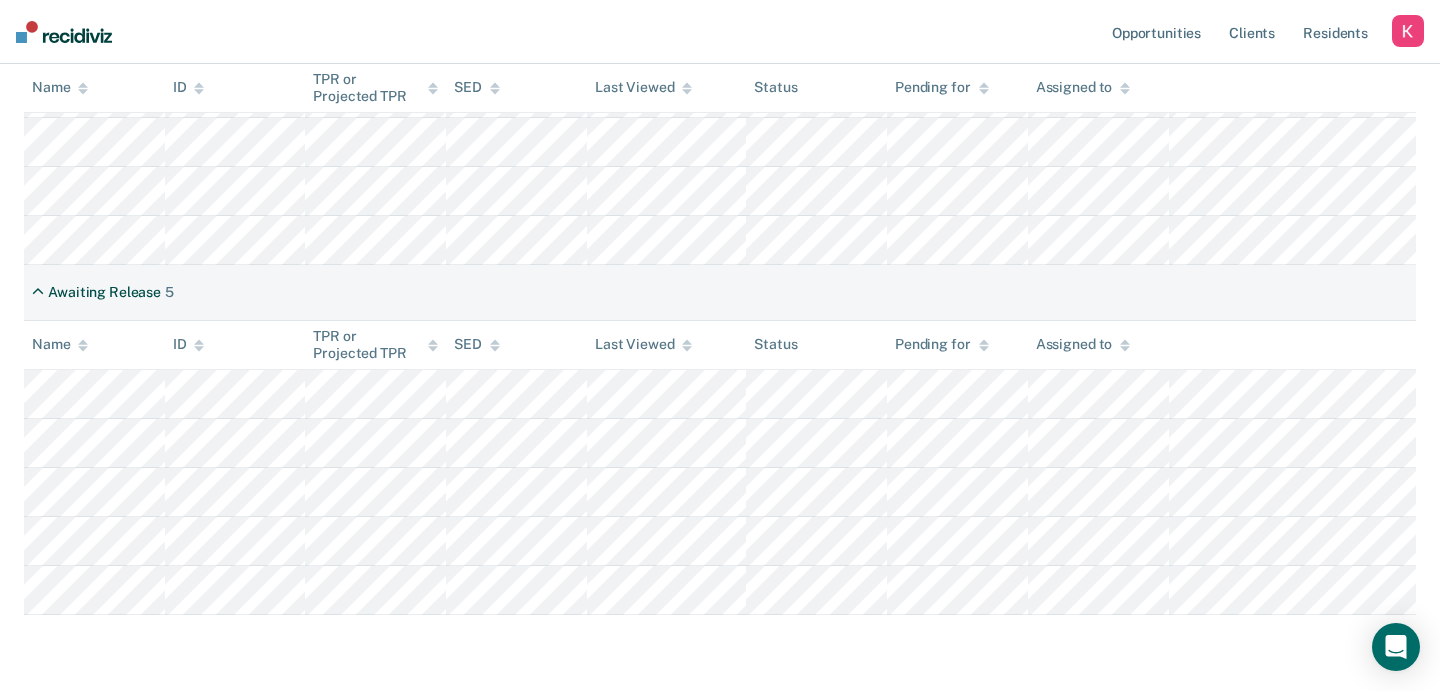 scroll, scrollTop: 772, scrollLeft: 0, axis: vertical 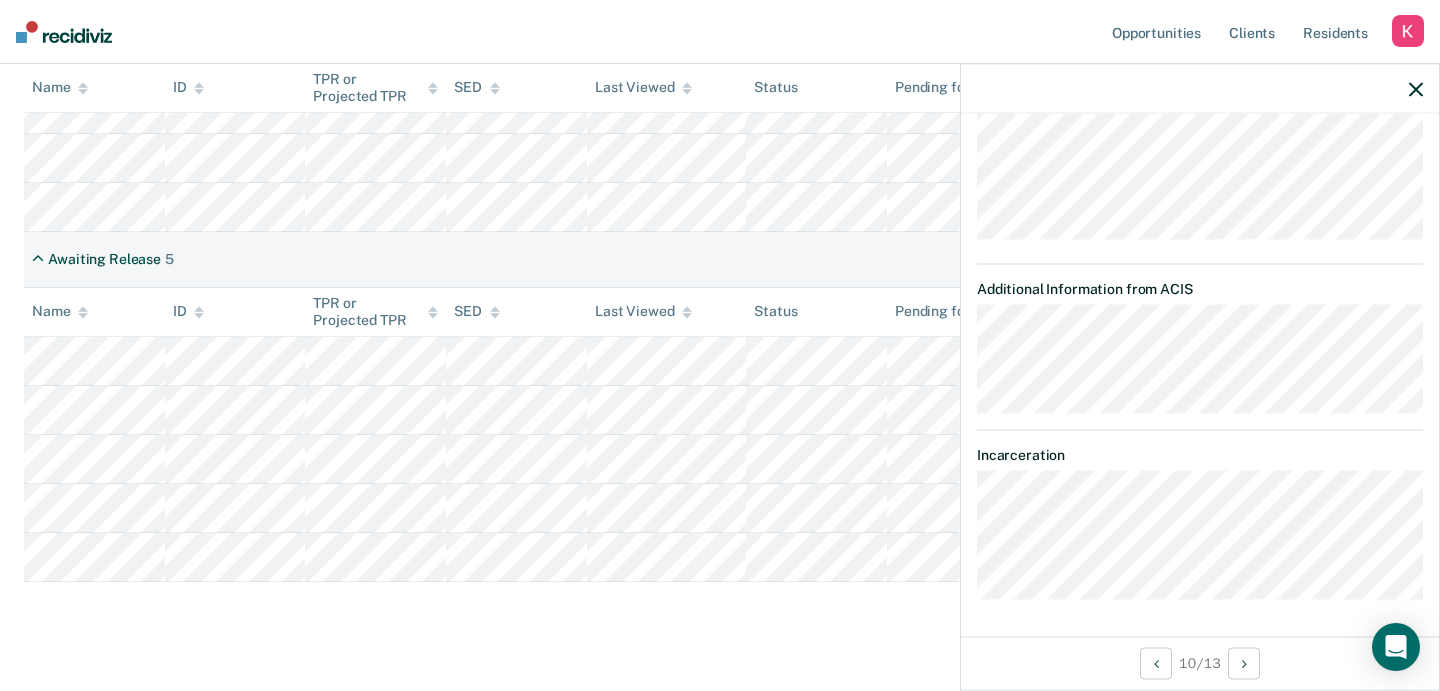 click 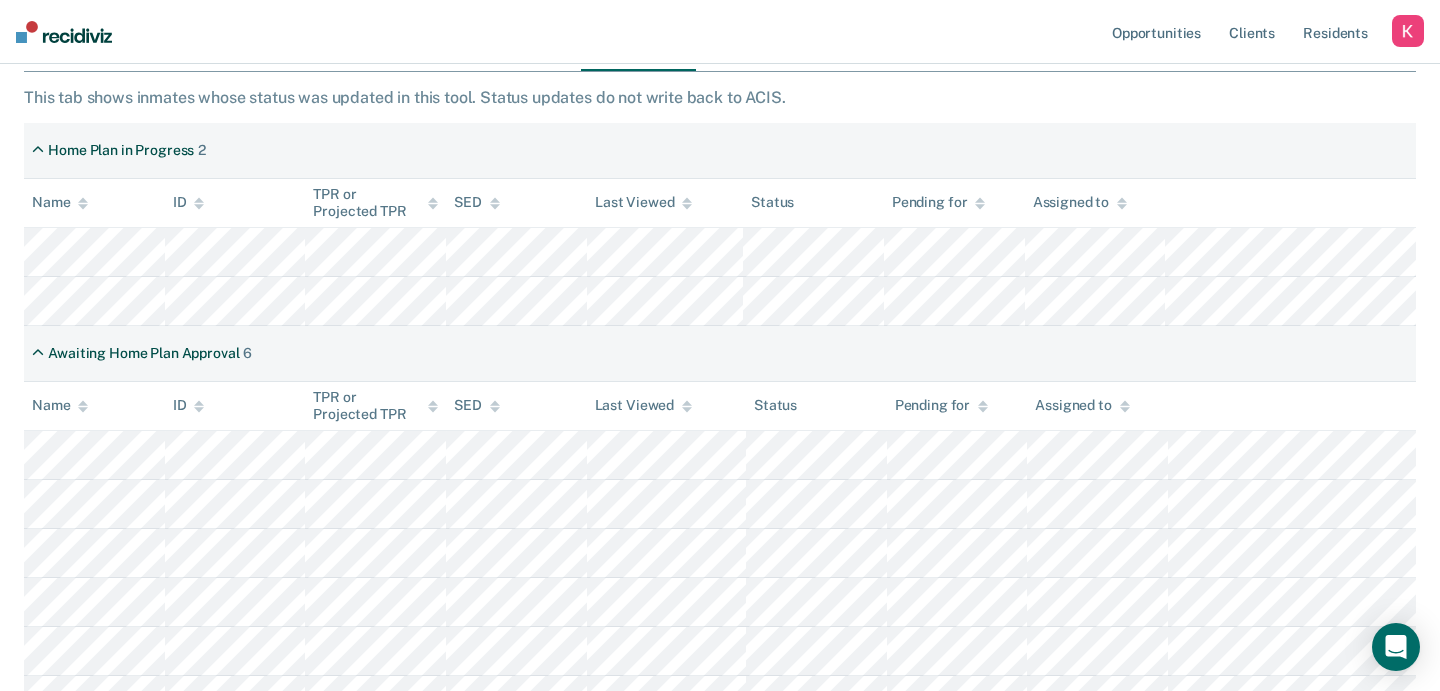 scroll, scrollTop: 305, scrollLeft: 0, axis: vertical 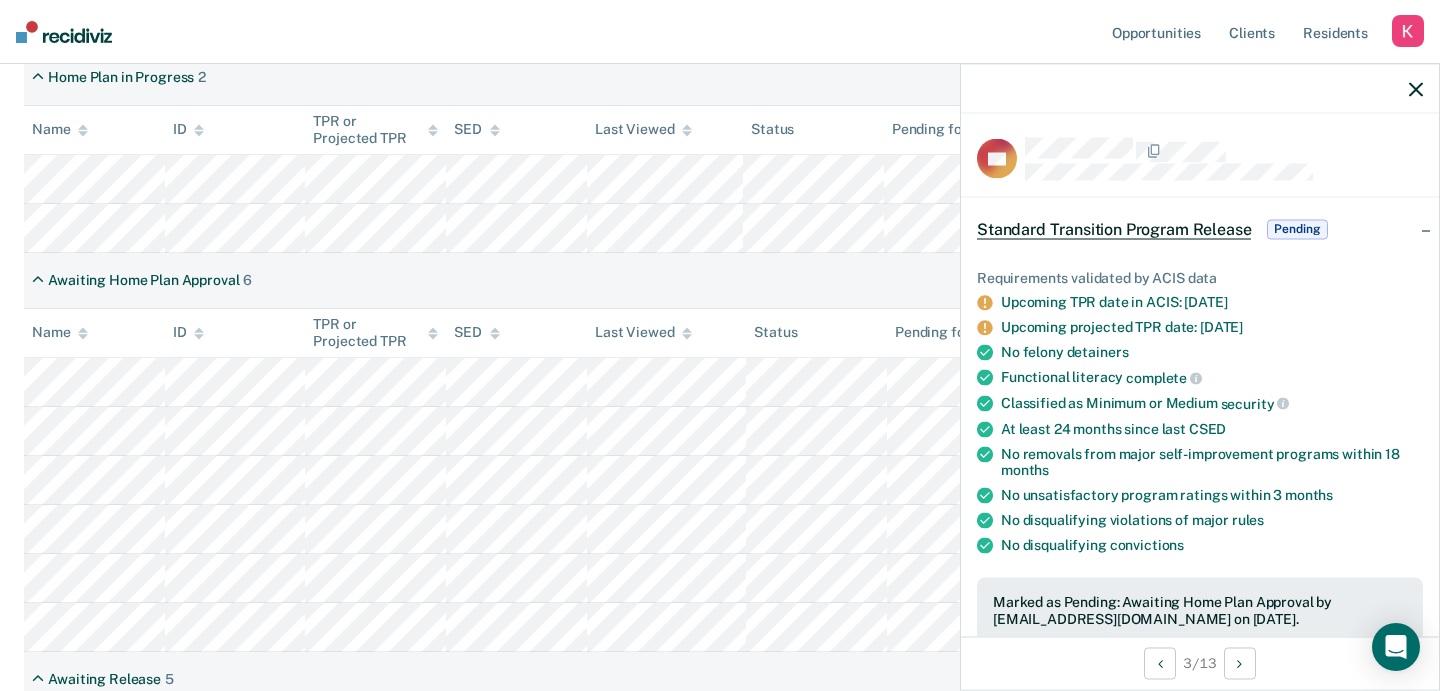 click 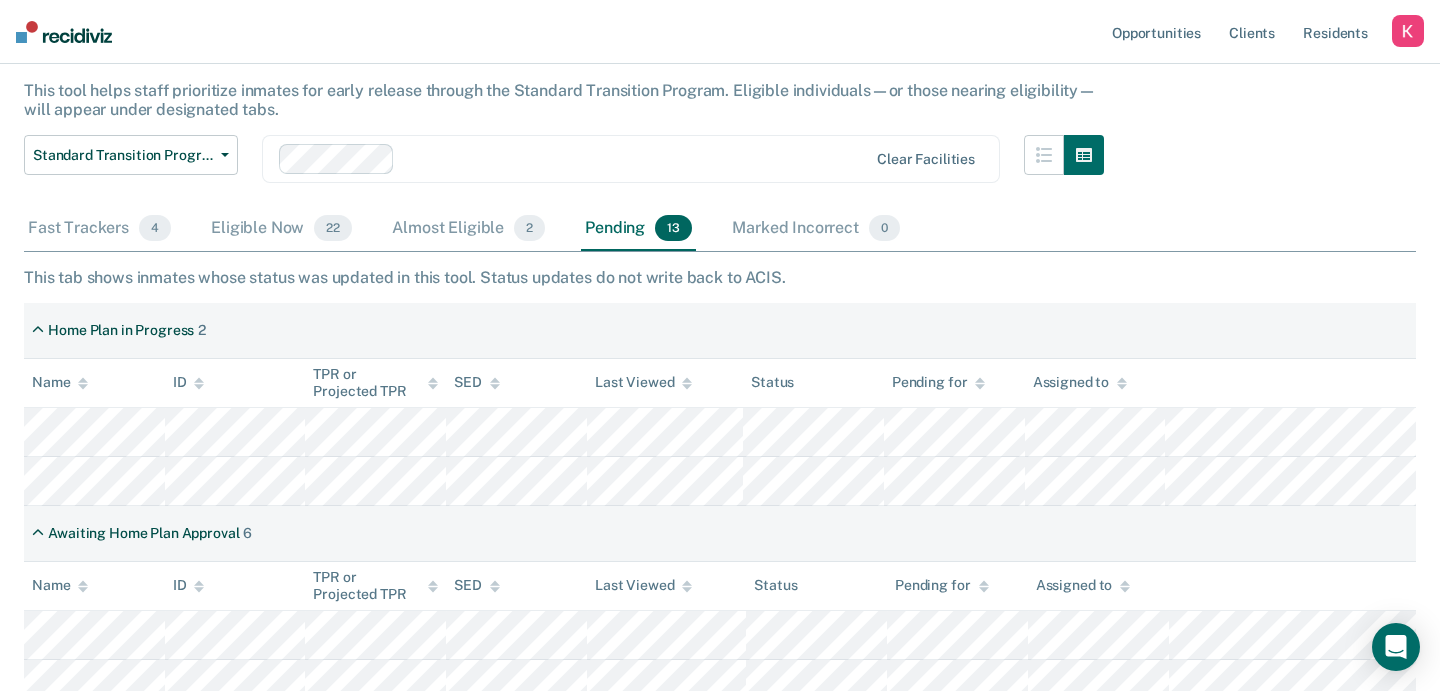 scroll, scrollTop: 92, scrollLeft: 0, axis: vertical 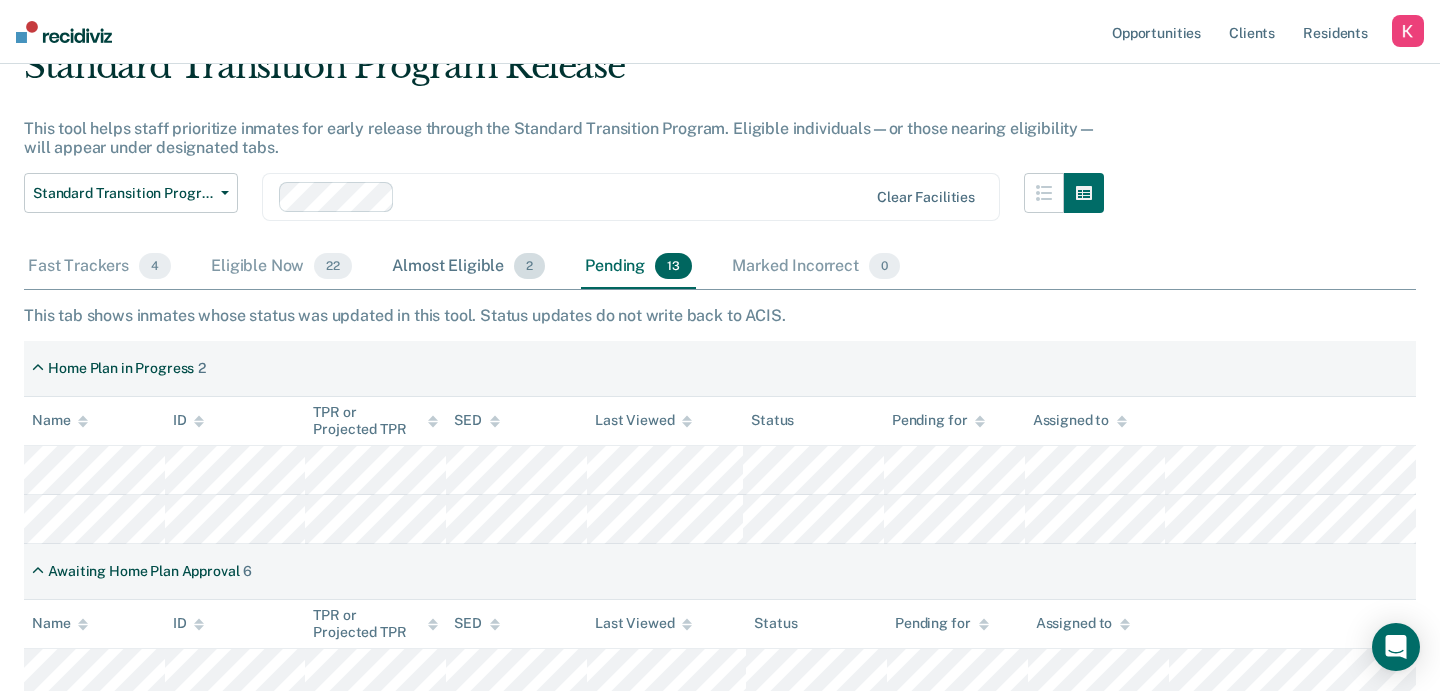 click on "Almost Eligible 2" at bounding box center [468, 267] 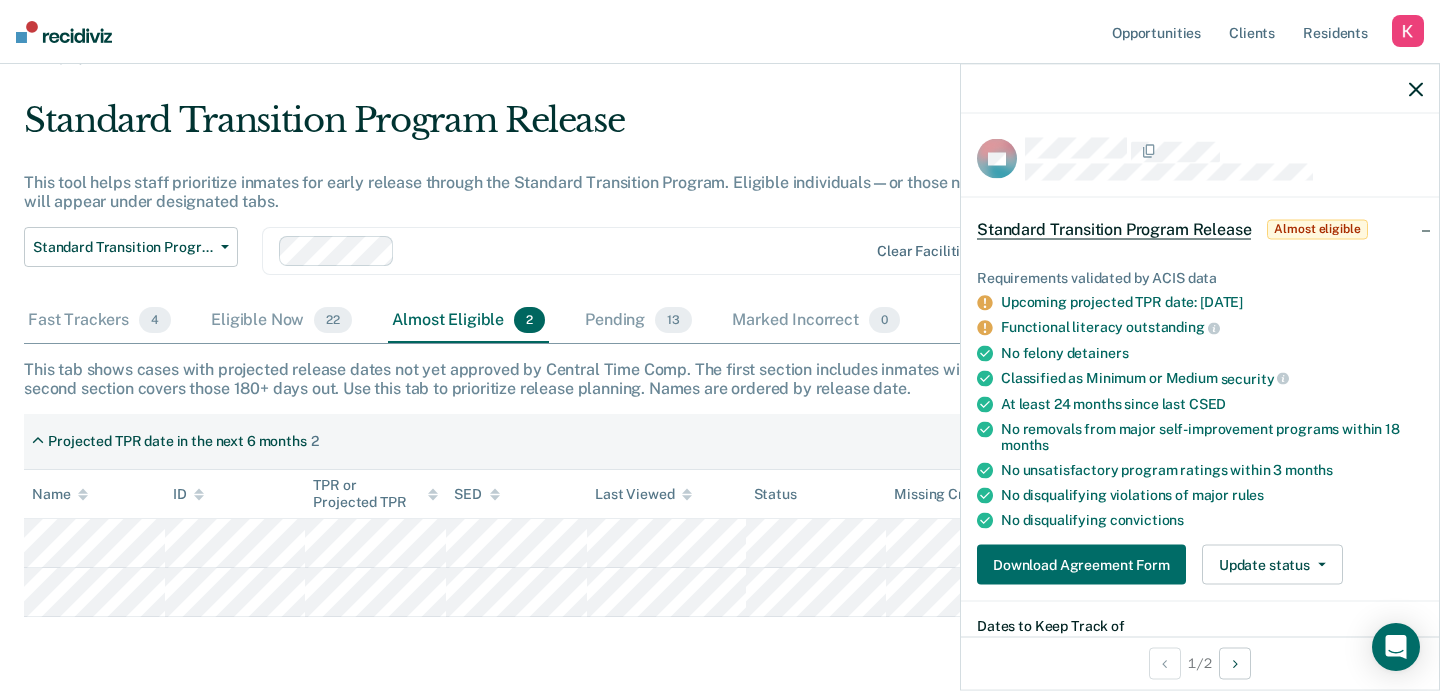 scroll, scrollTop: 40, scrollLeft: 0, axis: vertical 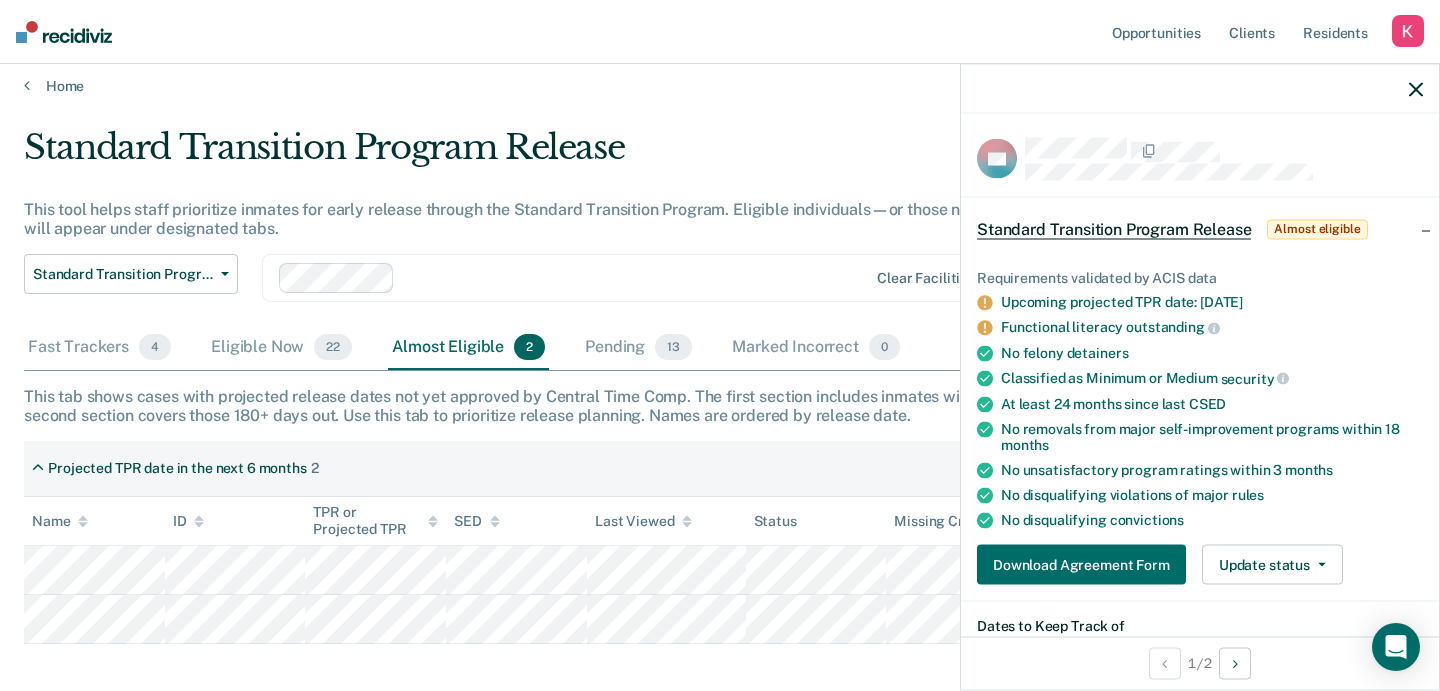 click at bounding box center (1200, 89) 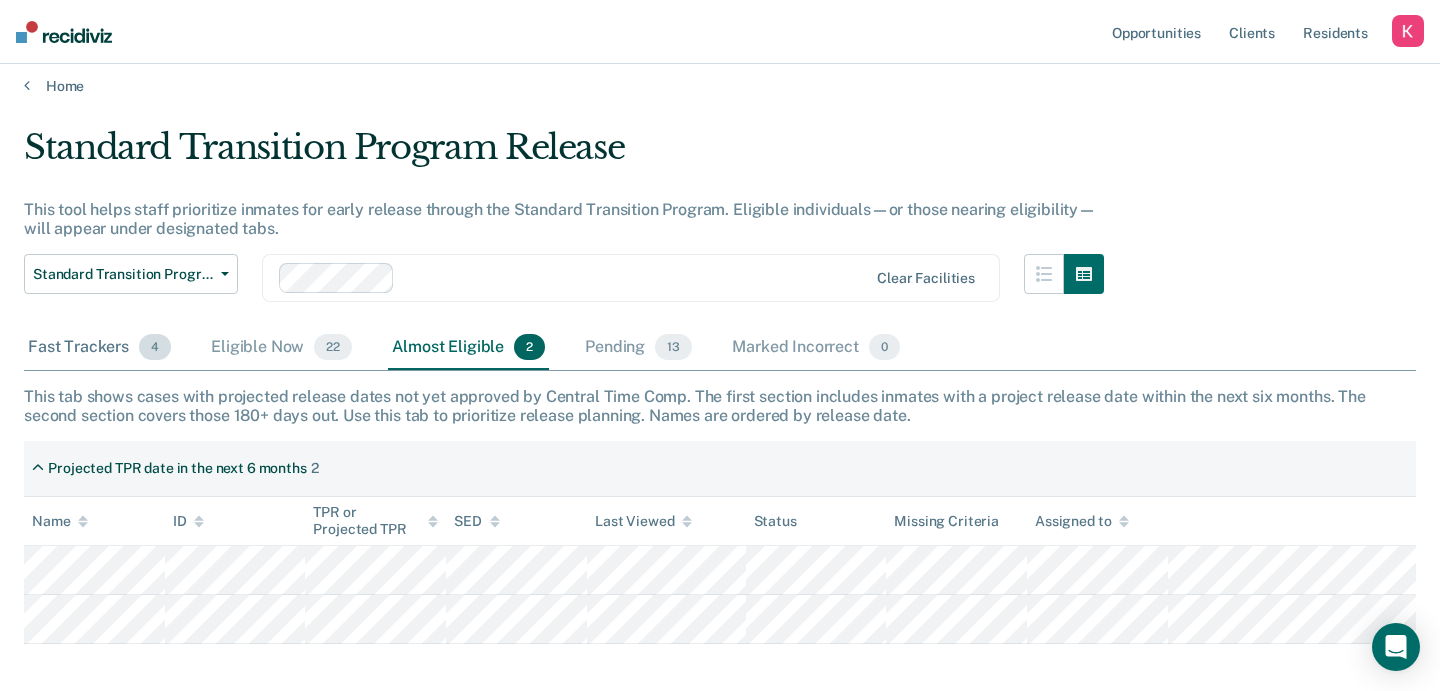 click on "Fast Trackers 4" at bounding box center (99, 348) 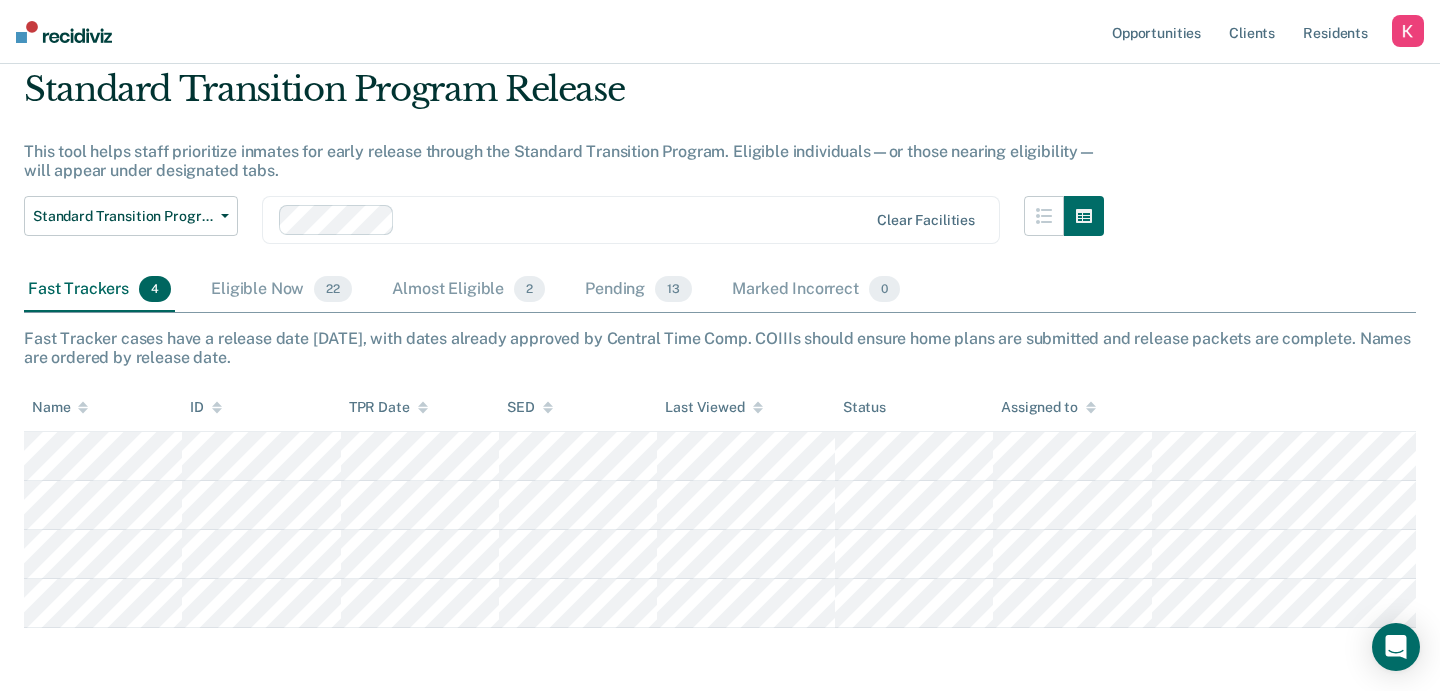 scroll, scrollTop: 72, scrollLeft: 0, axis: vertical 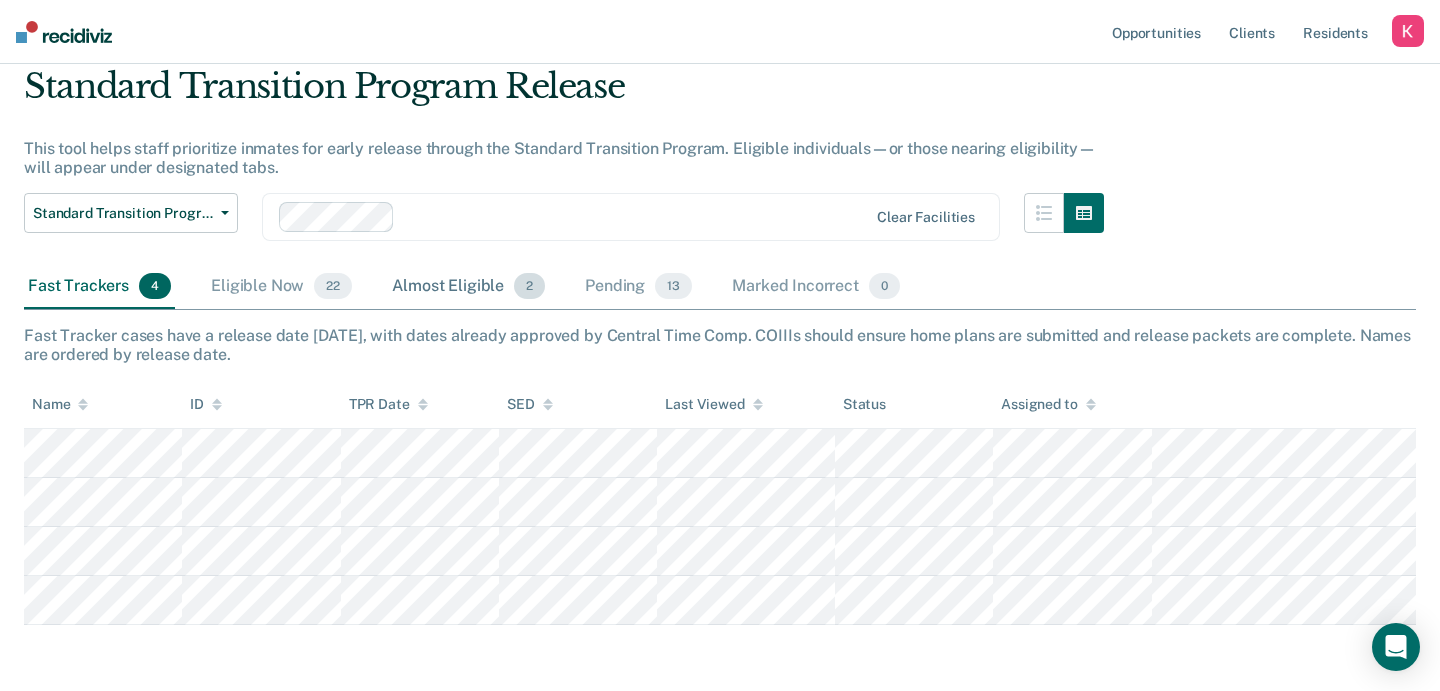 click on "Almost Eligible 2" at bounding box center (468, 287) 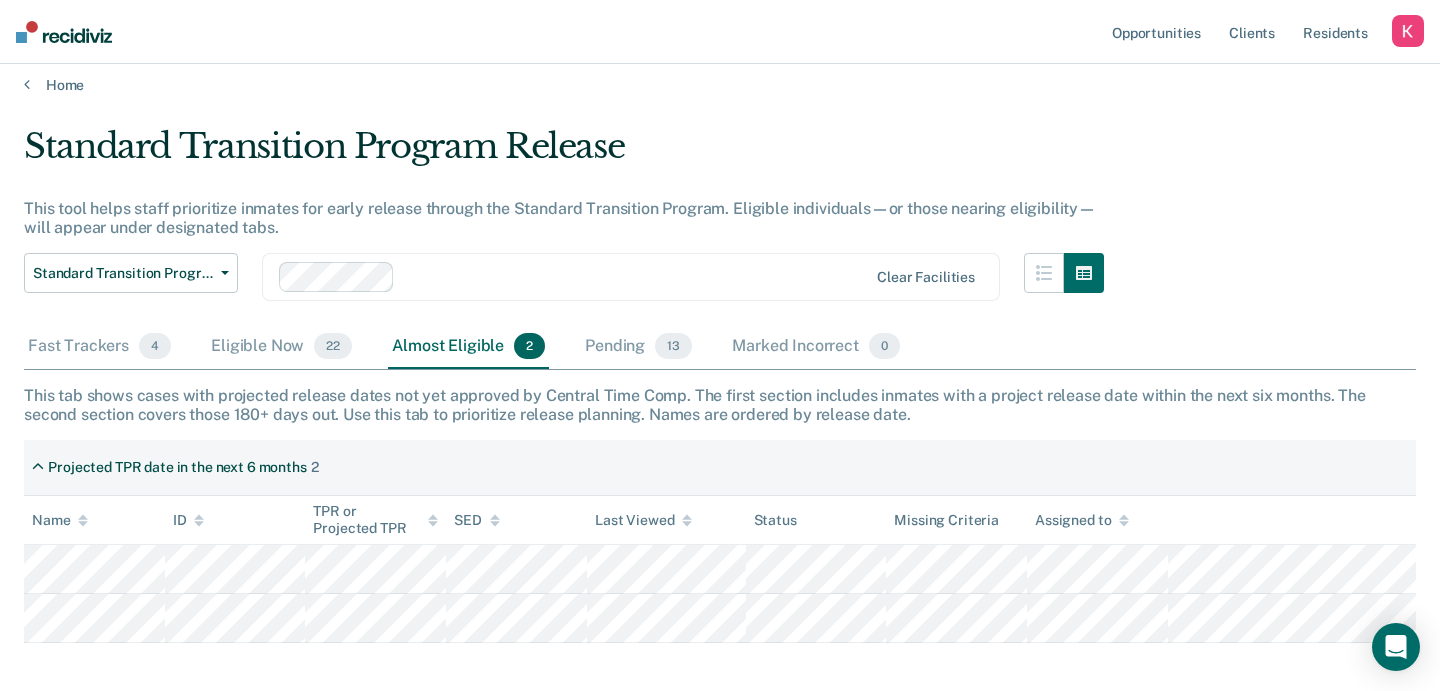 scroll, scrollTop: 14, scrollLeft: 0, axis: vertical 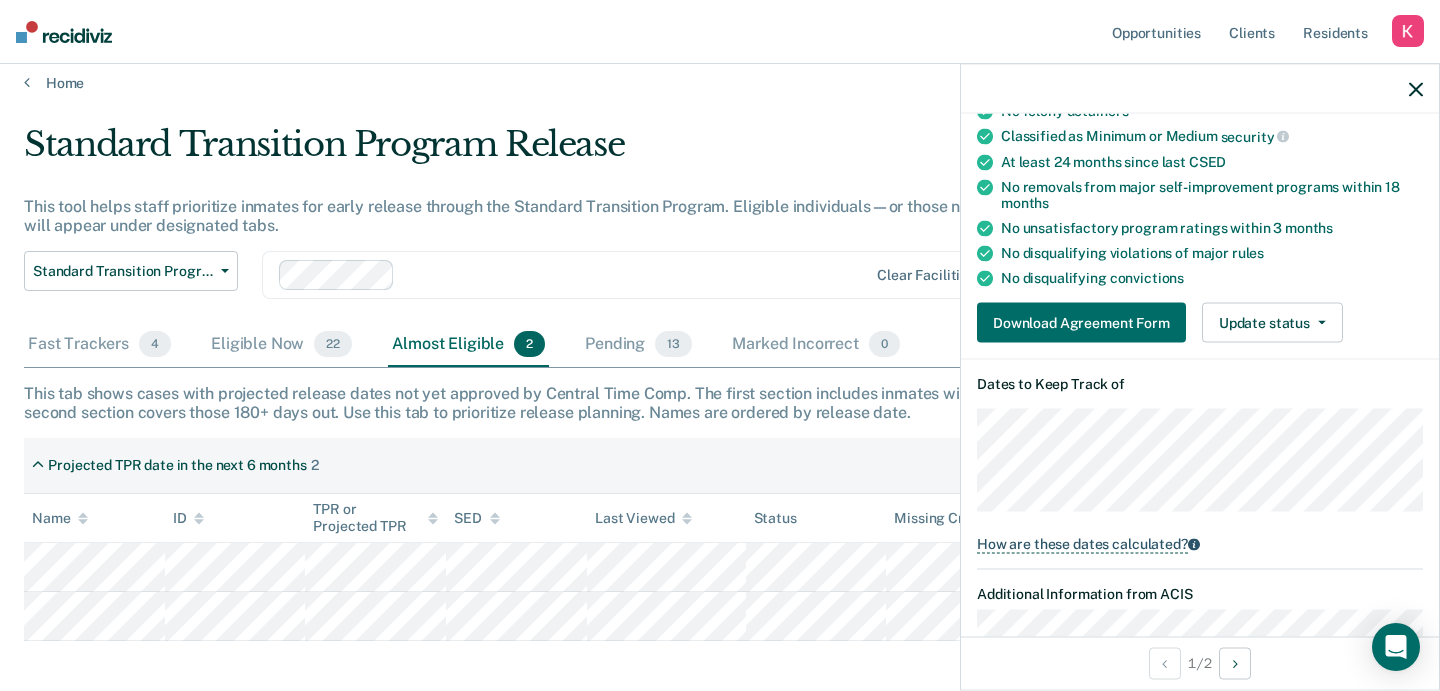 click on "How are these dates calculated?" at bounding box center (1082, 544) 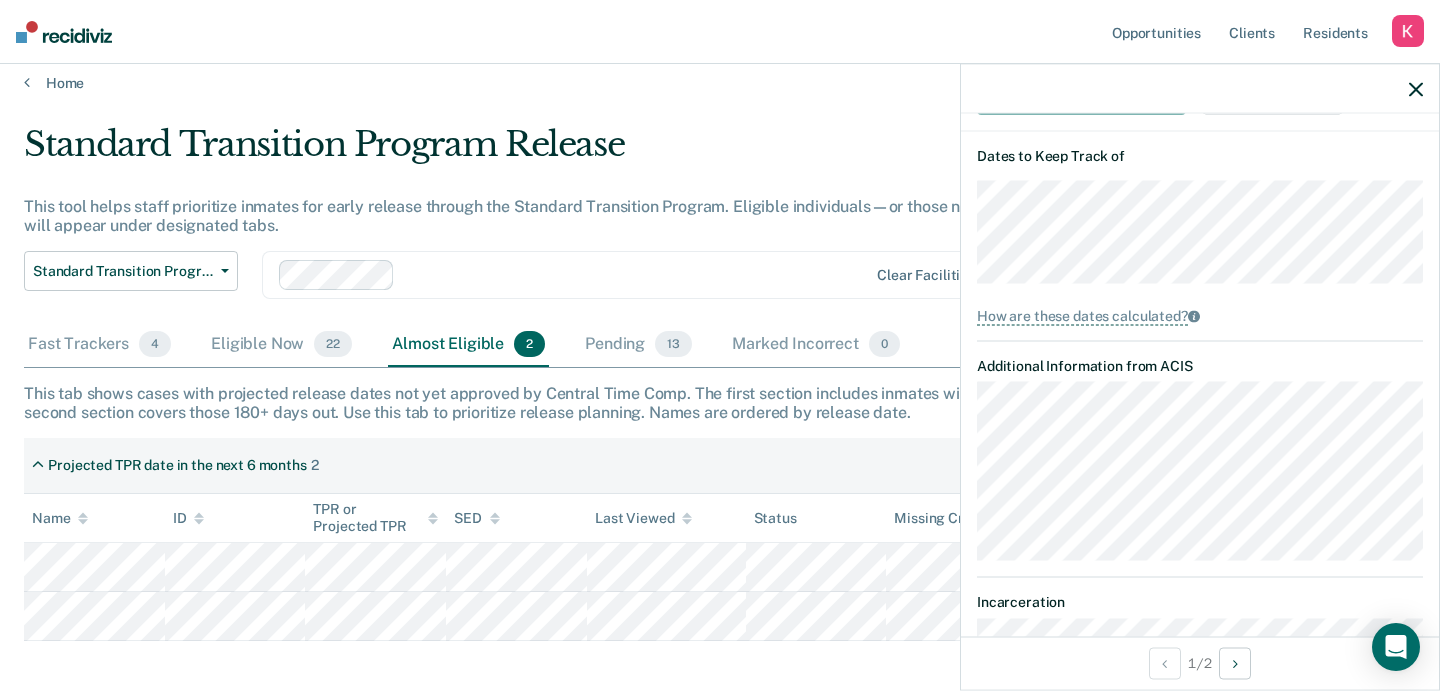 scroll, scrollTop: 0, scrollLeft: 0, axis: both 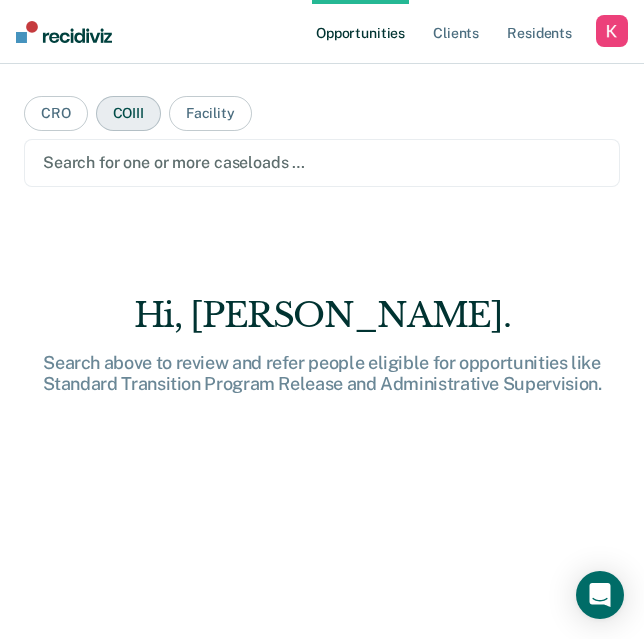click on "COIII" at bounding box center (128, 113) 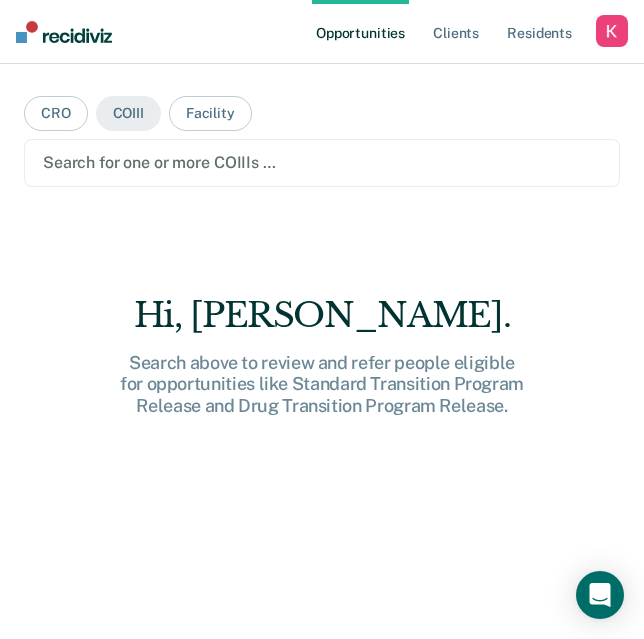 click at bounding box center [322, 162] 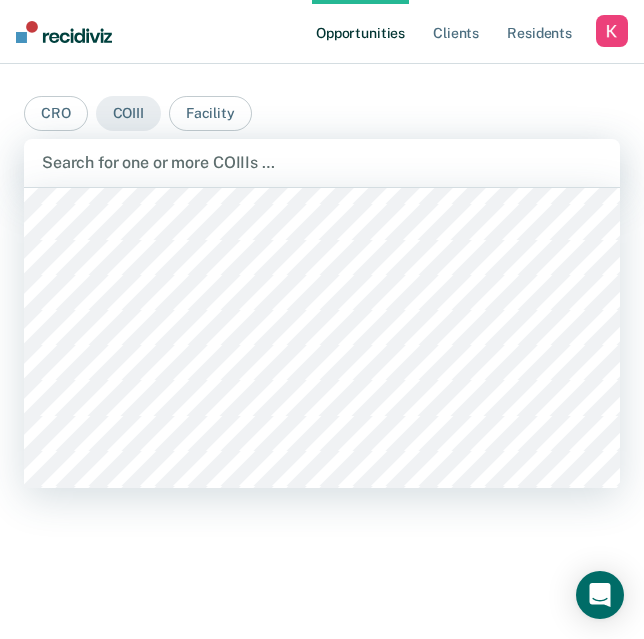 scroll, scrollTop: 529, scrollLeft: 0, axis: vertical 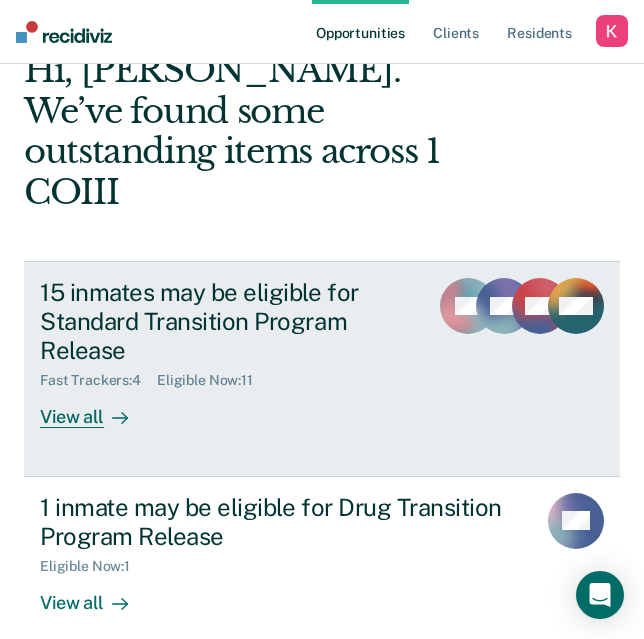 click on "15 inmates may be eligible for Standard Transition Program Release Fast Trackers :  4 Eligible Now :  11 View all" at bounding box center [250, 353] 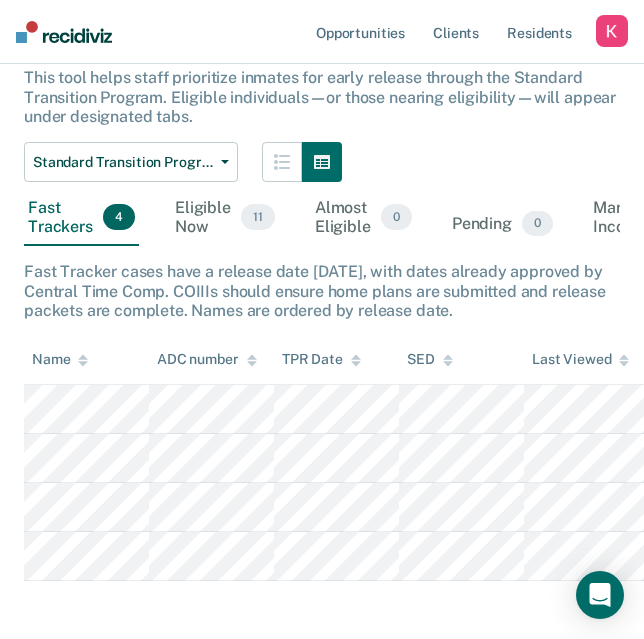 scroll, scrollTop: 270, scrollLeft: 0, axis: vertical 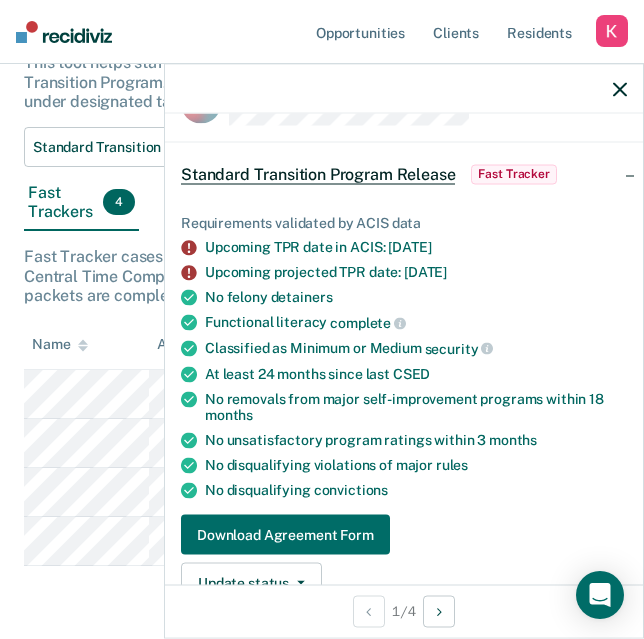 drag, startPoint x: 479, startPoint y: 248, endPoint x: 245, endPoint y: 247, distance: 234.00214 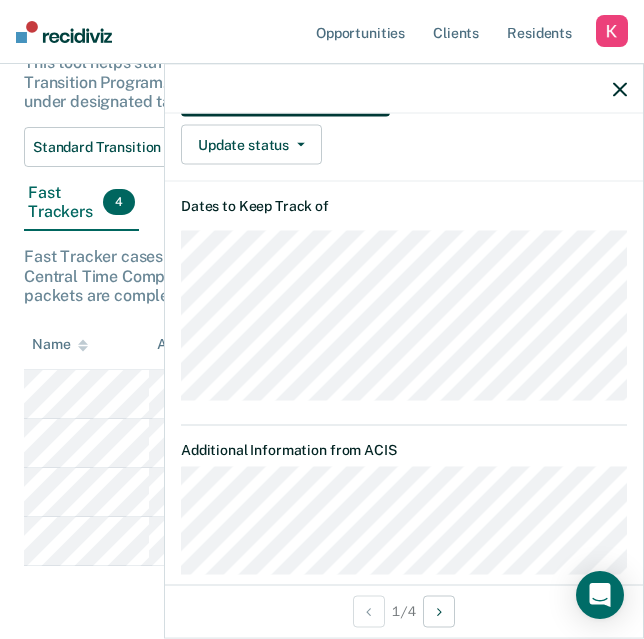 scroll, scrollTop: 494, scrollLeft: 0, axis: vertical 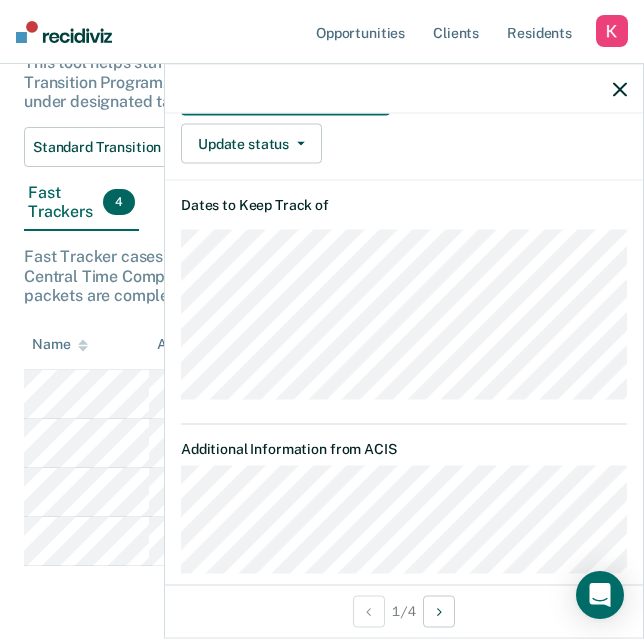 click 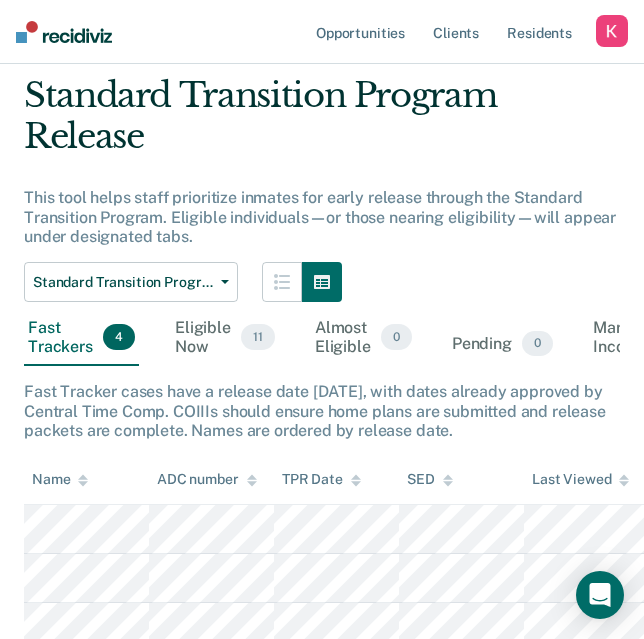 scroll, scrollTop: 0, scrollLeft: 0, axis: both 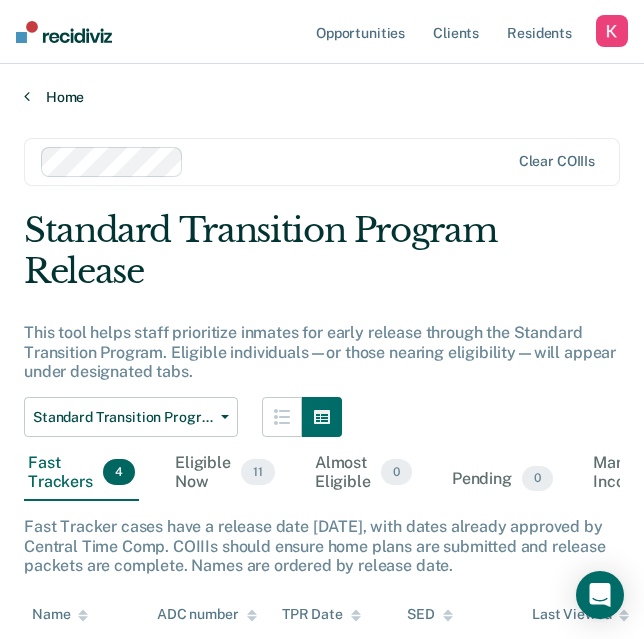 click on "Home" at bounding box center (322, 97) 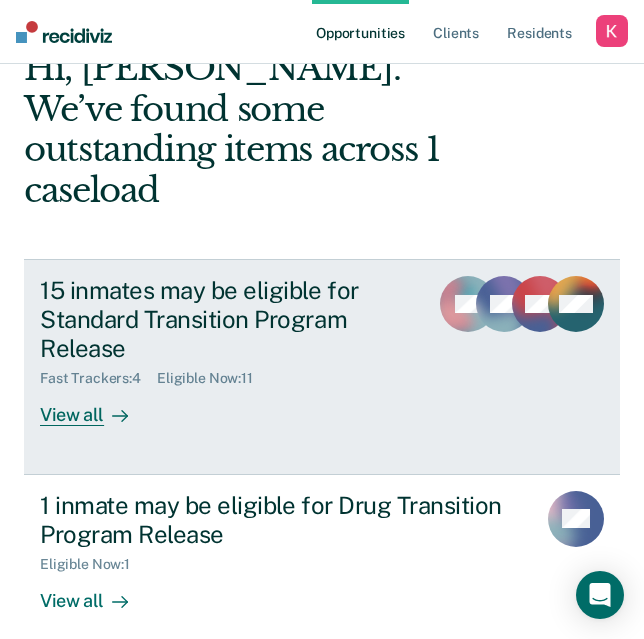 scroll, scrollTop: 0, scrollLeft: 0, axis: both 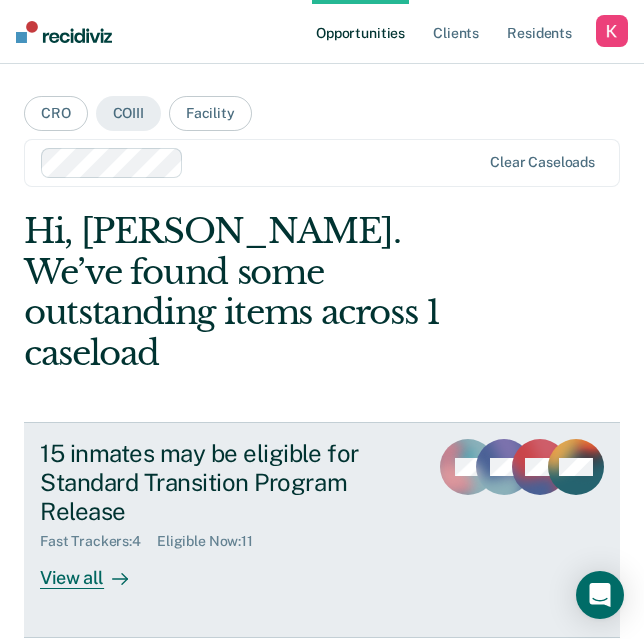click on "15 inmates may be eligible for Standard Transition Program Release" at bounding box center [226, 482] 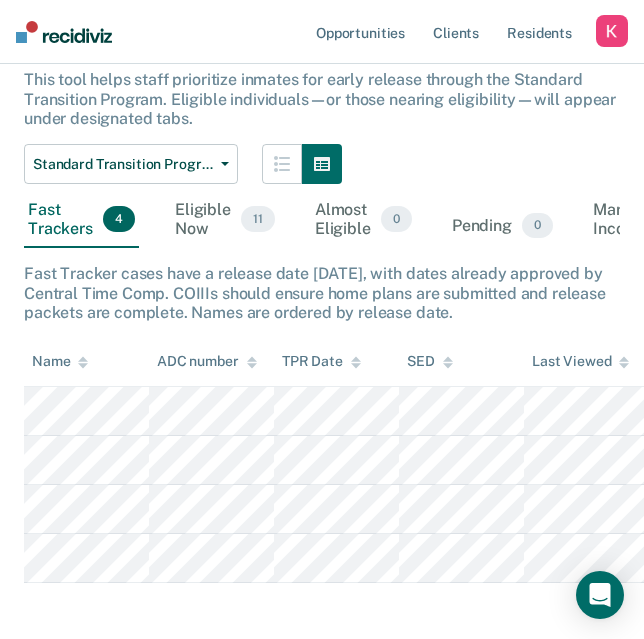 scroll, scrollTop: 274, scrollLeft: 0, axis: vertical 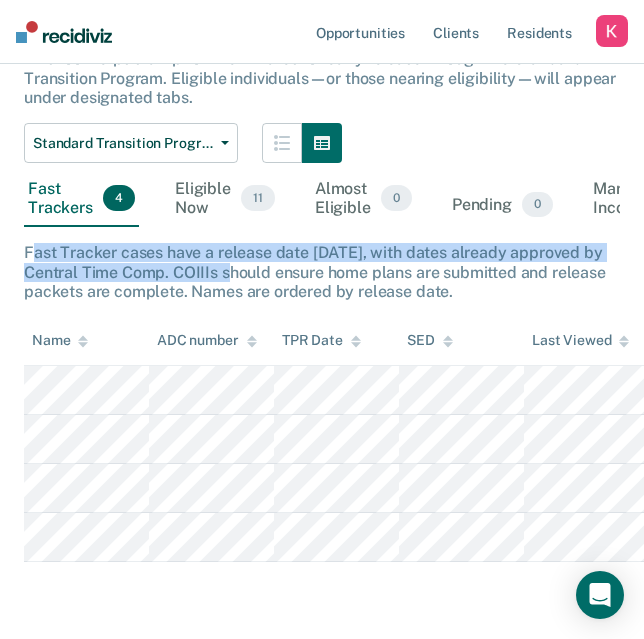 drag, startPoint x: 33, startPoint y: 252, endPoint x: 269, endPoint y: 269, distance: 236.6115 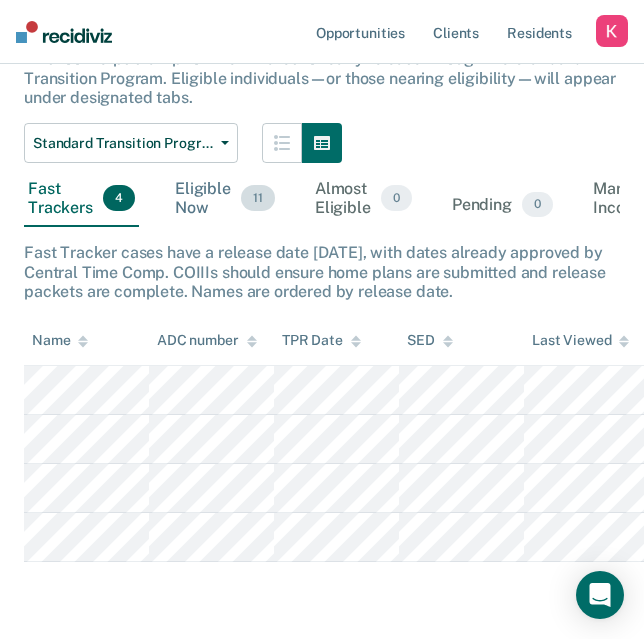 click on "Eligible Now 11" at bounding box center (225, 199) 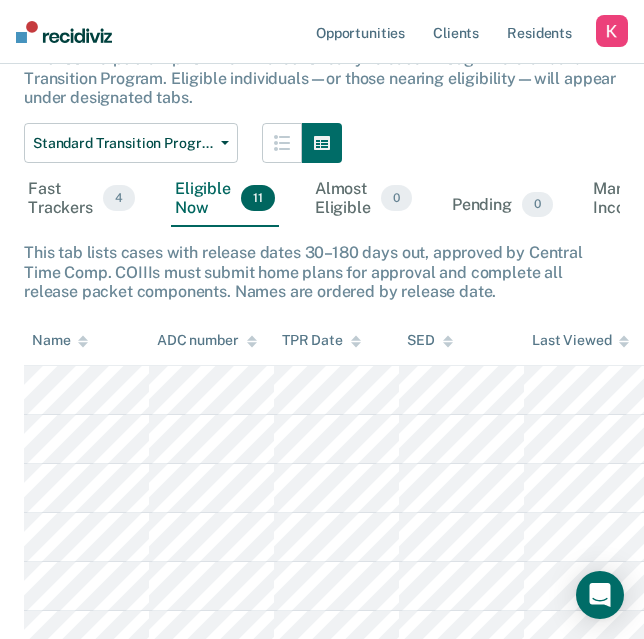 drag, startPoint x: 61, startPoint y: 253, endPoint x: 180, endPoint y: 253, distance: 119 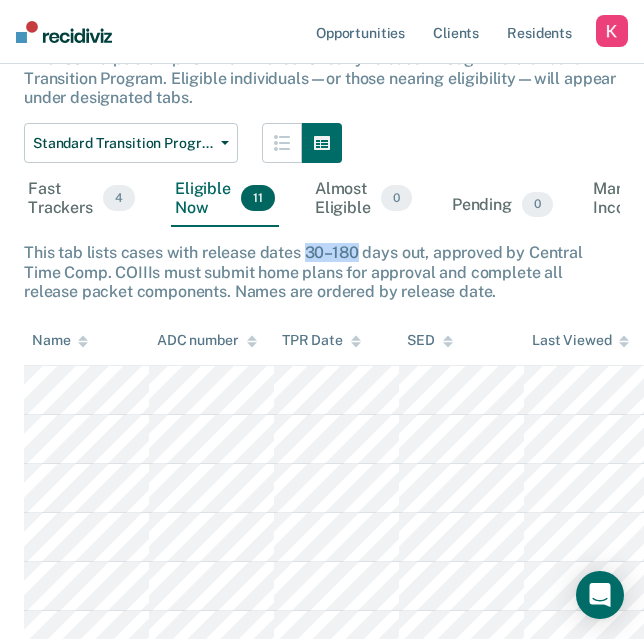 drag, startPoint x: 306, startPoint y: 253, endPoint x: 356, endPoint y: 254, distance: 50.01 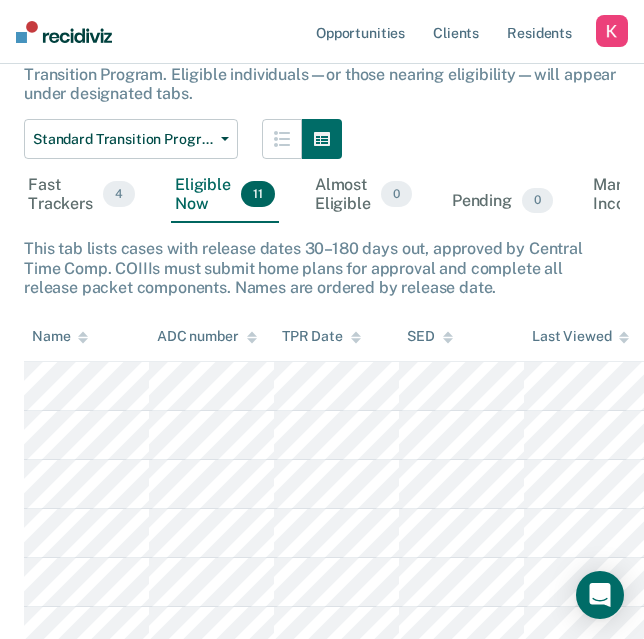 scroll, scrollTop: 282, scrollLeft: 0, axis: vertical 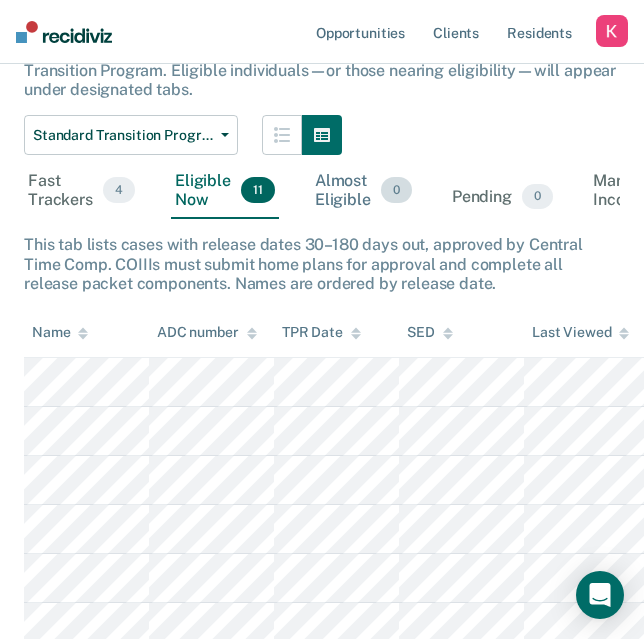 click on "Almost Eligible 0" at bounding box center [363, 191] 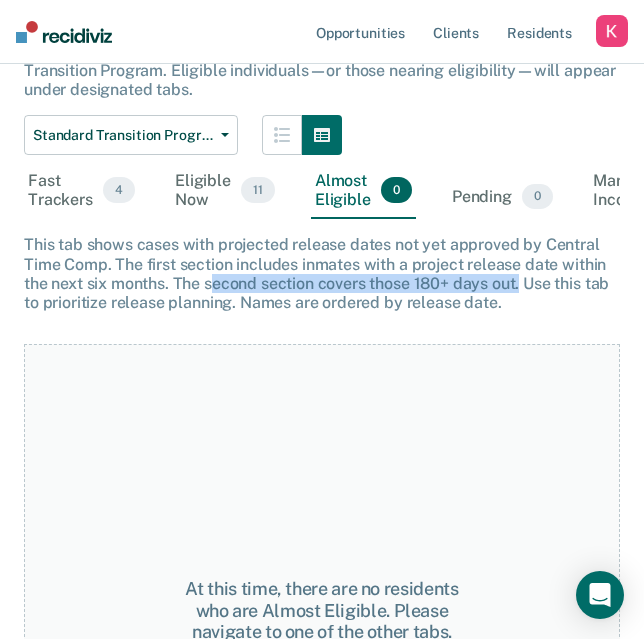 drag, startPoint x: 217, startPoint y: 275, endPoint x: 518, endPoint y: 286, distance: 301.20093 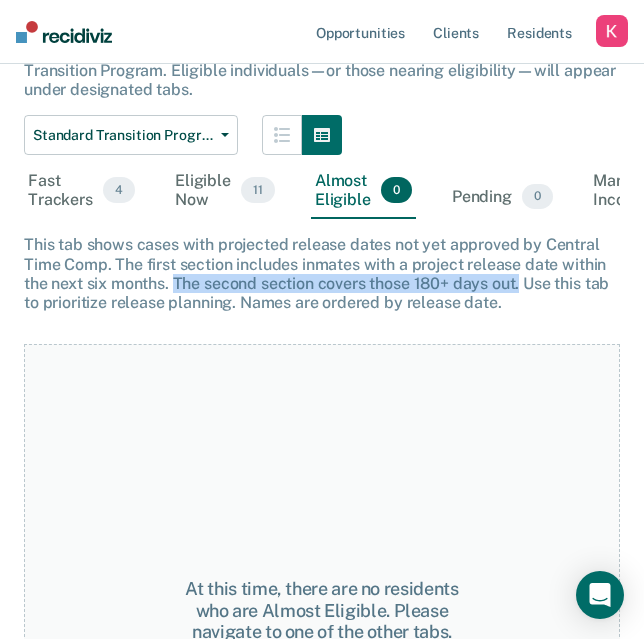 drag, startPoint x: 519, startPoint y: 286, endPoint x: 177, endPoint y: 279, distance: 342.07162 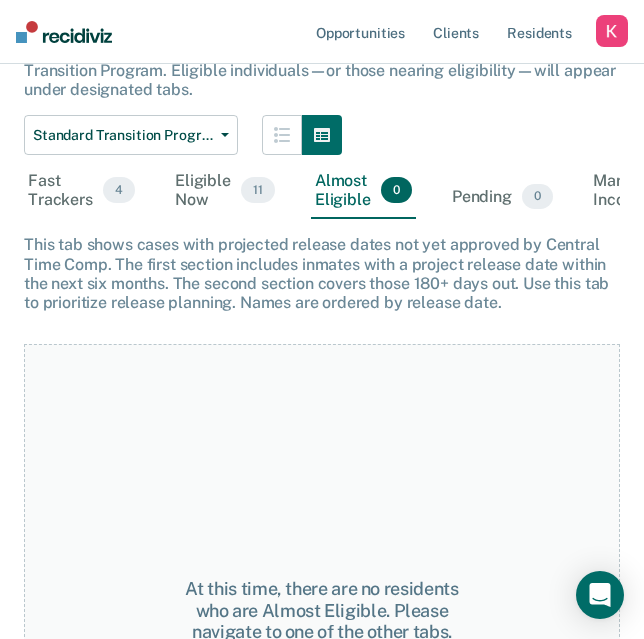 click on "Standard Transition Program Release   This tool helps staff prioritize inmates for early release through the Standard Transition Program. Eligible individuals—or those nearing eligibility—will appear under designated tabs.  Standard Transition Program Release Standard Transition Program Release Drug Transition Program Release Overdue for Standard Transition Program Overdue for Drug Transition Program Fast Trackers 4 Eligible Now 11 Almost Eligible 0 Pending 0 Marked Incorrect 0
To pick up a draggable item, press the space bar.
While dragging, use the arrow keys to move the item.
Press space again to drop the item in its new position, or press escape to cancel.
This tab shows cases with projected release dates not yet approved by Central Time Comp. The first section includes inmates with a project release date within the next six months. The second section covers those 180+ days out. Use this tab to prioritize release planning. Names are ordered by release date." at bounding box center (322, 202) 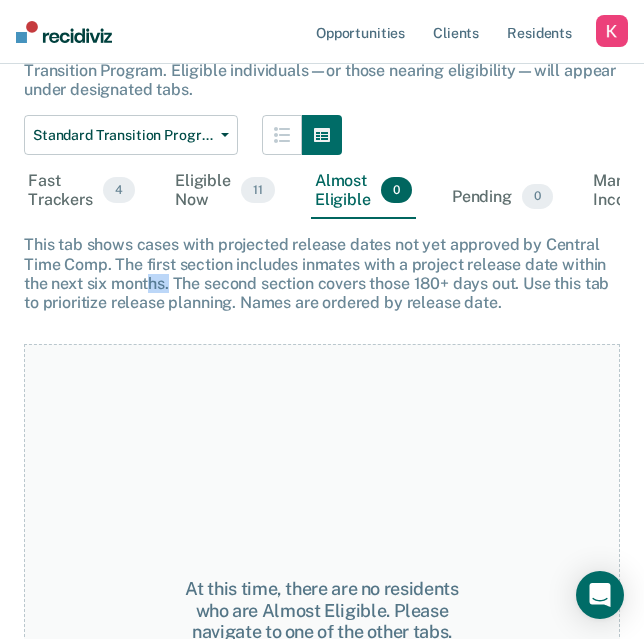 drag, startPoint x: 172, startPoint y: 286, endPoint x: 154, endPoint y: 284, distance: 18.110771 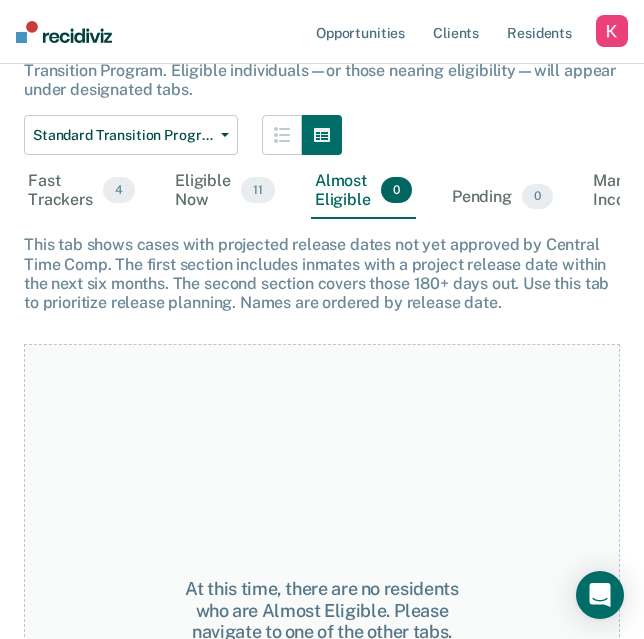 scroll, scrollTop: 276, scrollLeft: 0, axis: vertical 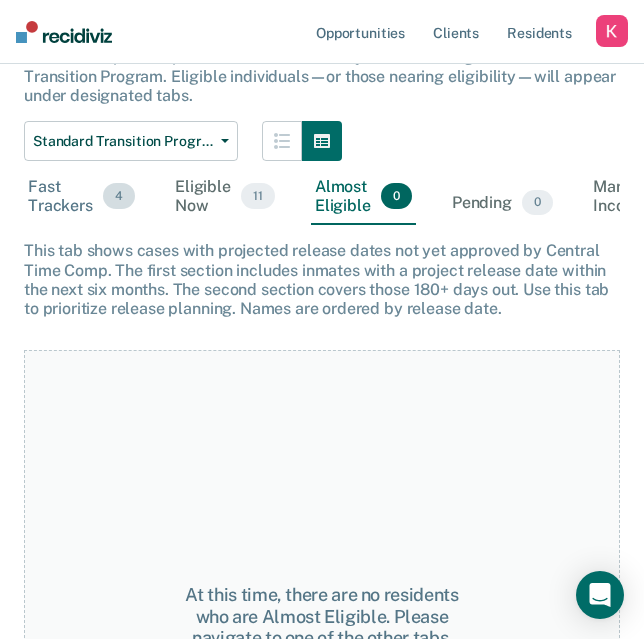 click on "Fast Trackers 4" at bounding box center (81, 197) 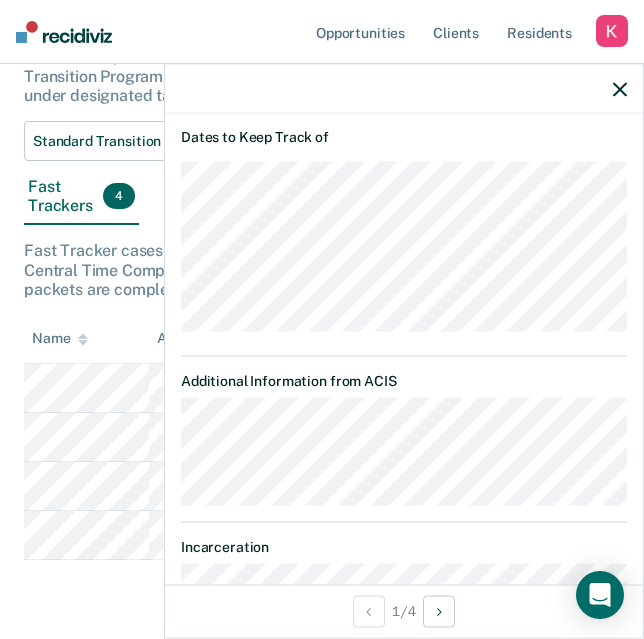 scroll, scrollTop: 551, scrollLeft: 0, axis: vertical 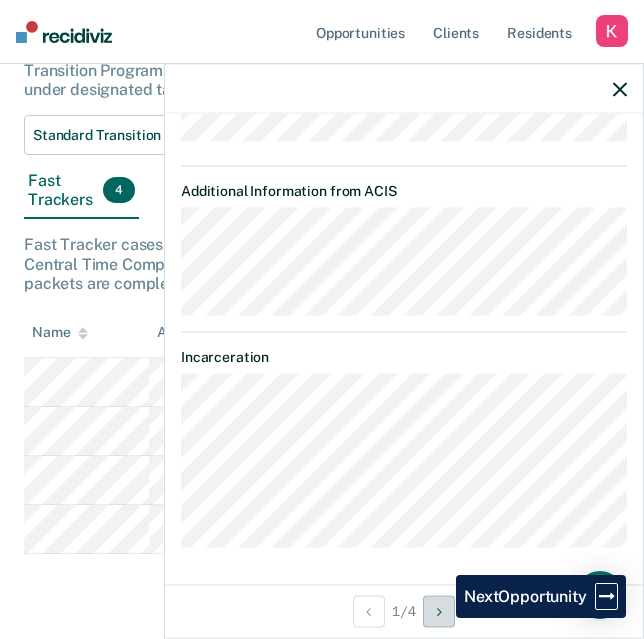 click at bounding box center [439, 611] 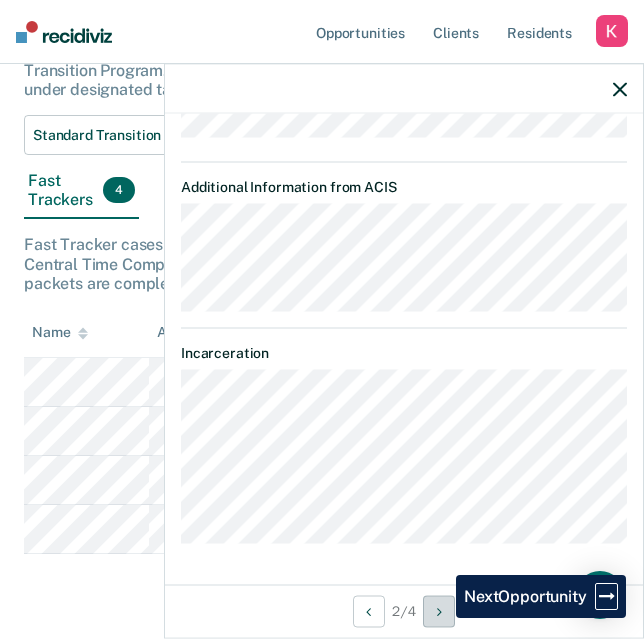 scroll, scrollTop: 727, scrollLeft: 0, axis: vertical 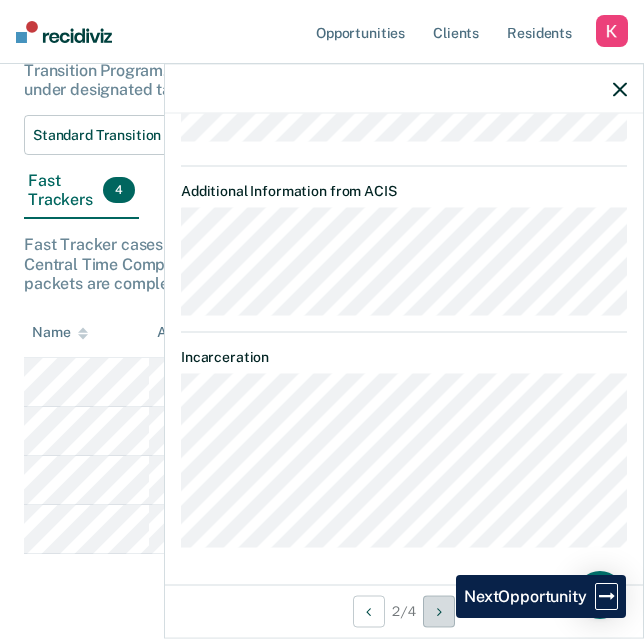 click at bounding box center [439, 611] 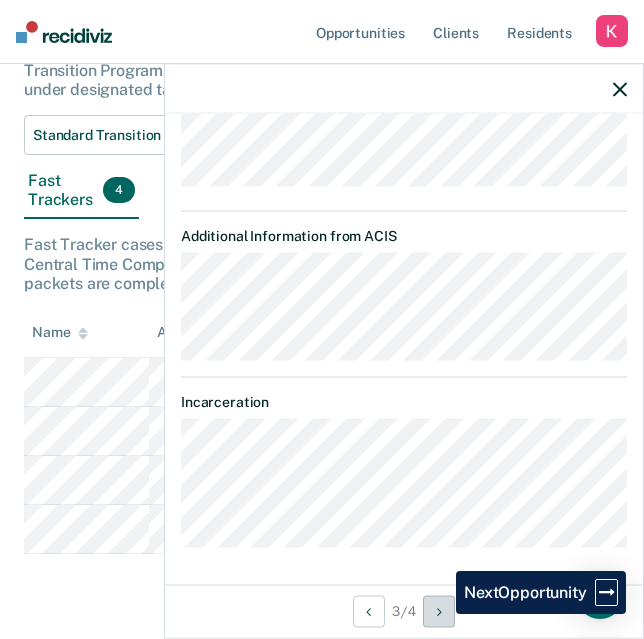 click at bounding box center (439, 611) 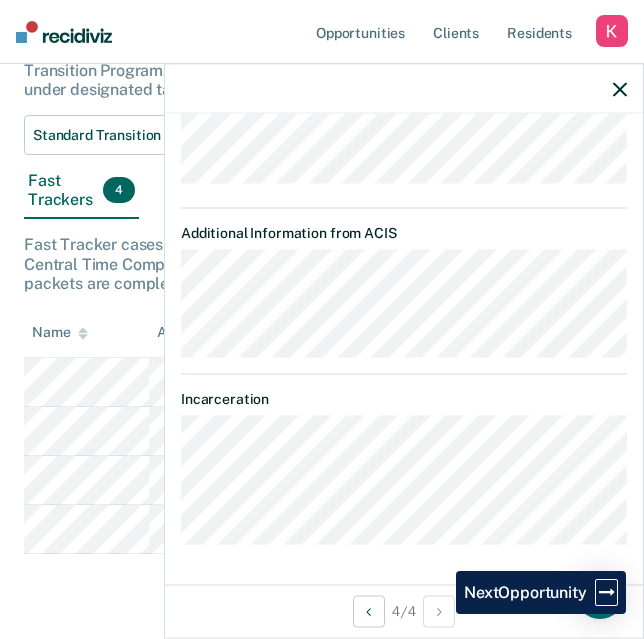 scroll, scrollTop: 727, scrollLeft: 0, axis: vertical 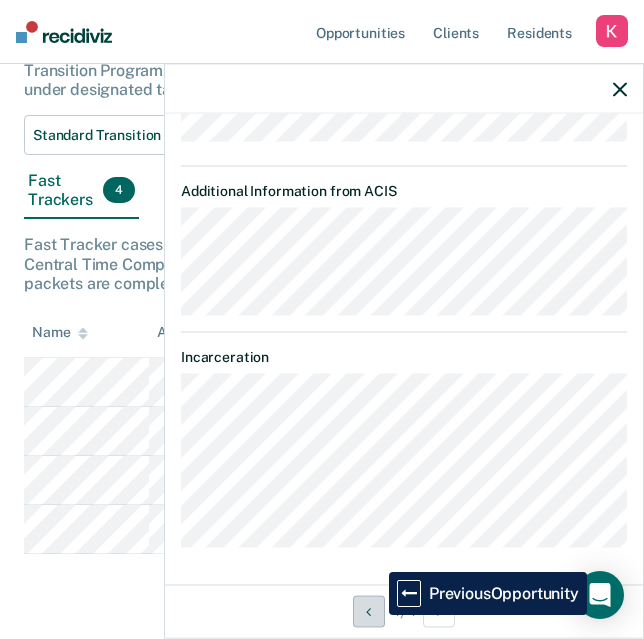 click at bounding box center (369, 611) 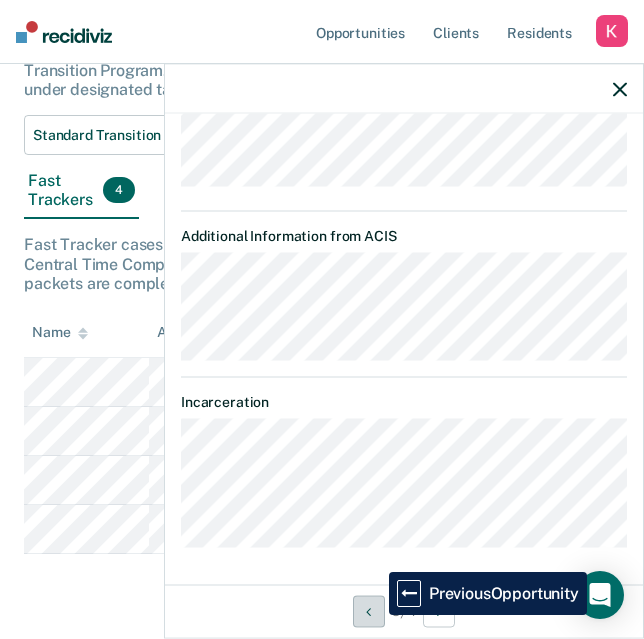 click at bounding box center [369, 611] 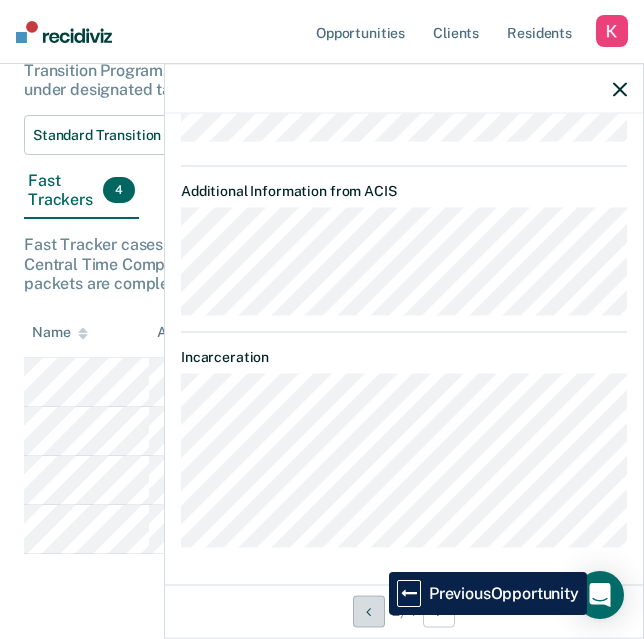 click at bounding box center [369, 611] 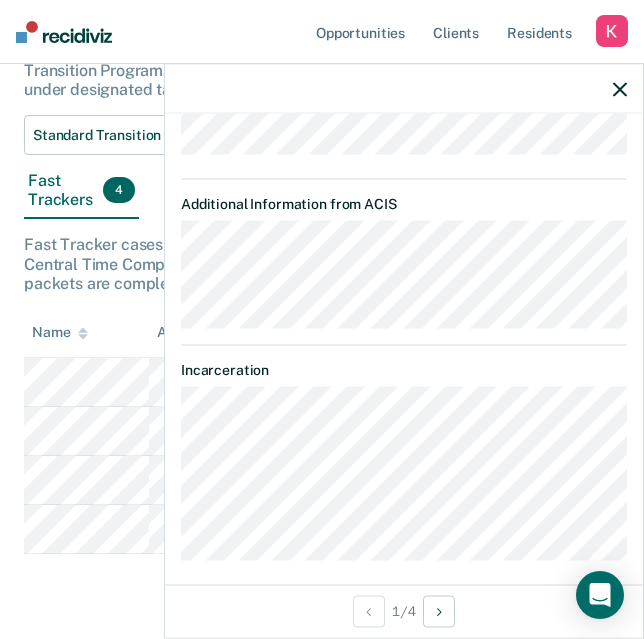 scroll, scrollTop: 752, scrollLeft: 0, axis: vertical 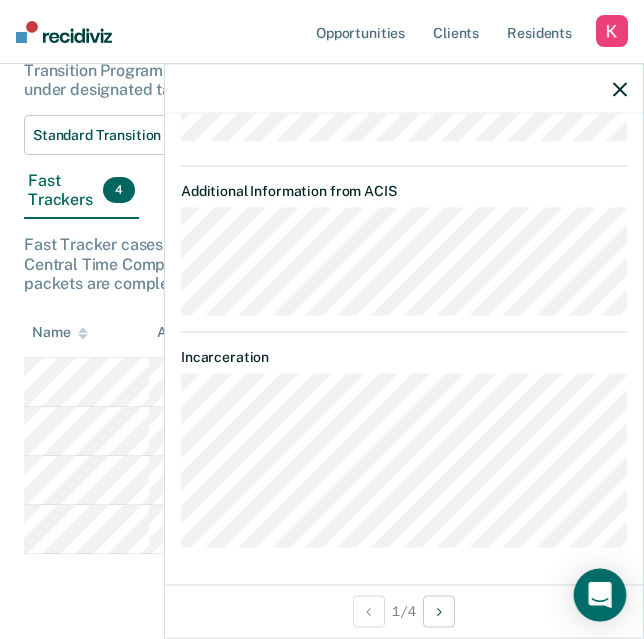 click 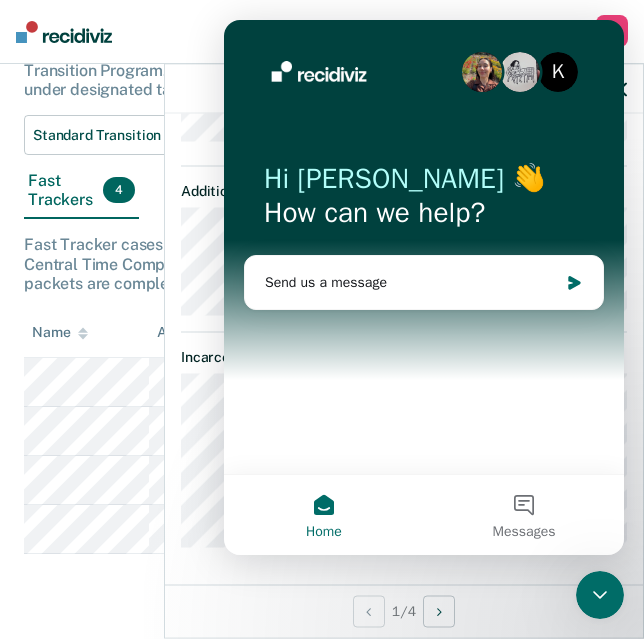 scroll, scrollTop: 0, scrollLeft: 0, axis: both 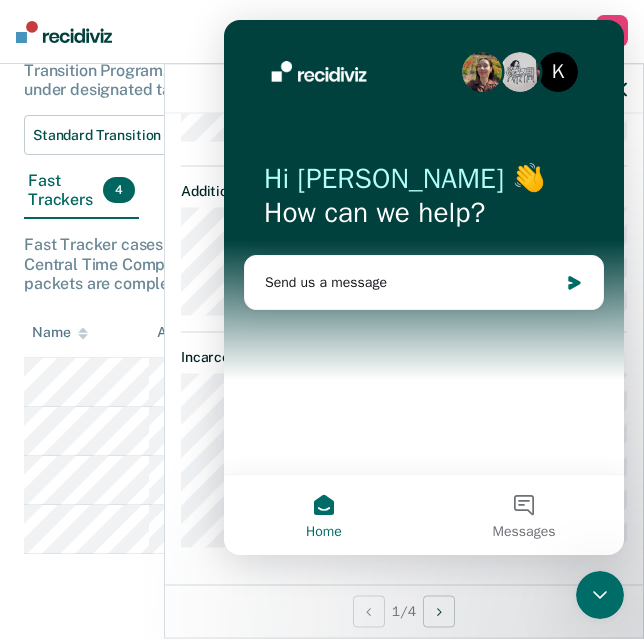 click 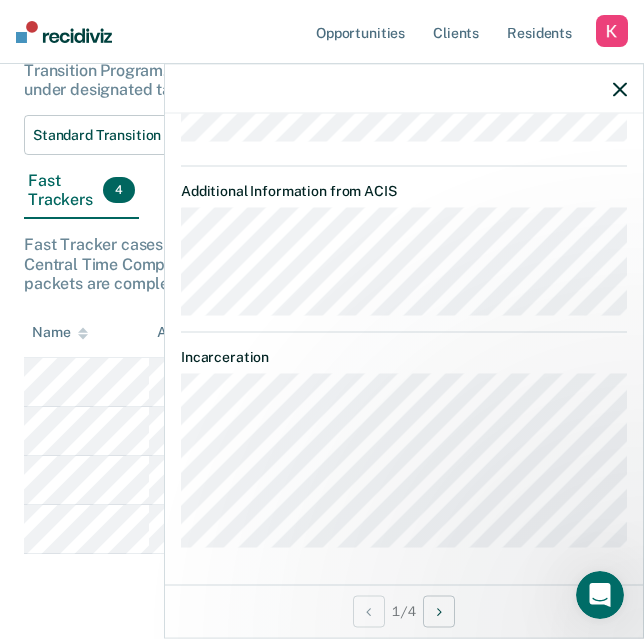 scroll, scrollTop: 0, scrollLeft: 0, axis: both 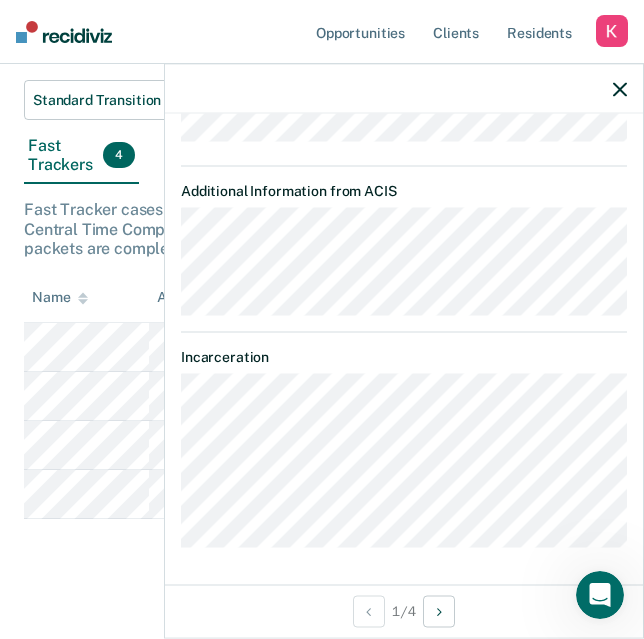 click 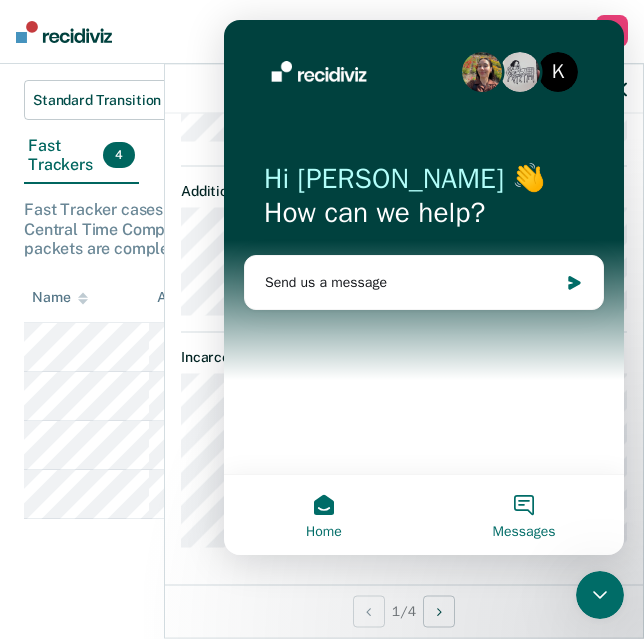 click on "Messages" at bounding box center [524, 515] 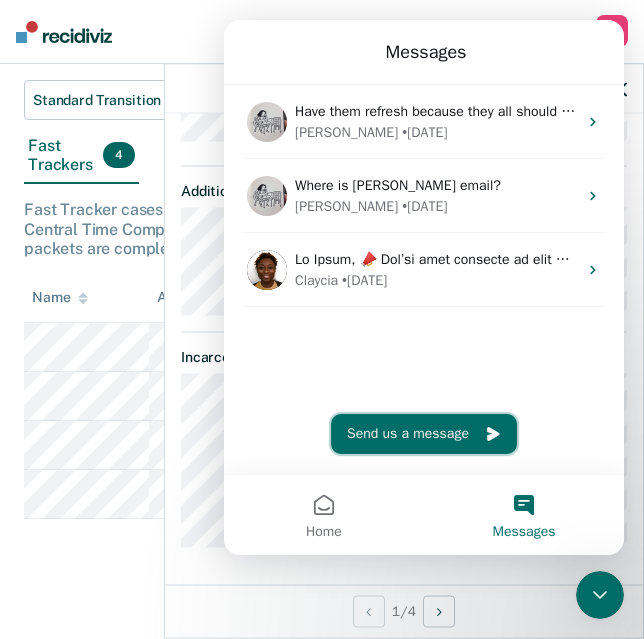 click on "Send us a message" at bounding box center [424, 434] 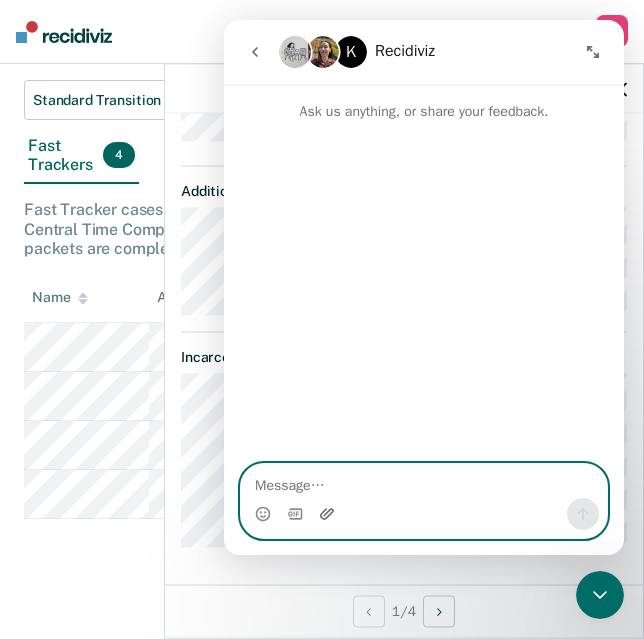 click 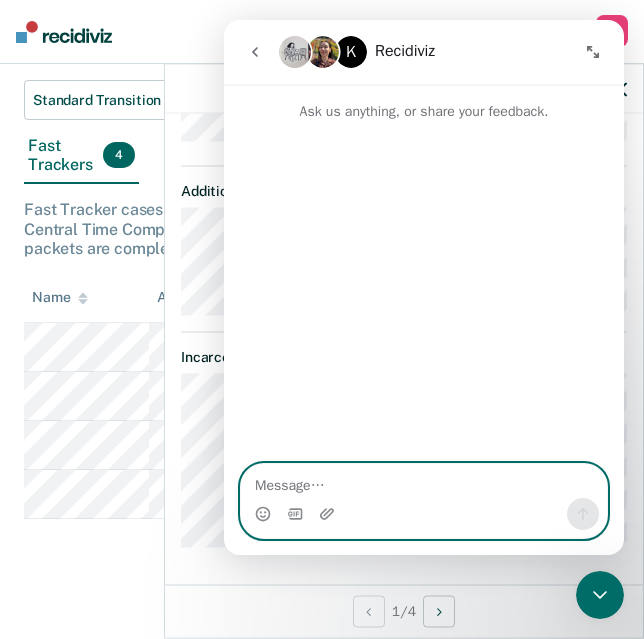 scroll, scrollTop: 332, scrollLeft: 0, axis: vertical 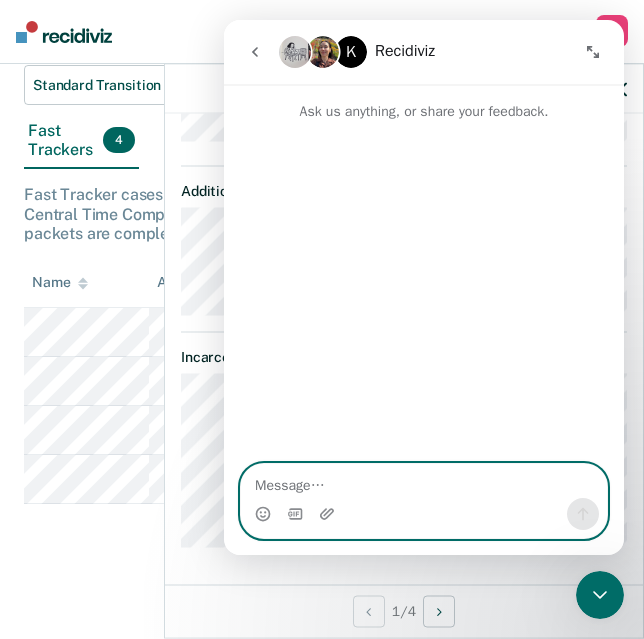 click at bounding box center [424, 481] 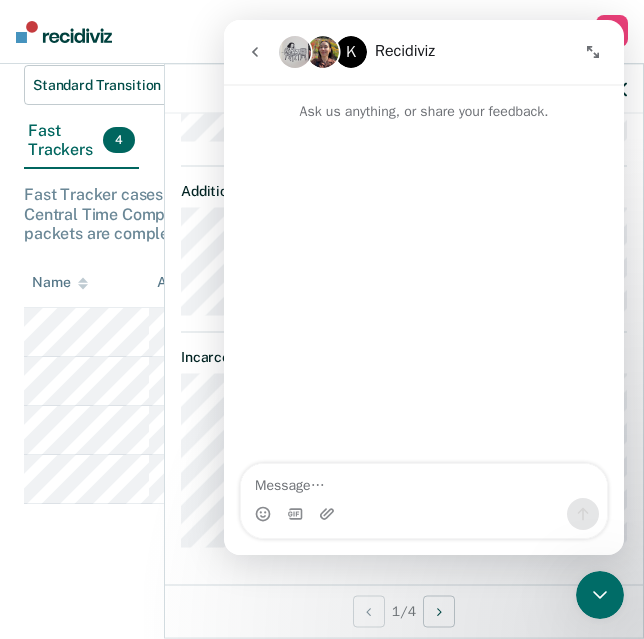 click 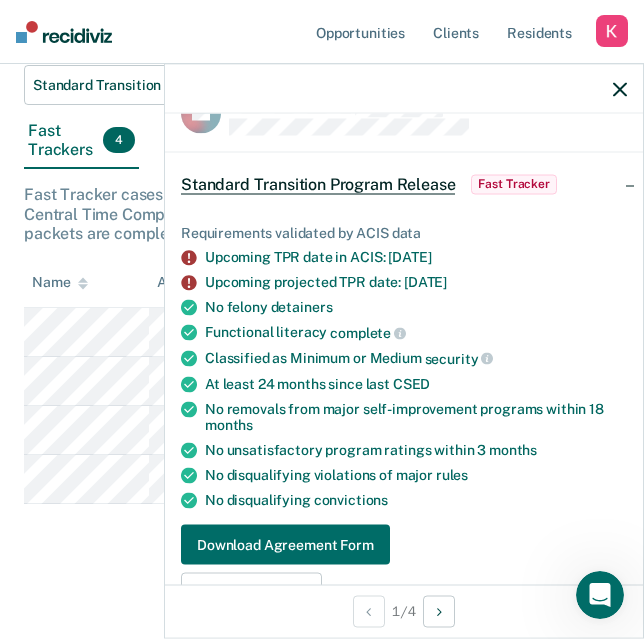 scroll, scrollTop: 18, scrollLeft: 0, axis: vertical 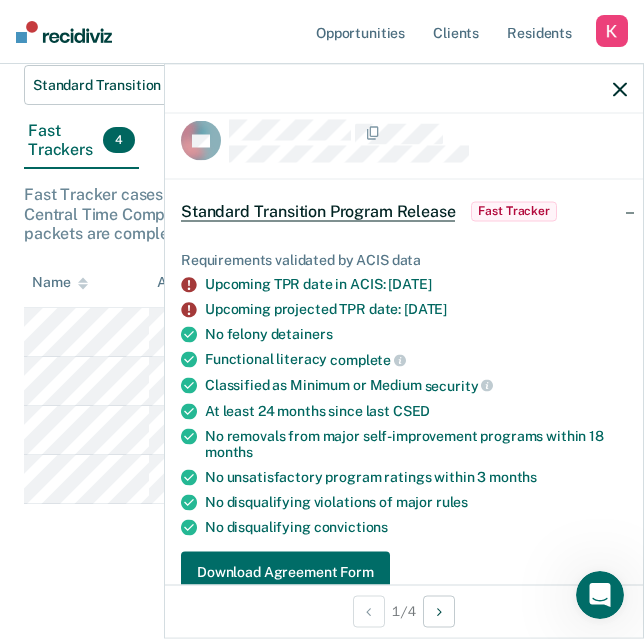 drag, startPoint x: 205, startPoint y: 283, endPoint x: 434, endPoint y: 287, distance: 229.03493 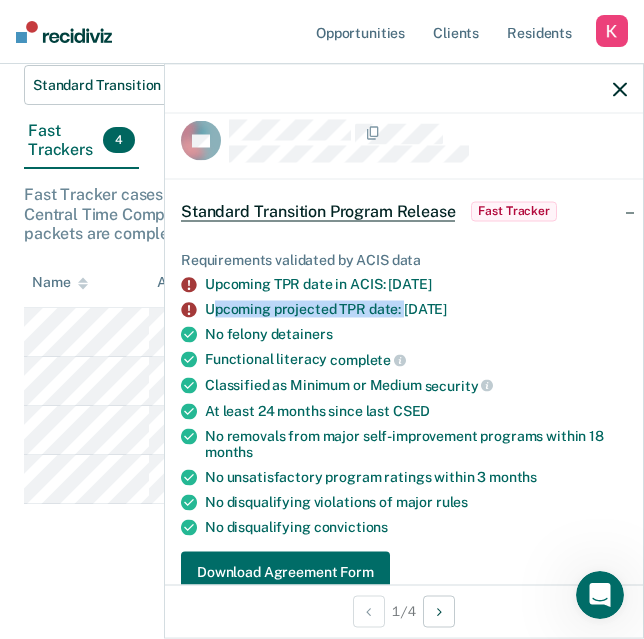 drag, startPoint x: 212, startPoint y: 307, endPoint x: 402, endPoint y: 310, distance: 190.02368 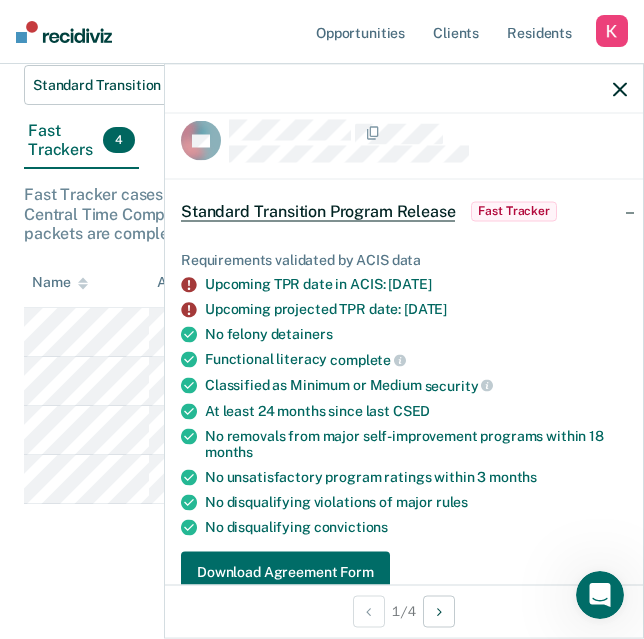 click 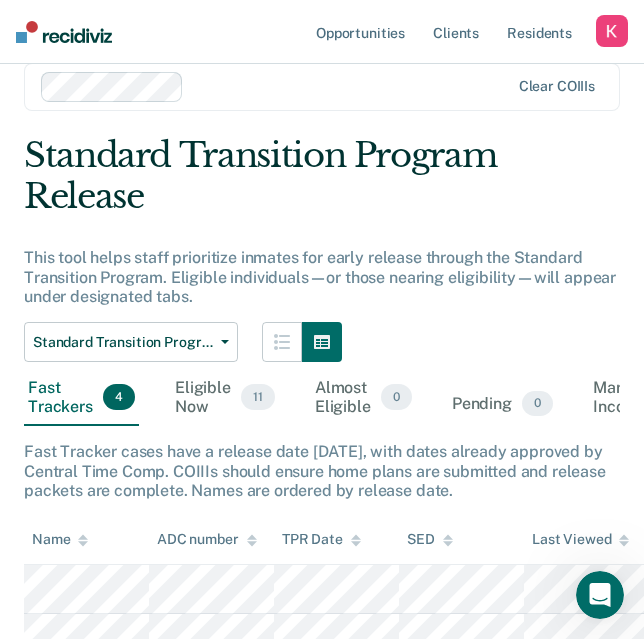 scroll, scrollTop: 43, scrollLeft: 0, axis: vertical 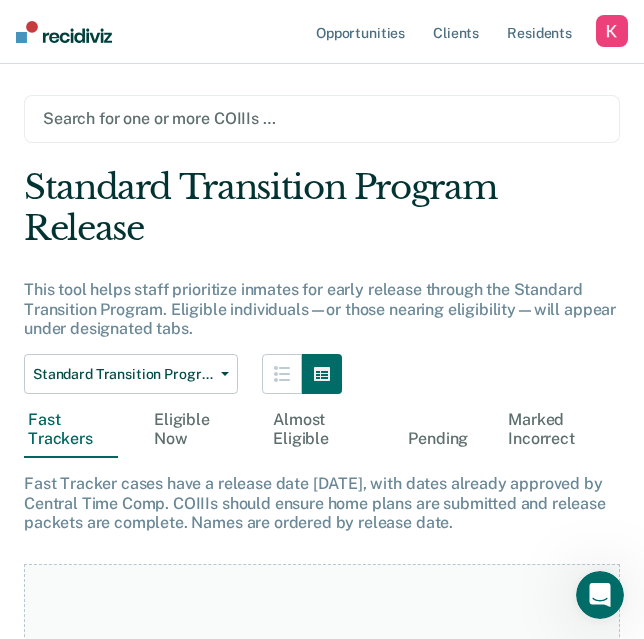 click at bounding box center [322, 118] 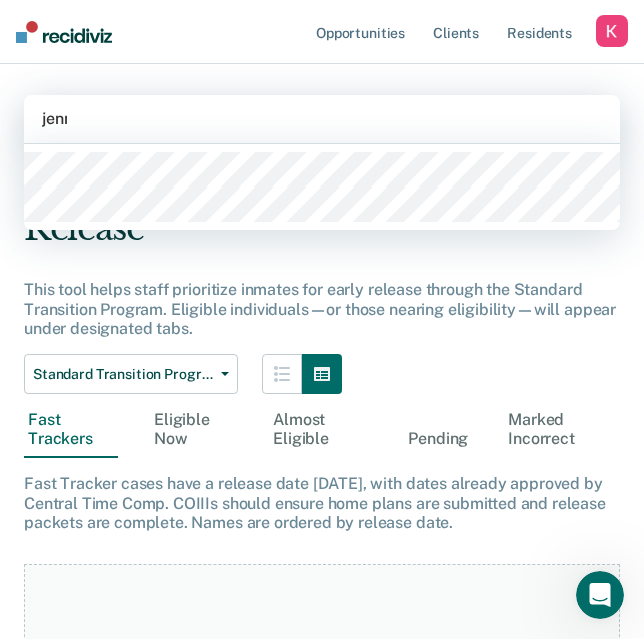 type on "[PERSON_NAME]" 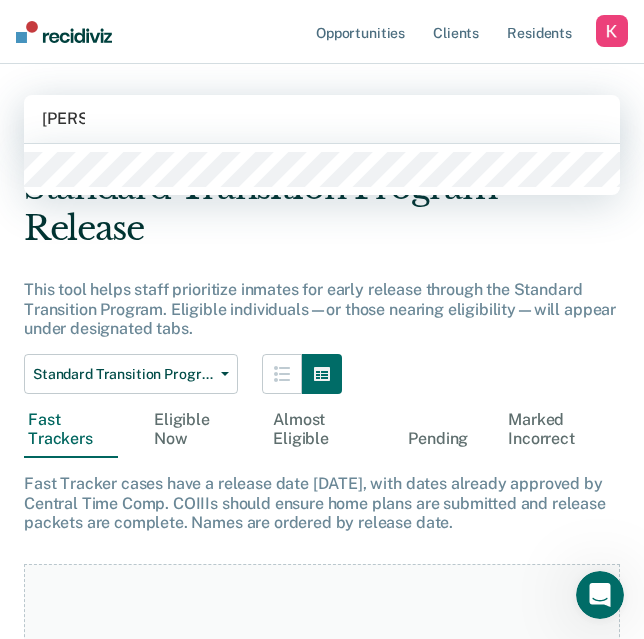 type 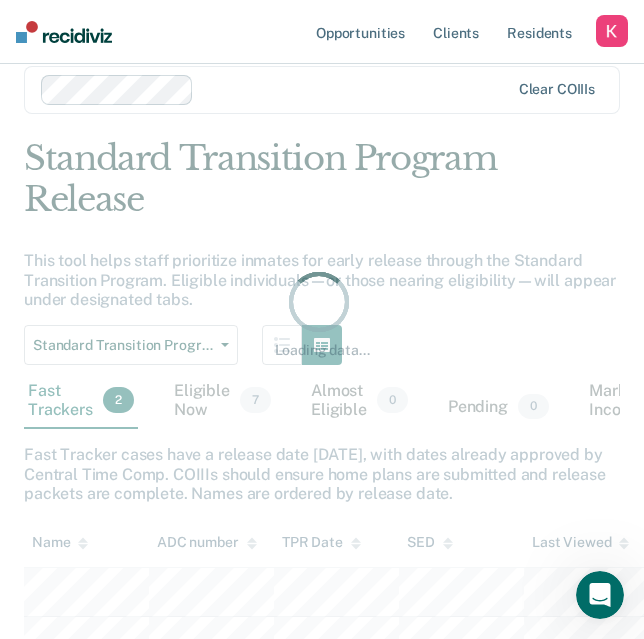scroll, scrollTop: 98, scrollLeft: 0, axis: vertical 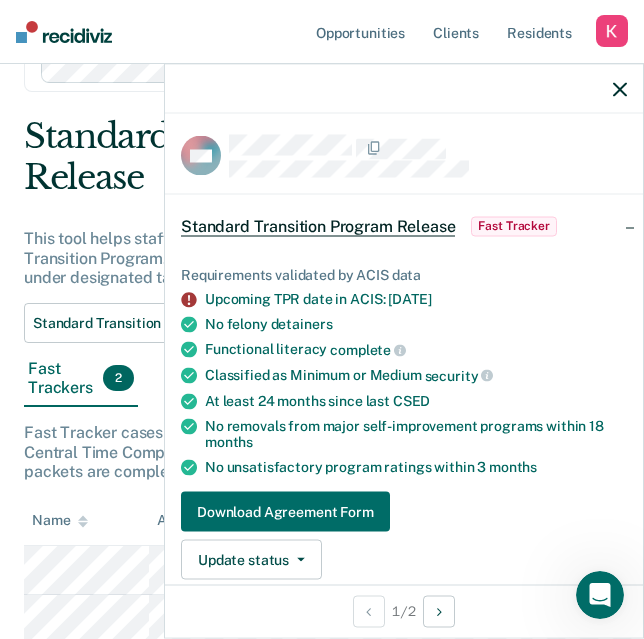 click 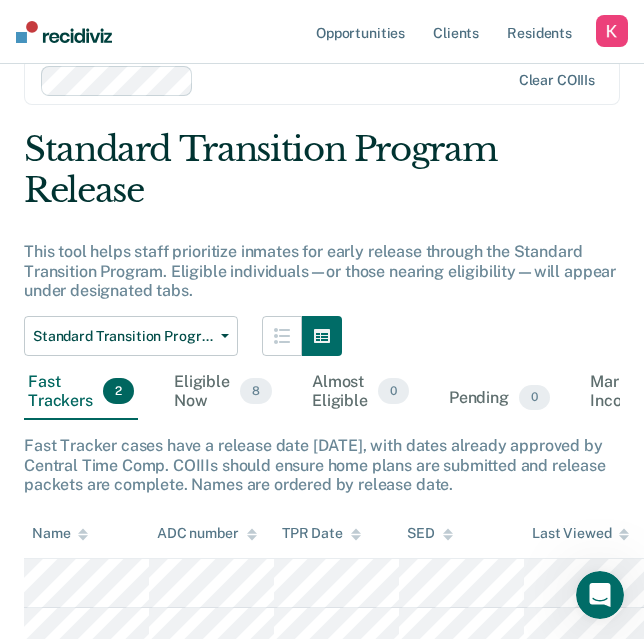 scroll, scrollTop: 98, scrollLeft: 0, axis: vertical 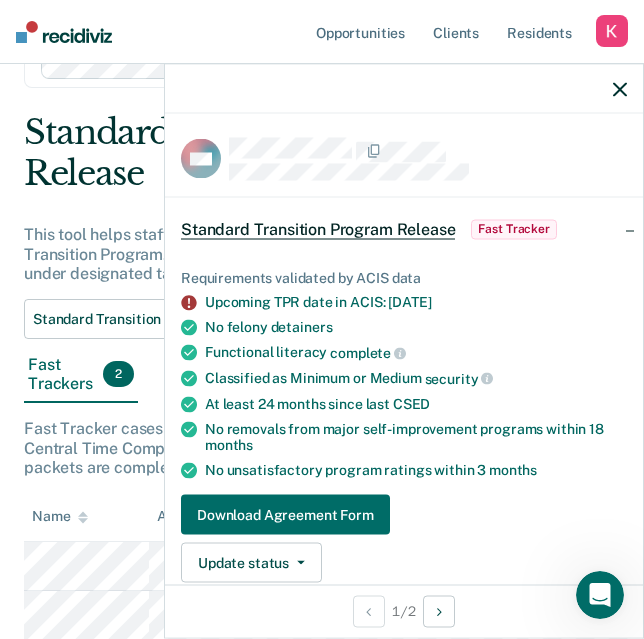 click 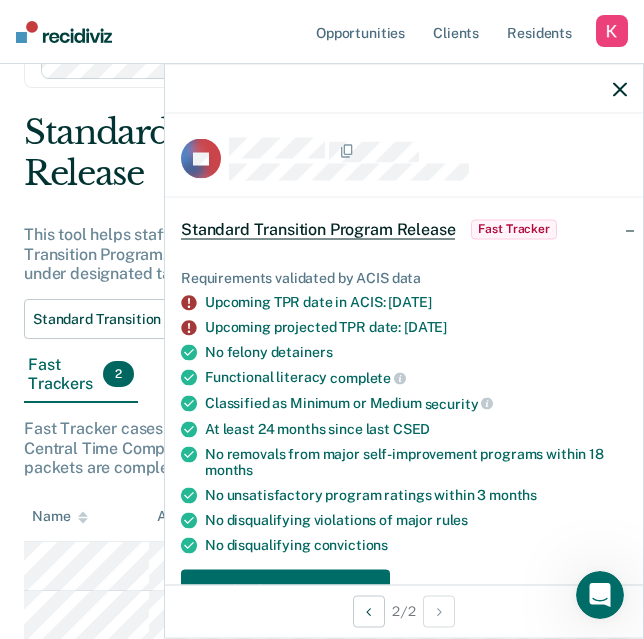 click 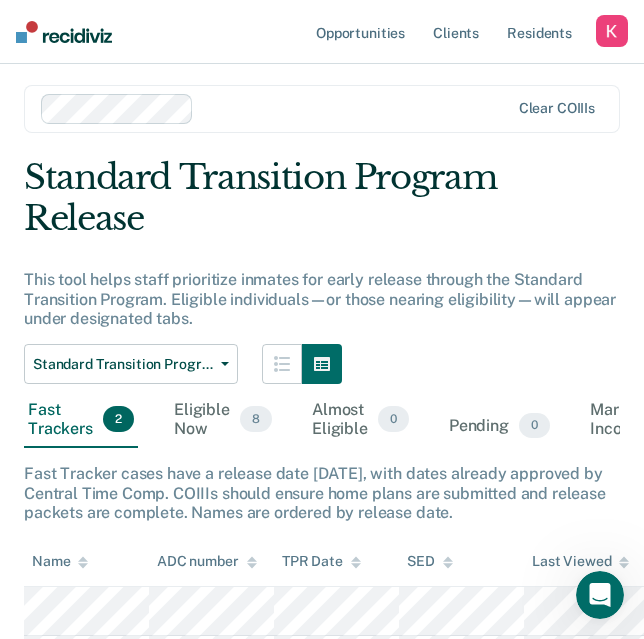 scroll, scrollTop: 98, scrollLeft: 0, axis: vertical 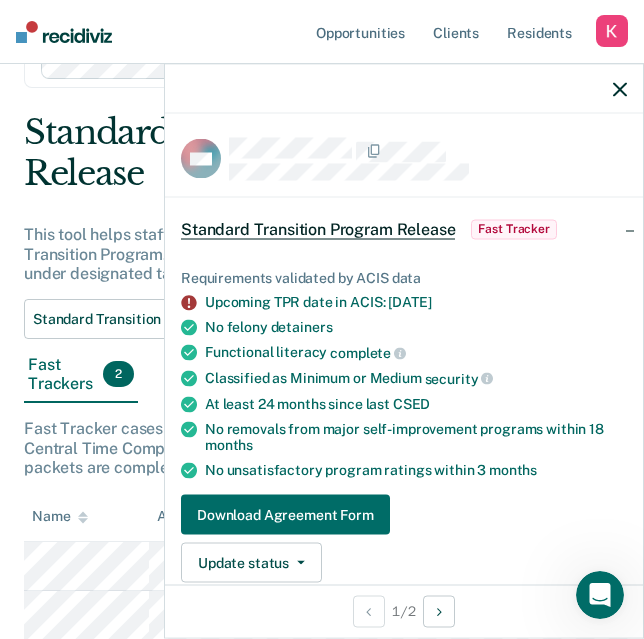 click 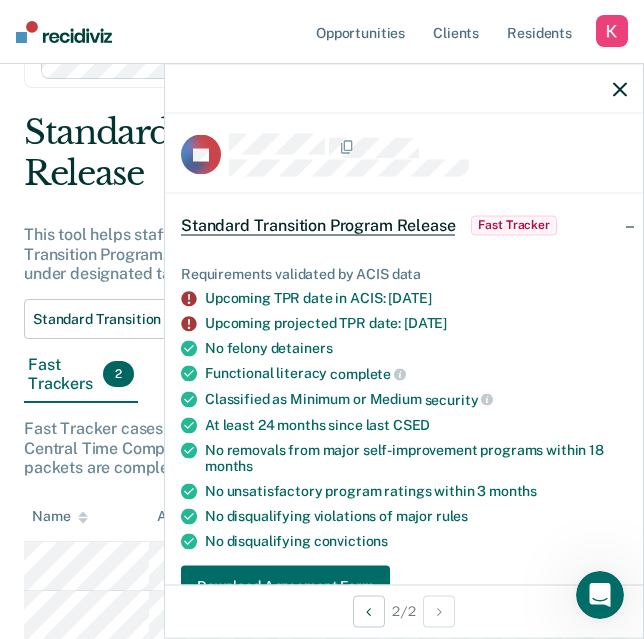 scroll, scrollTop: 0, scrollLeft: 0, axis: both 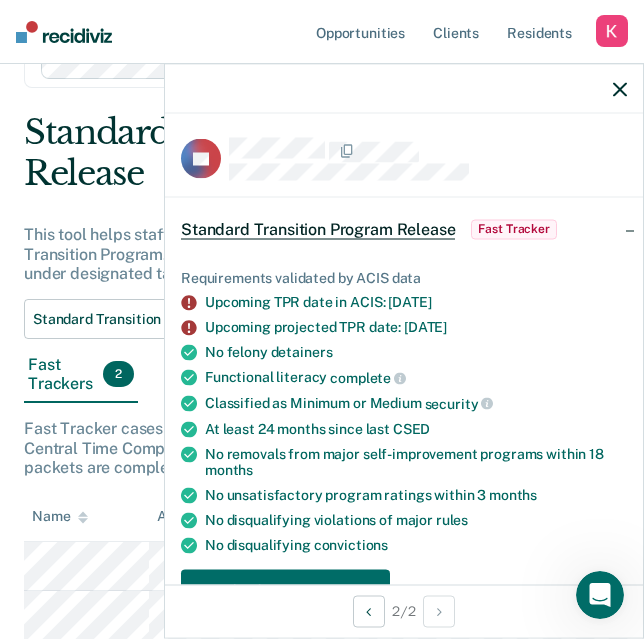 click 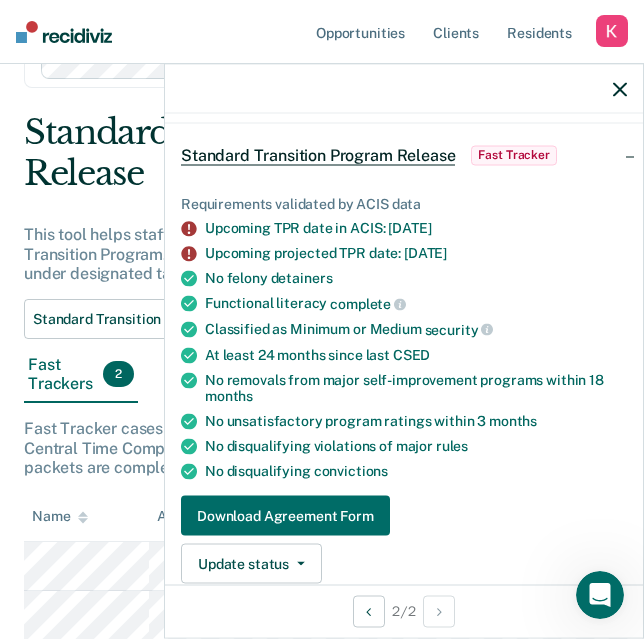 scroll, scrollTop: 0, scrollLeft: 0, axis: both 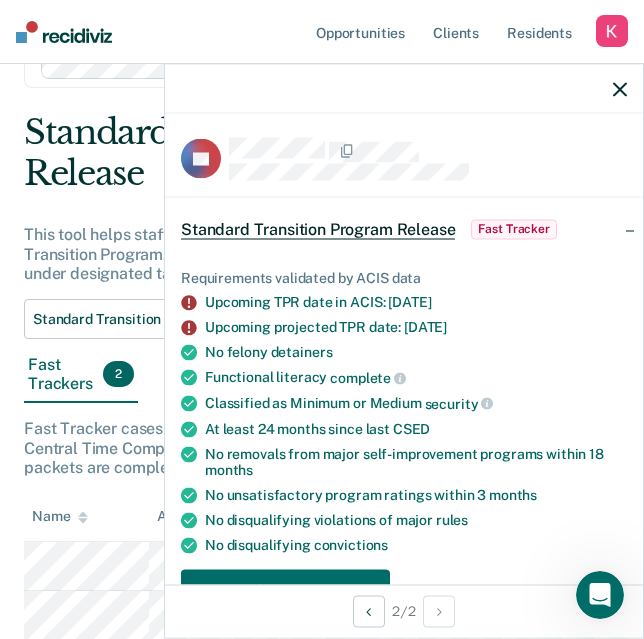 click 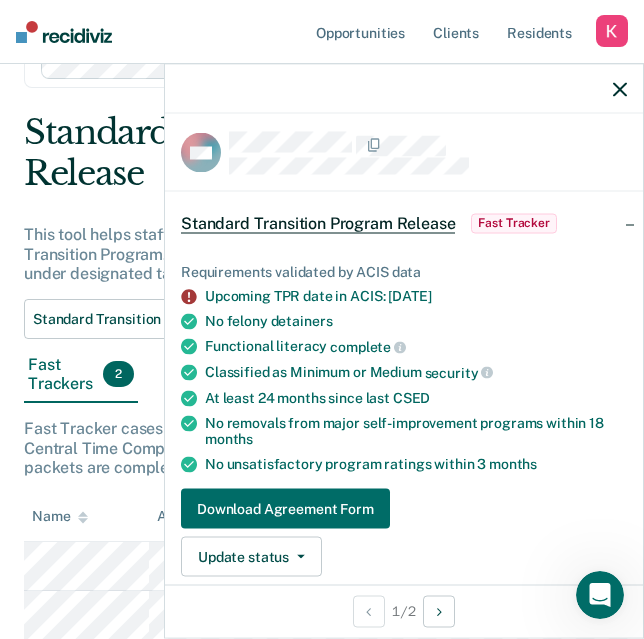 scroll, scrollTop: 19, scrollLeft: 0, axis: vertical 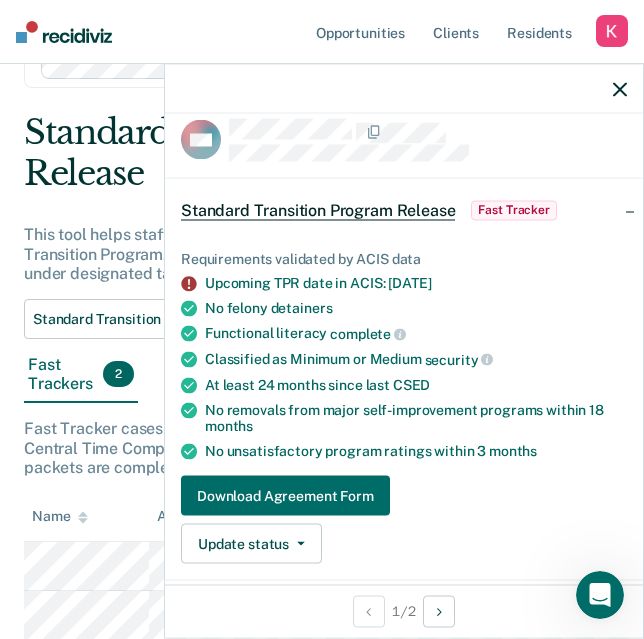 click 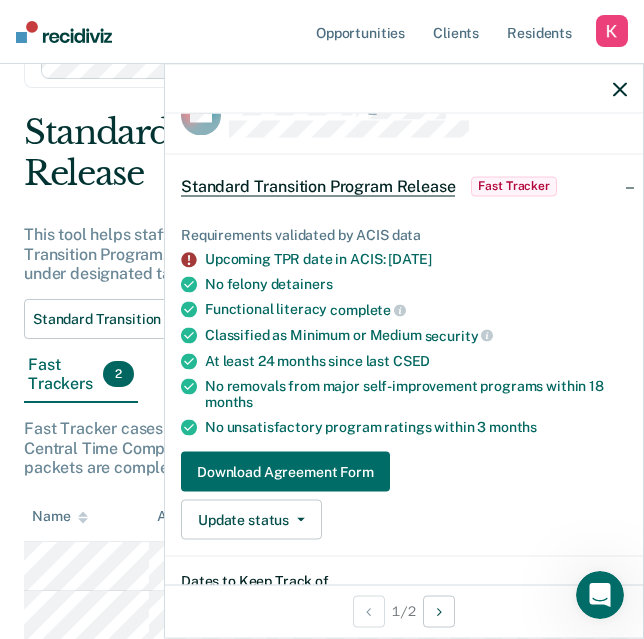 scroll, scrollTop: 42, scrollLeft: 0, axis: vertical 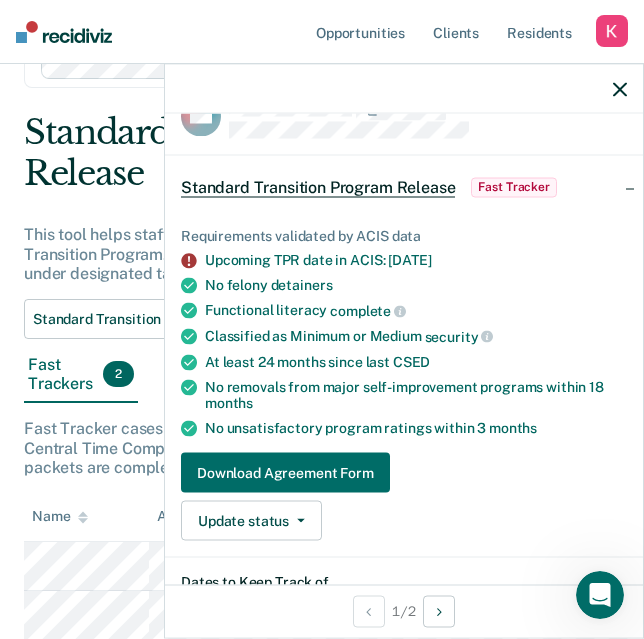 click 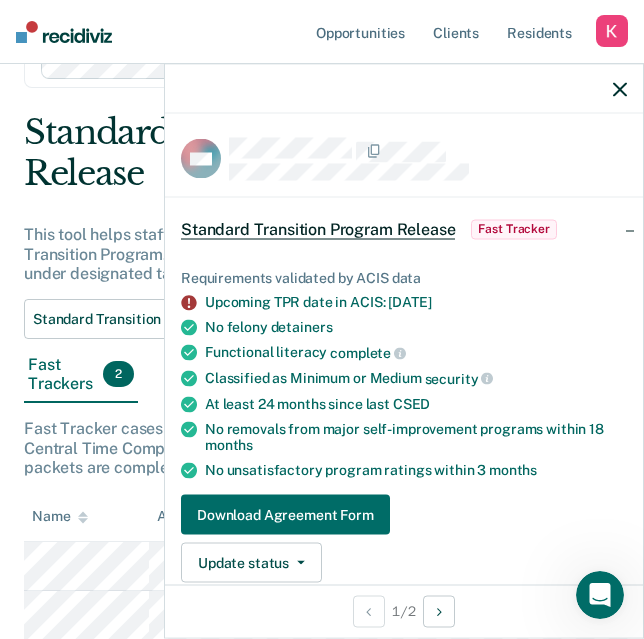 drag, startPoint x: 385, startPoint y: 296, endPoint x: 469, endPoint y: 299, distance: 84.05355 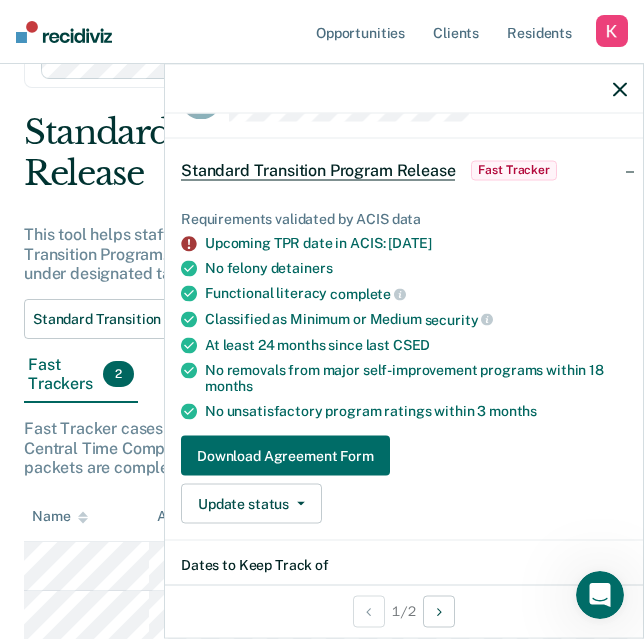 scroll, scrollTop: 0, scrollLeft: 0, axis: both 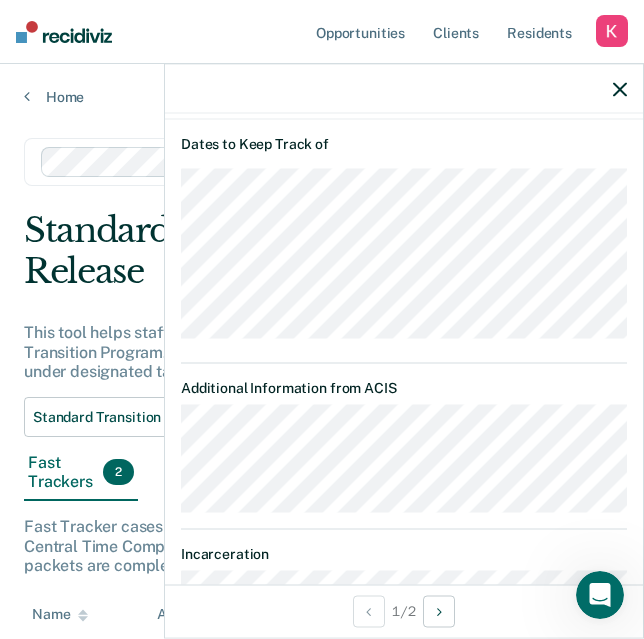 click on "Additional Information from ACIS" at bounding box center (404, 446) 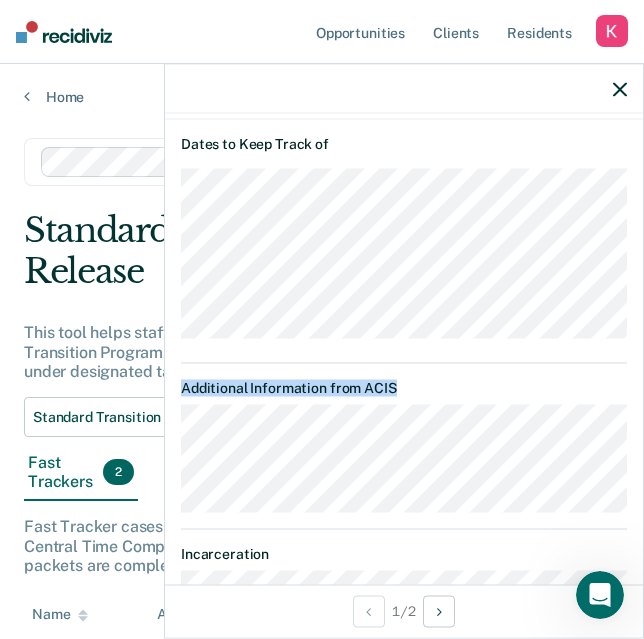 click on "MG   Standard Transition Program Release Fast Tracker Requirements validated by ACIS data Upcoming TPR date in ACIS: [DATE] No felony   detainers Functional literacy   complete   Classified as Minimum or Medium   security   At least 24 months since last   CSED No removals from major self-improvement programs [DATE] No unsatisfactory program ratings [DATE] Download Agreement Form Update status Home Plan in Progress Awaiting Home Plan Approval Awaiting Release Submit Correction Dates to Keep Track of Additional Information from ACIS Incarceration" at bounding box center [404, 349] 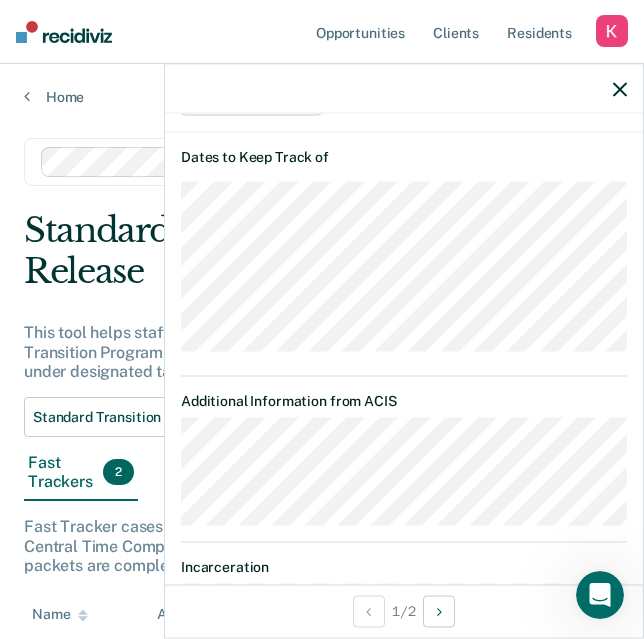 scroll, scrollTop: 490, scrollLeft: 0, axis: vertical 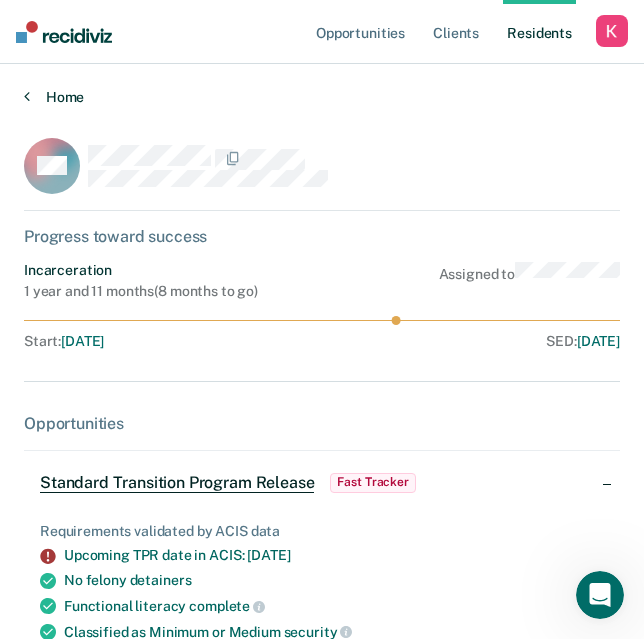 click on "Home" at bounding box center [322, 97] 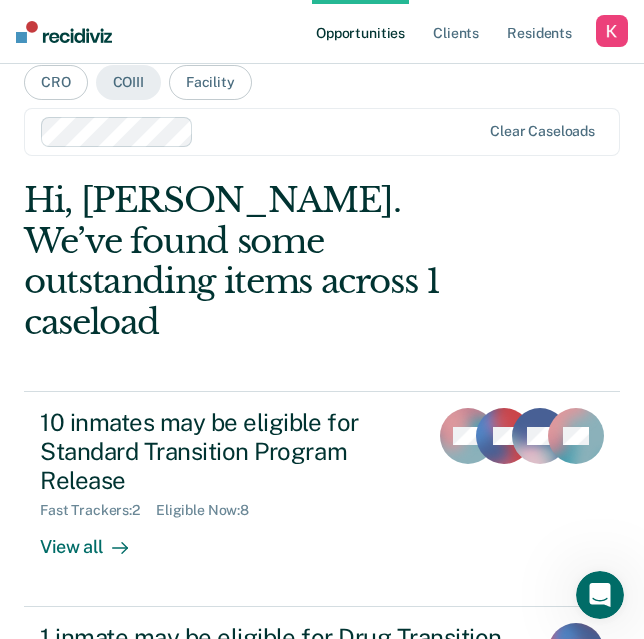 scroll, scrollTop: 0, scrollLeft: 0, axis: both 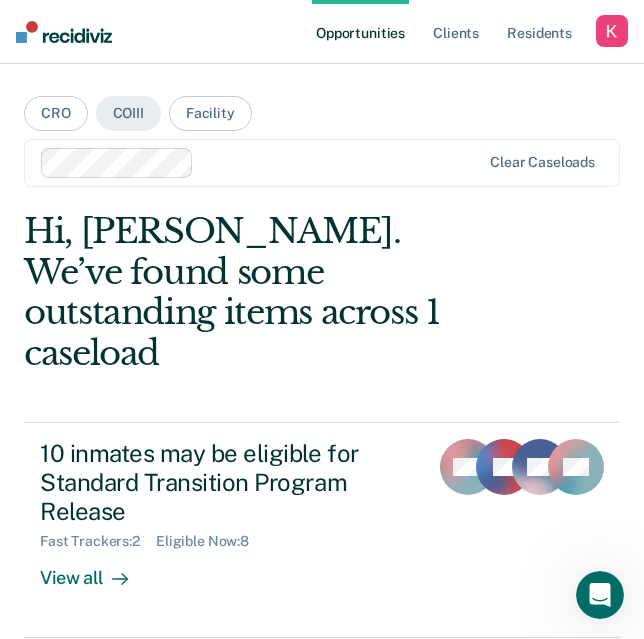 click on "CRO COIII Facility Clear   caseloads Hi, [PERSON_NAME]. We’ve found some outstanding items across 1 caseload 10 inmates may be eligible for Standard Transition Program Release Fast Trackers :  2 Eligible Now :  8 View all   MG LF GR + 7 1 inmate may be eligible for Drug Transition Program Release Eligible Now :  1 View all   DT" at bounding box center [322, 460] 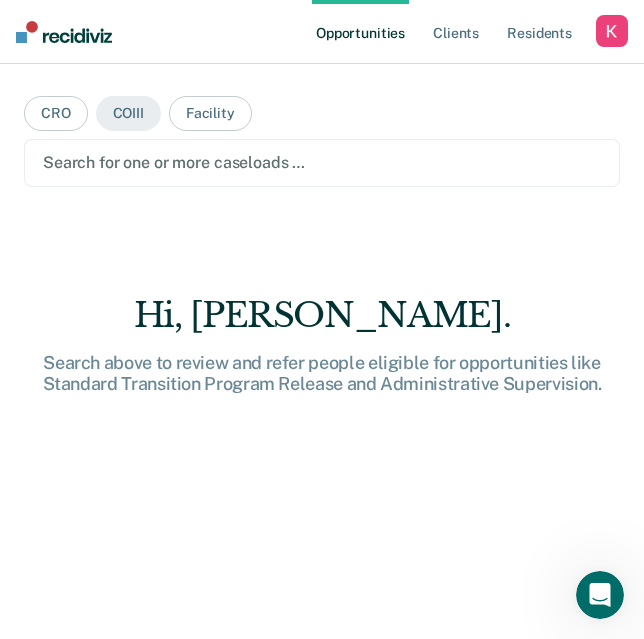 click at bounding box center [322, 162] 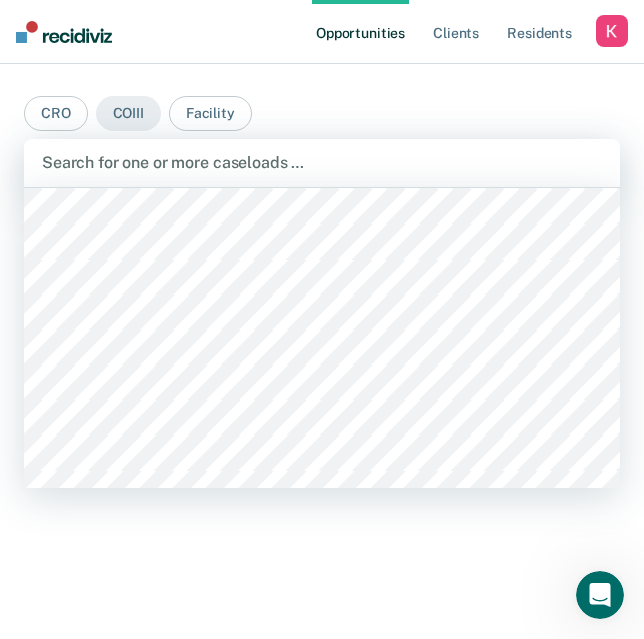 scroll, scrollTop: 1204, scrollLeft: 0, axis: vertical 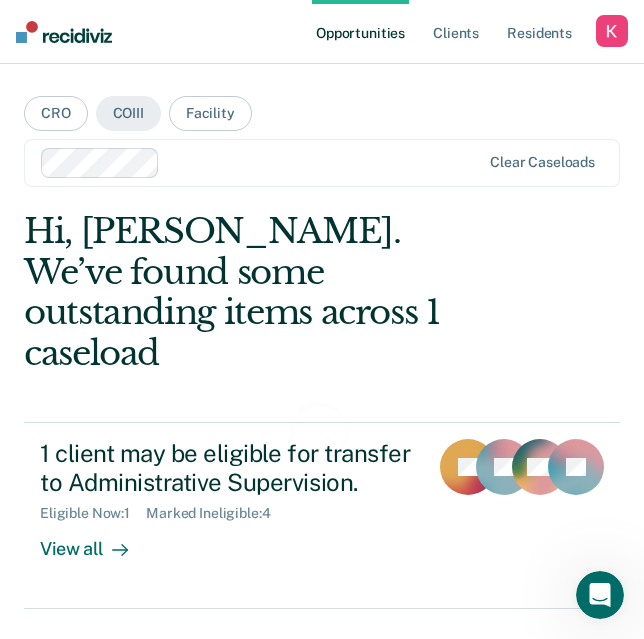 click at bounding box center (324, 162) 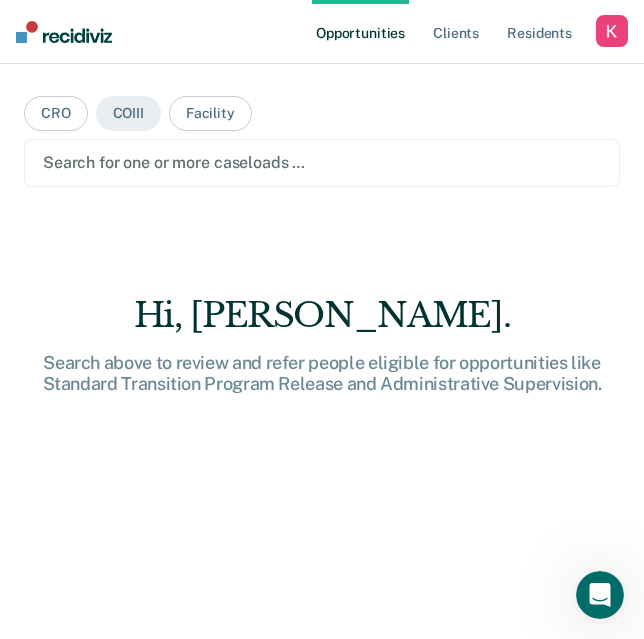 click at bounding box center [322, 162] 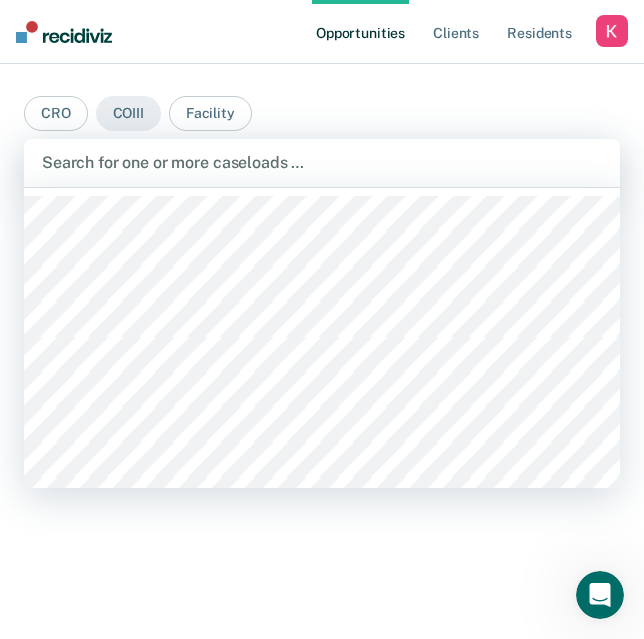 click at bounding box center [322, 162] 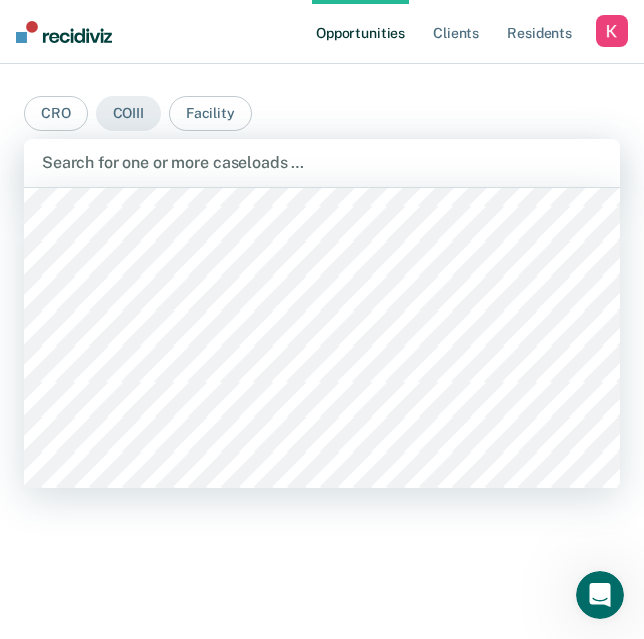 scroll, scrollTop: 905, scrollLeft: 0, axis: vertical 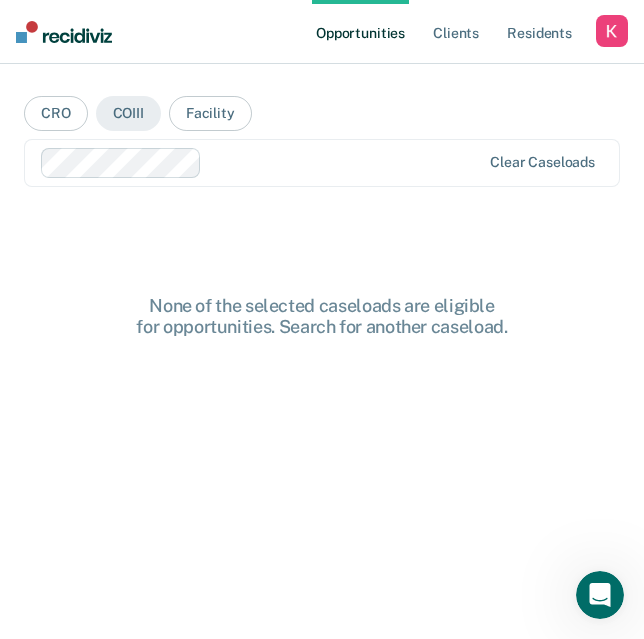 click at bounding box center (345, 162) 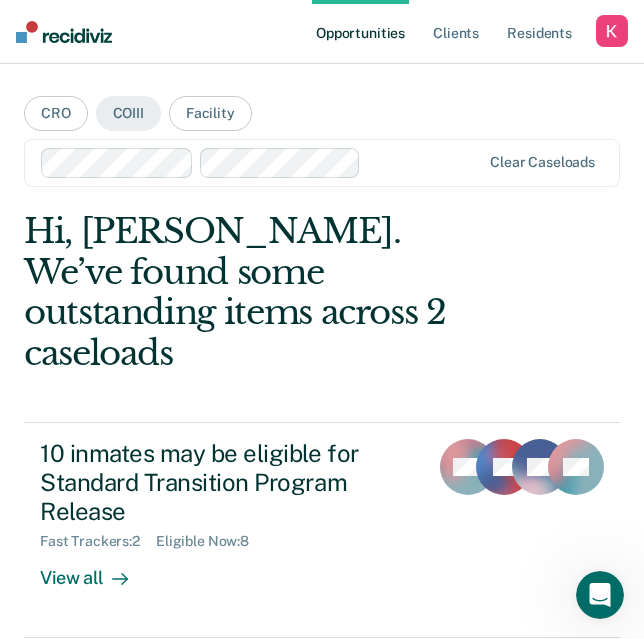 click at bounding box center [424, 162] 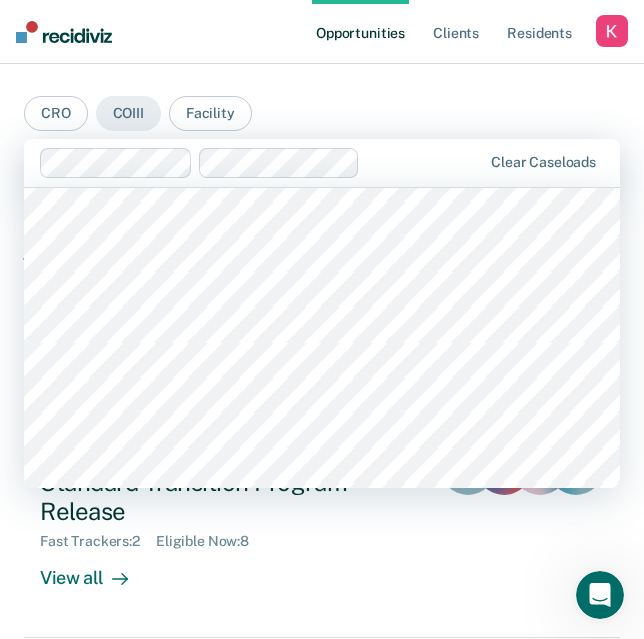 scroll, scrollTop: 554, scrollLeft: 0, axis: vertical 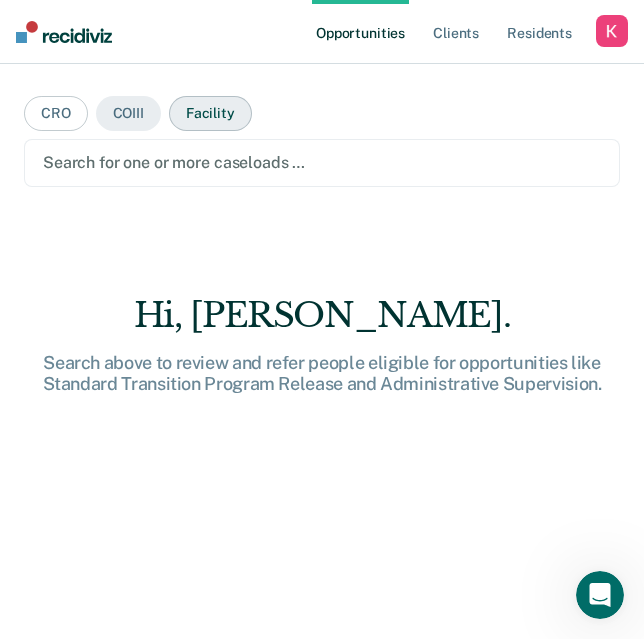 click on "Facility" at bounding box center [210, 113] 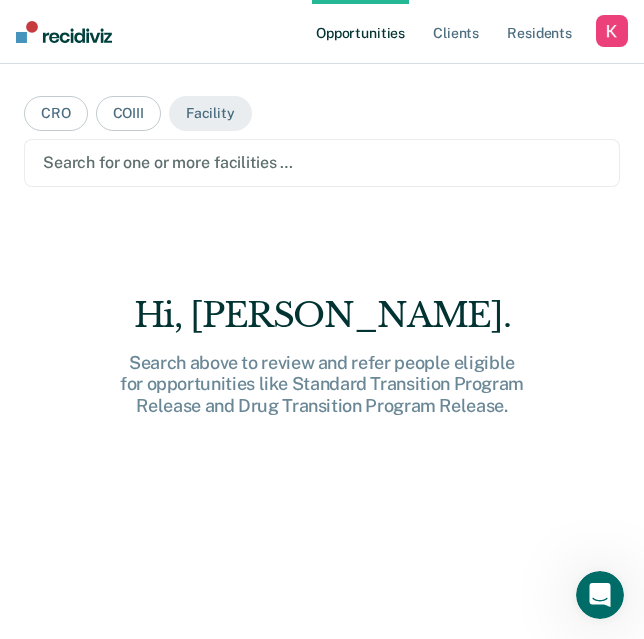 click at bounding box center (322, 162) 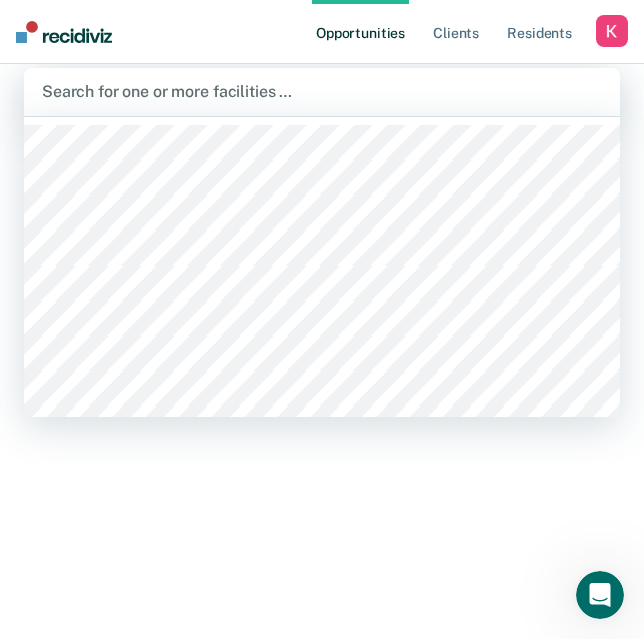 scroll, scrollTop: 31, scrollLeft: 0, axis: vertical 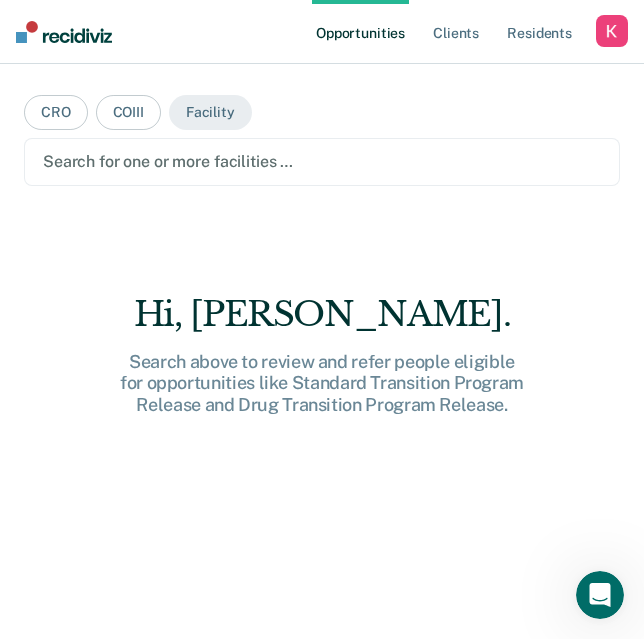 click at bounding box center [322, 161] 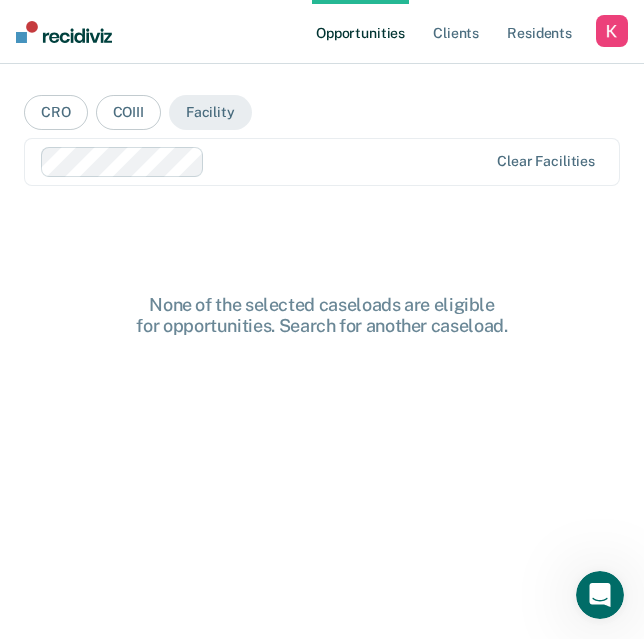 scroll, scrollTop: 0, scrollLeft: 0, axis: both 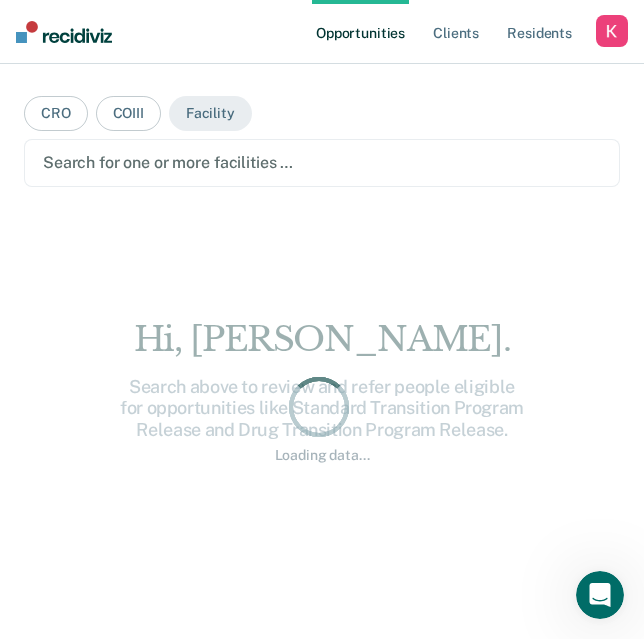 click at bounding box center (322, 162) 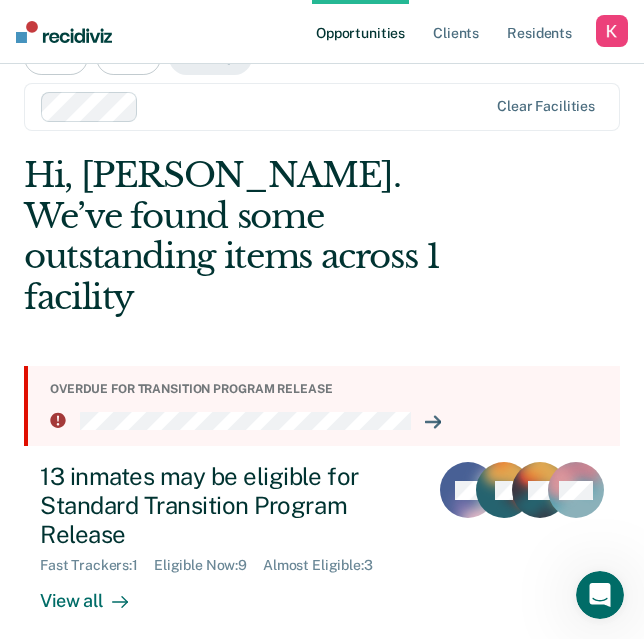 scroll, scrollTop: 58, scrollLeft: 0, axis: vertical 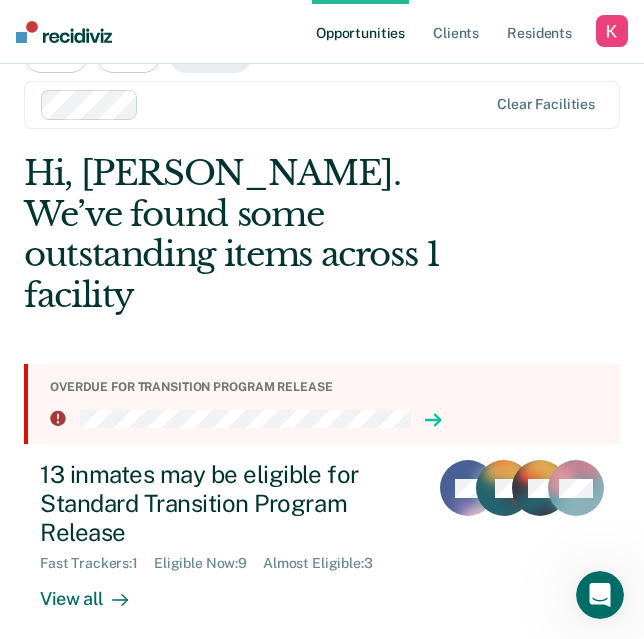 click 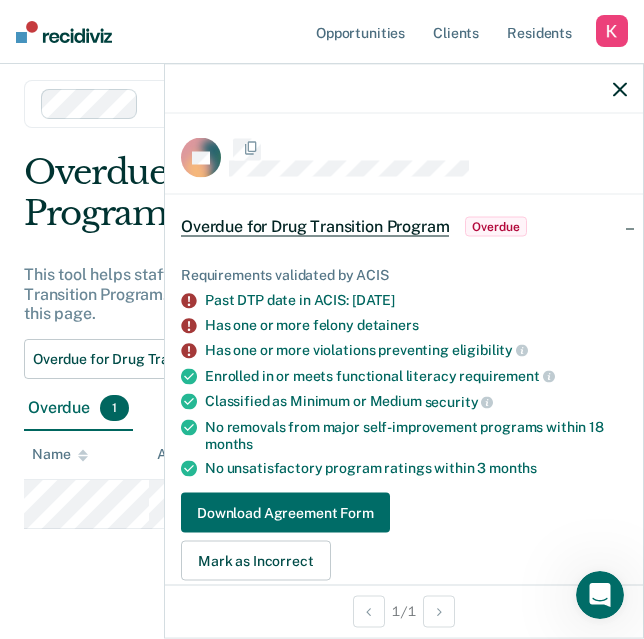 scroll, scrollTop: 0, scrollLeft: 0, axis: both 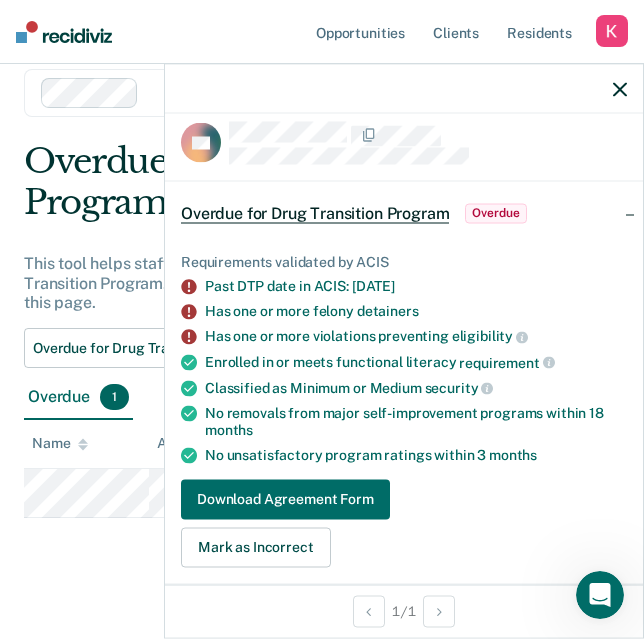click on "Past DTP date in ACIS: [DATE]" at bounding box center (416, 286) 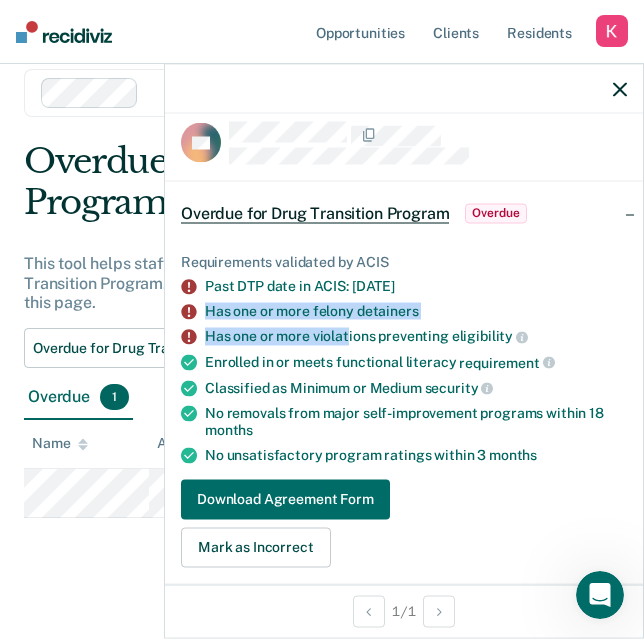 drag, startPoint x: 207, startPoint y: 309, endPoint x: 344, endPoint y: 329, distance: 138.45216 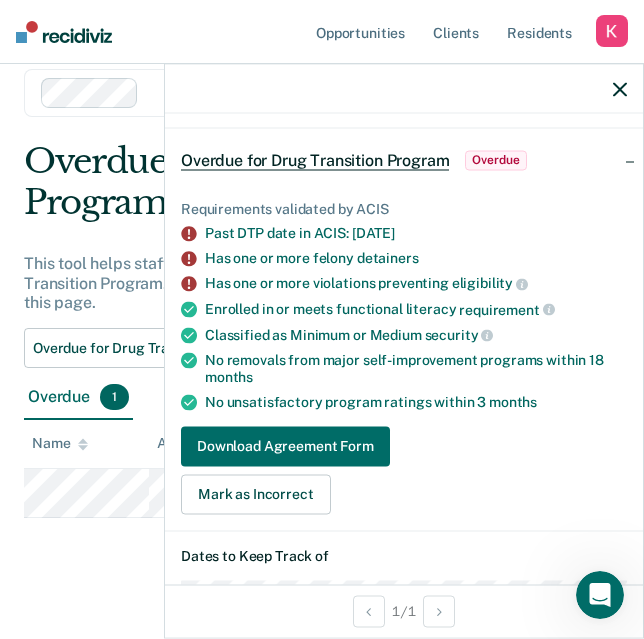 scroll, scrollTop: 64, scrollLeft: 0, axis: vertical 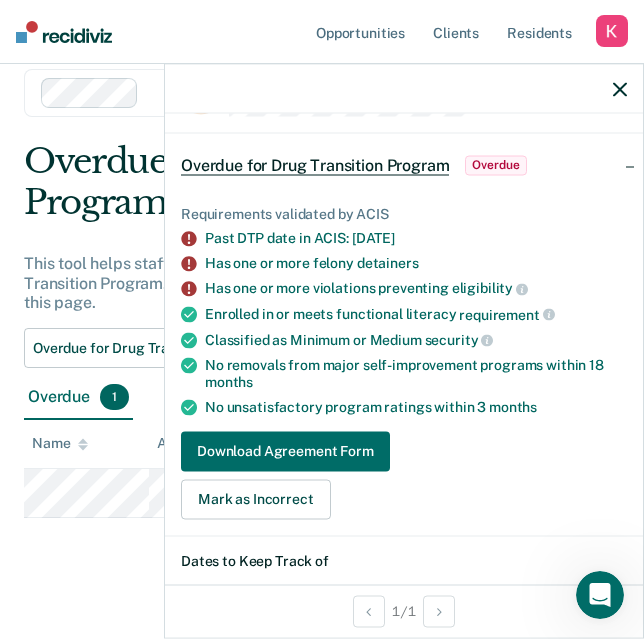 click on "Has one or more felony detainers" at bounding box center (416, 263) 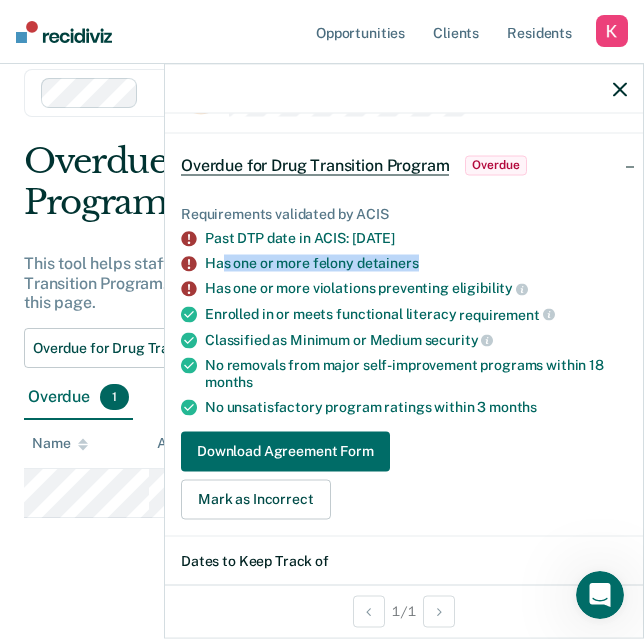 drag, startPoint x: 431, startPoint y: 262, endPoint x: 222, endPoint y: 262, distance: 209 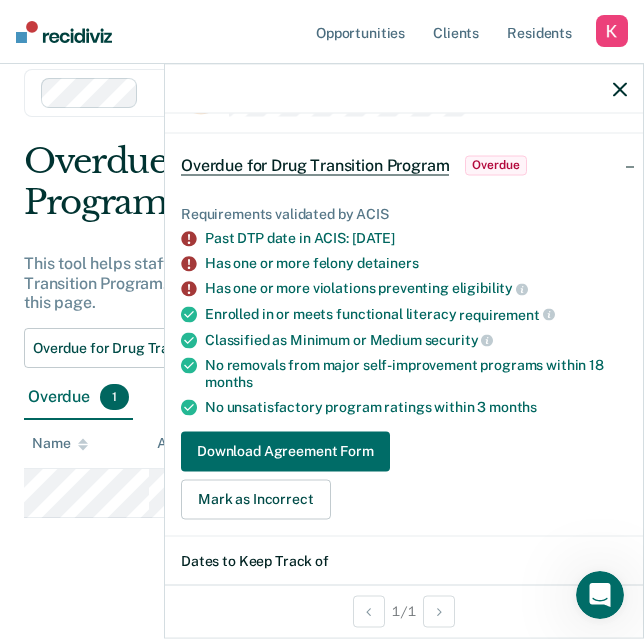 click on "Has one or more felony detainers" at bounding box center (416, 263) 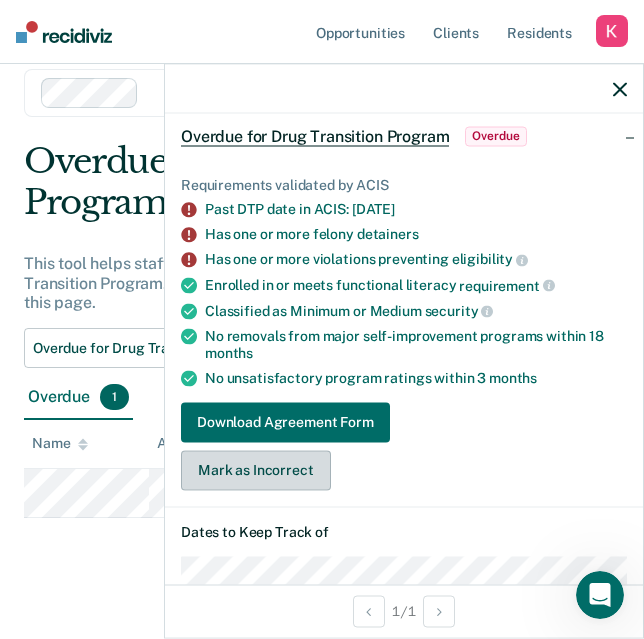 click on "Mark as Incorrect" at bounding box center [256, 470] 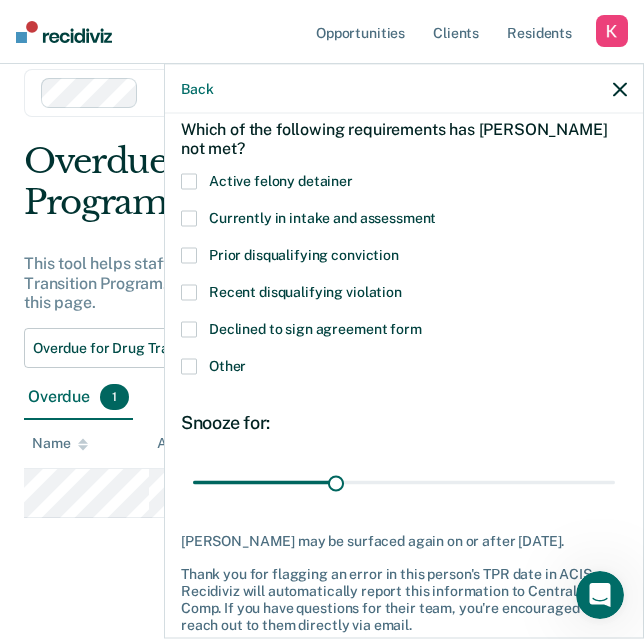 click at bounding box center (189, 182) 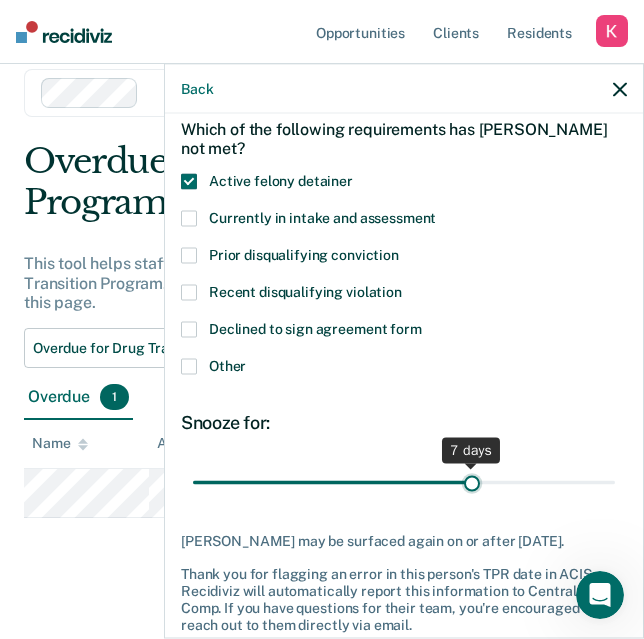 drag, startPoint x: 339, startPoint y: 482, endPoint x: 470, endPoint y: 471, distance: 131.46101 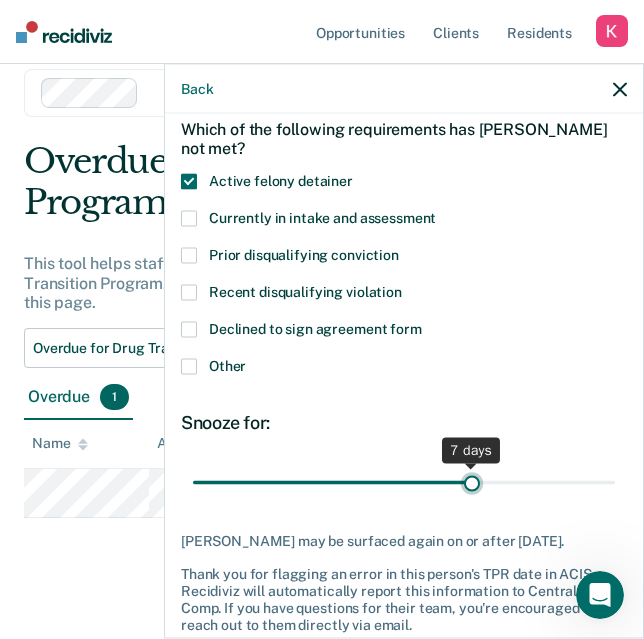 click at bounding box center [404, 482] 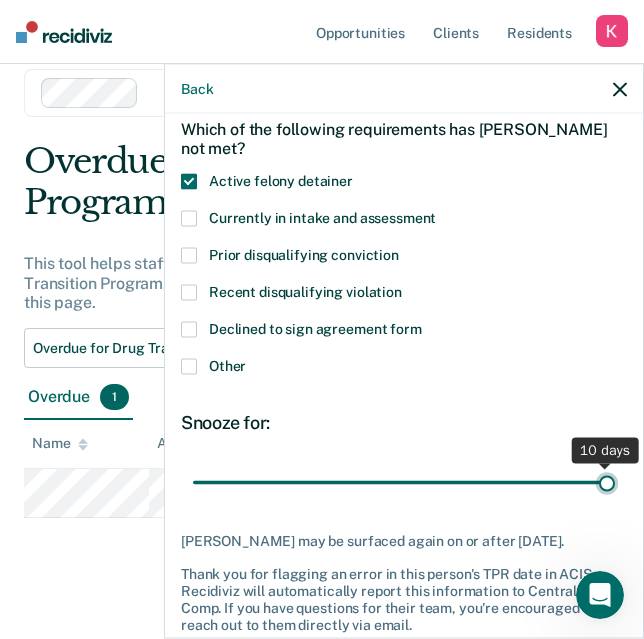 drag, startPoint x: 469, startPoint y: 481, endPoint x: 612, endPoint y: 485, distance: 143.05594 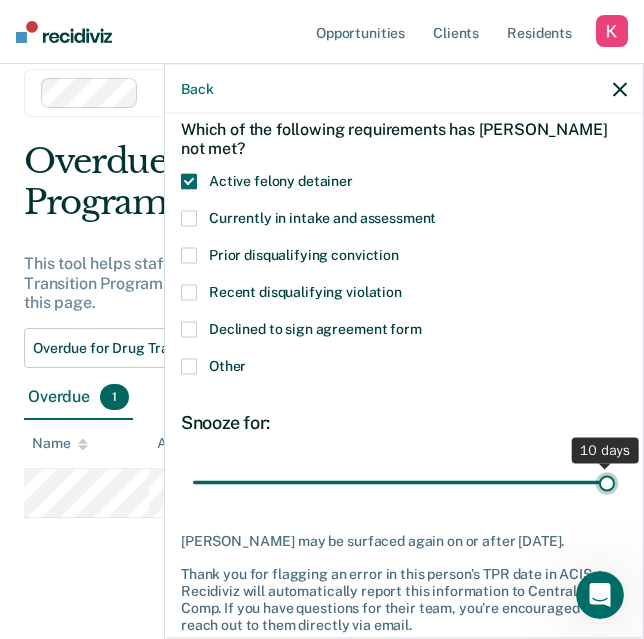 type on "10" 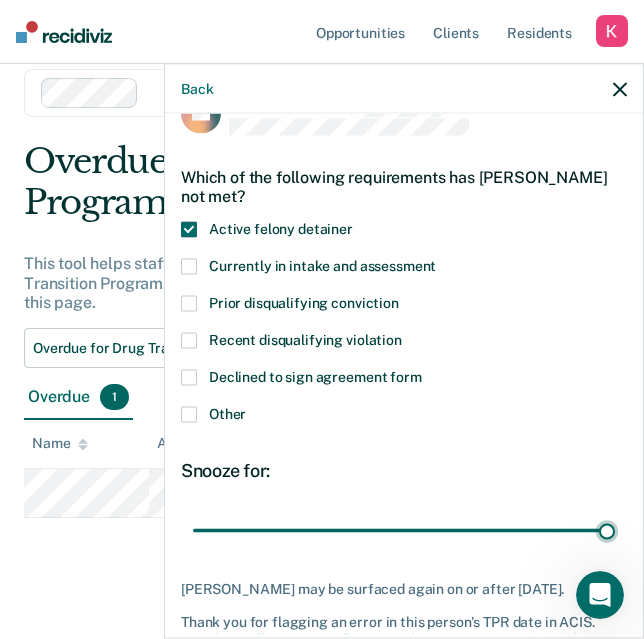 scroll, scrollTop: 0, scrollLeft: 0, axis: both 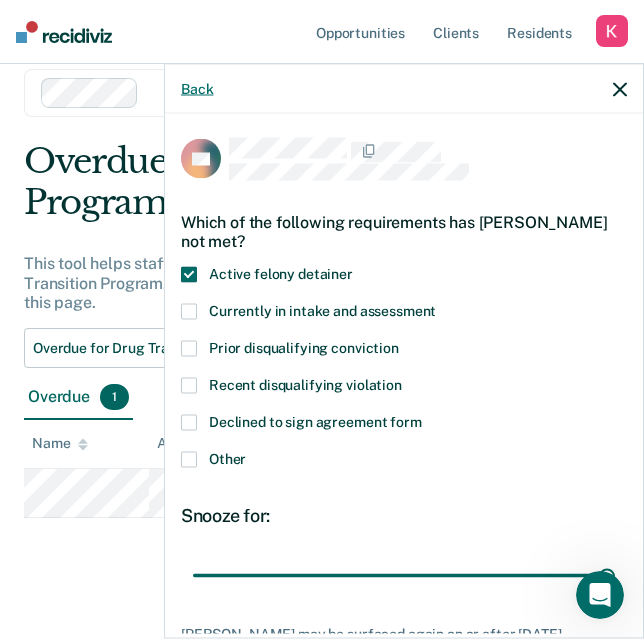 click on "Back" at bounding box center (197, 88) 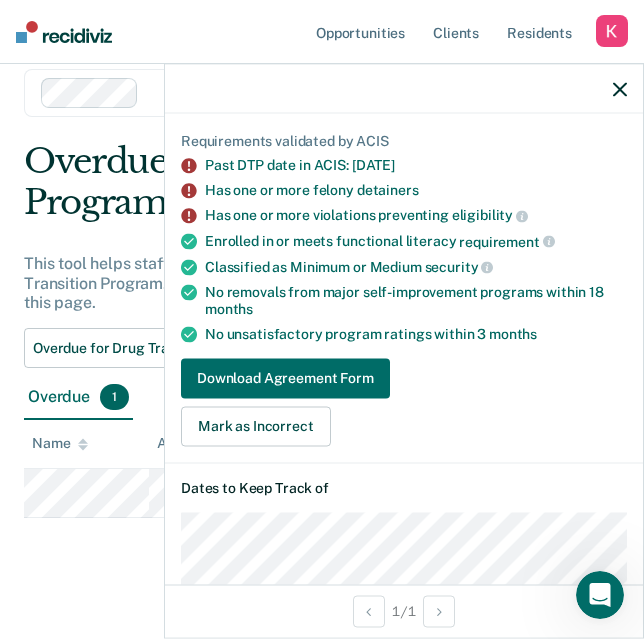 scroll, scrollTop: 175, scrollLeft: 0, axis: vertical 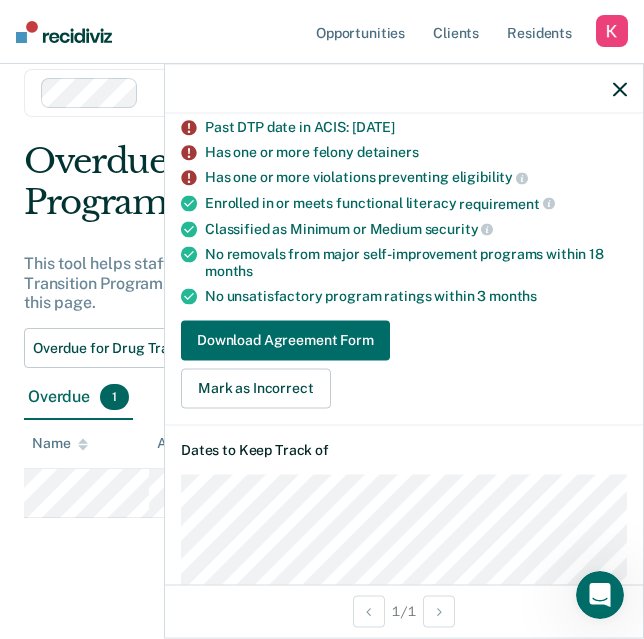 click on "Past DTP date in ACIS: [DATE]" at bounding box center (416, 127) 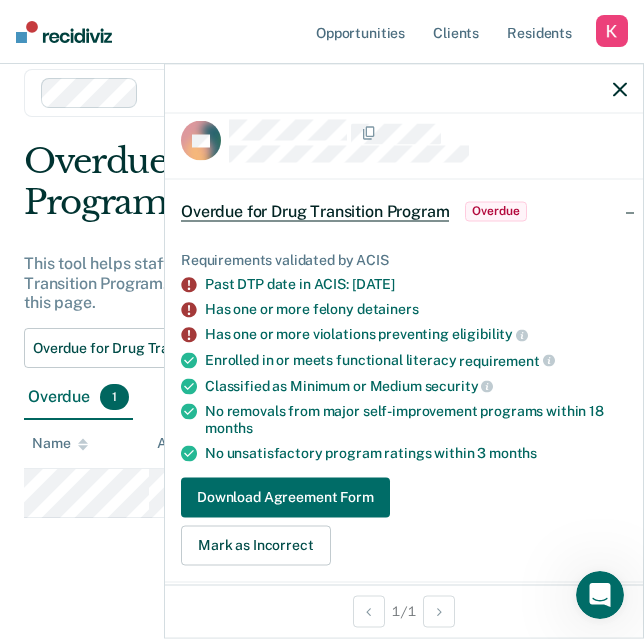 scroll, scrollTop: 0, scrollLeft: 0, axis: both 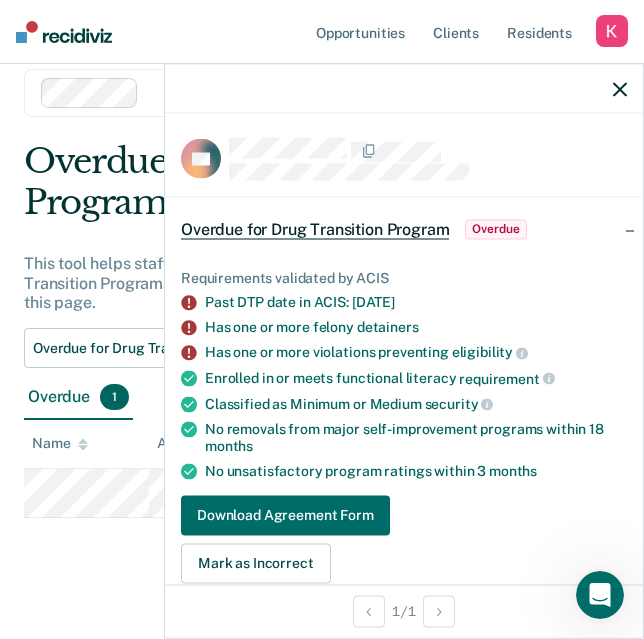click 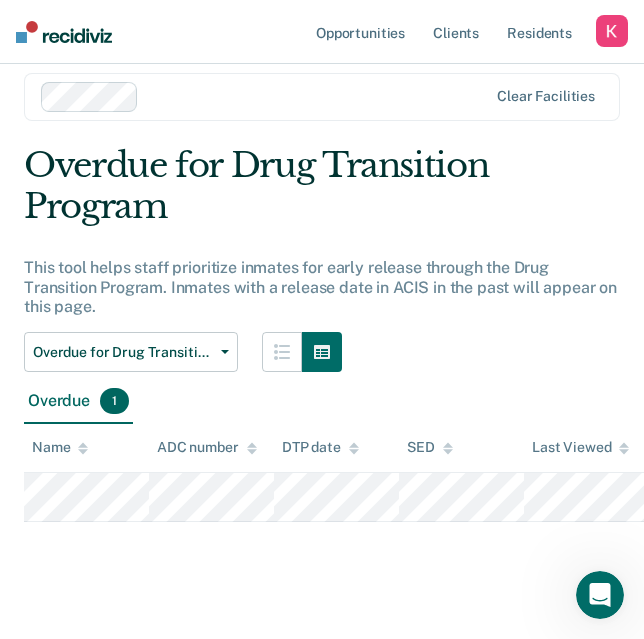 scroll, scrollTop: 67, scrollLeft: 0, axis: vertical 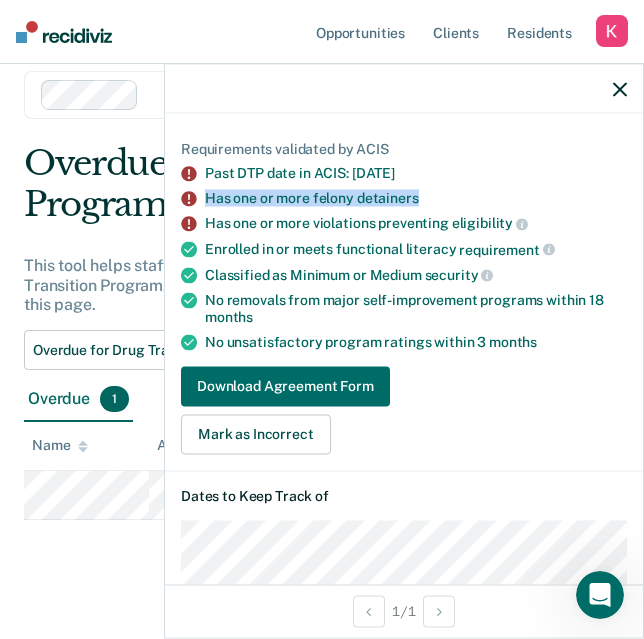 drag, startPoint x: 208, startPoint y: 197, endPoint x: 516, endPoint y: 197, distance: 308 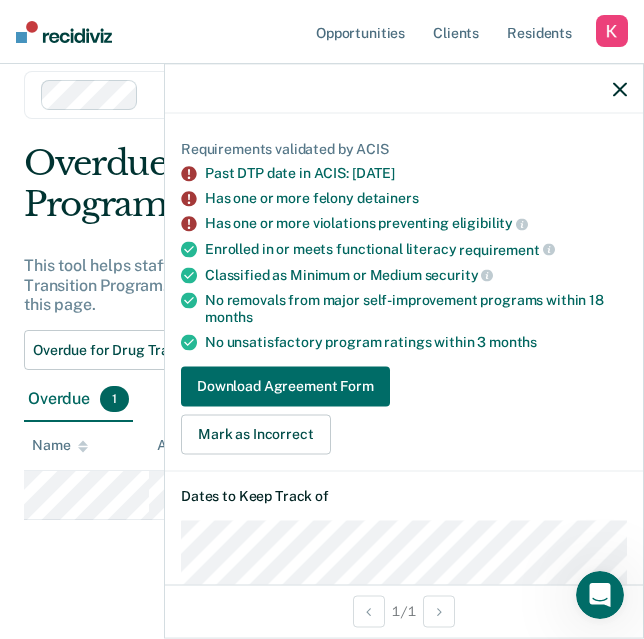 click 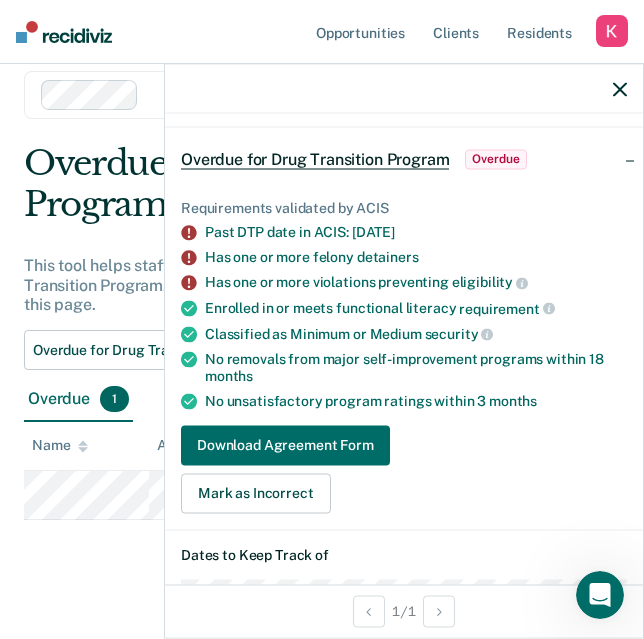 click on "Classified as Minimum or Medium   security" at bounding box center (404, 334) 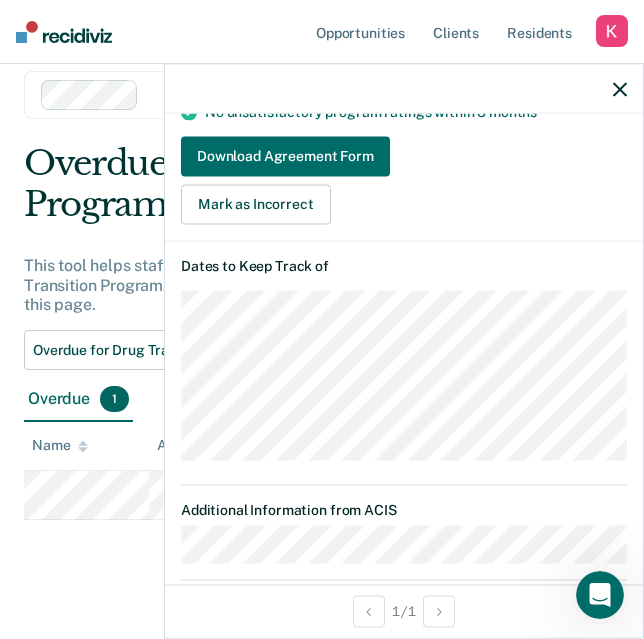 scroll, scrollTop: 364, scrollLeft: 0, axis: vertical 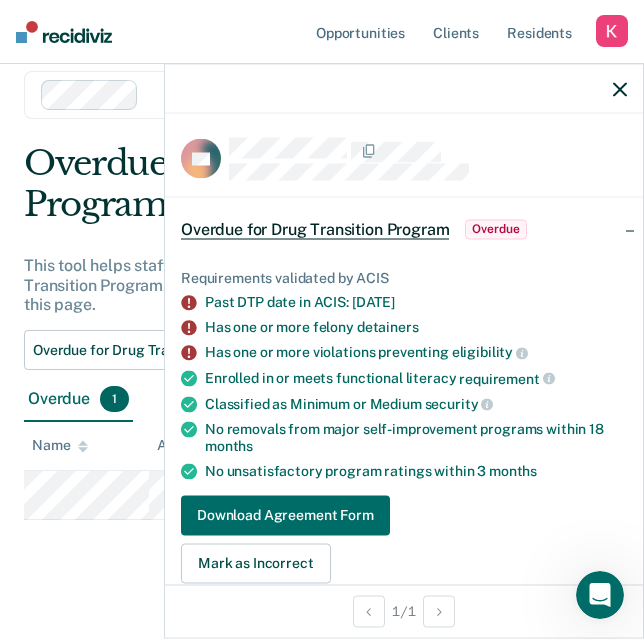 click 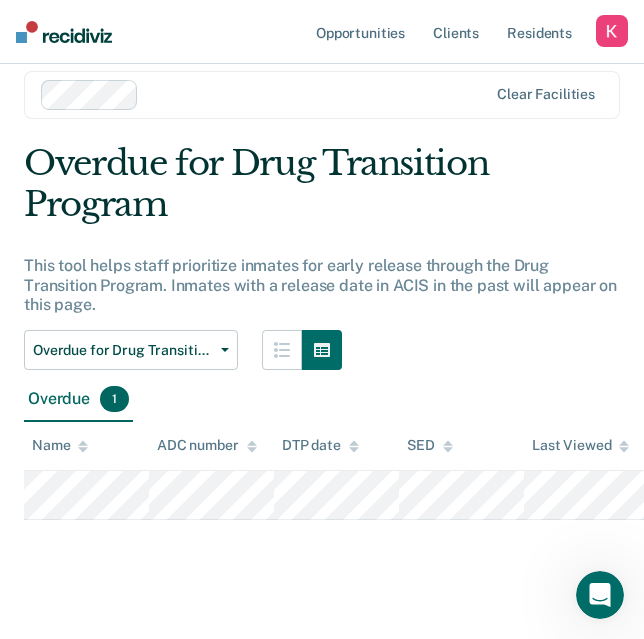 scroll, scrollTop: 0, scrollLeft: 0, axis: both 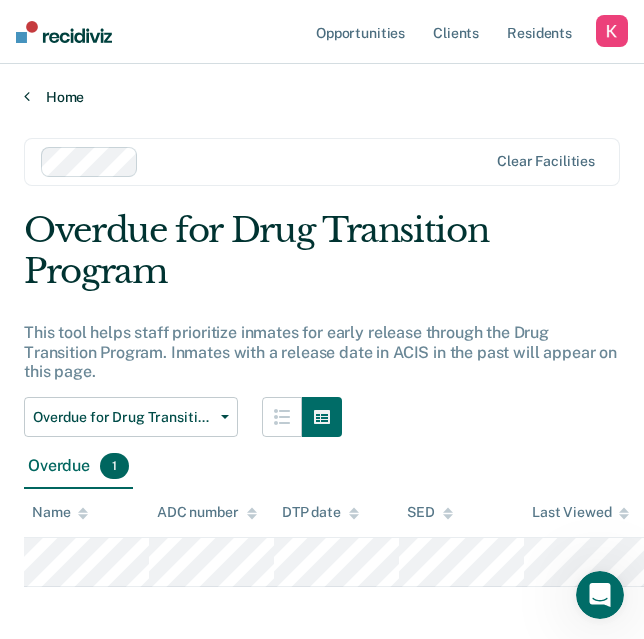click on "Home" at bounding box center (322, 97) 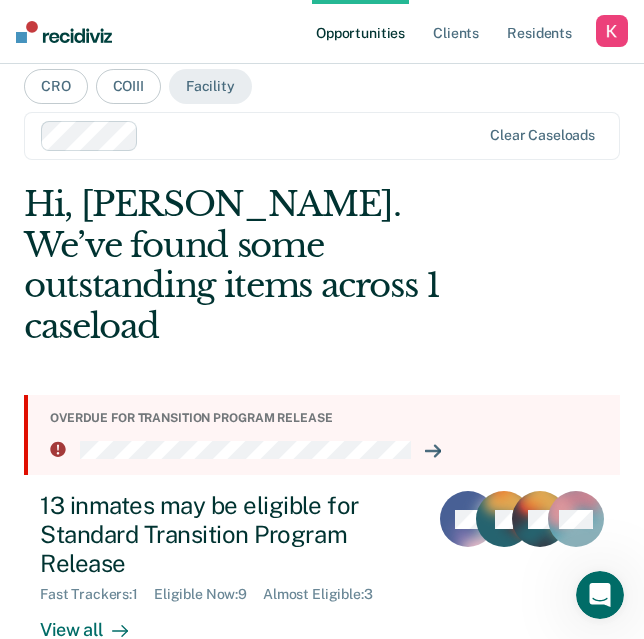 scroll, scrollTop: 30, scrollLeft: 0, axis: vertical 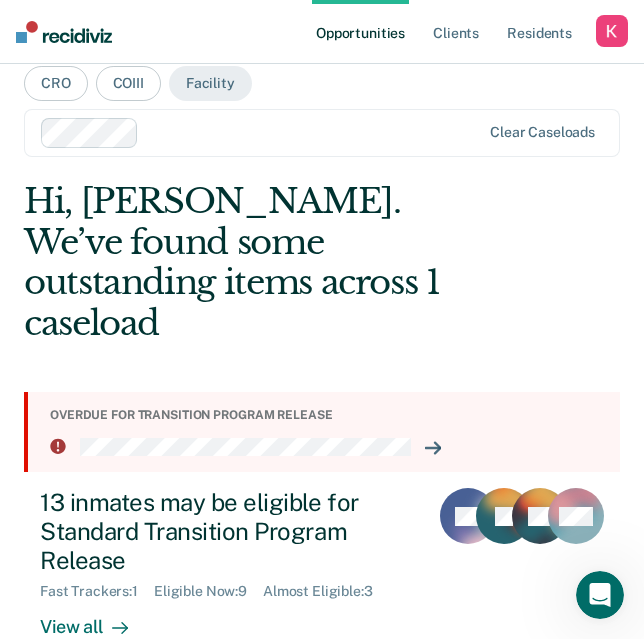 click at bounding box center (327, 447) 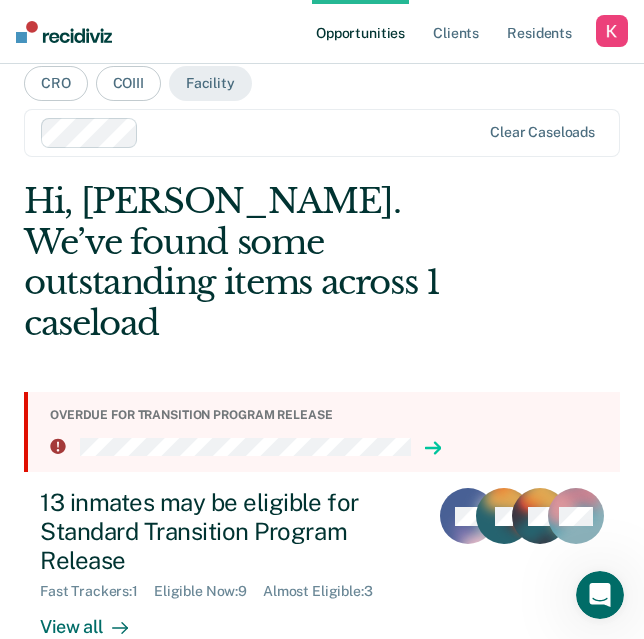click 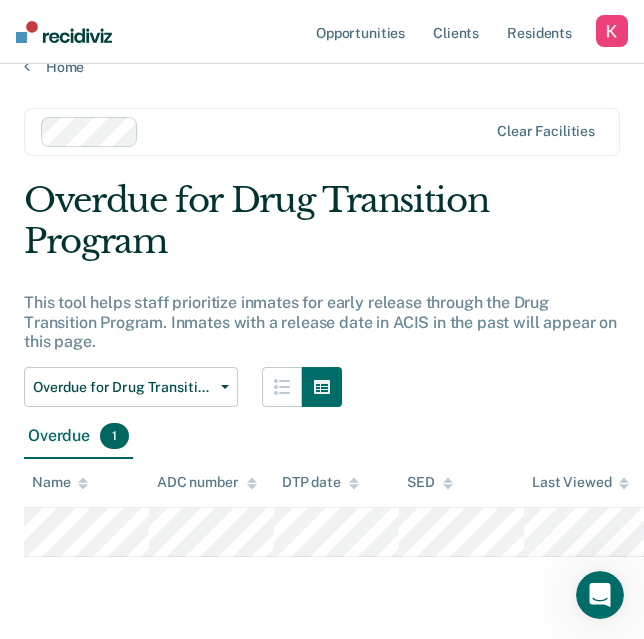 scroll, scrollTop: 0, scrollLeft: 0, axis: both 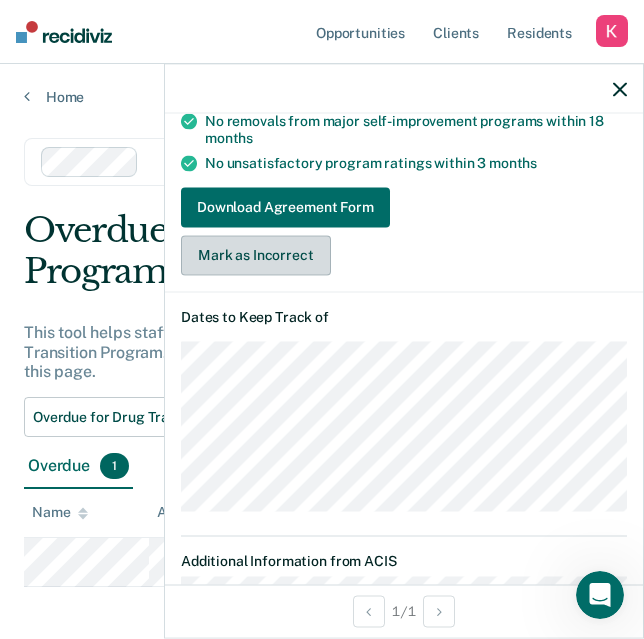 click on "Mark as Incorrect" at bounding box center (256, 255) 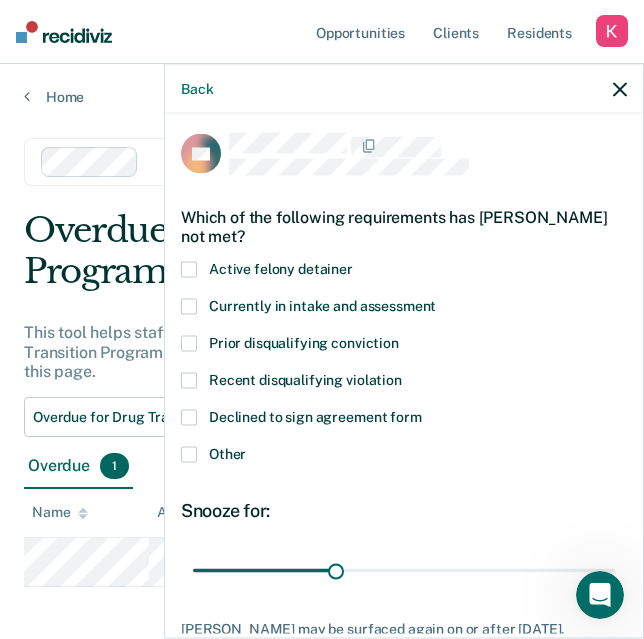 scroll, scrollTop: 0, scrollLeft: 0, axis: both 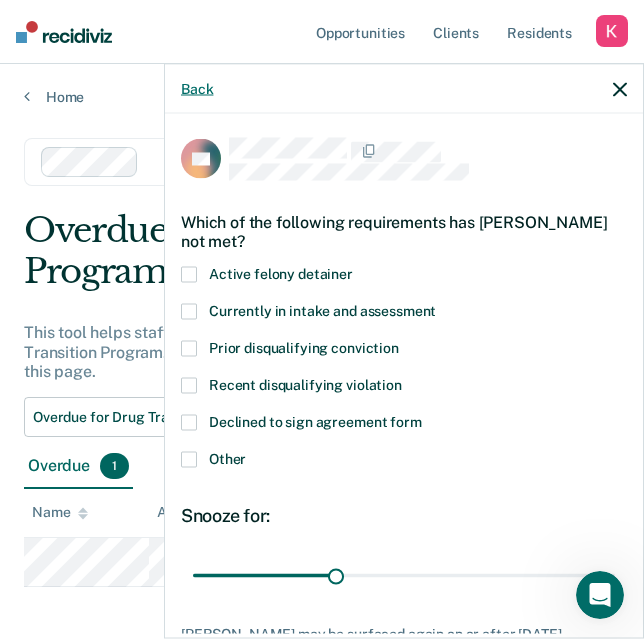 click on "Back" at bounding box center [197, 88] 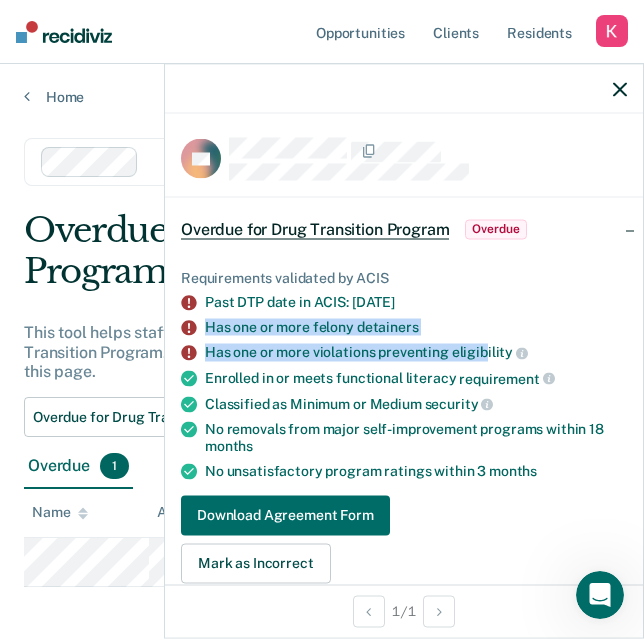drag, startPoint x: 207, startPoint y: 326, endPoint x: 481, endPoint y: 358, distance: 275.86227 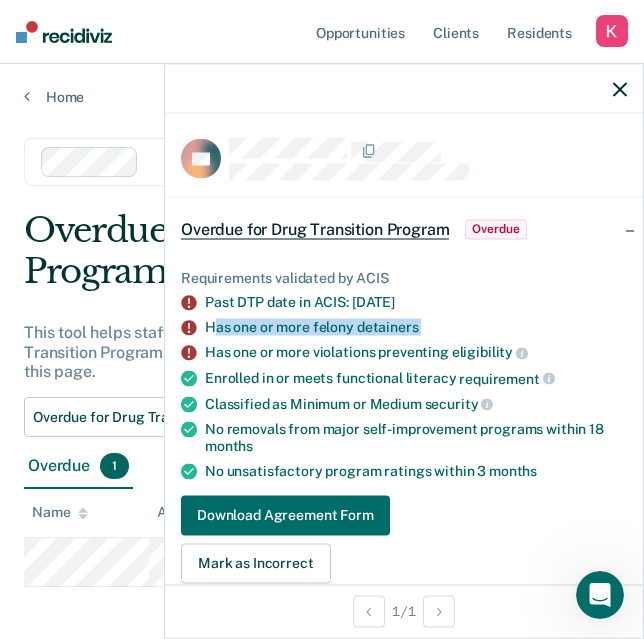 drag, startPoint x: 223, startPoint y: 326, endPoint x: 374, endPoint y: 335, distance: 151.26797 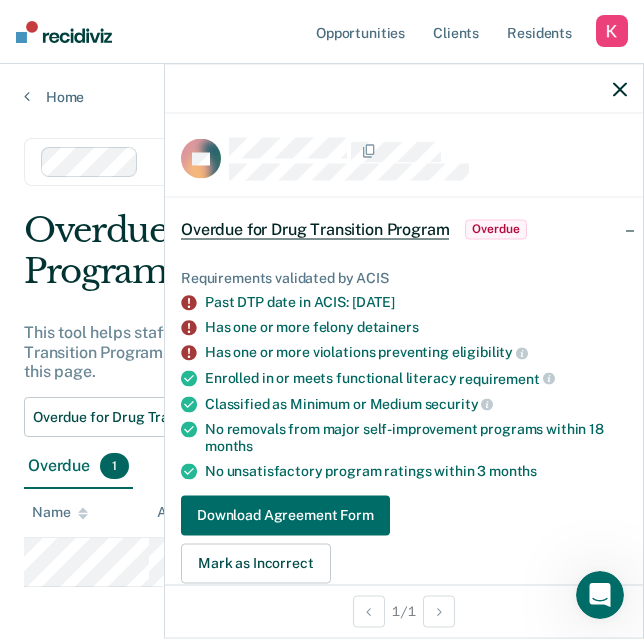 scroll, scrollTop: 66, scrollLeft: 0, axis: vertical 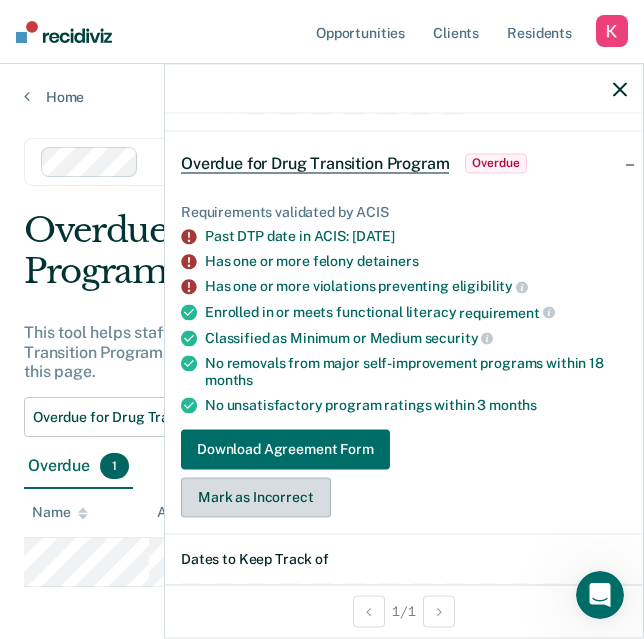 click on "Mark as Incorrect" at bounding box center (256, 497) 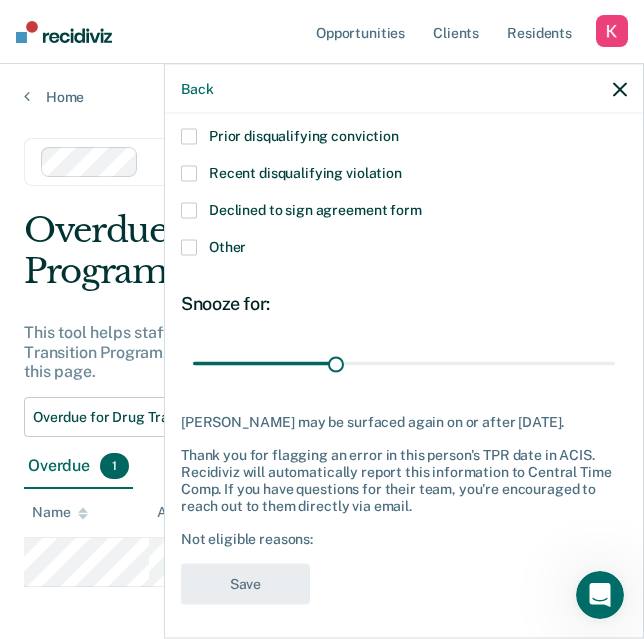 scroll, scrollTop: 216, scrollLeft: 0, axis: vertical 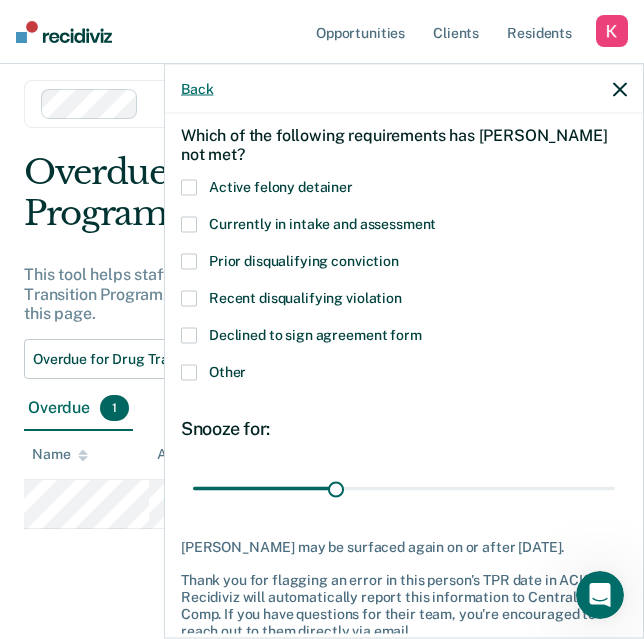 click on "Back" at bounding box center (197, 88) 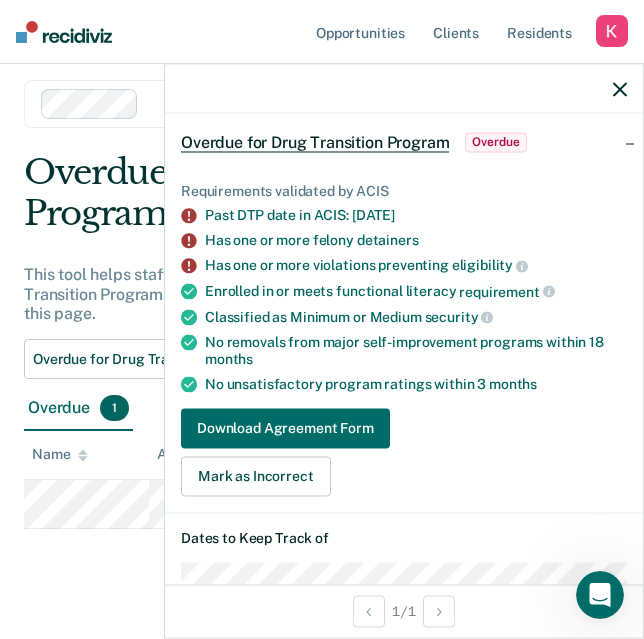 click 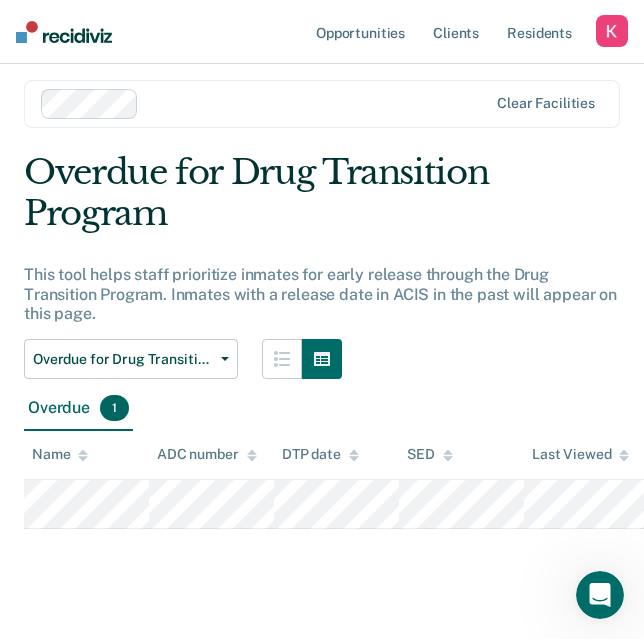 scroll, scrollTop: 0, scrollLeft: 0, axis: both 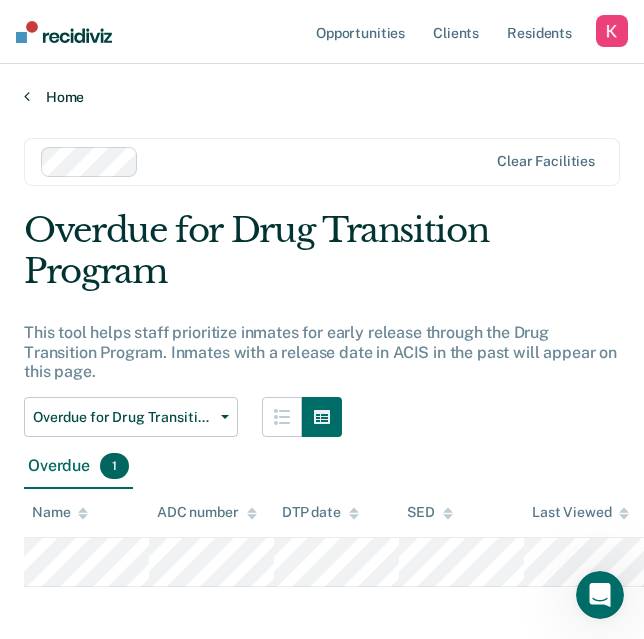 click on "Home" at bounding box center [322, 97] 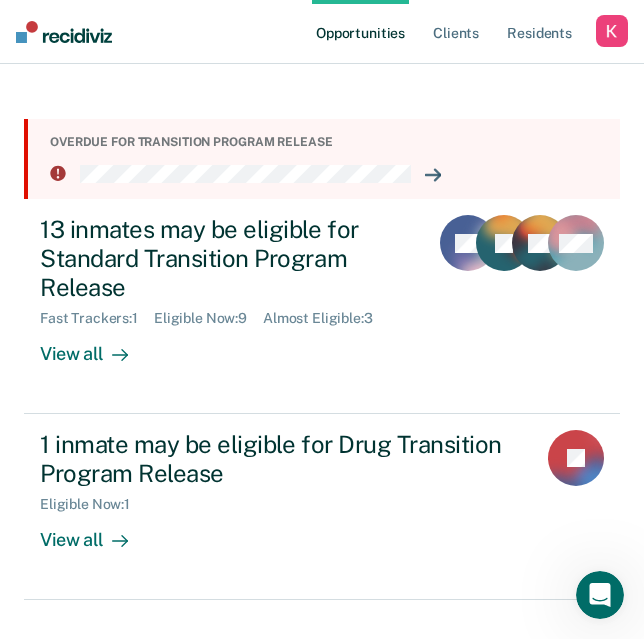 scroll, scrollTop: 302, scrollLeft: 0, axis: vertical 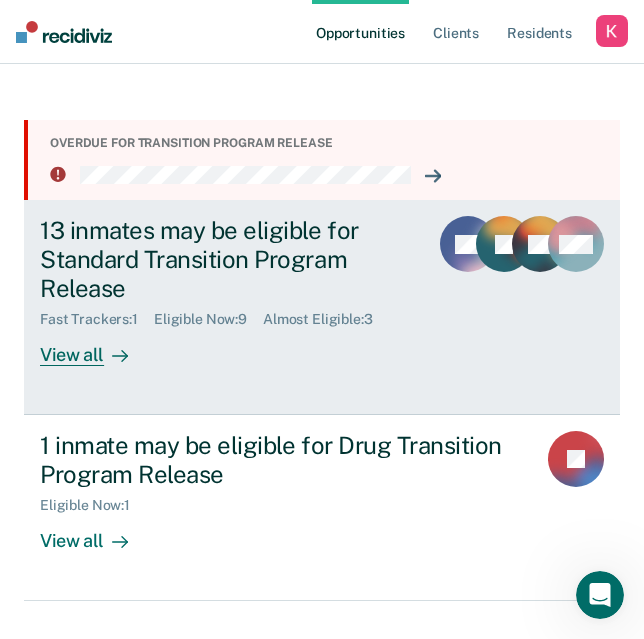 click on "13 inmates may be eligible for Standard Transition Program Release Fast Trackers :  1 Eligible Now :  9 Almost Eligible :  3 View all   DC JF DL + 10" at bounding box center (322, 307) 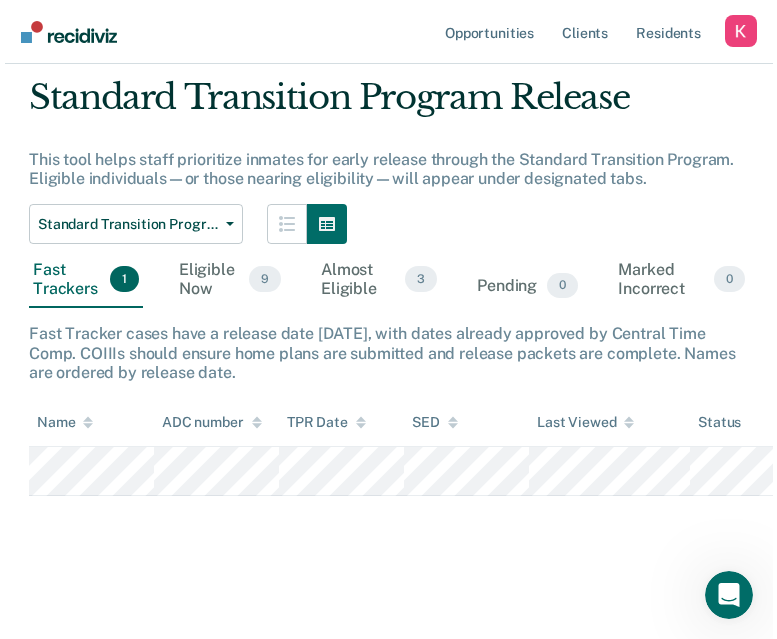 scroll, scrollTop: 0, scrollLeft: 0, axis: both 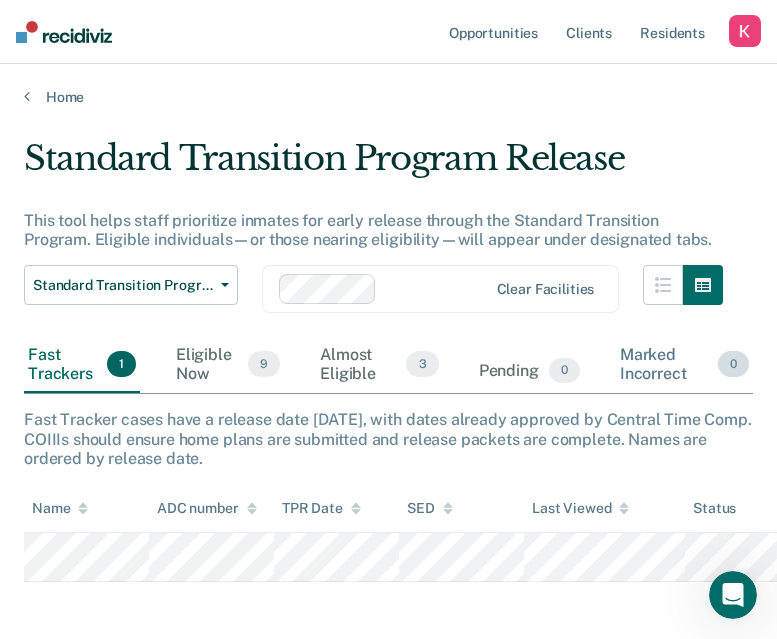 click on "Marked Incorrect 0" at bounding box center (684, 365) 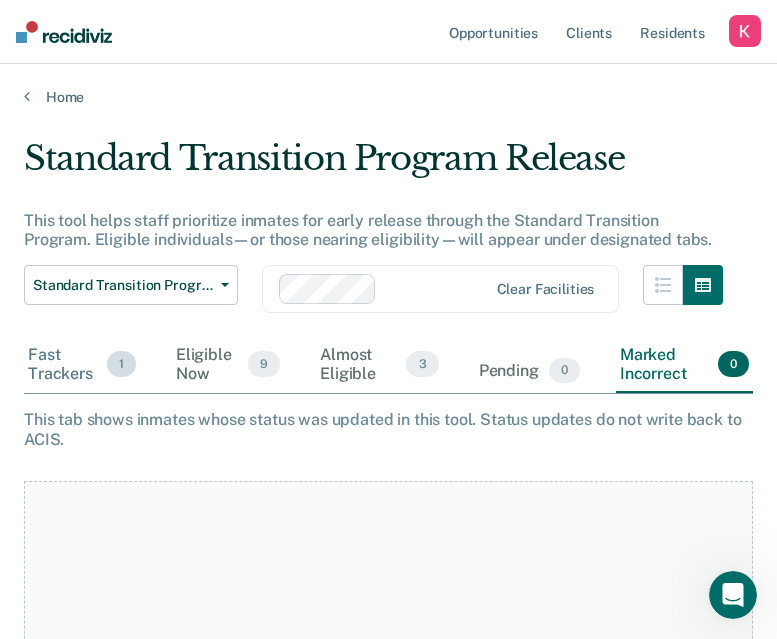 click on "Fast Trackers 1" at bounding box center [82, 365] 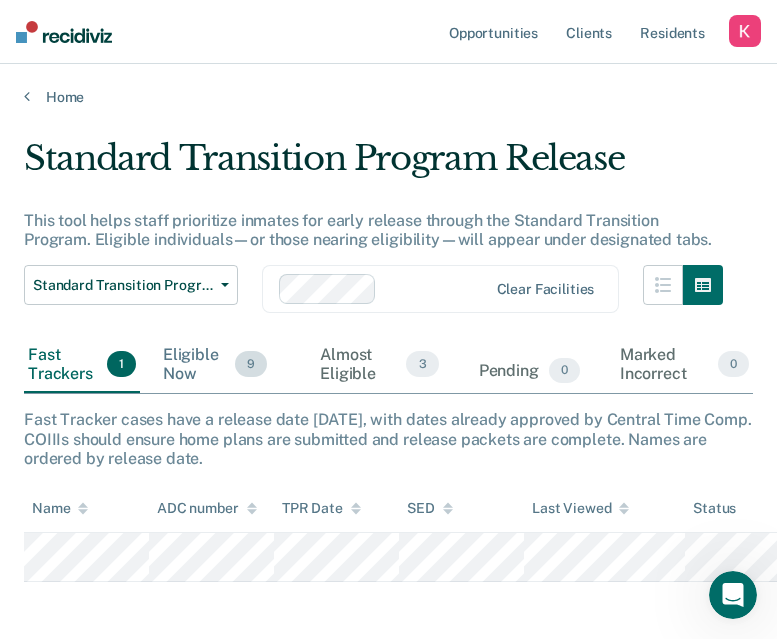 drag, startPoint x: 220, startPoint y: 365, endPoint x: 208, endPoint y: 374, distance: 15 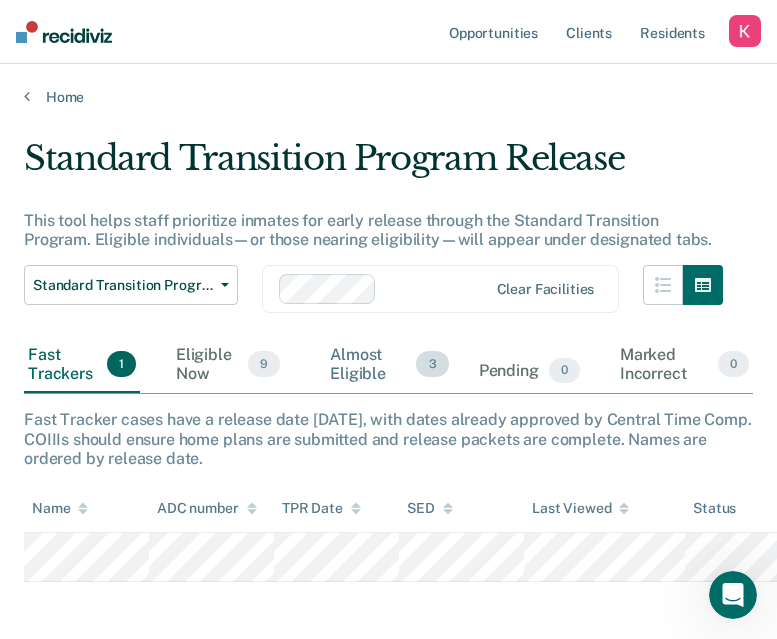 drag, startPoint x: 339, startPoint y: 362, endPoint x: 348, endPoint y: 377, distance: 17.492855 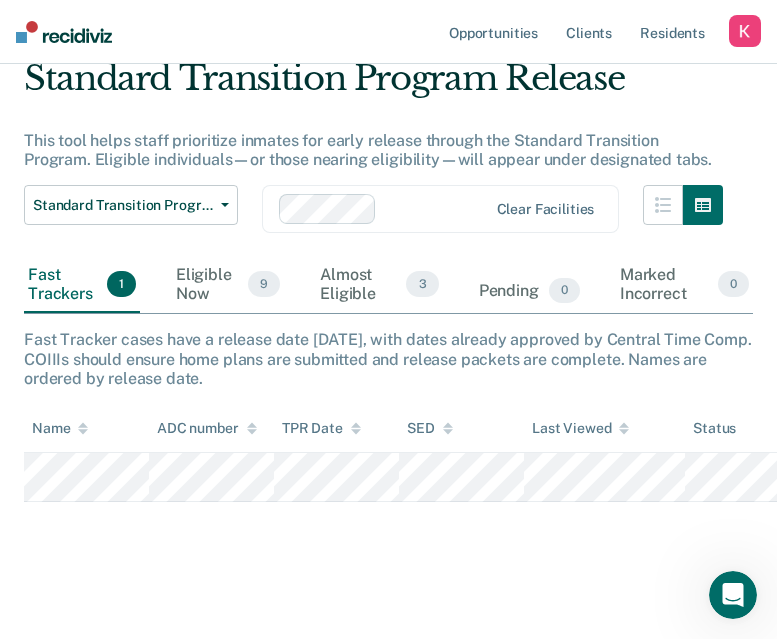 scroll, scrollTop: 86, scrollLeft: 0, axis: vertical 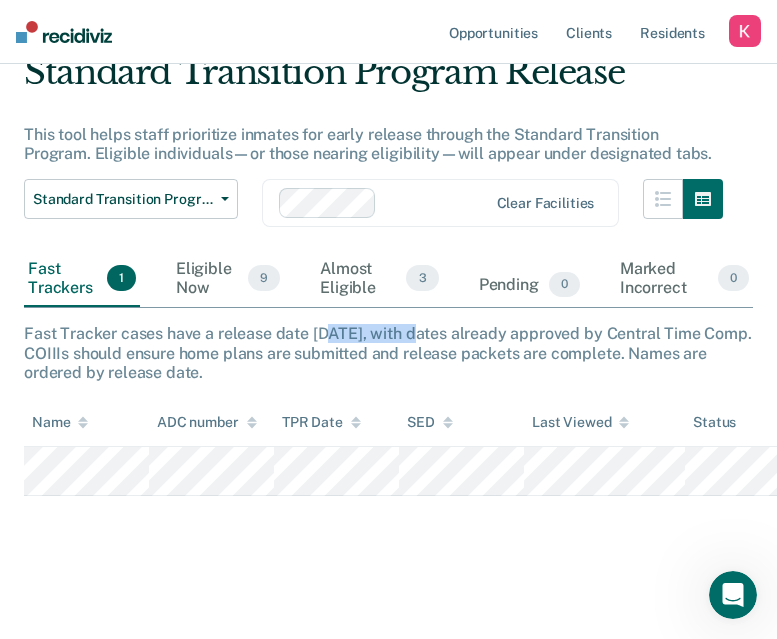 drag, startPoint x: 325, startPoint y: 332, endPoint x: 414, endPoint y: 332, distance: 89 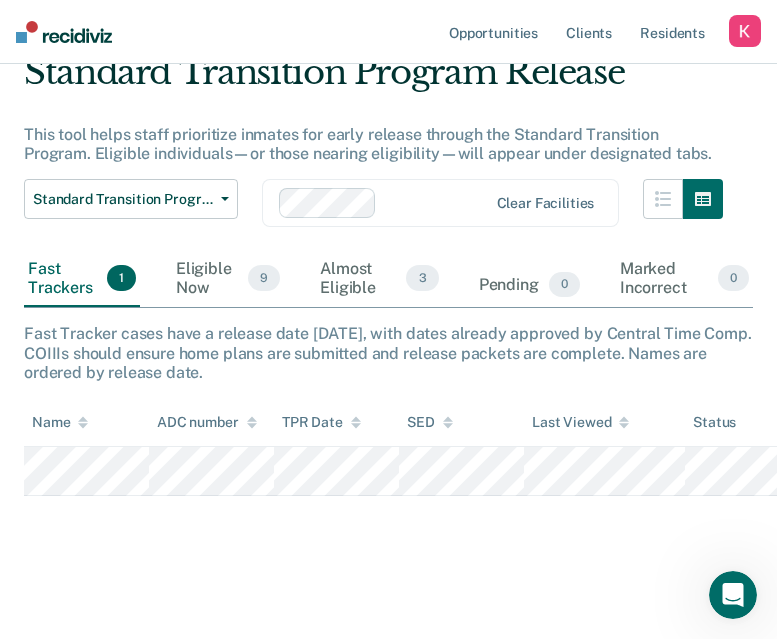 click on "Standard Transition Program Release   This tool helps staff prioritize inmates for early release through the Standard Transition Program. Eligible individuals—or those nearing eligibility—will appear under designated tabs.  Standard Transition Program Release Standard Transition Program Release Drug Transition Program Release Overdue for Standard Transition Program Overdue for Drug Transition Program Clear   facilities Fast Trackers 1 Eligible Now 9 Almost Eligible 3 Pending 0 Marked Incorrect 0
To pick up a draggable item, press the space bar.
While dragging, use the arrow keys to move the item.
Press space again to drop the item in its new position, or press escape to cancel.
Draggable item Almost Eligible was dropped over droppable area Almost Eligible Fast Tracker cases have a release date [DATE], with dates already approved by Central Time Comp. COIIIs should ensure home plans are submitted and release packets are complete. Names are ordered by release date.  Name ADC number" at bounding box center (388, 327) 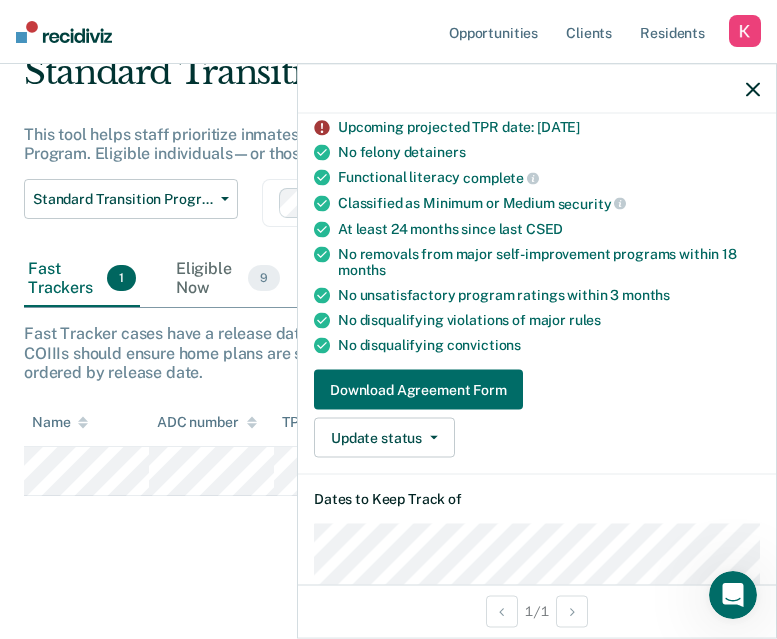 scroll, scrollTop: 220, scrollLeft: 0, axis: vertical 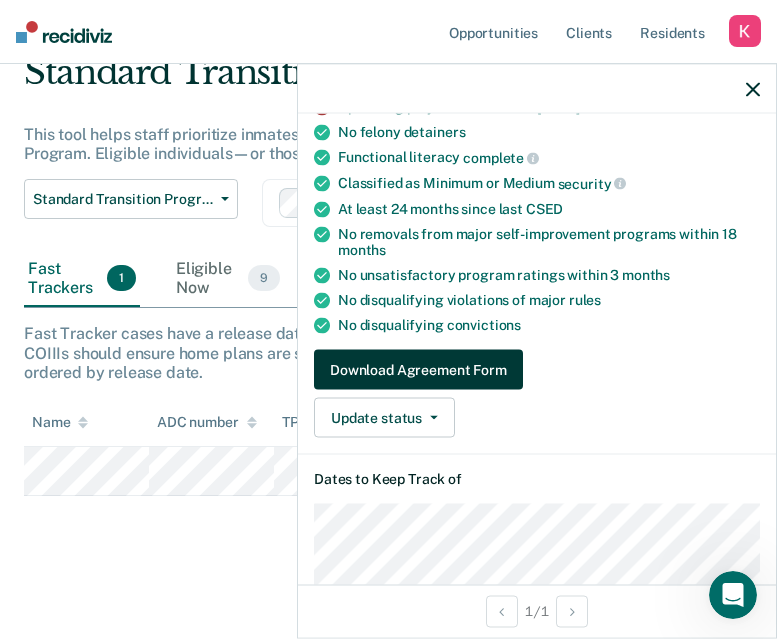 click on "Download Agreement Form" at bounding box center (418, 370) 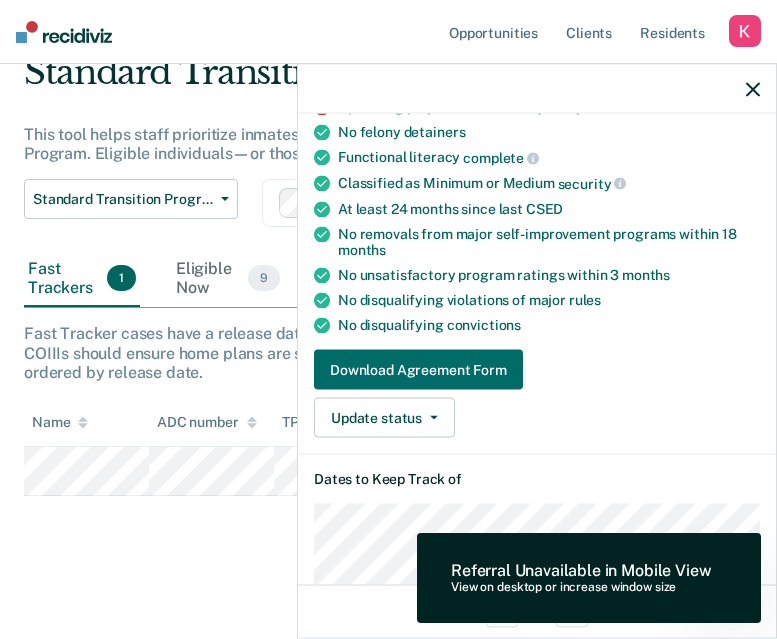 click on "Download Agreement Form Update status Home Plan in Progress Awaiting Home Plan Approval Awaiting Release Submit Correction" at bounding box center [537, 394] 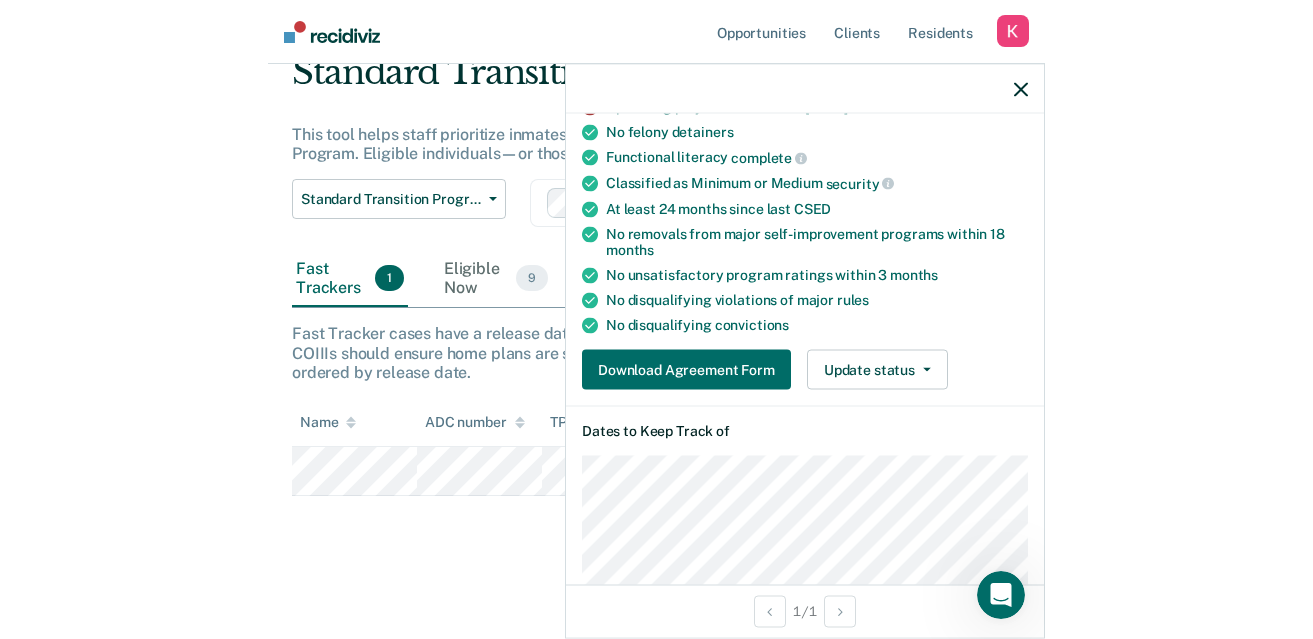 scroll, scrollTop: 0, scrollLeft: 0, axis: both 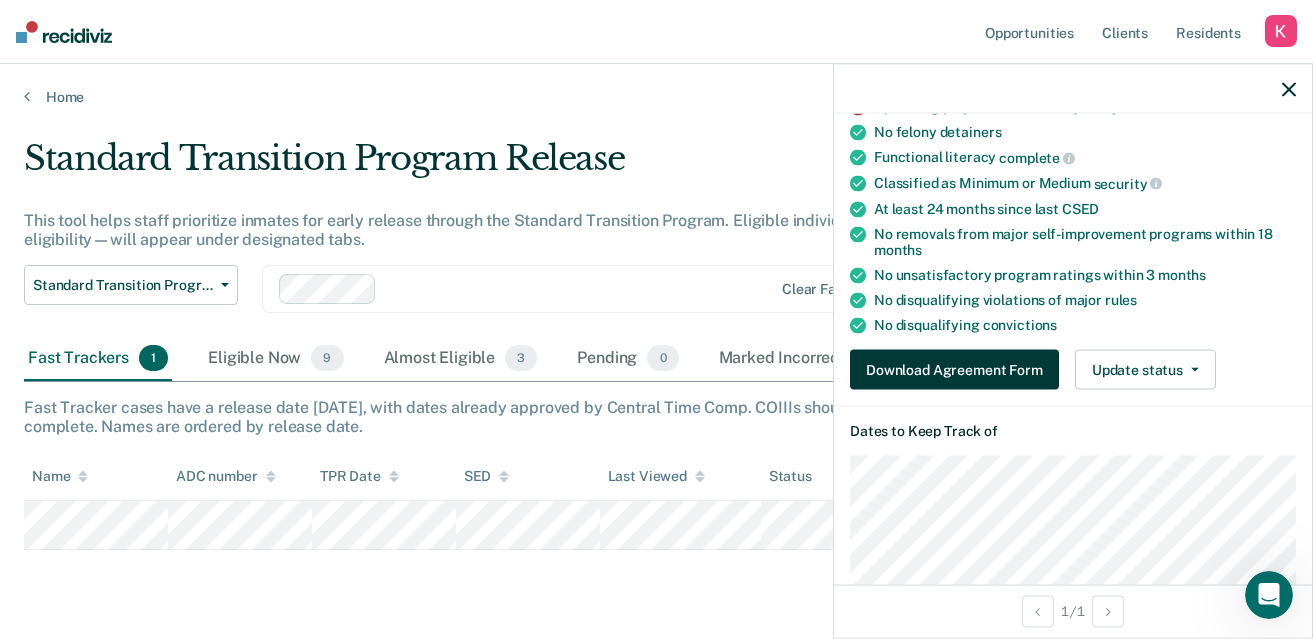 click on "Download Agreement Form" at bounding box center [954, 370] 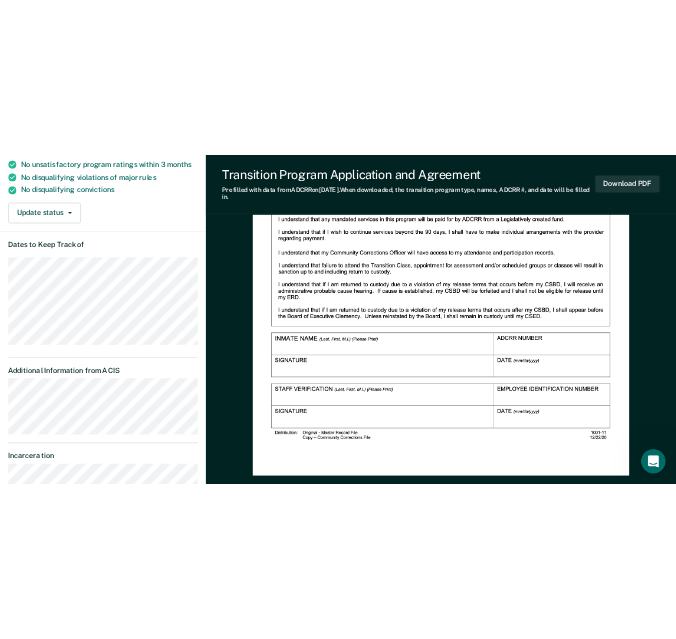 scroll, scrollTop: 0, scrollLeft: 0, axis: both 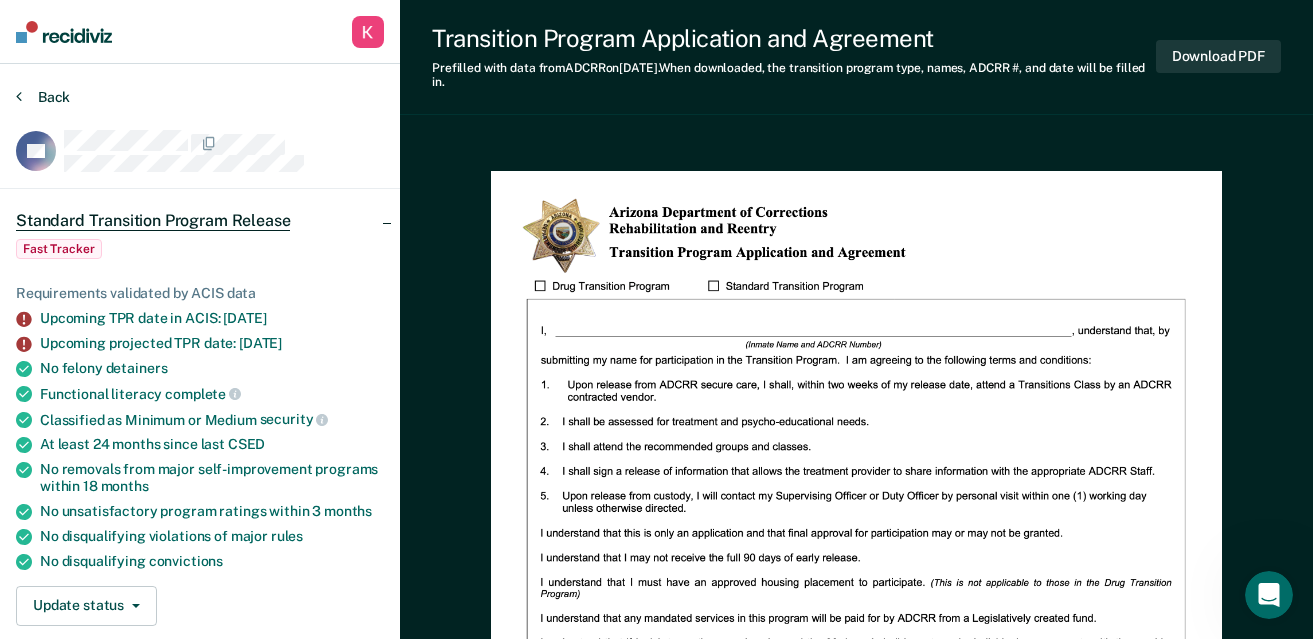 click on "Back" at bounding box center [43, 97] 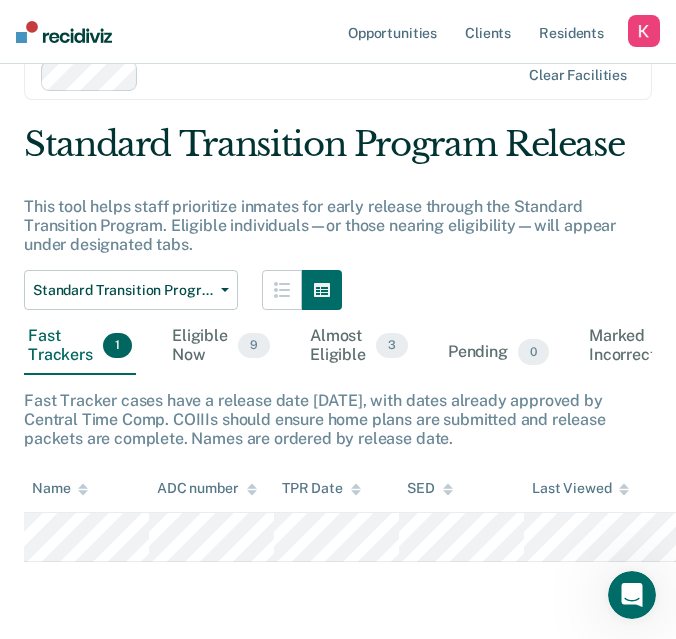 scroll, scrollTop: 87, scrollLeft: 0, axis: vertical 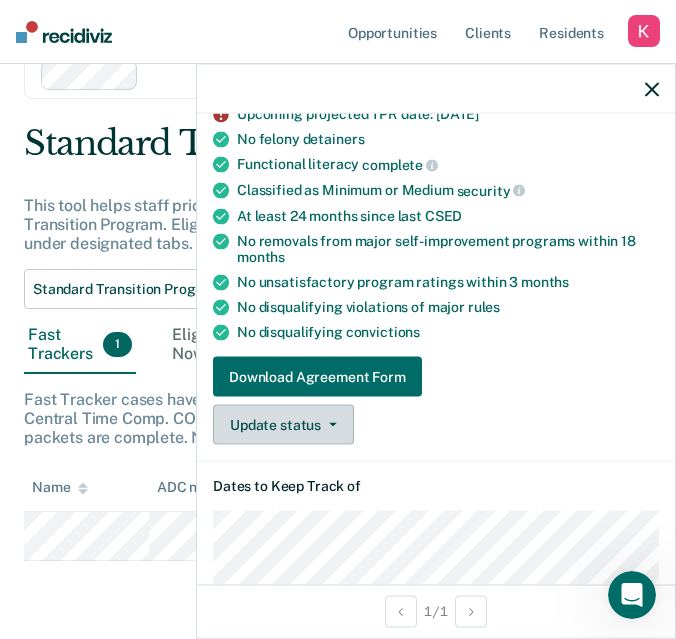 click on "Update status" at bounding box center [283, 425] 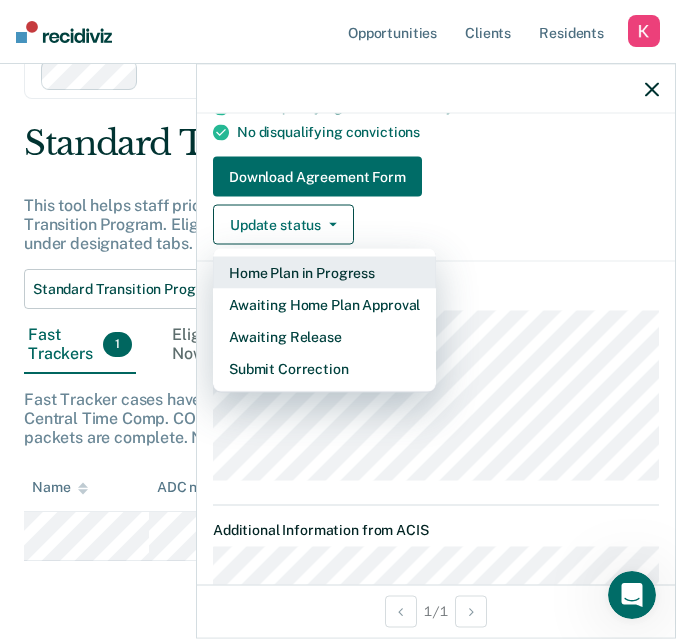 scroll, scrollTop: 410, scrollLeft: 0, axis: vertical 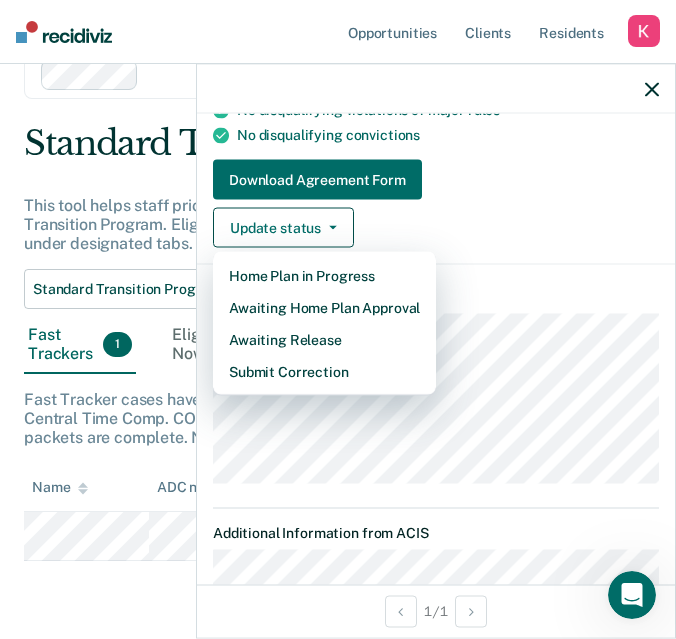 click on "Download Agreement Form Update status Home Plan in Progress Awaiting Home Plan Approval Awaiting Release Submit Correction" at bounding box center [436, 204] 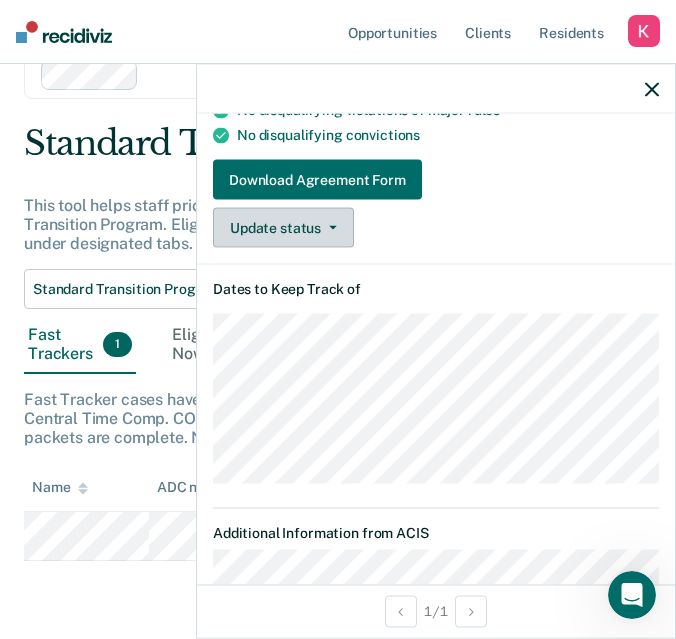 click on "Update status" at bounding box center [283, 228] 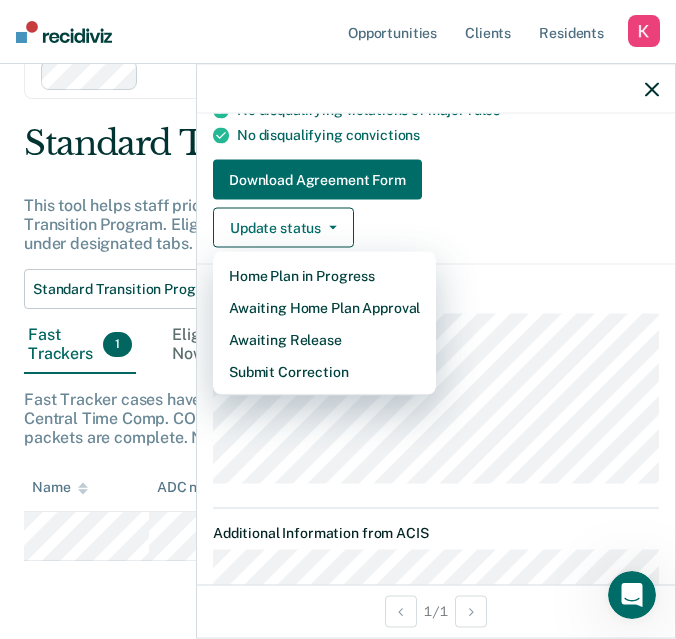 click on "Download Agreement Form Update status Home Plan in Progress Awaiting Home Plan Approval Awaiting Release Submit Correction" at bounding box center (436, 204) 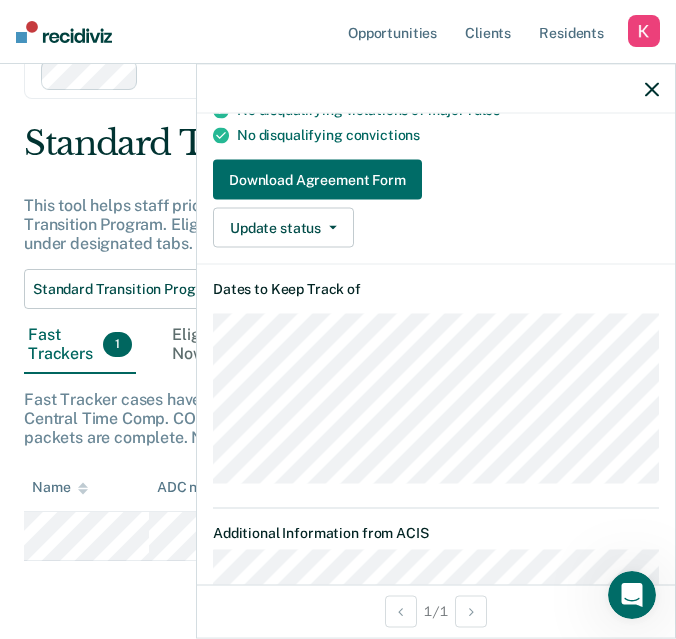 click 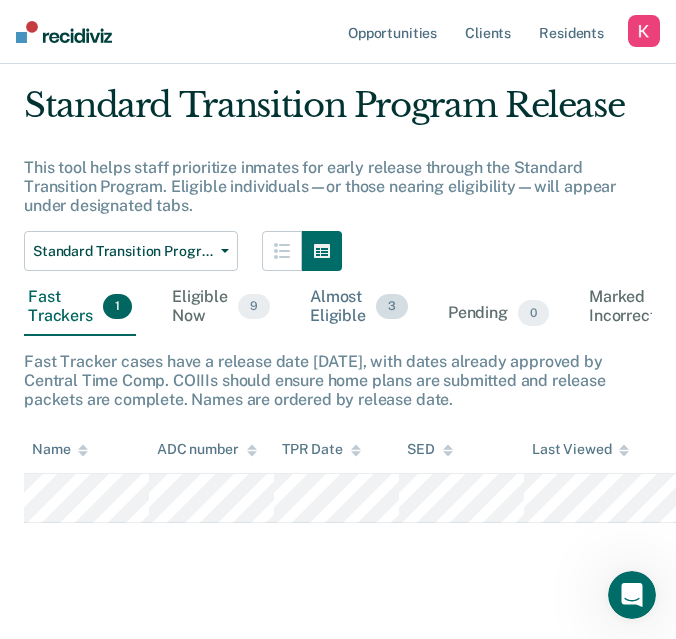 scroll, scrollTop: 152, scrollLeft: 0, axis: vertical 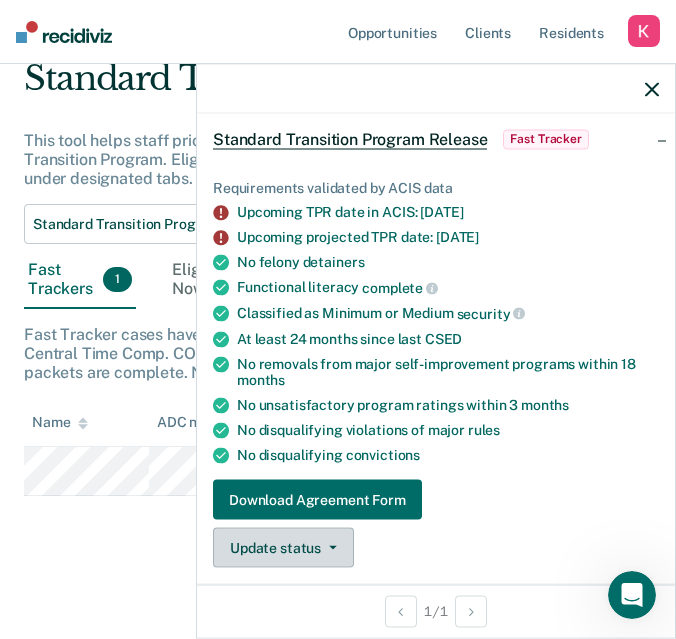 click on "Update status" at bounding box center [283, 548] 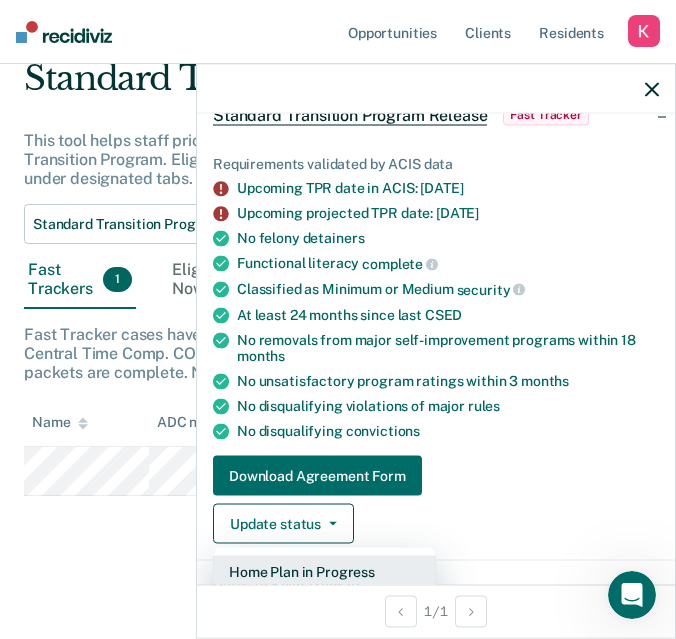 scroll, scrollTop: 230, scrollLeft: 0, axis: vertical 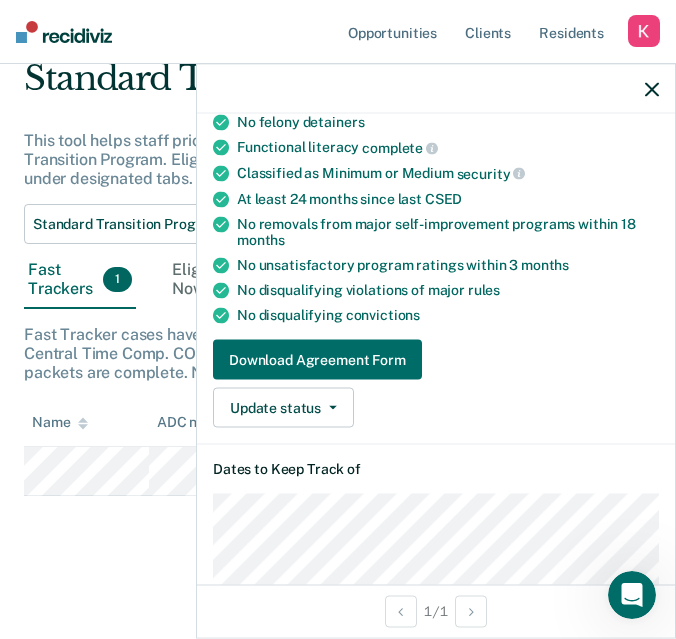 click 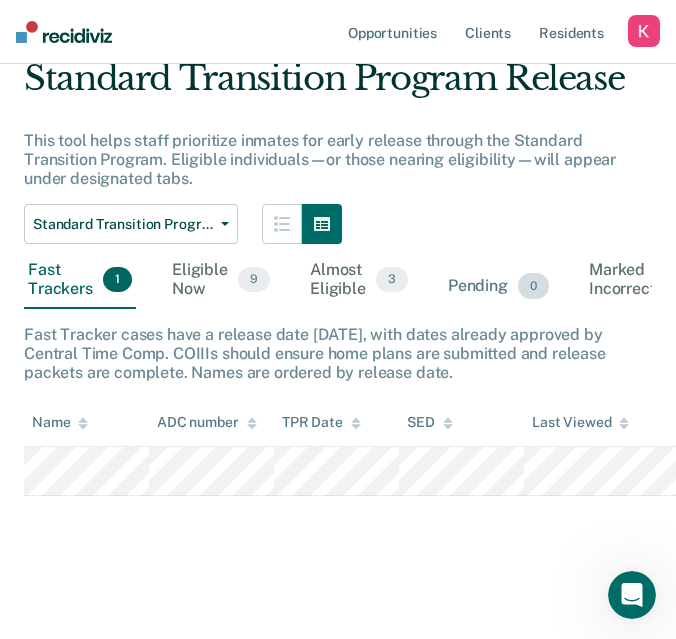 click on "Pending 0" at bounding box center (498, 287) 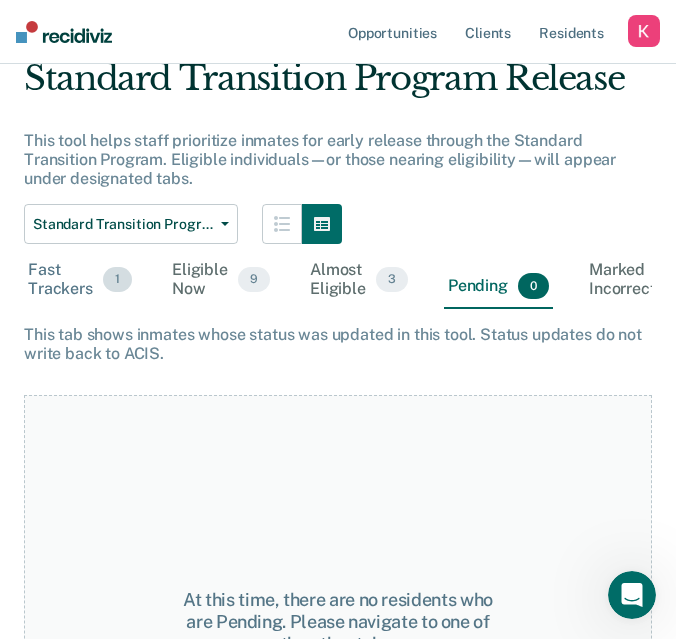 click on "Fast Trackers 1" at bounding box center (80, 280) 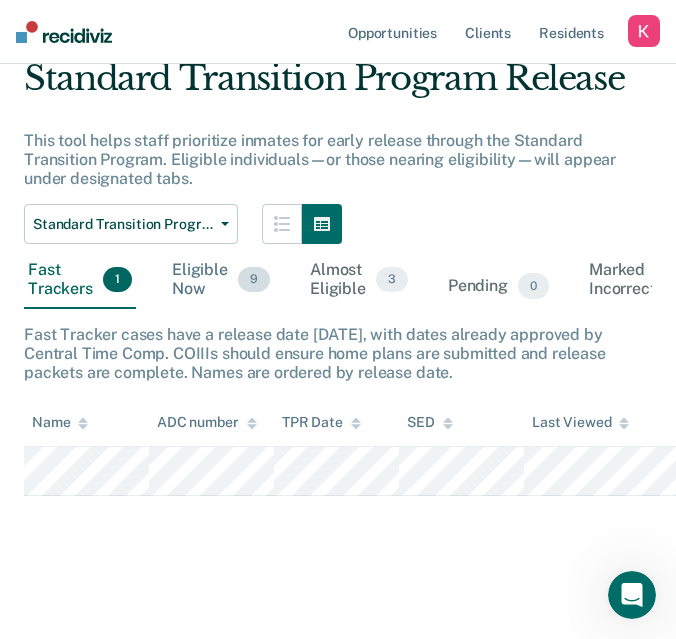 click on "Eligible Now 9" at bounding box center (221, 280) 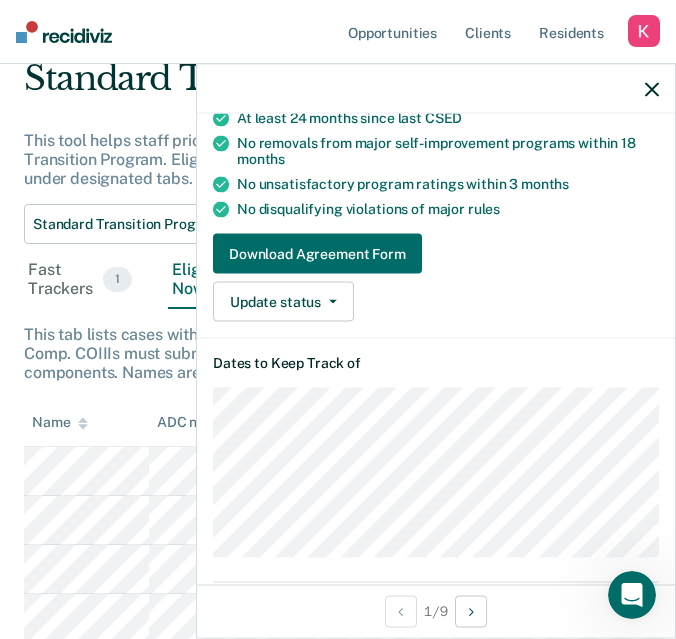 scroll, scrollTop: 316, scrollLeft: 0, axis: vertical 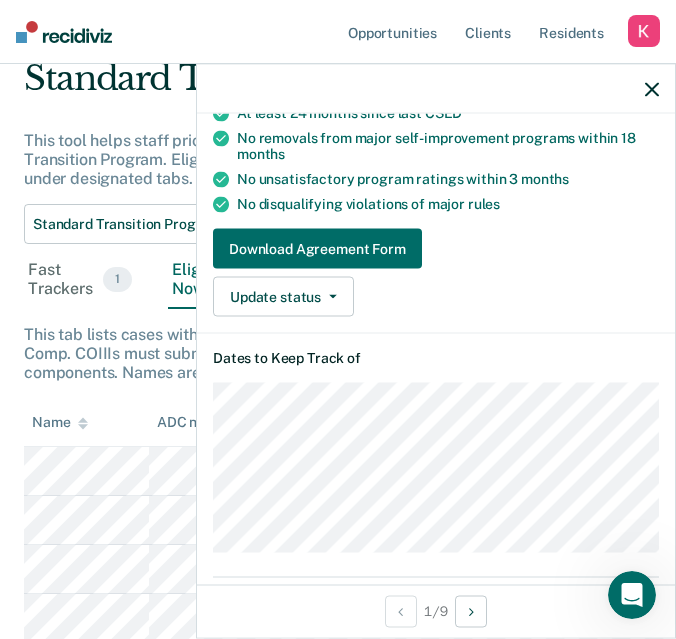 click 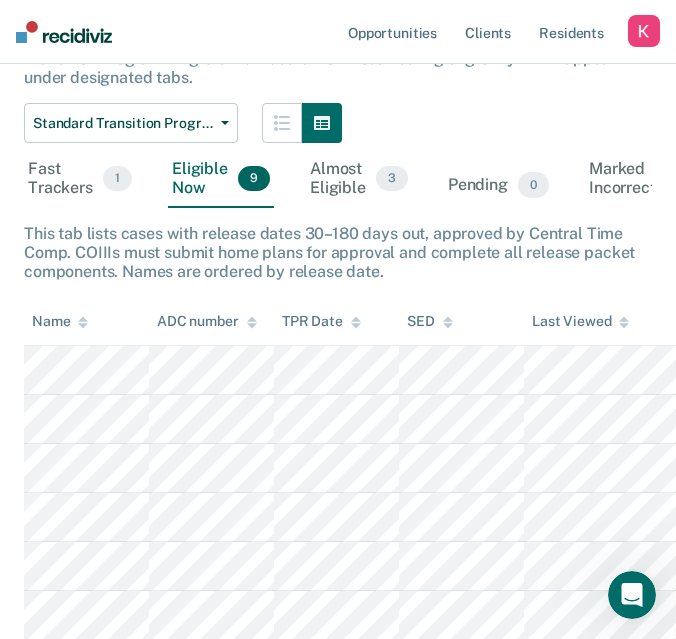 scroll, scrollTop: 252, scrollLeft: 0, axis: vertical 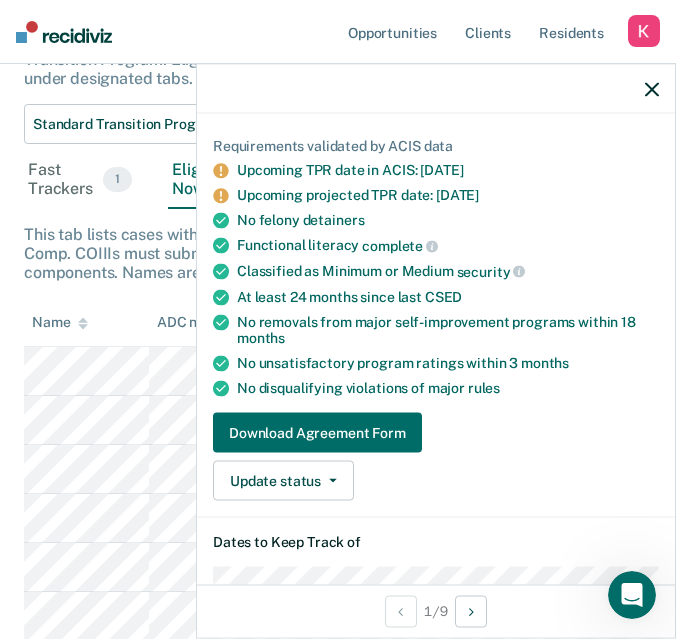 click 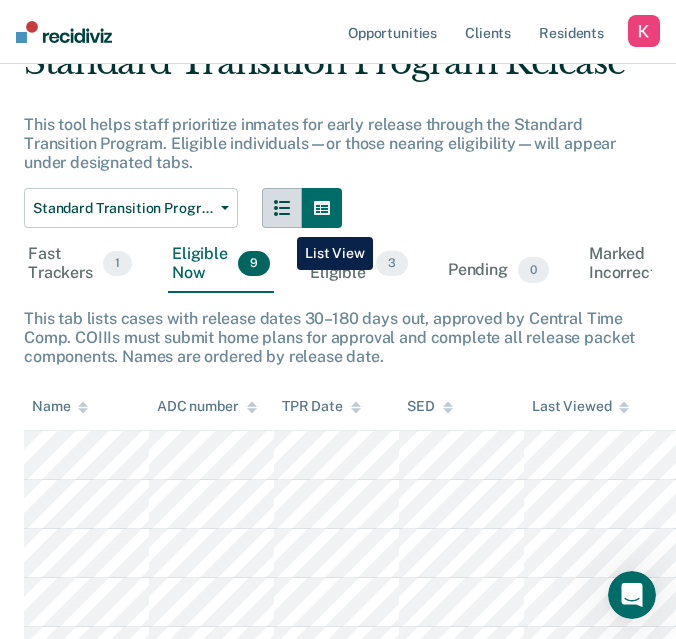 scroll, scrollTop: 0, scrollLeft: 0, axis: both 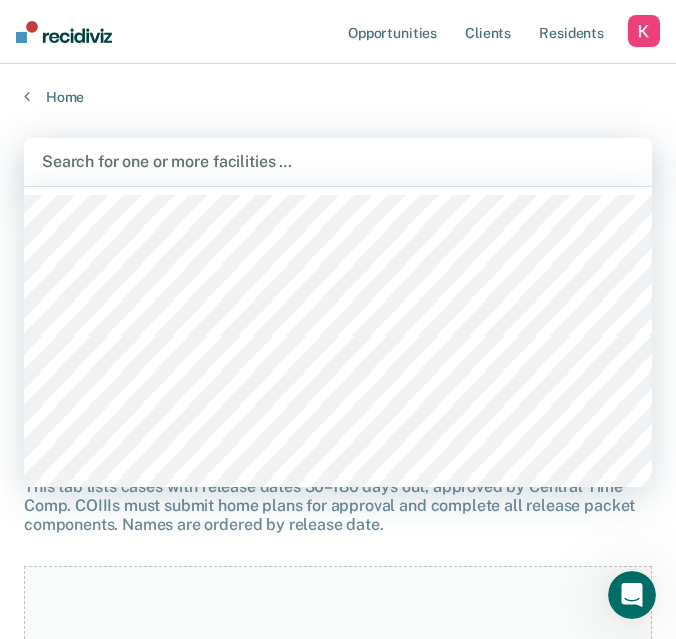 click at bounding box center (338, 161) 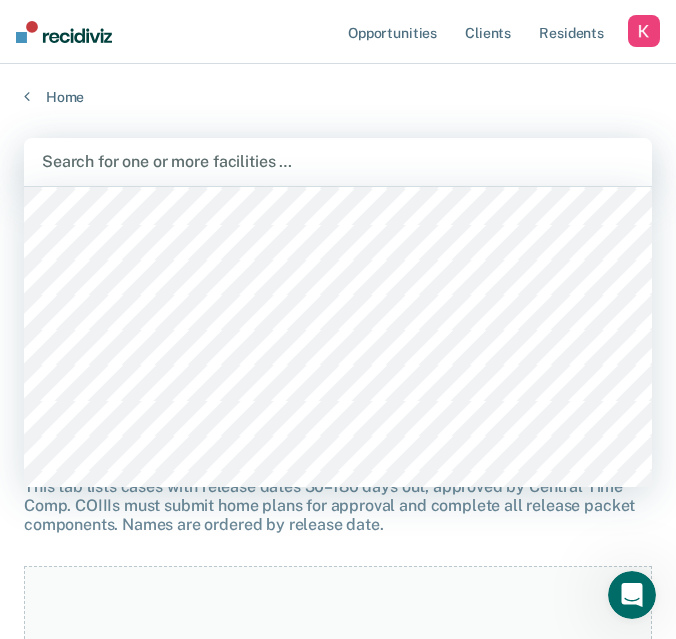 scroll, scrollTop: 330, scrollLeft: 0, axis: vertical 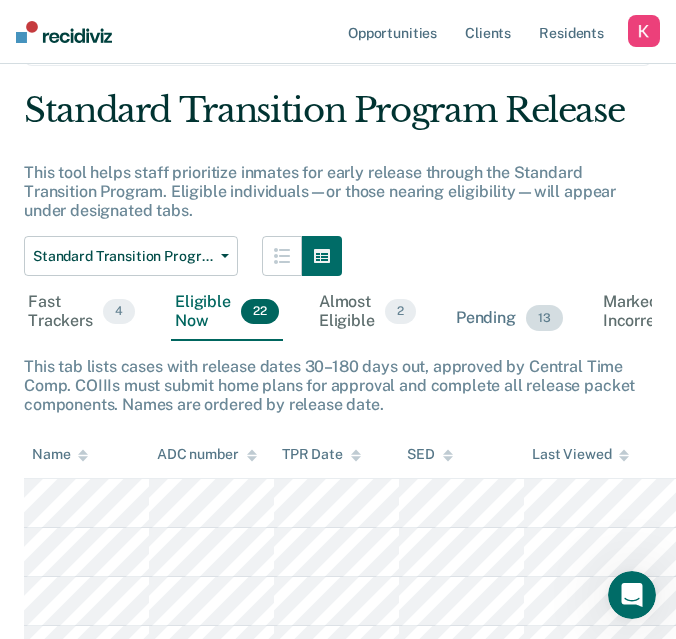 click on "Pending 13" at bounding box center [509, 319] 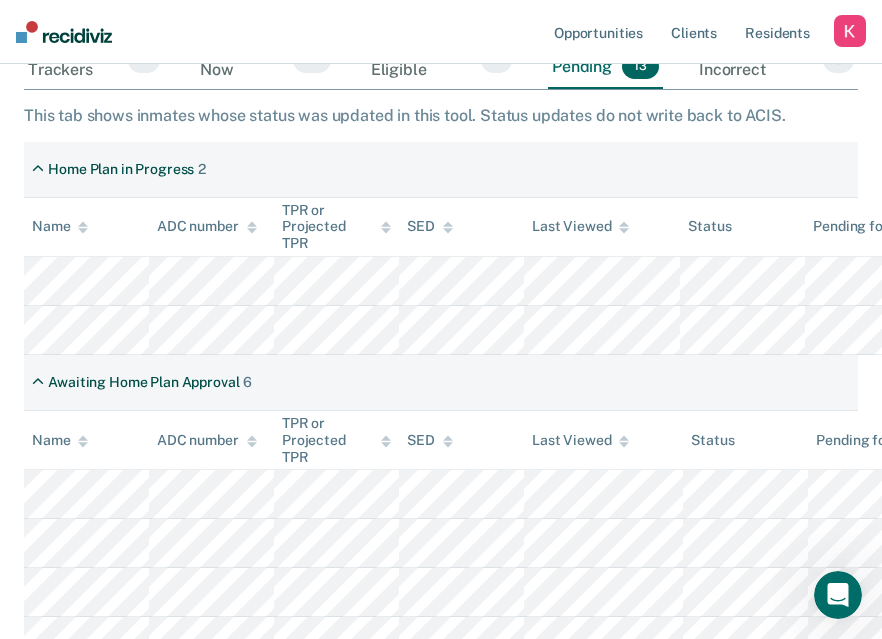 scroll, scrollTop: 303, scrollLeft: 0, axis: vertical 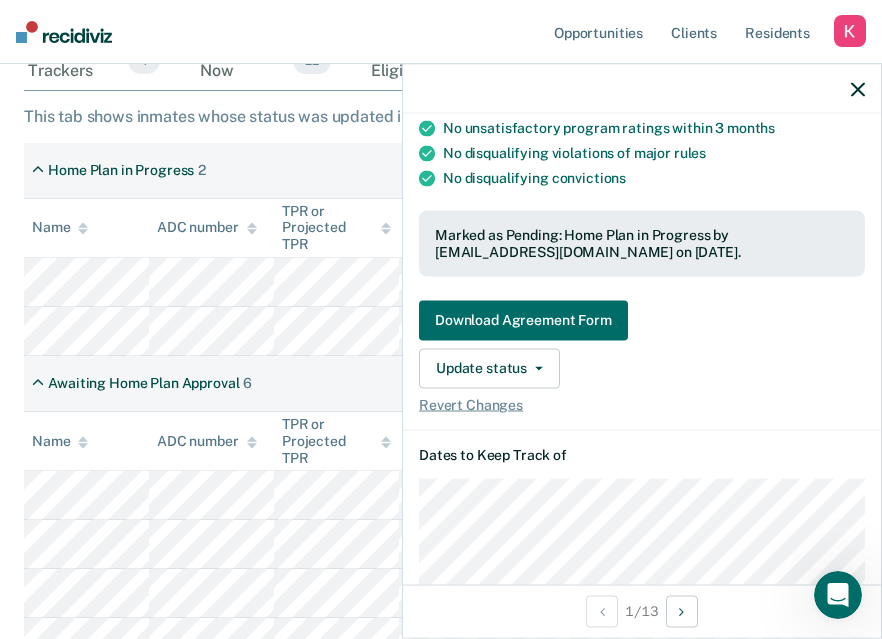 click 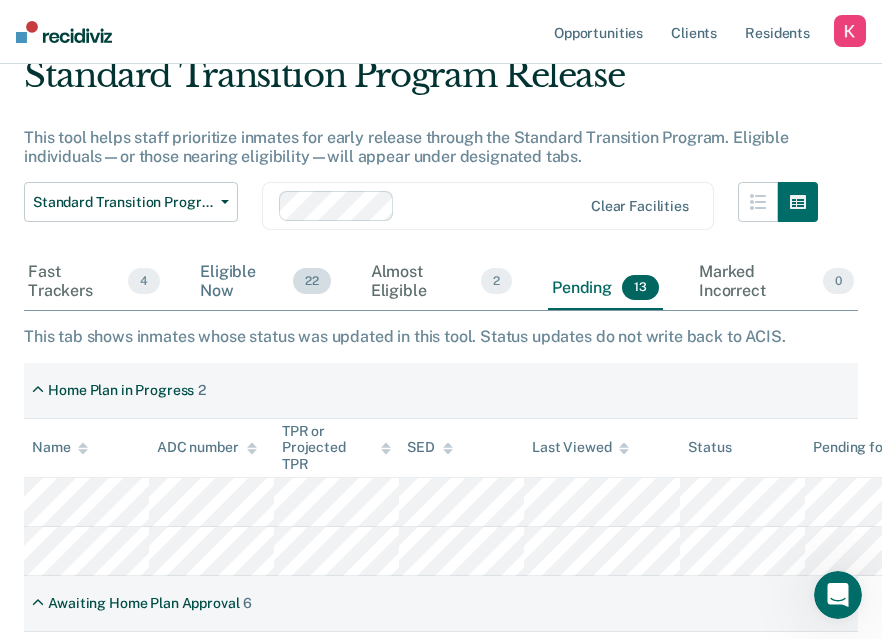 scroll, scrollTop: 86, scrollLeft: 0, axis: vertical 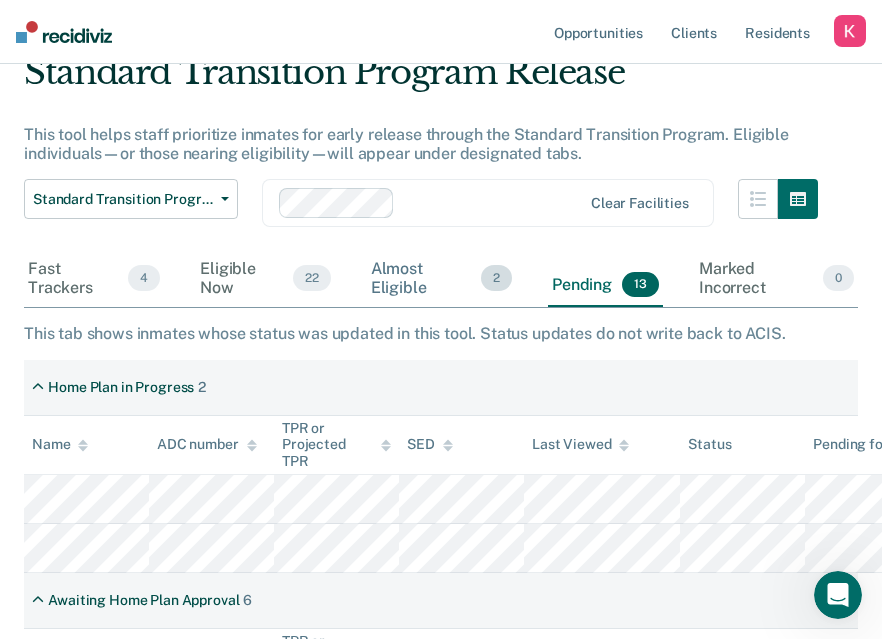 click on "Almost Eligible 2" at bounding box center [441, 279] 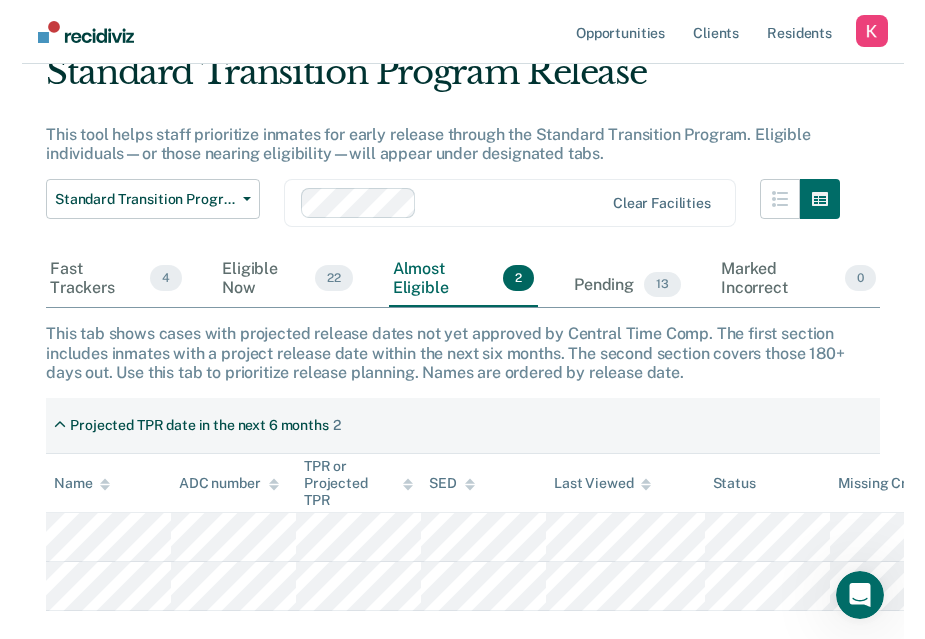 scroll, scrollTop: 122, scrollLeft: 0, axis: vertical 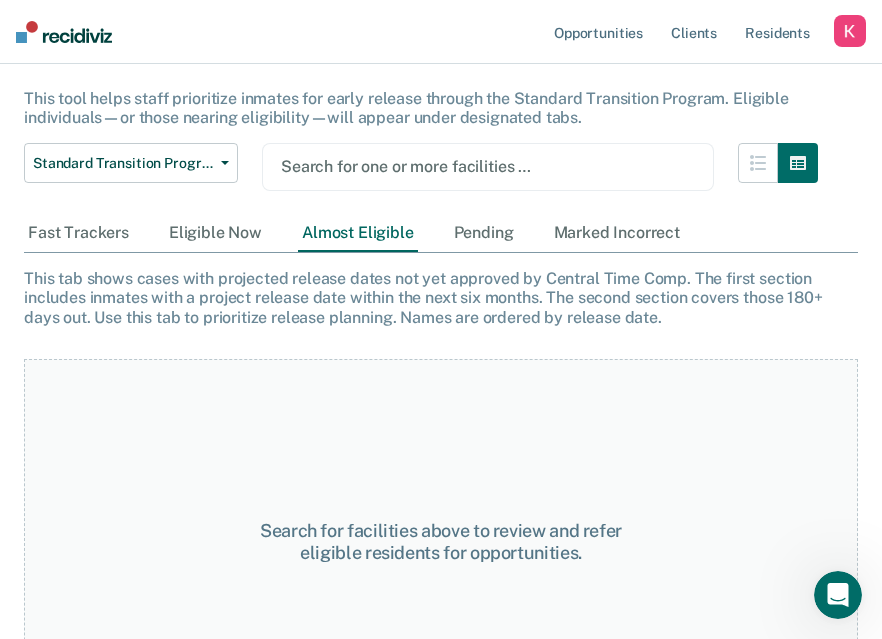click at bounding box center (488, 166) 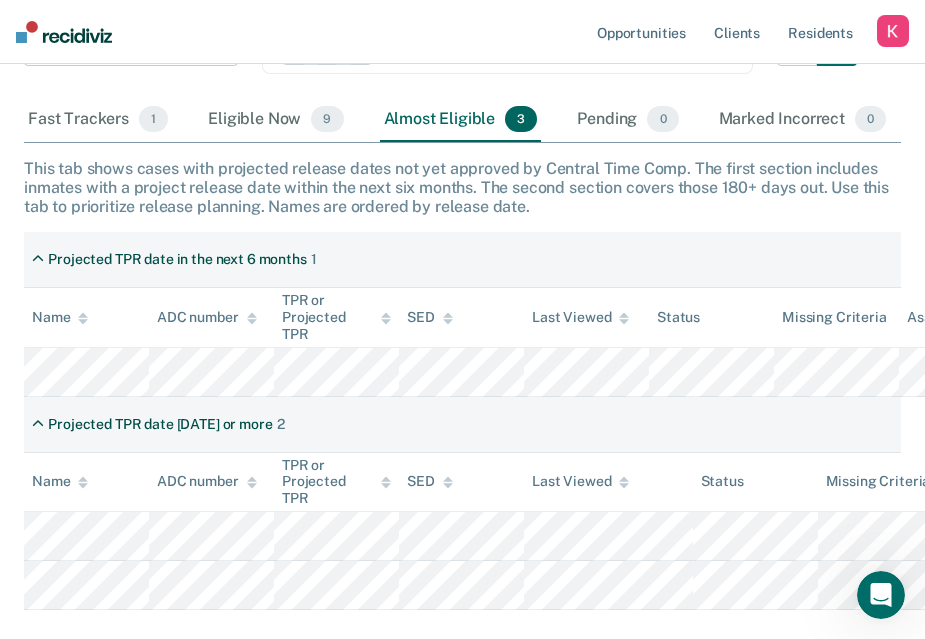 scroll, scrollTop: 242, scrollLeft: 0, axis: vertical 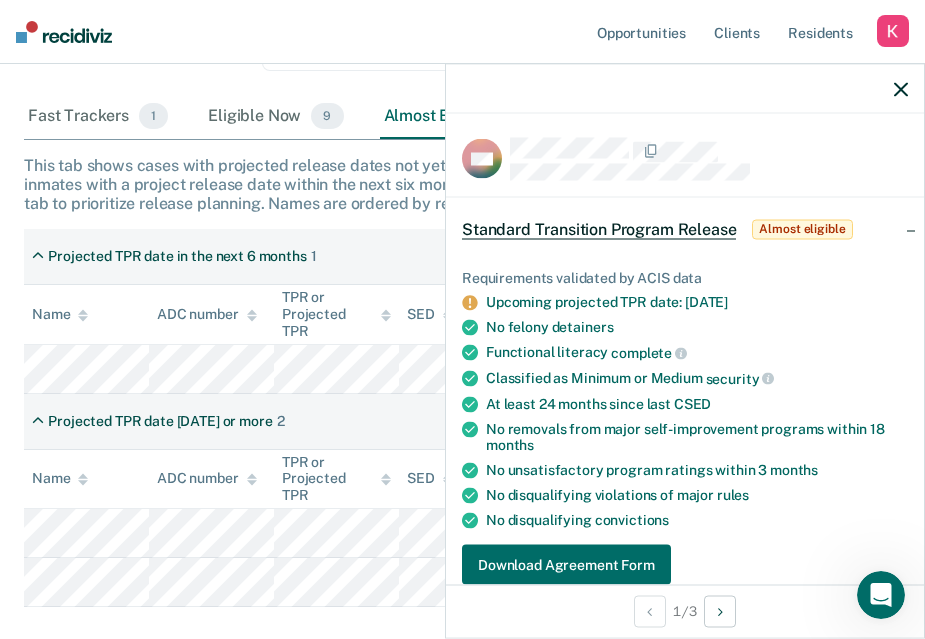 click 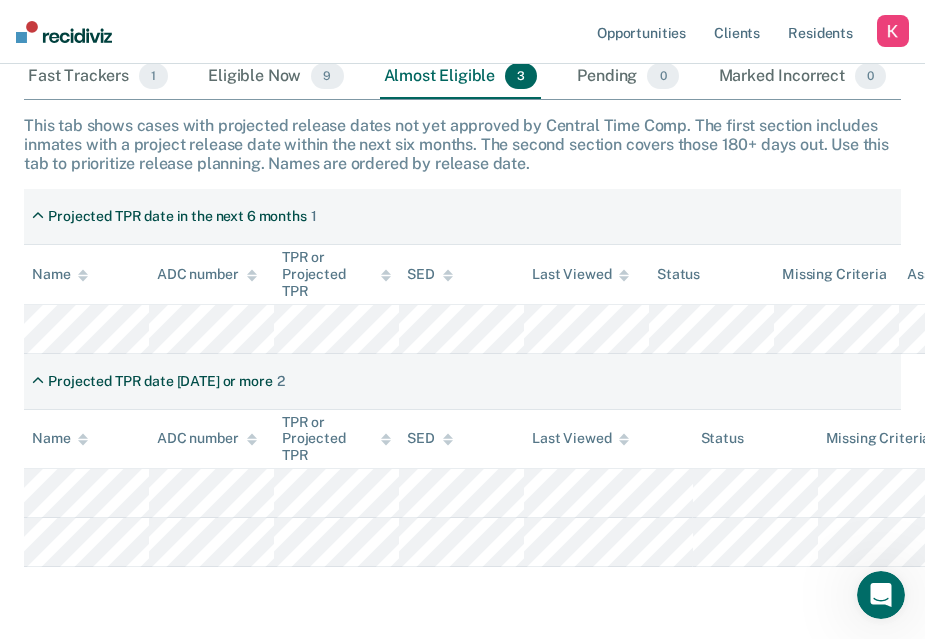 scroll, scrollTop: 285, scrollLeft: 0, axis: vertical 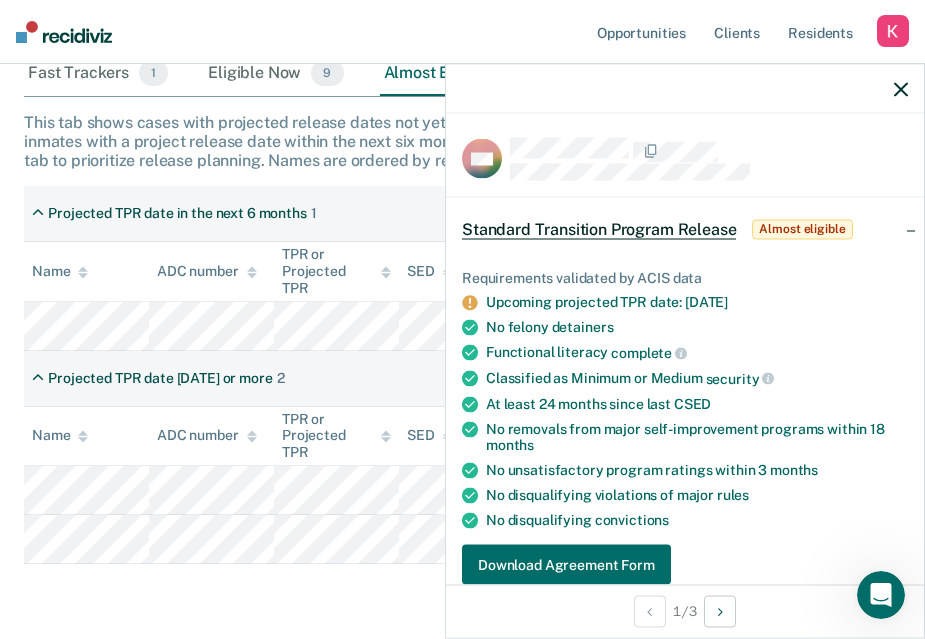 click 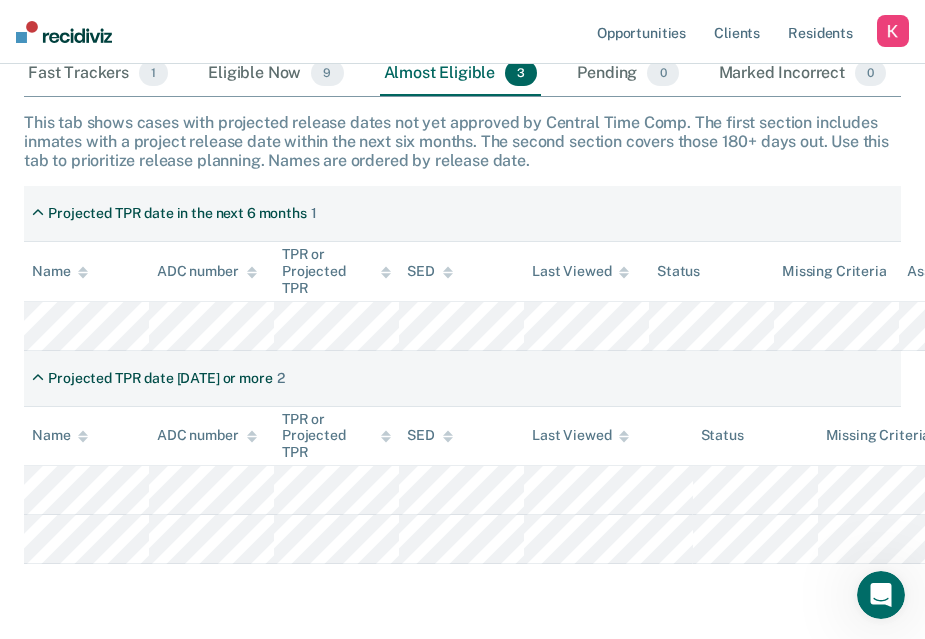 scroll, scrollTop: 307, scrollLeft: 0, axis: vertical 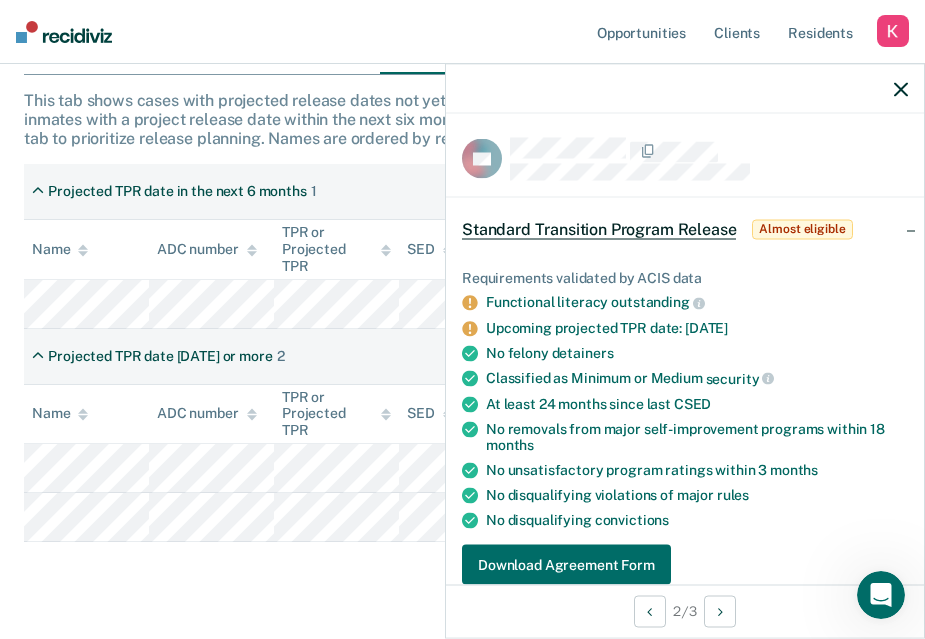click 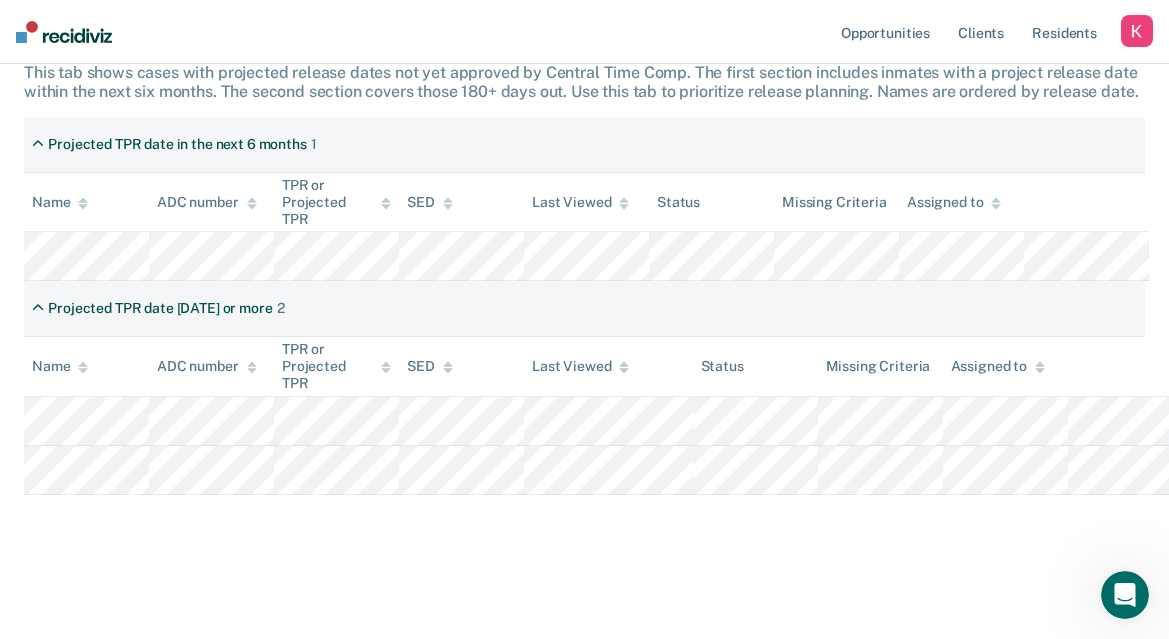 scroll, scrollTop: 350, scrollLeft: 0, axis: vertical 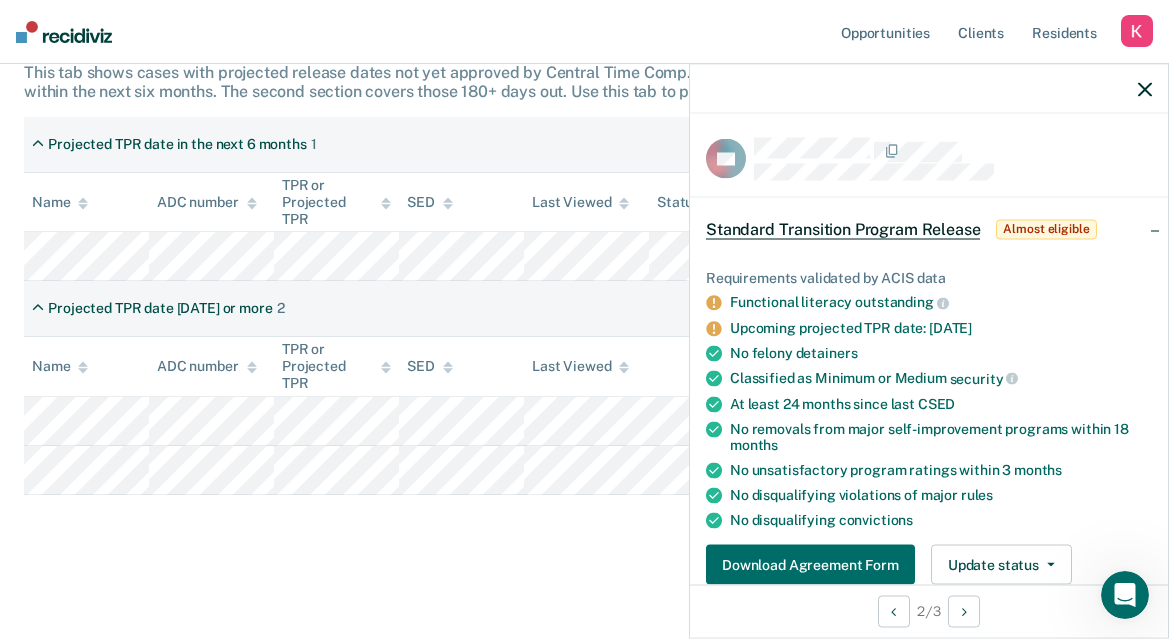 drag, startPoint x: 933, startPoint y: 327, endPoint x: 1027, endPoint y: 327, distance: 94 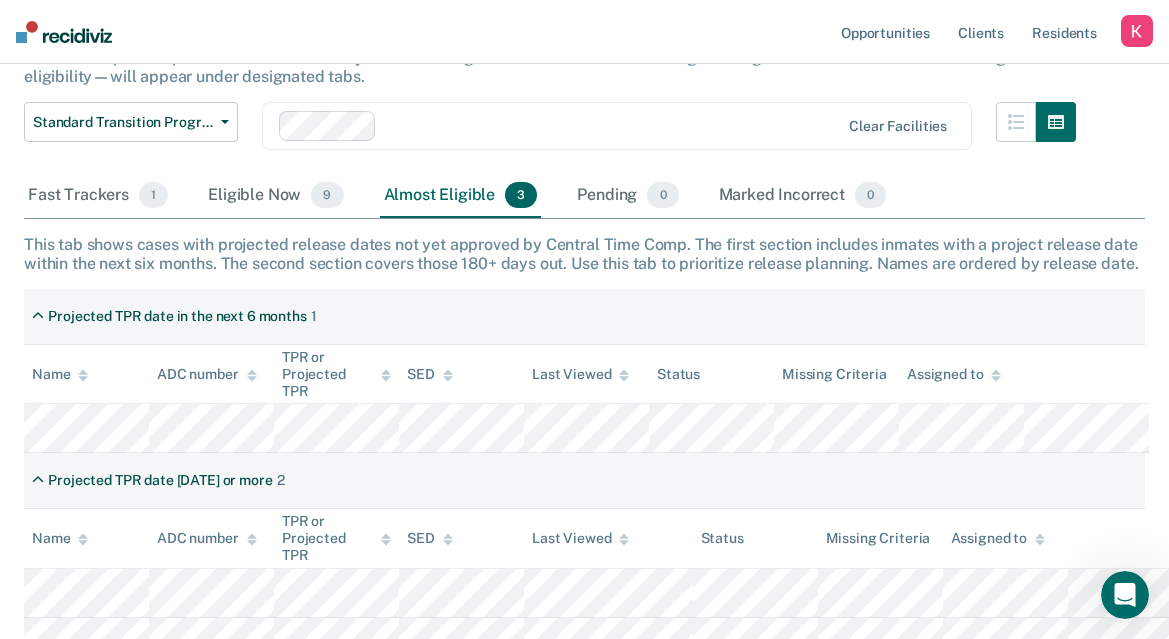 scroll, scrollTop: 156, scrollLeft: 0, axis: vertical 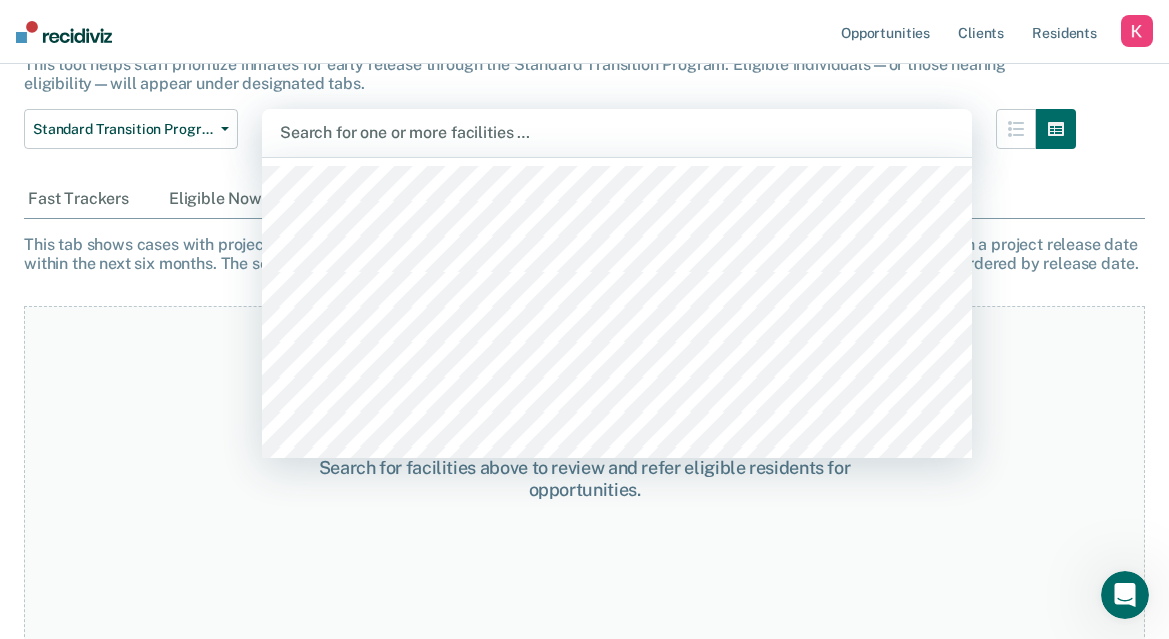 click at bounding box center (617, 132) 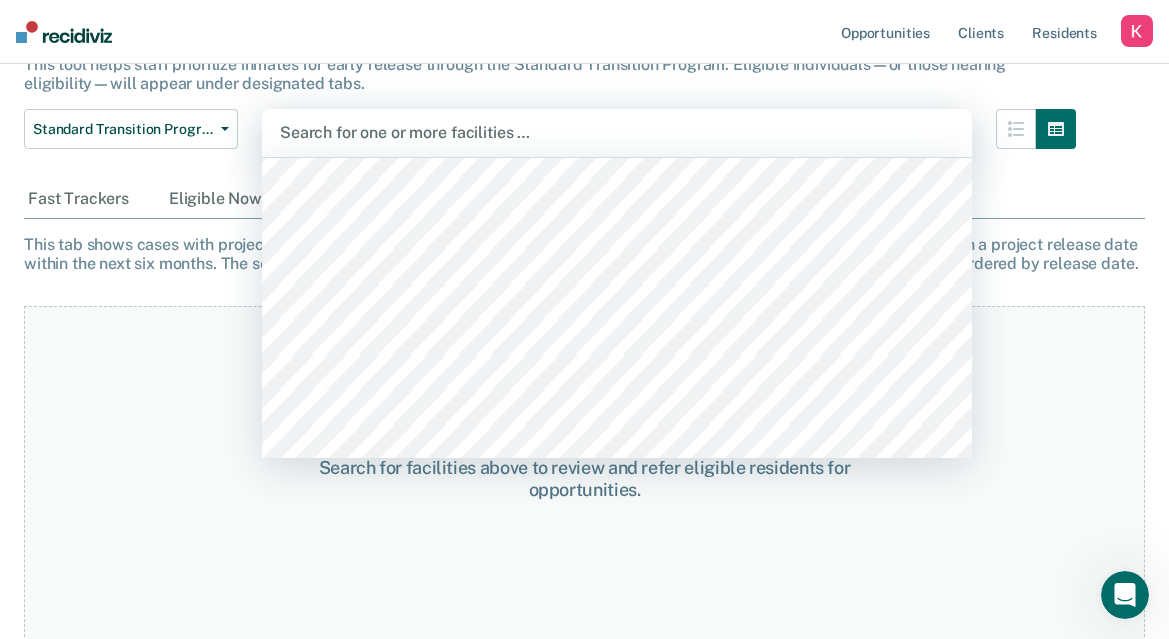 scroll, scrollTop: 144, scrollLeft: 0, axis: vertical 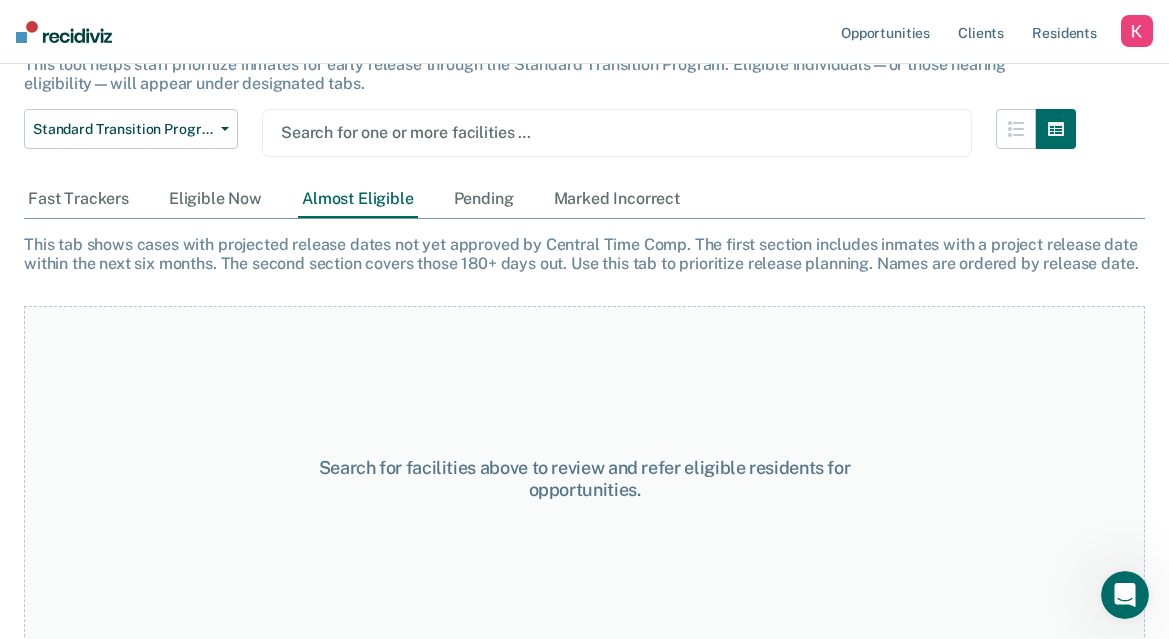 click on "Standard Transition Program Release   This tool helps staff prioritize inmates for early release through the Standard Transition Program. Eligible individuals—or those nearing eligibility—will appear under designated tabs.  Standard Transition Program Release Standard Transition Program Release Drug Transition Program Release Overdue for Standard Transition Program Overdue for Drug Transition Program Search for one or more facilities …" at bounding box center (550, 81) 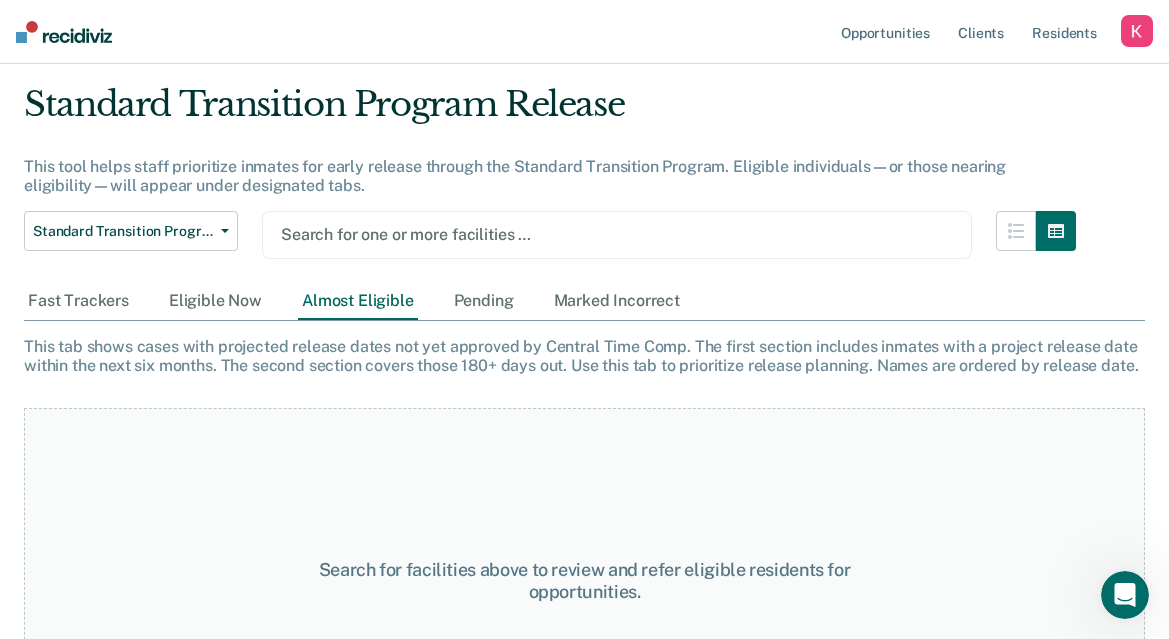 scroll, scrollTop: 53, scrollLeft: 0, axis: vertical 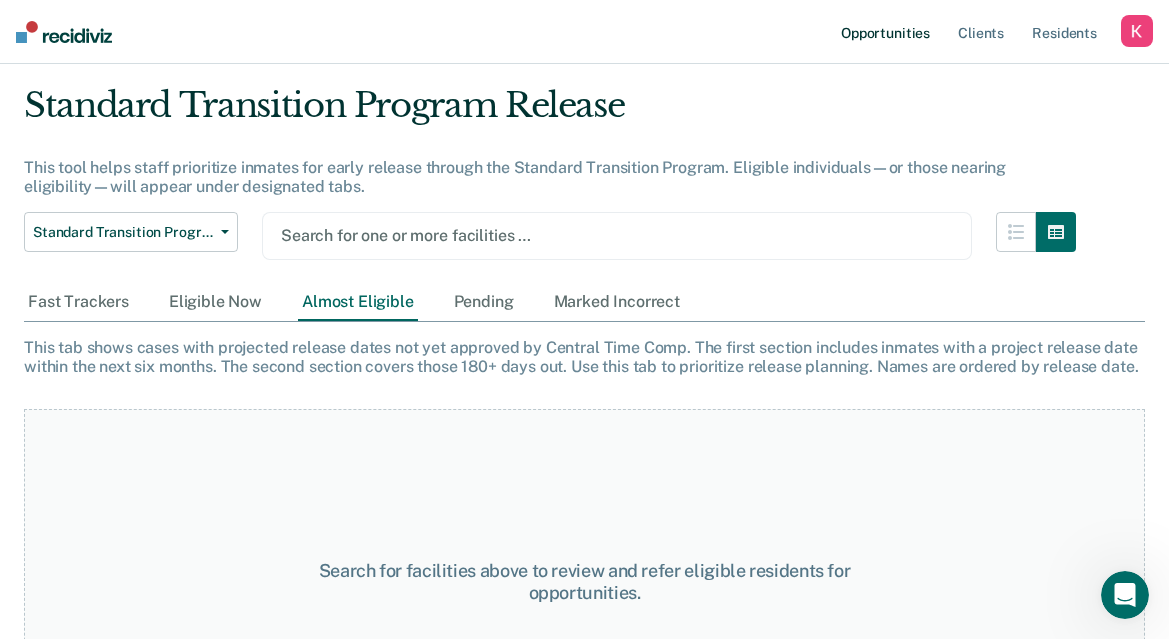 click on "Opportunities" at bounding box center [885, 32] 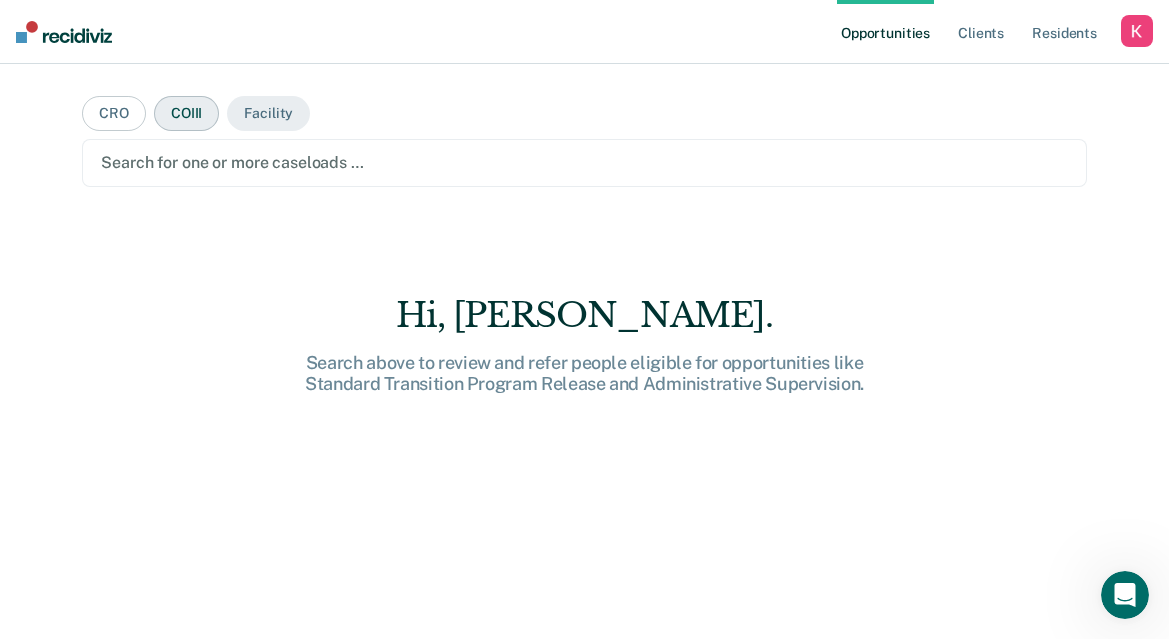 click on "COIII" at bounding box center (186, 113) 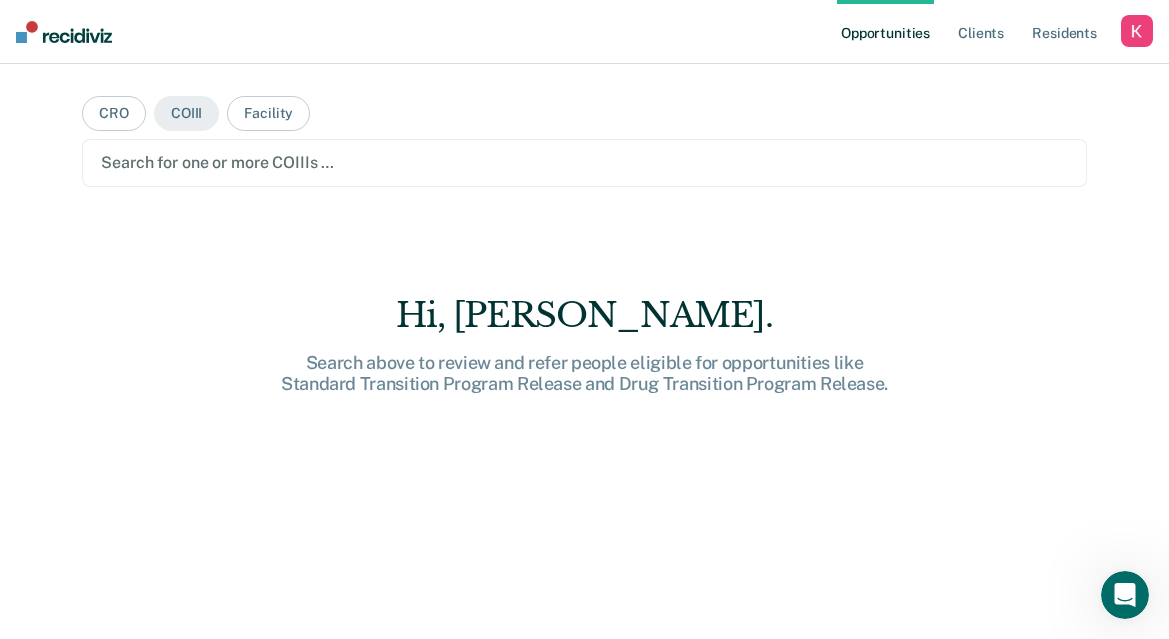 click at bounding box center [584, 162] 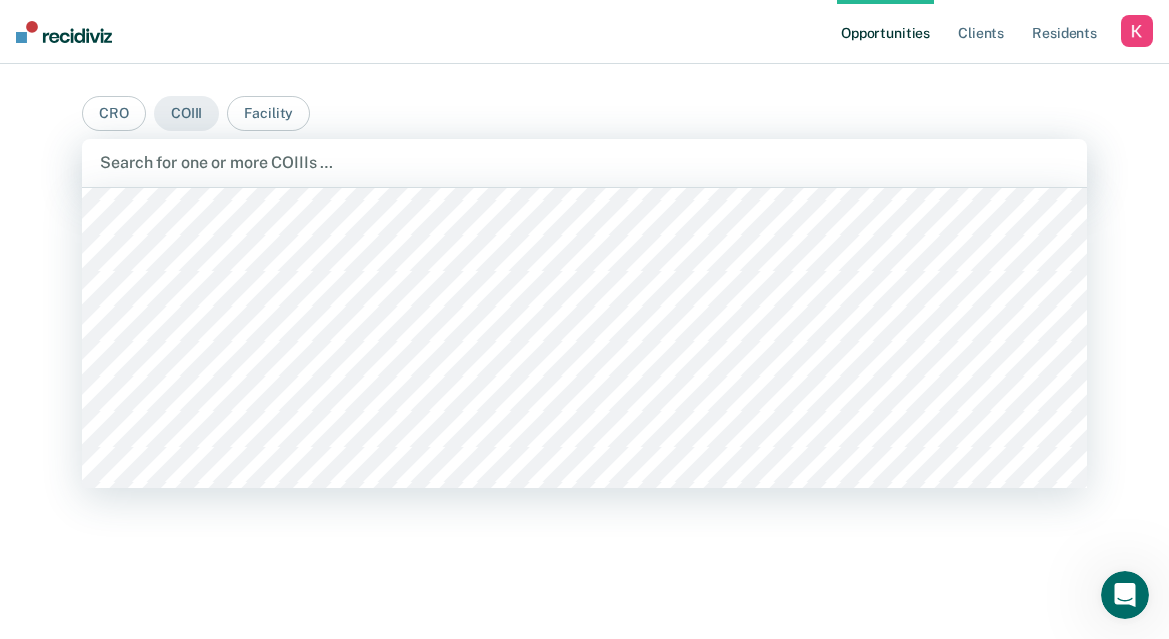 scroll, scrollTop: 8907, scrollLeft: 0, axis: vertical 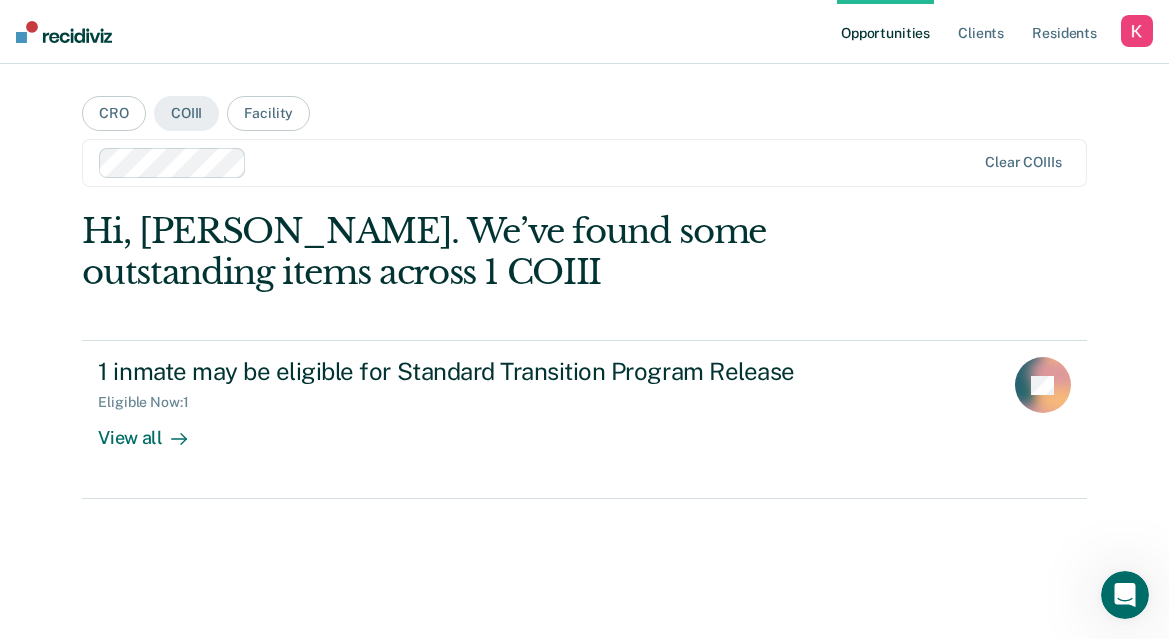 click at bounding box center (615, 162) 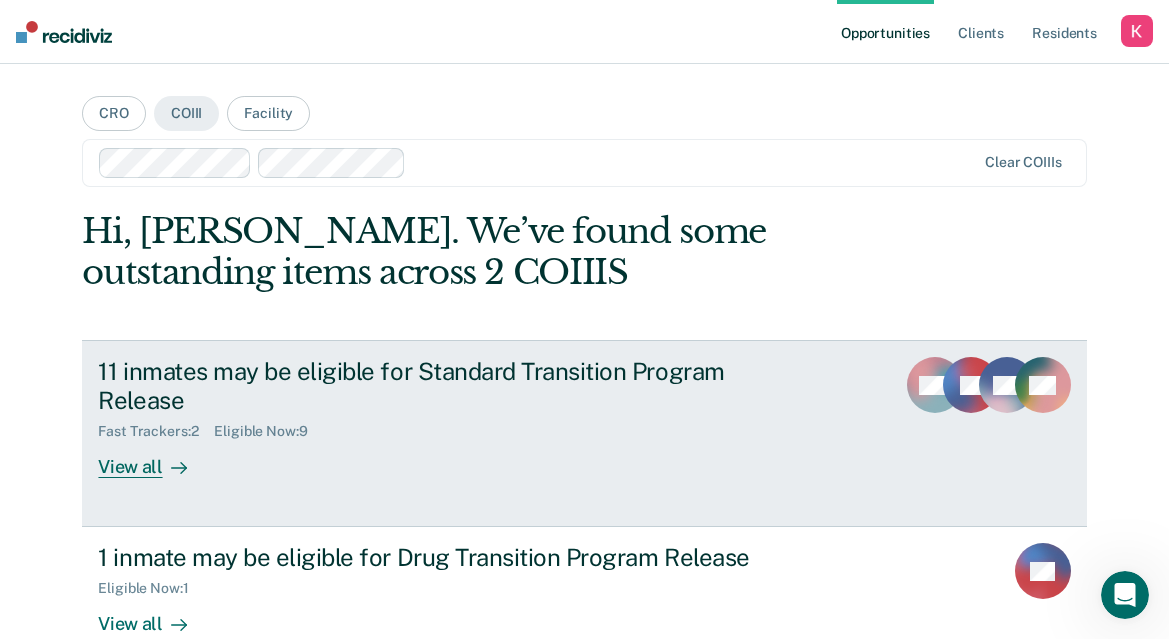 scroll, scrollTop: 90, scrollLeft: 0, axis: vertical 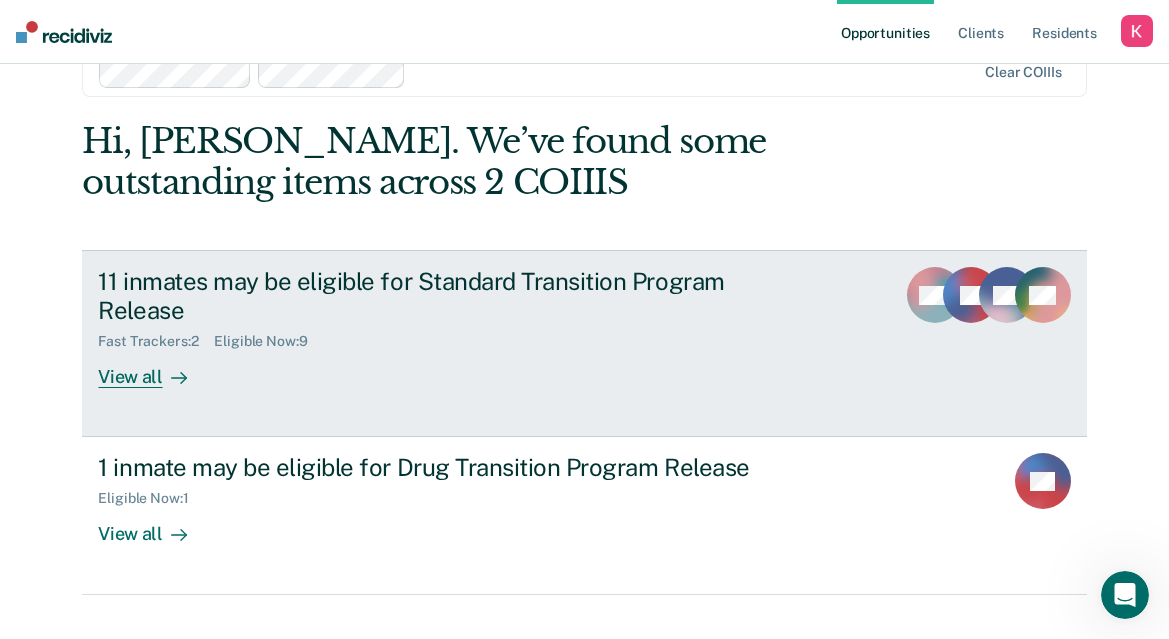click on "11 inmates may be eligible for Standard Transition Program Release" at bounding box center (449, 296) 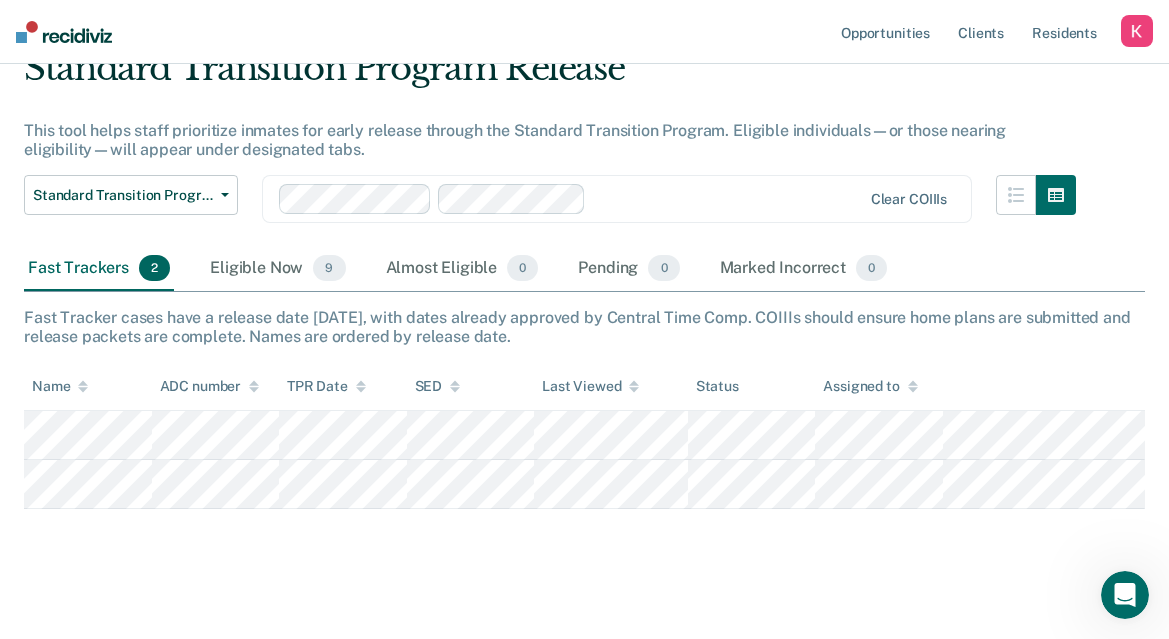 scroll, scrollTop: 0, scrollLeft: 0, axis: both 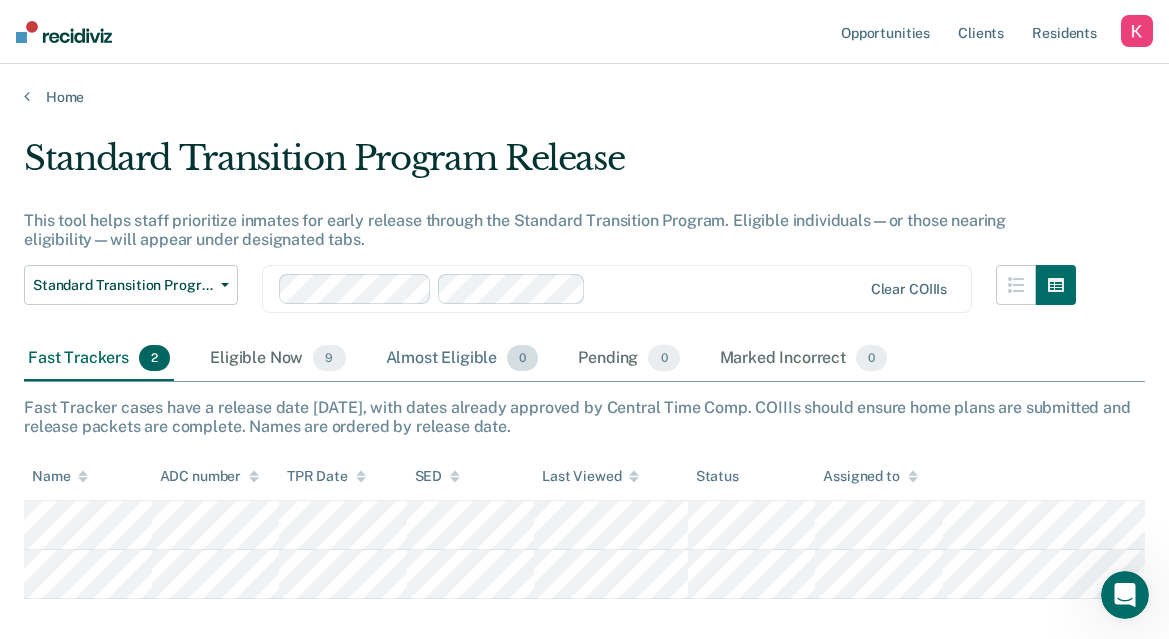 click on "Almost Eligible 0" at bounding box center (462, 359) 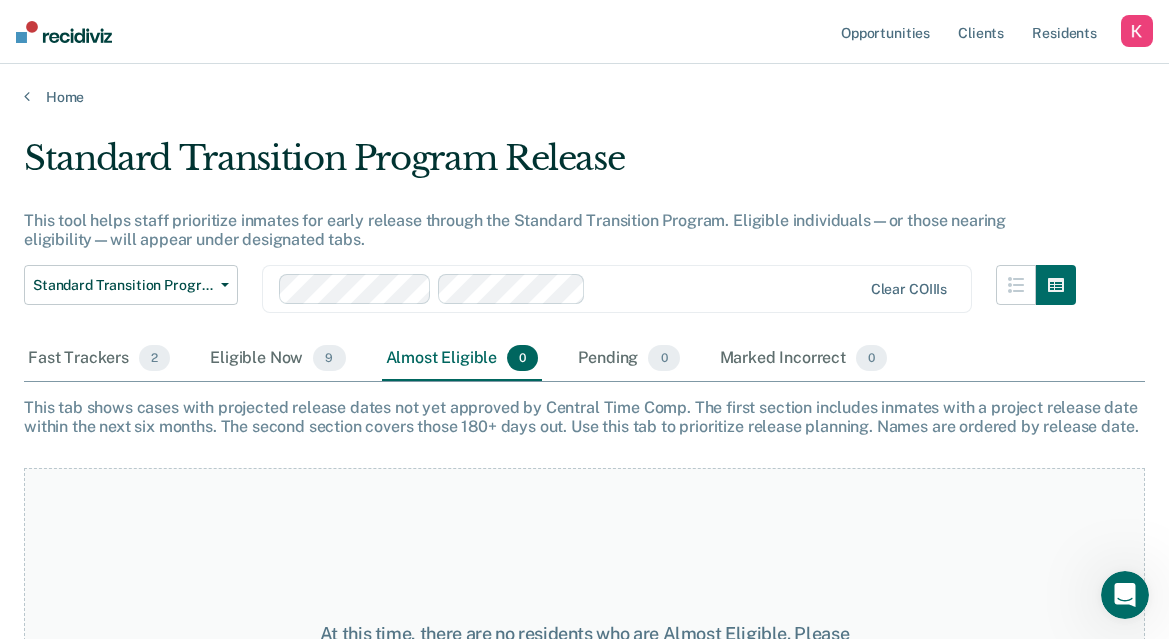 click at bounding box center (571, 289) 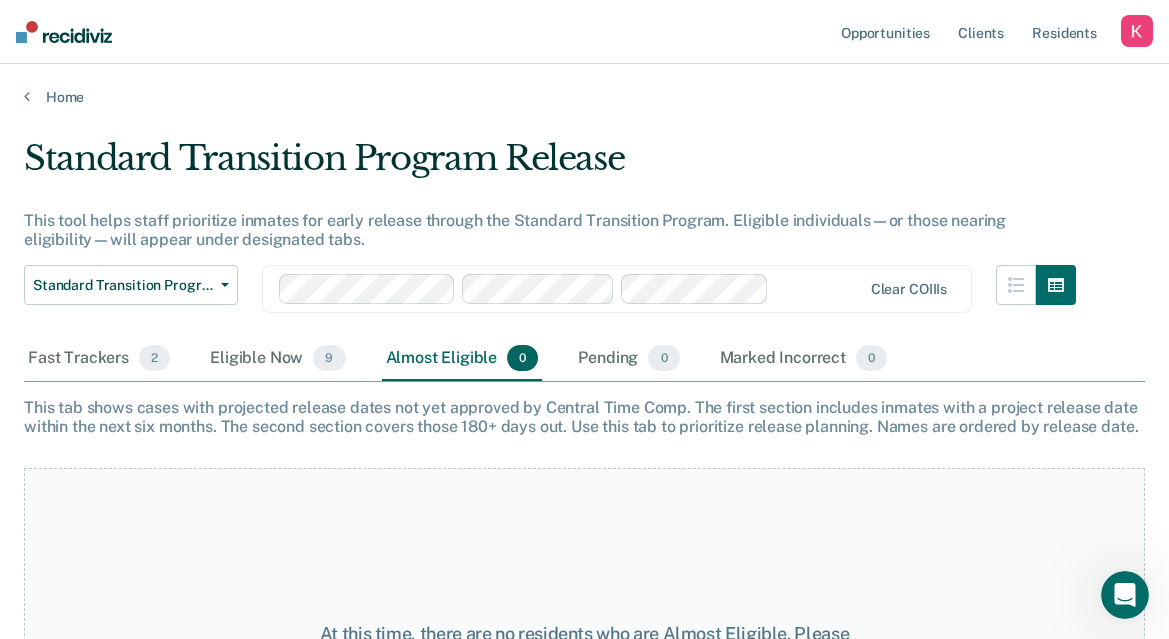 click at bounding box center (819, 288) 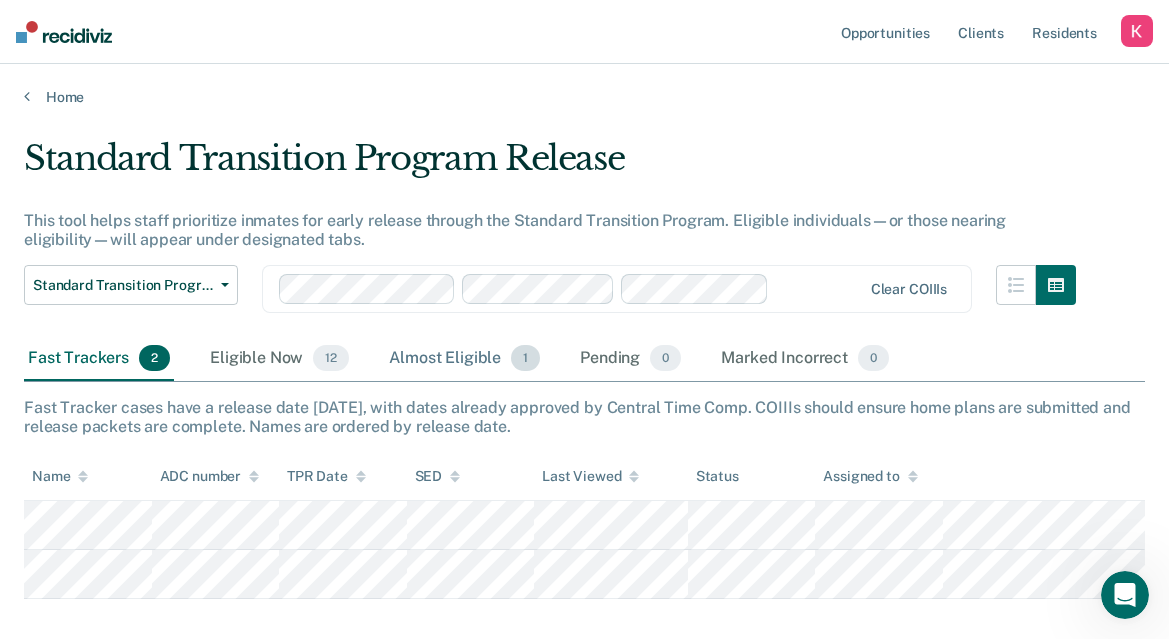 click on "Almost Eligible 1" at bounding box center [464, 359] 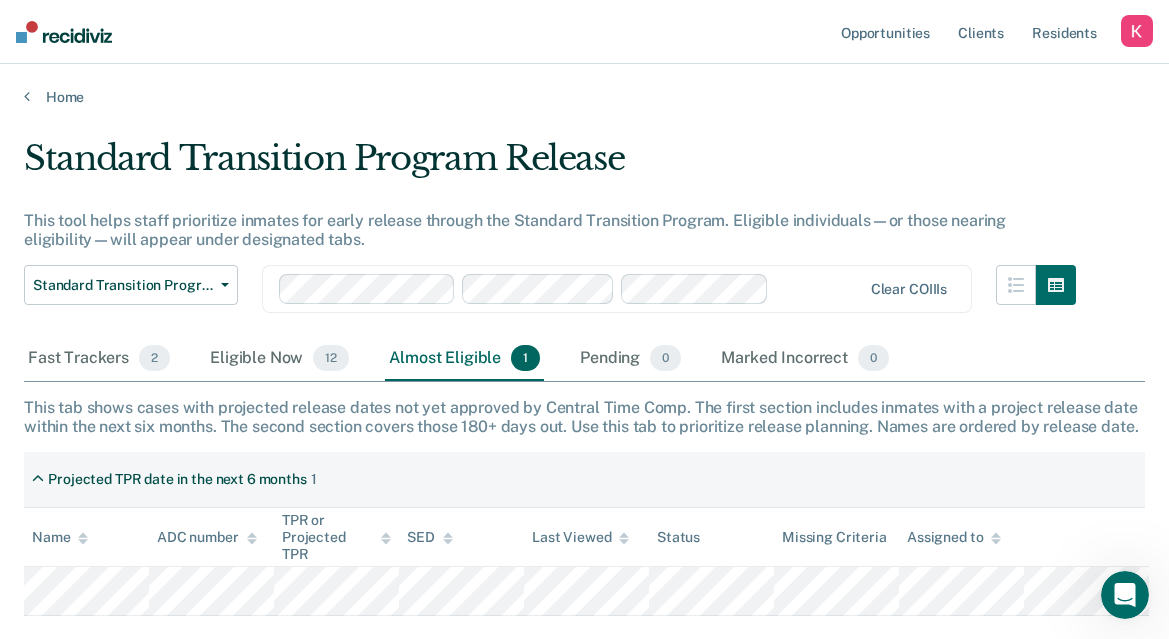 scroll, scrollTop: 147, scrollLeft: 0, axis: vertical 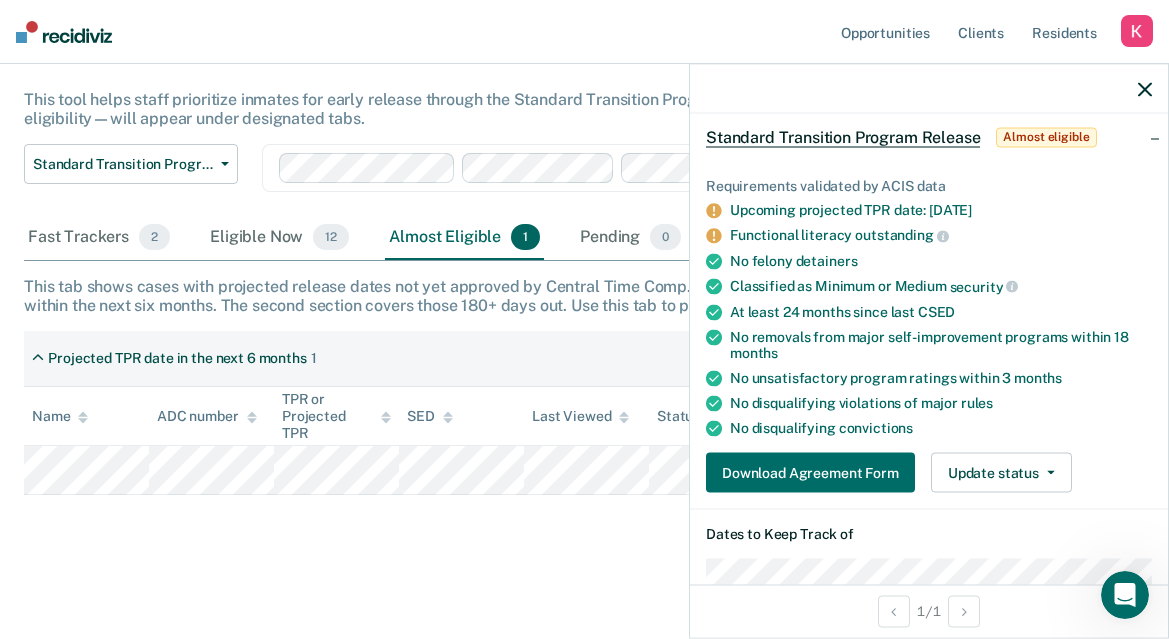 click on "Upcoming projected TPR date: [DATE]" at bounding box center [941, 210] 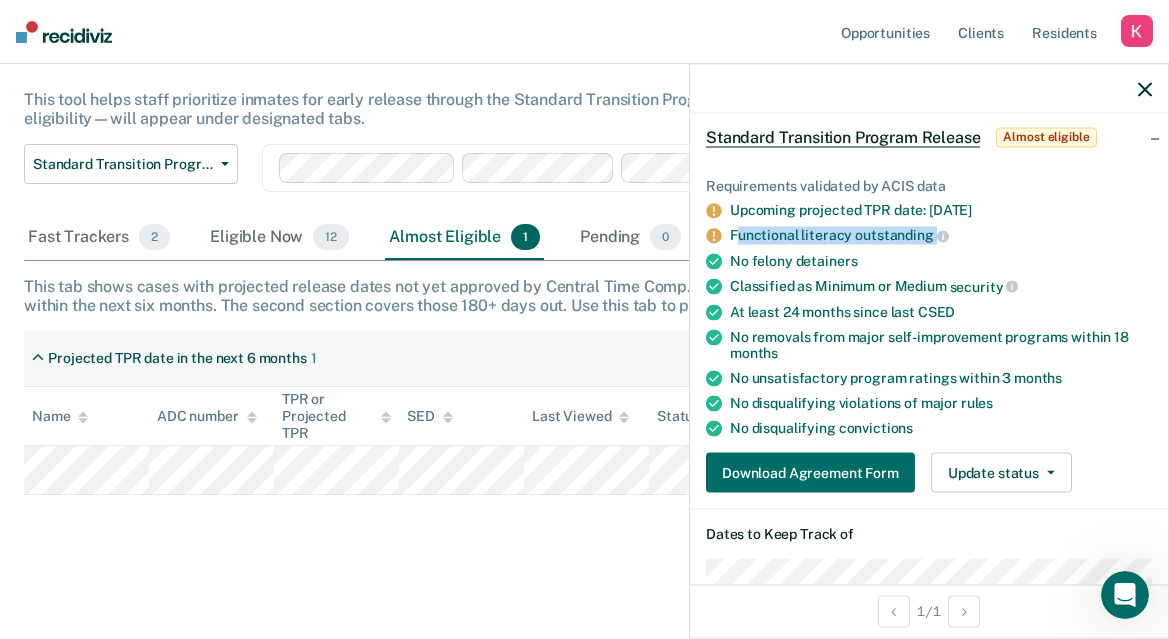 drag, startPoint x: 737, startPoint y: 241, endPoint x: 892, endPoint y: 242, distance: 155.00322 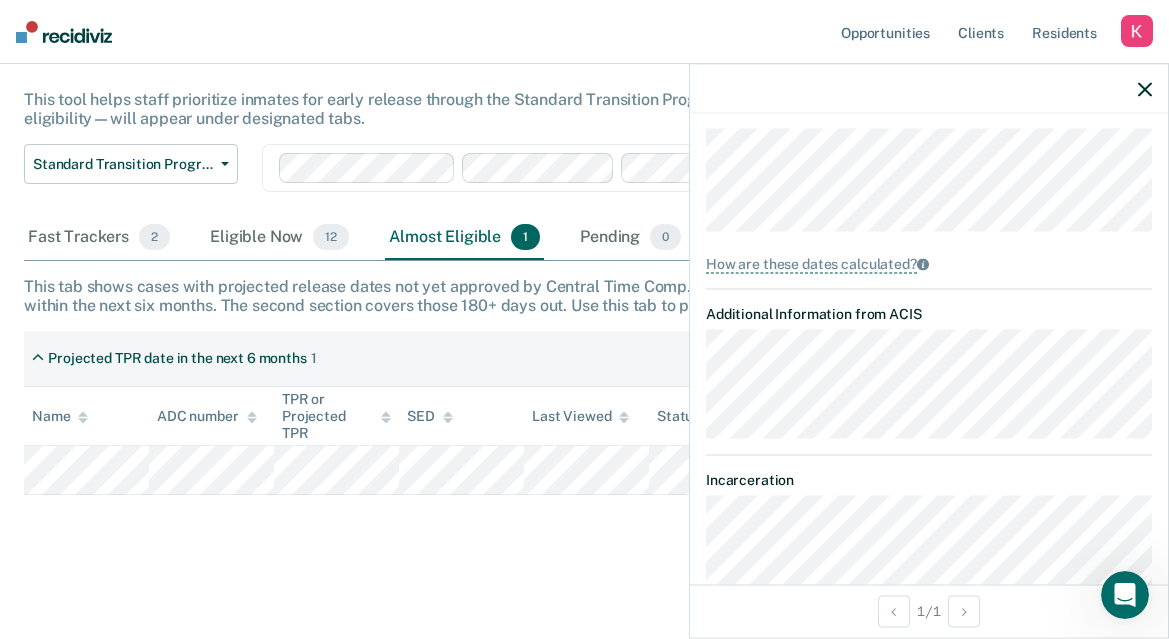scroll, scrollTop: 520, scrollLeft: 0, axis: vertical 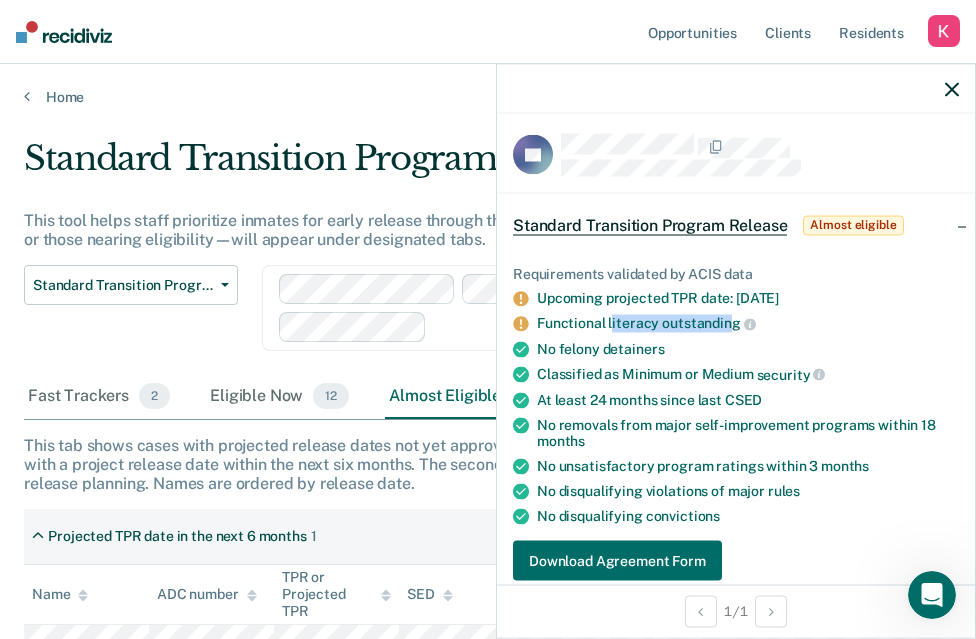 drag, startPoint x: 612, startPoint y: 320, endPoint x: 727, endPoint y: 323, distance: 115.03912 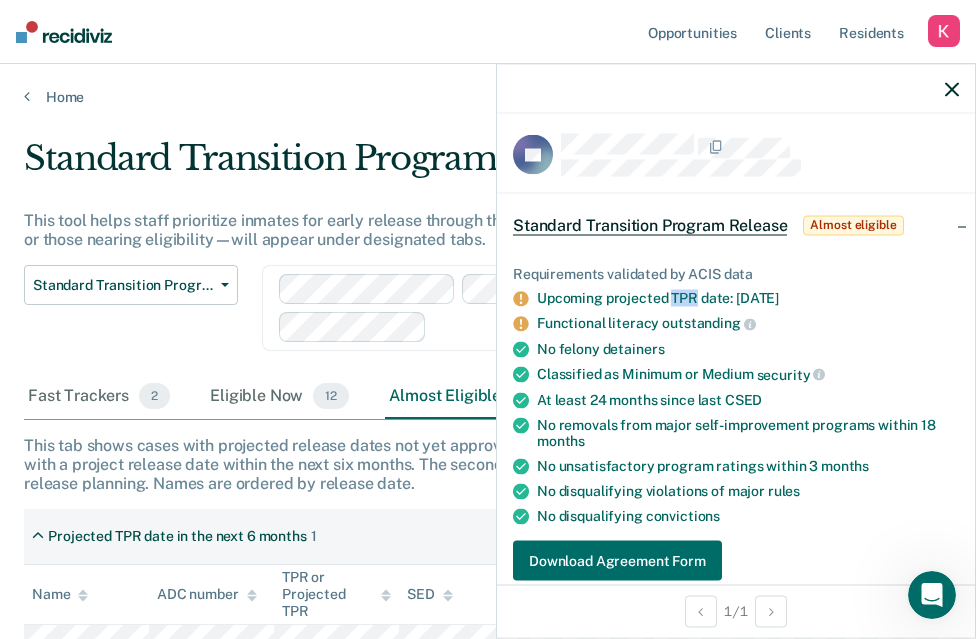drag, startPoint x: 671, startPoint y: 298, endPoint x: 695, endPoint y: 302, distance: 24.33105 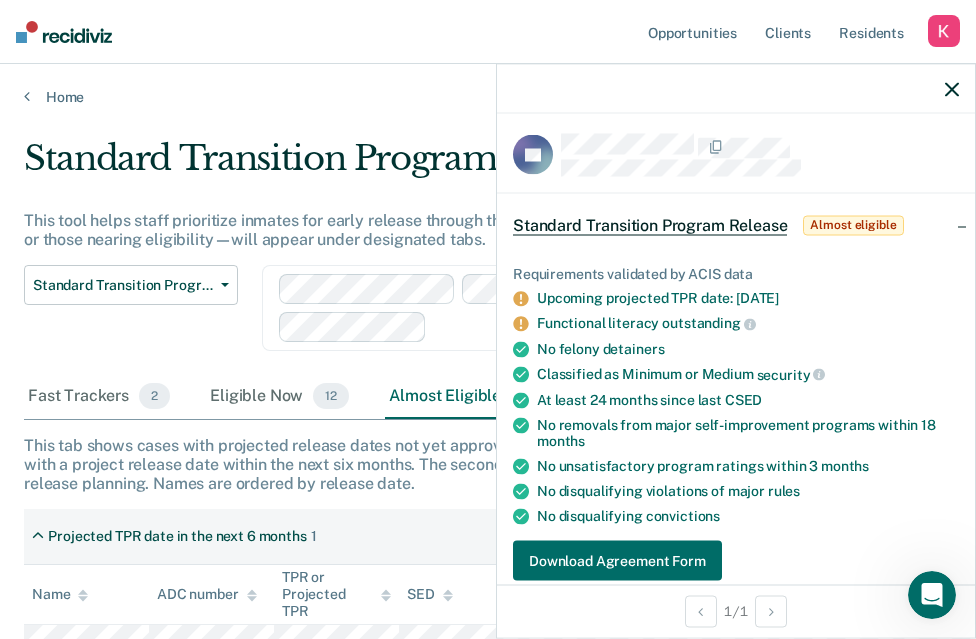 click on "Upcoming projected TPR date: [DATE]" at bounding box center [748, 298] 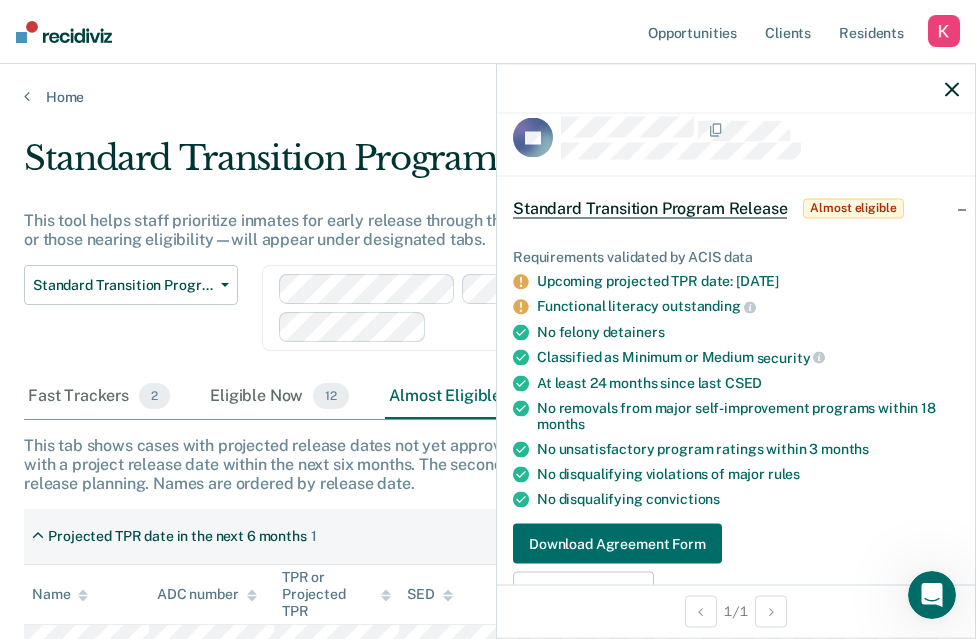 scroll, scrollTop: 22, scrollLeft: 0, axis: vertical 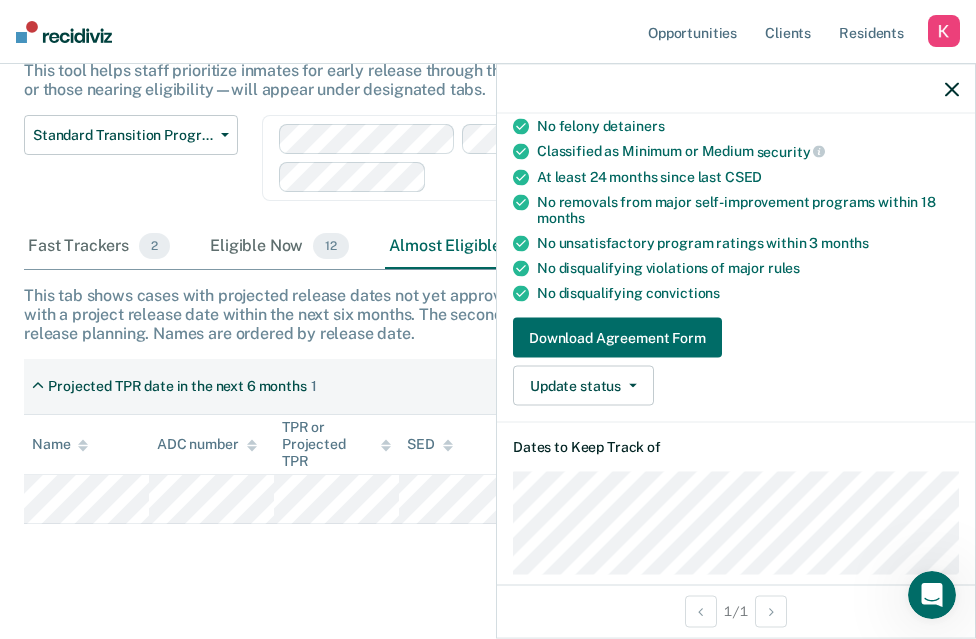 click 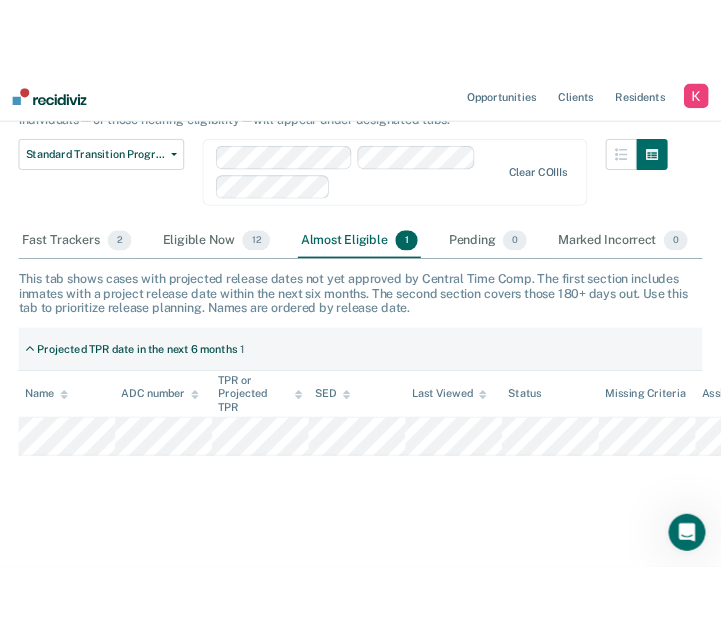 scroll, scrollTop: 0, scrollLeft: 0, axis: both 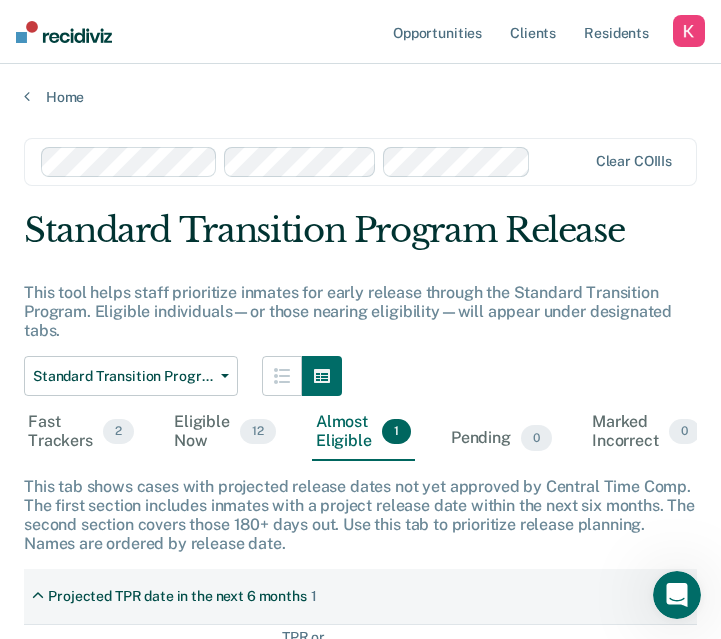 click 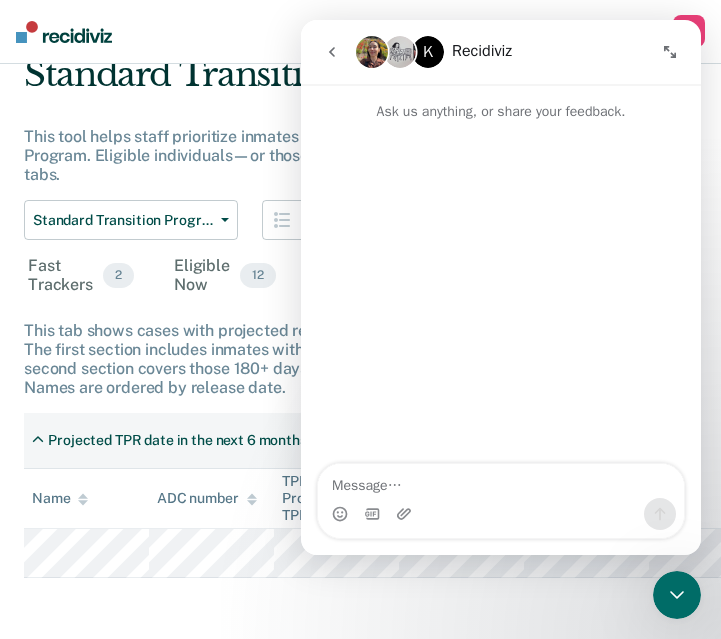 scroll, scrollTop: 157, scrollLeft: 0, axis: vertical 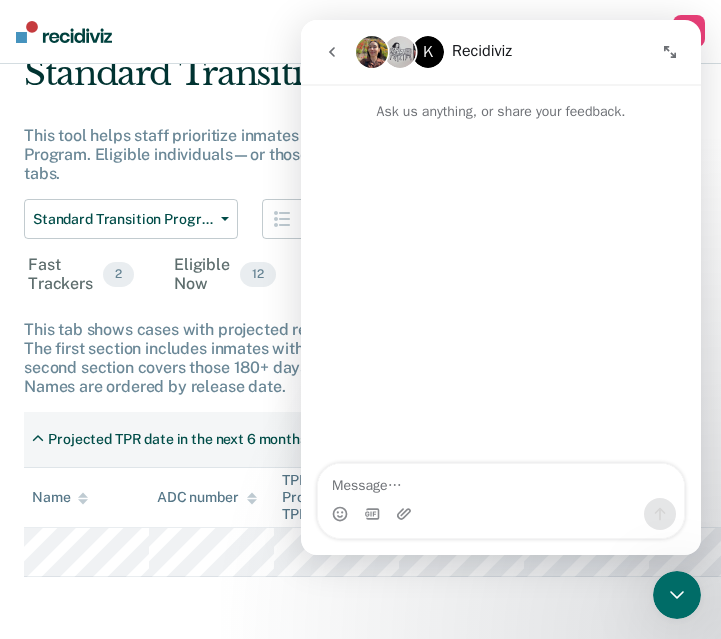 click 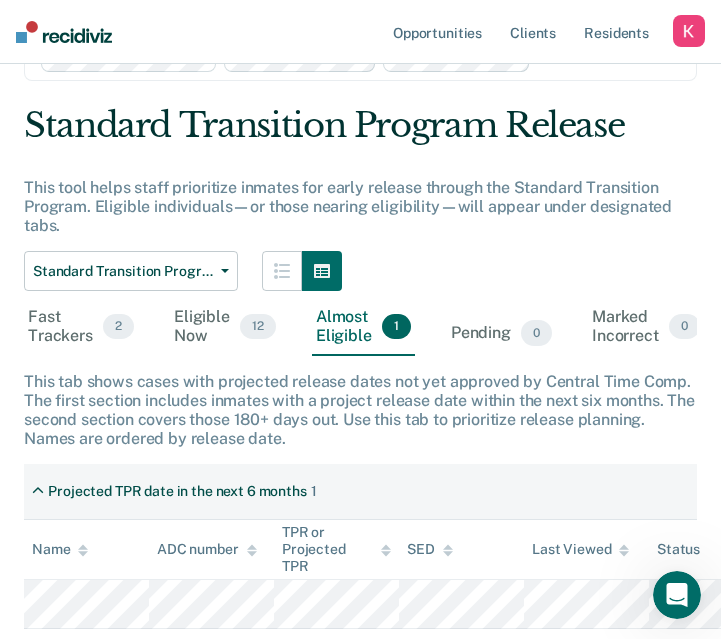 scroll, scrollTop: 98, scrollLeft: 0, axis: vertical 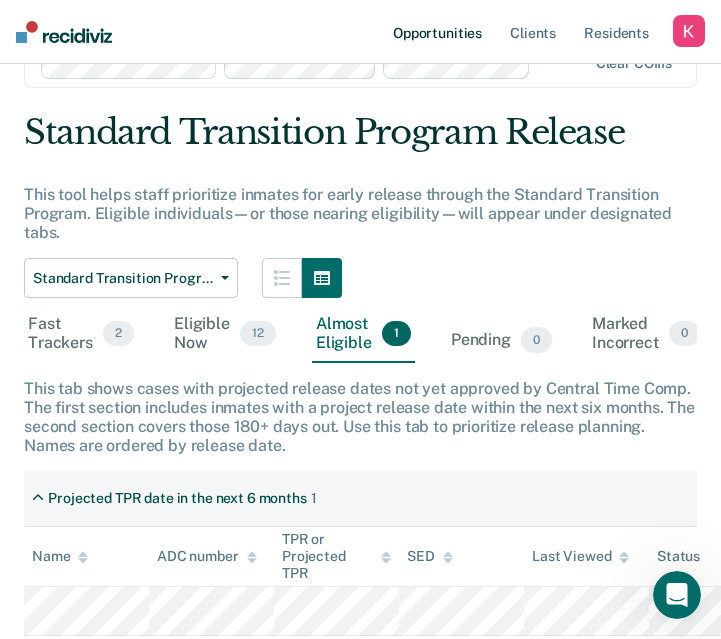 click on "Opportunities" at bounding box center (437, 32) 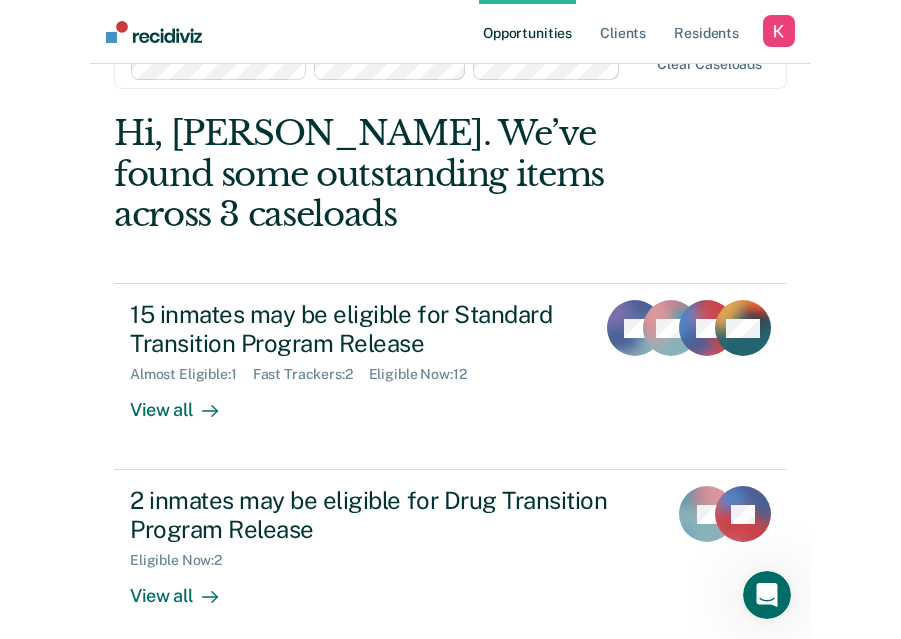 scroll, scrollTop: 0, scrollLeft: 0, axis: both 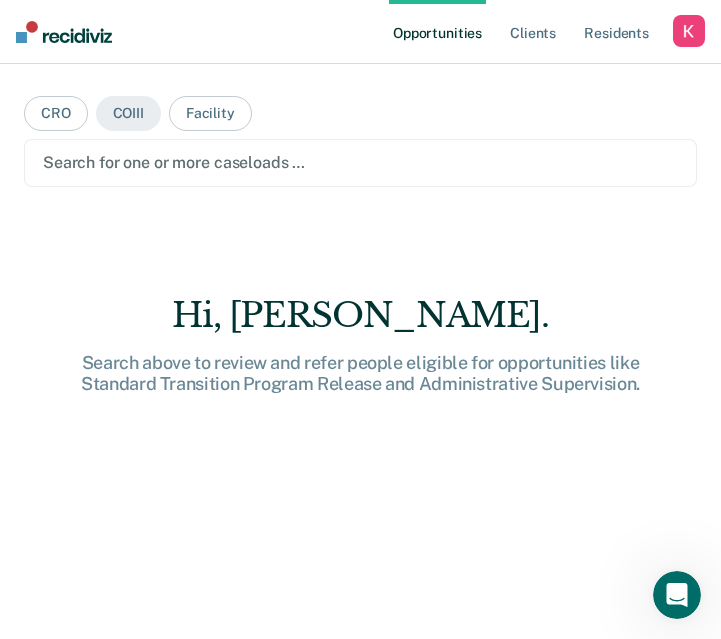 click on "CRO COIII Facility option [PERSON_NAME], deselected. Search for one or more caseloads … Hi, [PERSON_NAME]. Search above to review and refer people eligible for opportunities like Standard Transition Program Release and Administrative Supervision." at bounding box center (360, 327) 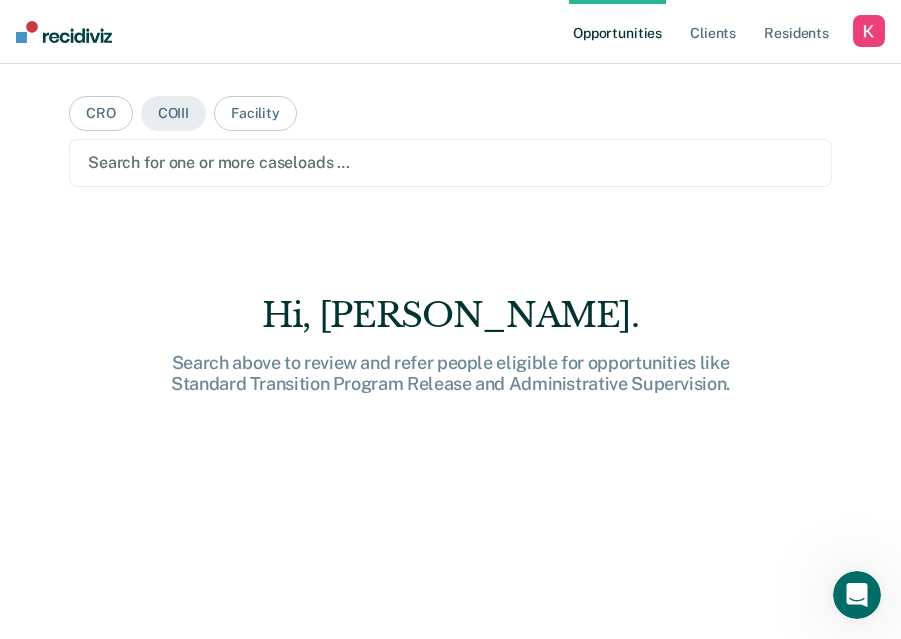 click on "CRO COIII Facility Search for one or more caseloads … Hi, [PERSON_NAME]. Search above to review and refer people eligible for opportunities like Standard Transition Program Release and Administrative Supervision." at bounding box center (450, 327) 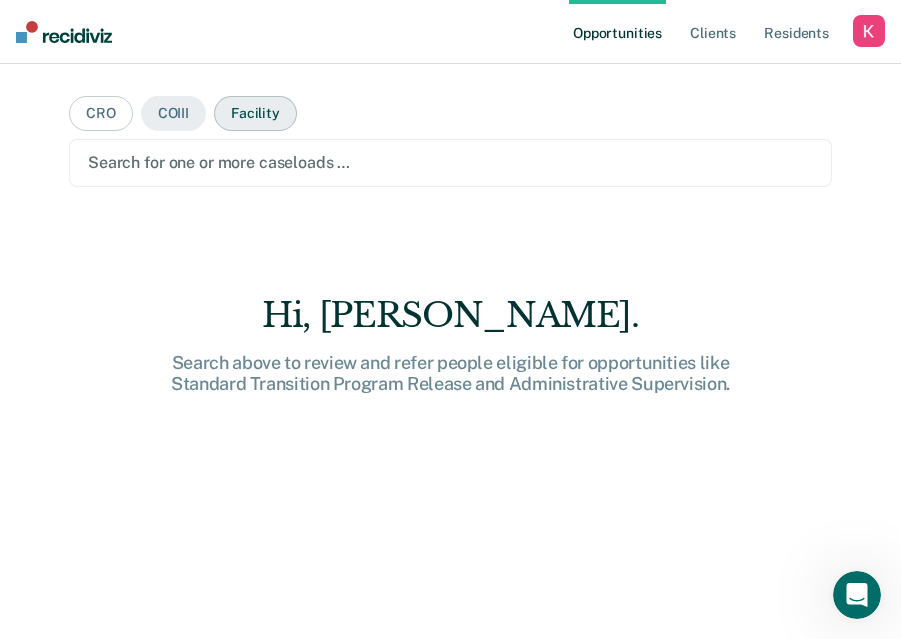 click on "Facility" at bounding box center [255, 113] 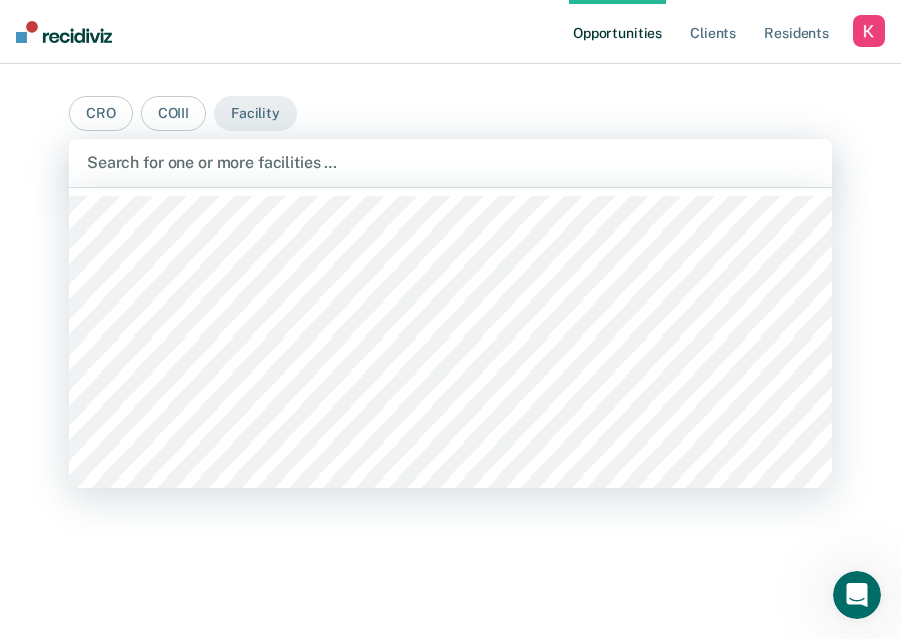 click at bounding box center [450, 162] 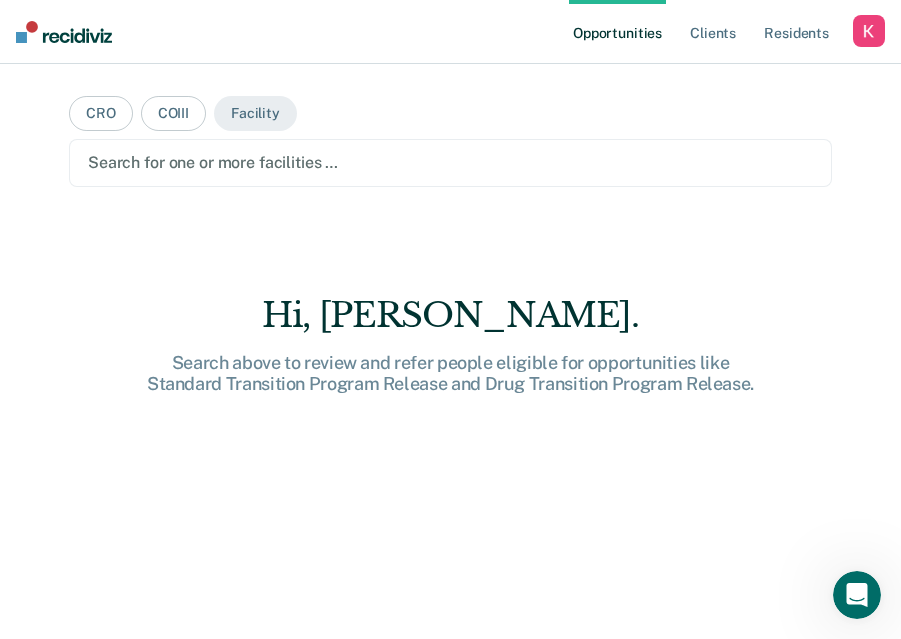 click on "CRO COIII Facility Search for one or more facilities … Hi, [PERSON_NAME]. Search above to review and refer people eligible for opportunities like Standard Transition Program Release and Drug Transition Program Release." at bounding box center [450, 327] 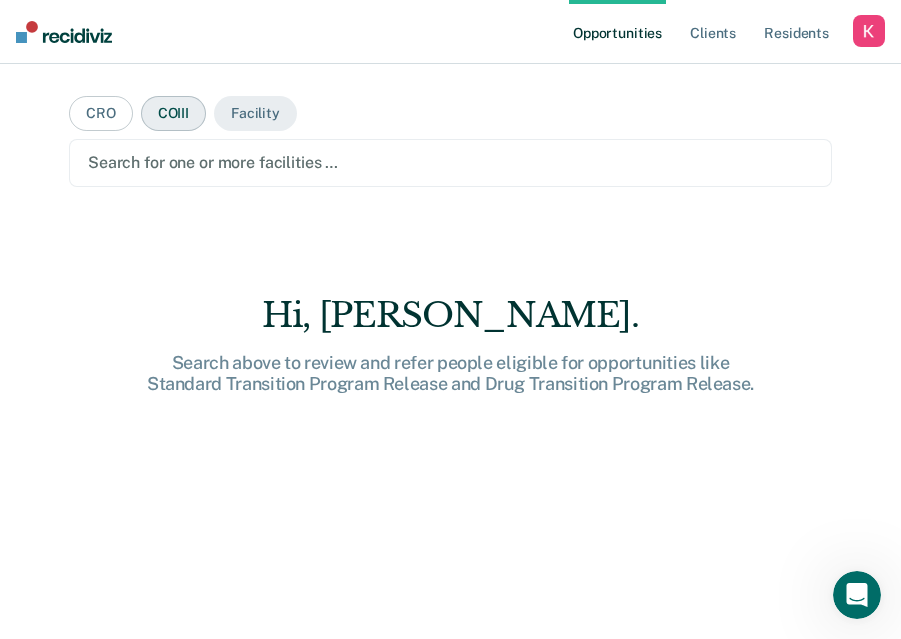 click on "COIII" at bounding box center (173, 113) 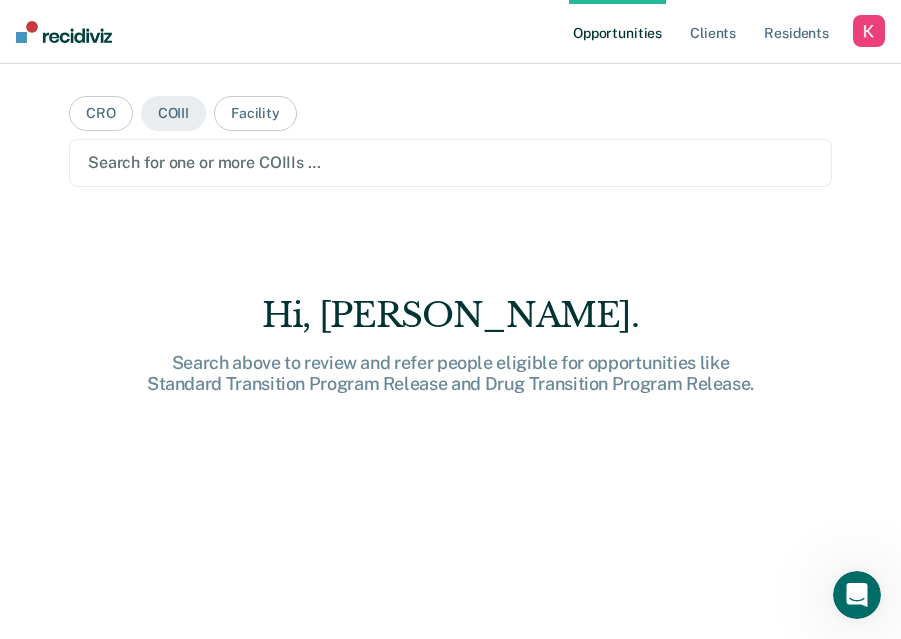 click at bounding box center [450, 162] 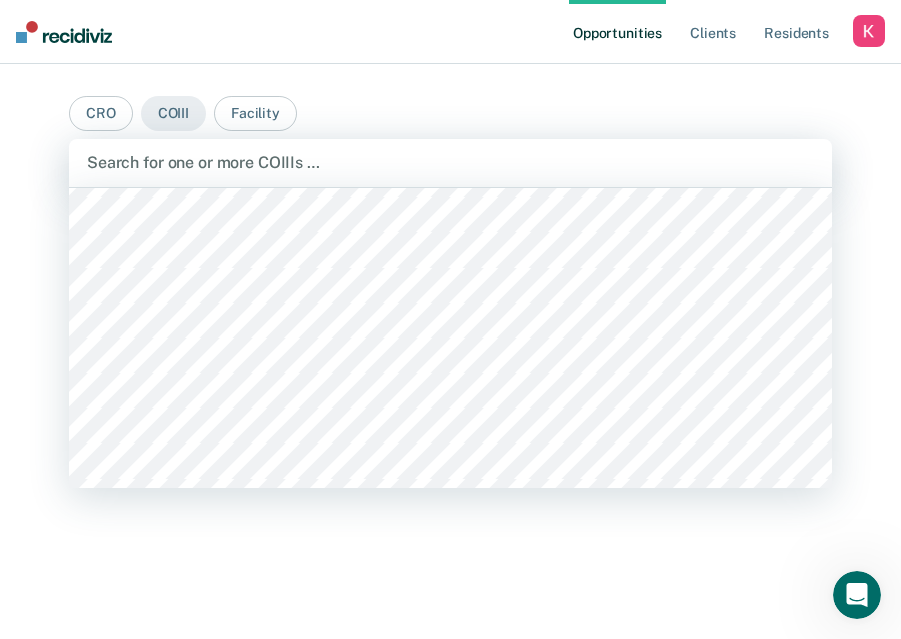 scroll, scrollTop: 67, scrollLeft: 0, axis: vertical 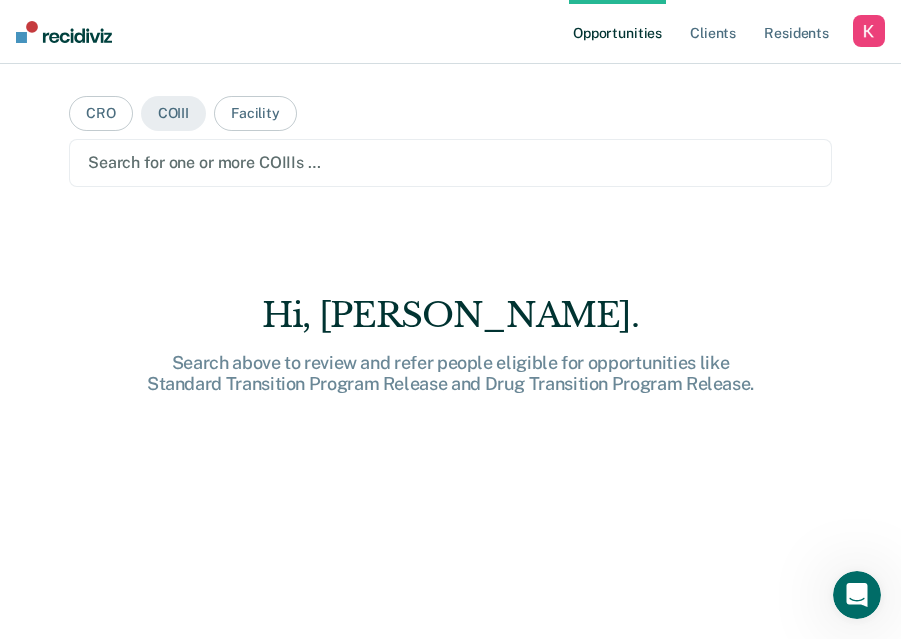 click on "CRO COIII Facility Search for one or more COIIIs … Hi, [PERSON_NAME]. Search above to review and refer people eligible for opportunities like Standard Transition Program Release and Drug Transition Program Release." at bounding box center [450, 327] 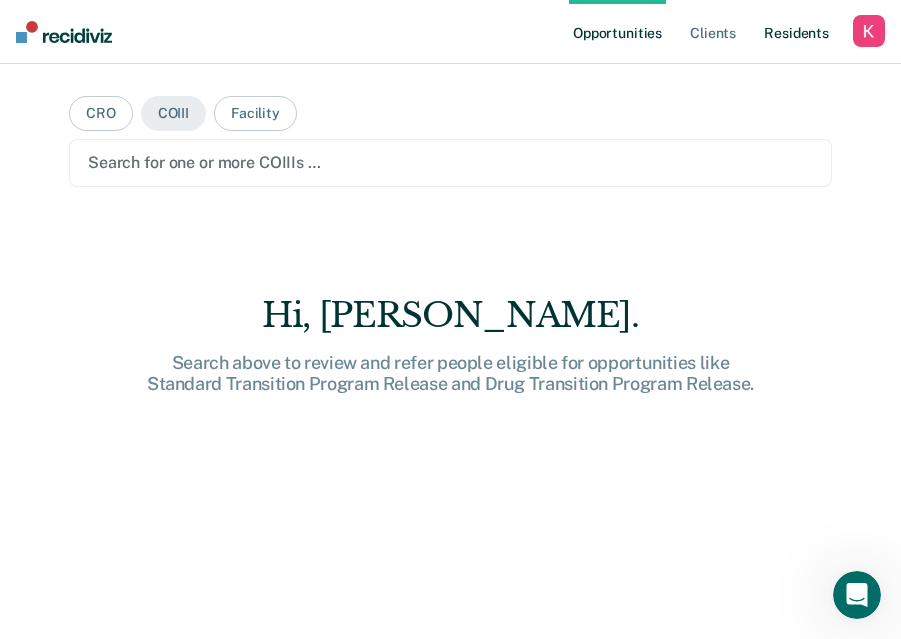 click on "Resident s" at bounding box center (796, 32) 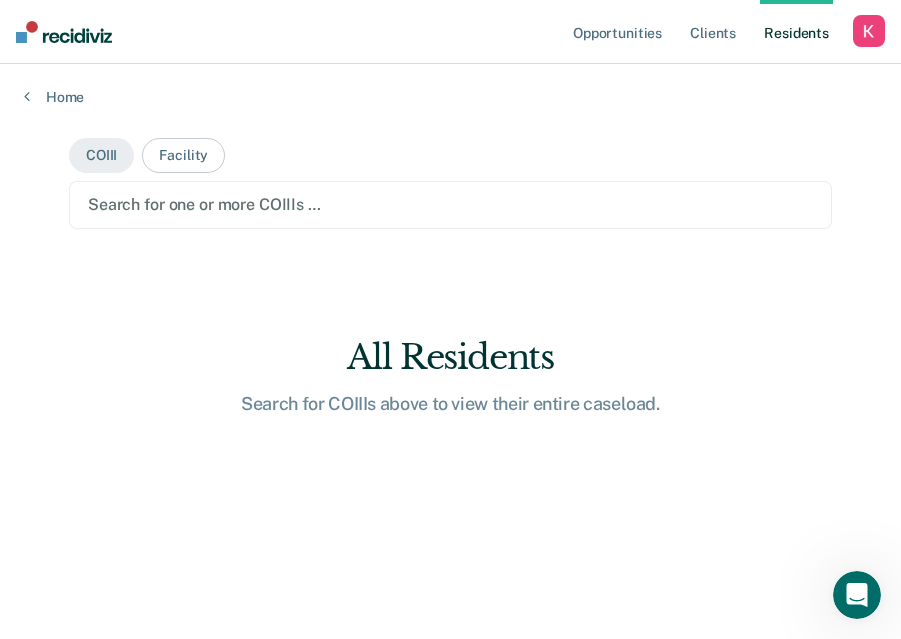 click at bounding box center [450, 204] 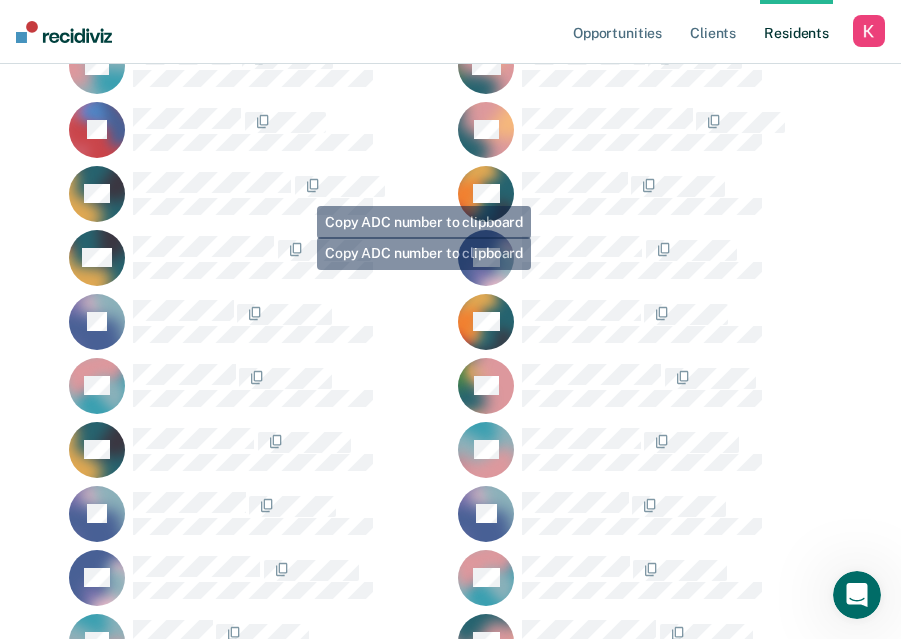 scroll, scrollTop: 0, scrollLeft: 0, axis: both 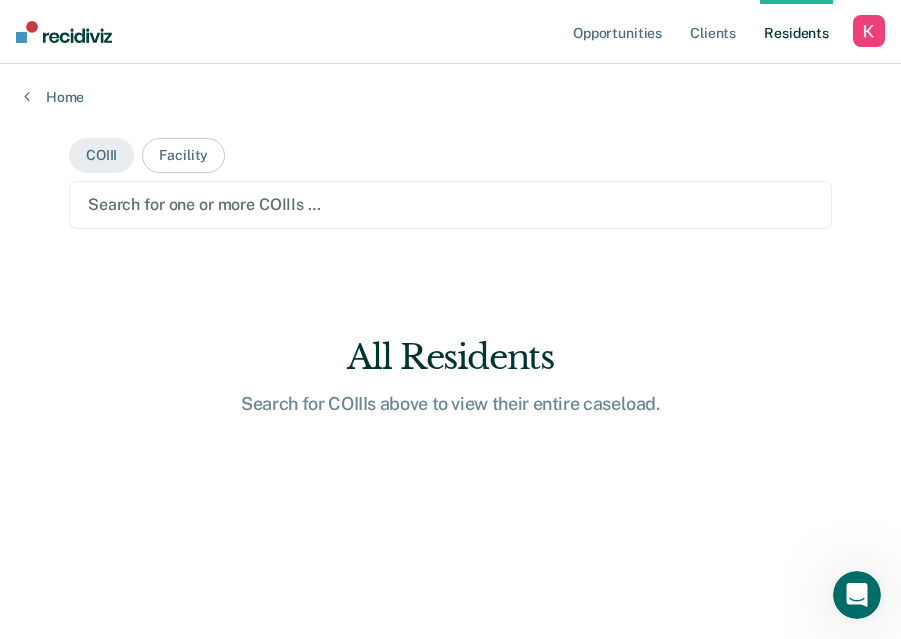 click at bounding box center (450, 204) 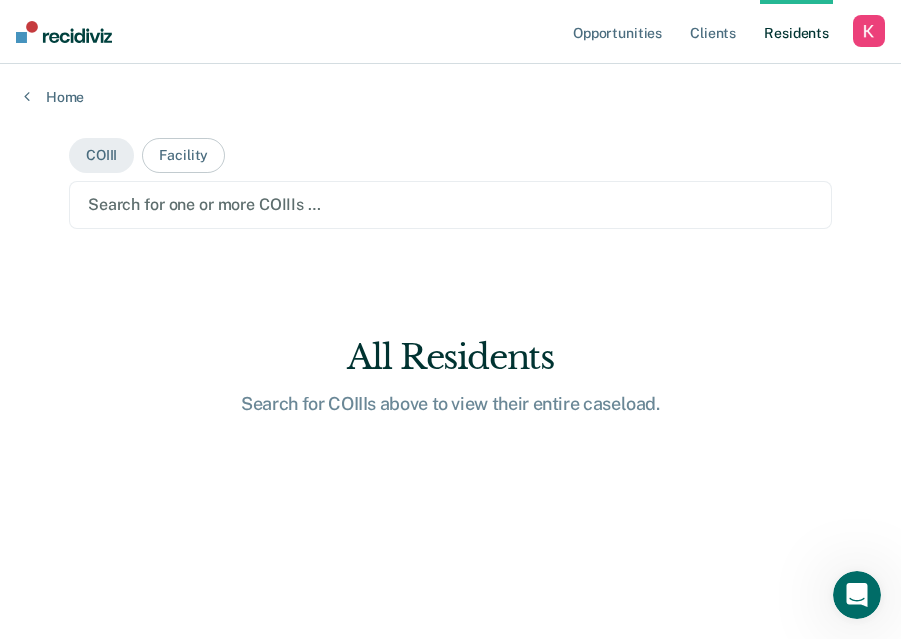 click at bounding box center [450, 204] 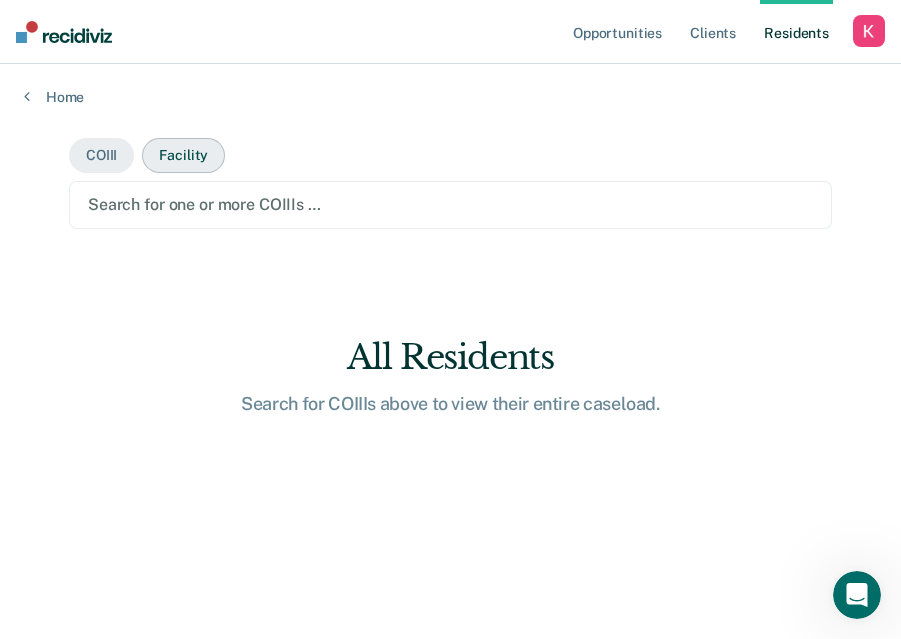 click on "Facility" at bounding box center (183, 155) 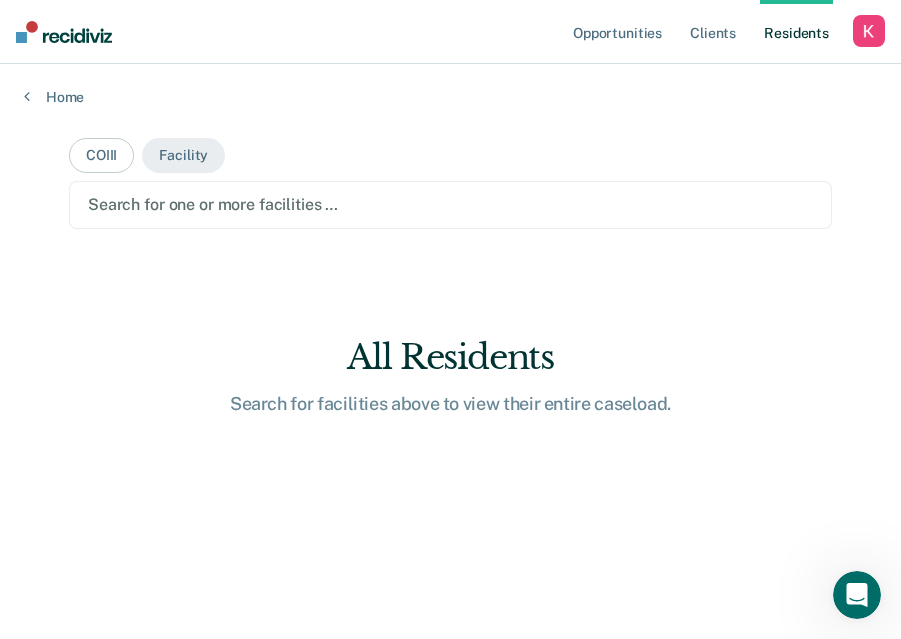 click at bounding box center (450, 204) 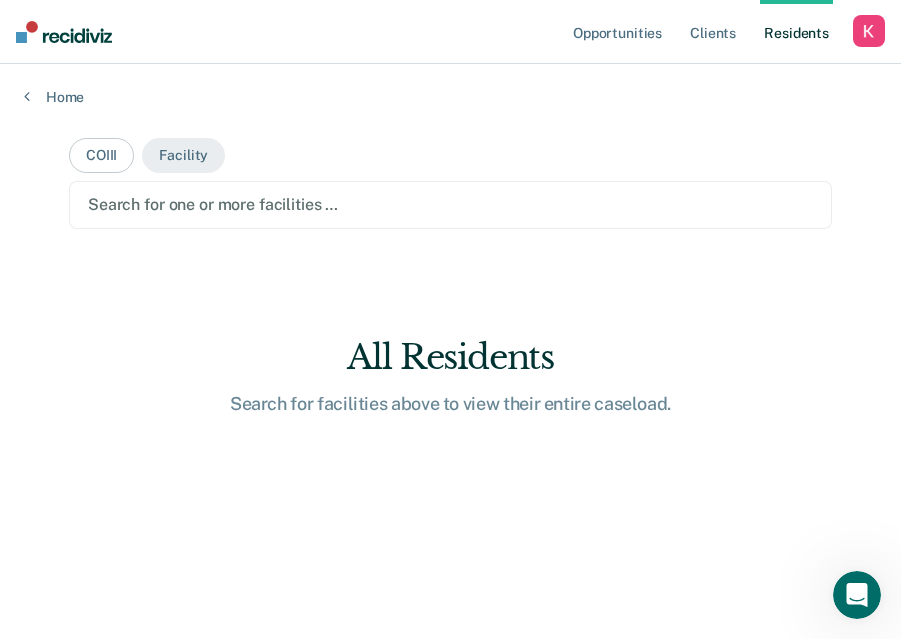 click at bounding box center (450, 204) 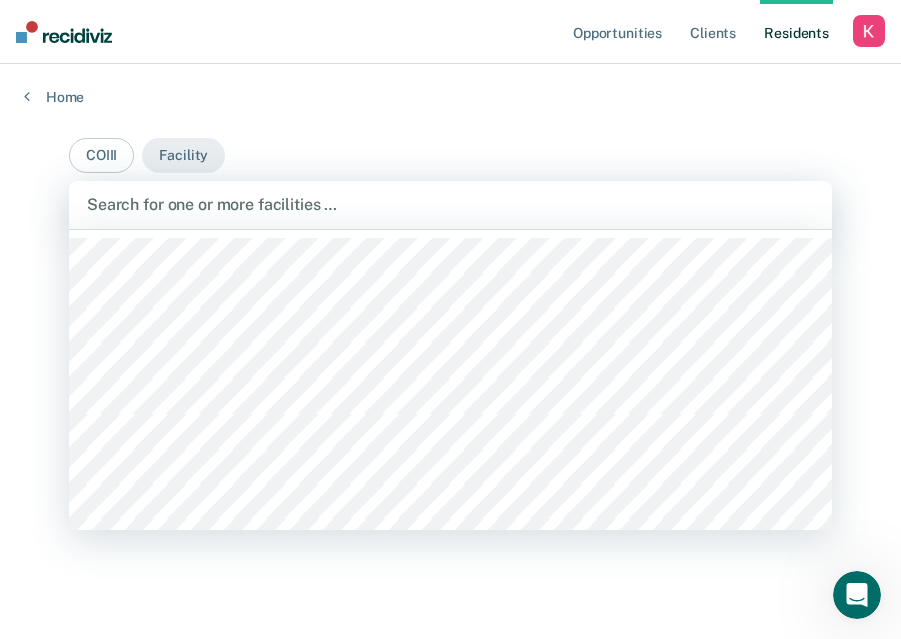 click at bounding box center (450, 204) 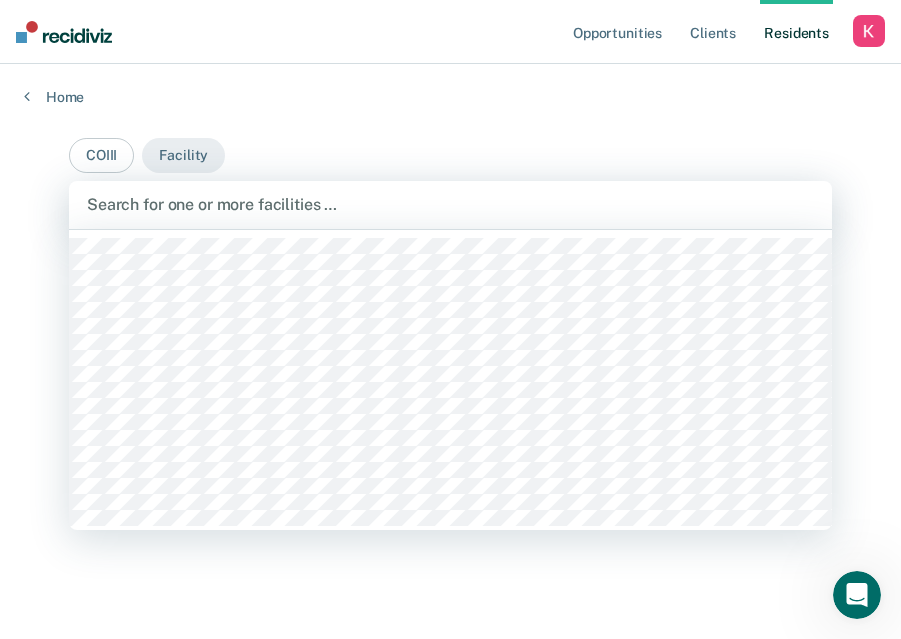 click at bounding box center [450, 204] 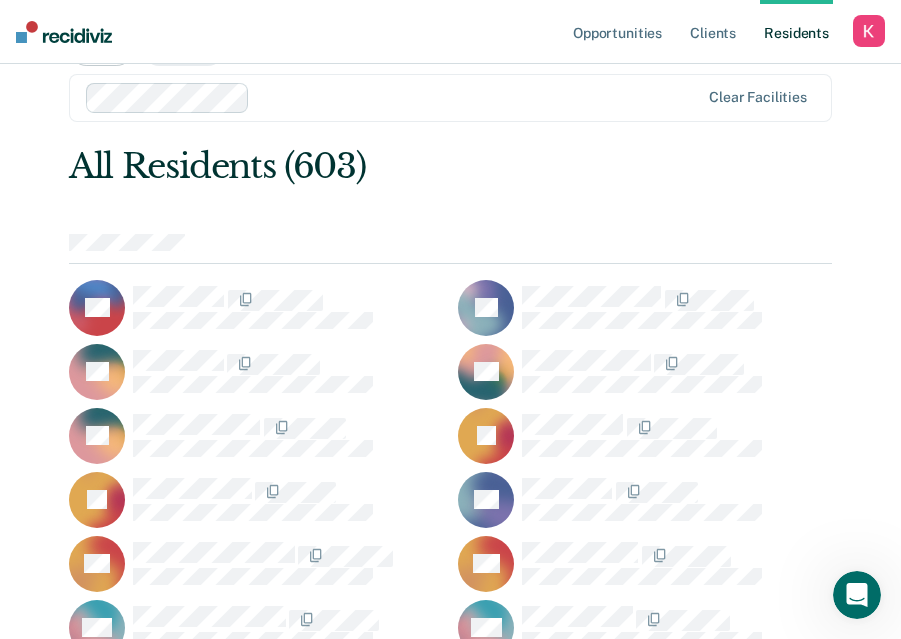 scroll, scrollTop: 108, scrollLeft: 0, axis: vertical 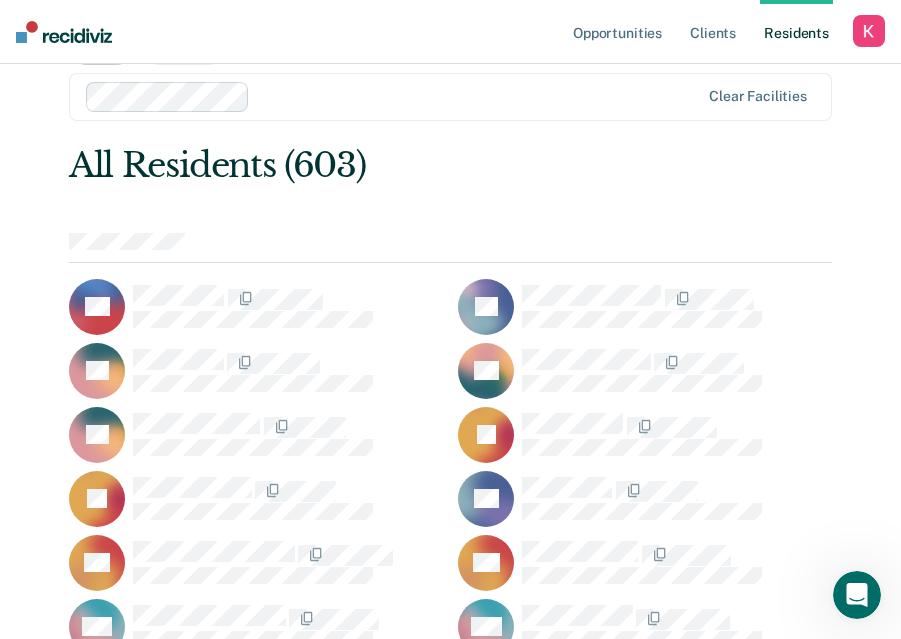 click on "All Residents (603) EA   FA   TA   BA   TA   JA   JA   LA   DA   DA   MA   MA   MA   RA   LA   CA   EA   MA   JA   DA   [PERSON_NAME]   AA   JL   PA   JA   TA   RA   MA   KB   TB   WB   JB   AB   SB   PB   MB   SB   TB   IB   JB   CB   TB   DB   AB   JB   KB   FB   CB   EB   CB   CB   RB   IB   DB   JB   SB   TB   SB   DB   WB   MB   DB   DB   TB   RJ   SB   JB   DB   TB   JB   DB   QB   RB   TB   DB   DB   LB   JB   DB   JC   AC   JC   BC   SC   AC   EC   RC   DC   NC   RC   PC   JC   JC   JC   DC   EC   JC   DC   FC   RC   LC   BC   SC   CC   CC   LC   JC   DC   RC   JC   CC   RC   GC   EC   DC   NC   GC   DC   JC   BC   CC   TD   CD   DD   LD   DD   TD   AD   ED   OD   OD   SD   MD   CD   ND   SD   GD   PD   JD   AD   GD   JD   VD   RD   JD   DE   JE   AE   JE   RE   ME   PE   PE   EE   BE   AE   AE   FE   DE   SF   TF   MF   RF   AF   KF   RF   VF   JF   MF   JF   CF   MF   KF   AF   DF   HF   RG   DG   MG   MG   AG   LG   NG   OG   SG   KG   DG   RG   MG   AG   WG   RG   DG   CG   DG   DG   EG   JG   VG" at bounding box center (450, 9872) 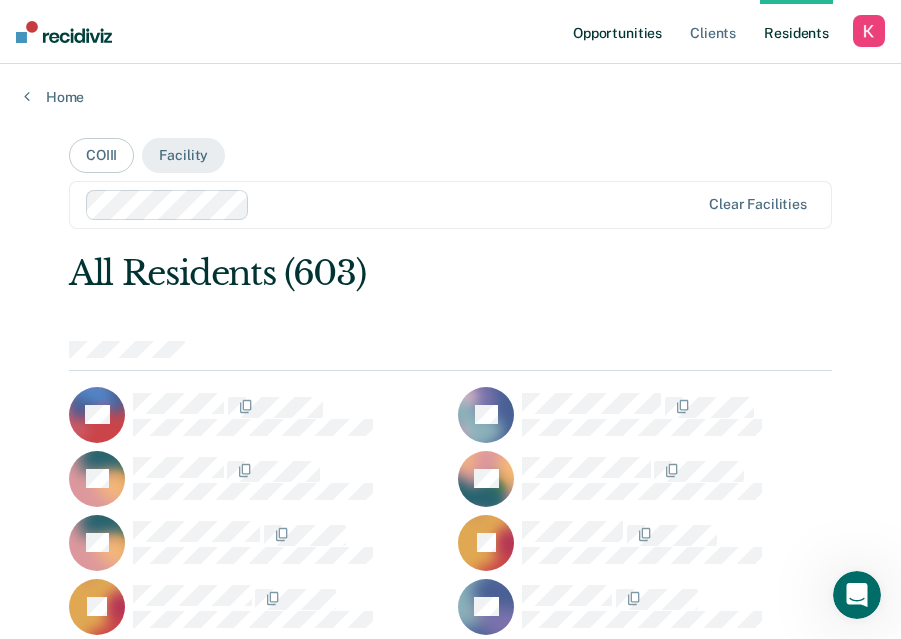 click on "Opportunities" at bounding box center (617, 32) 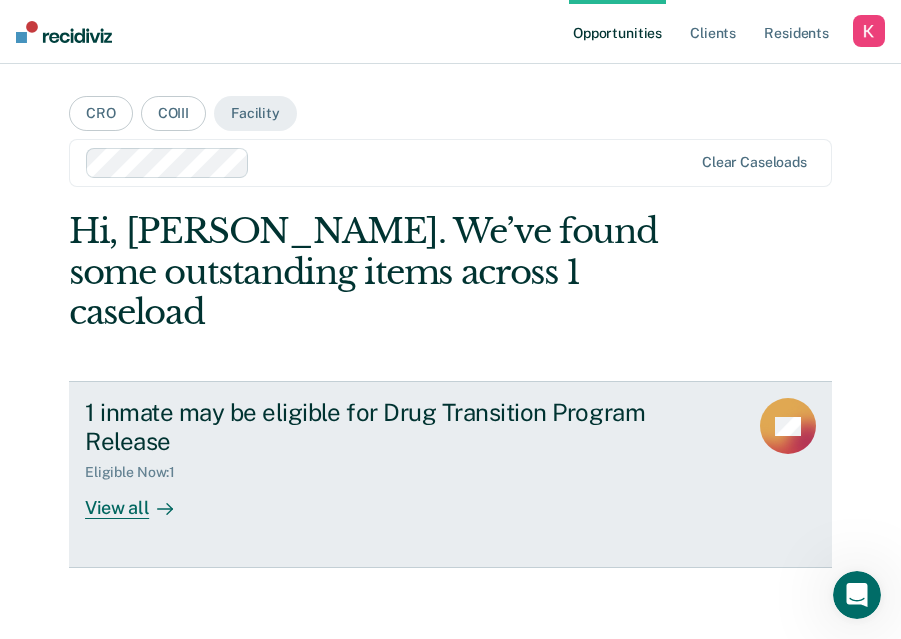 click on "View all" at bounding box center (141, 500) 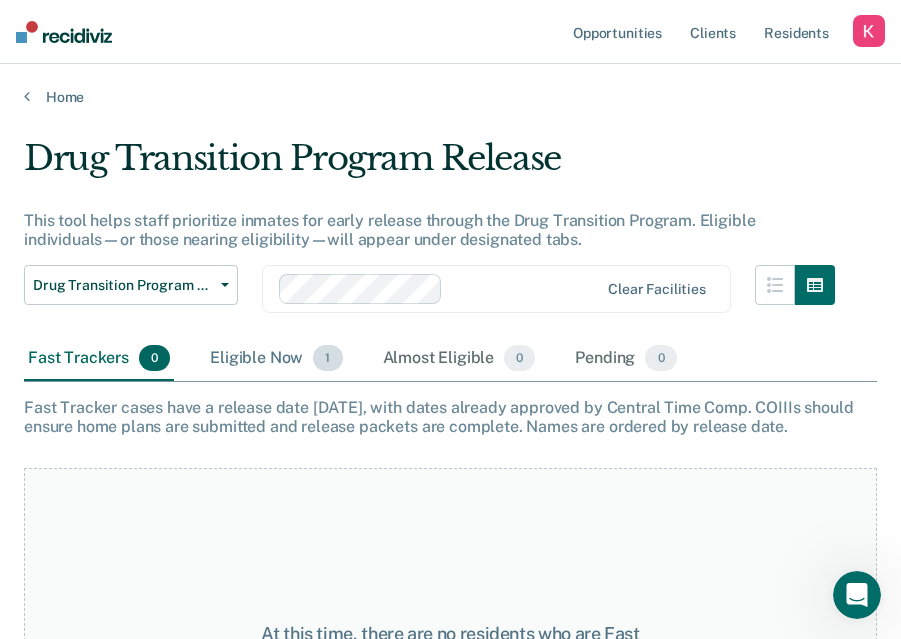 click on "Eligible Now 1" at bounding box center (276, 359) 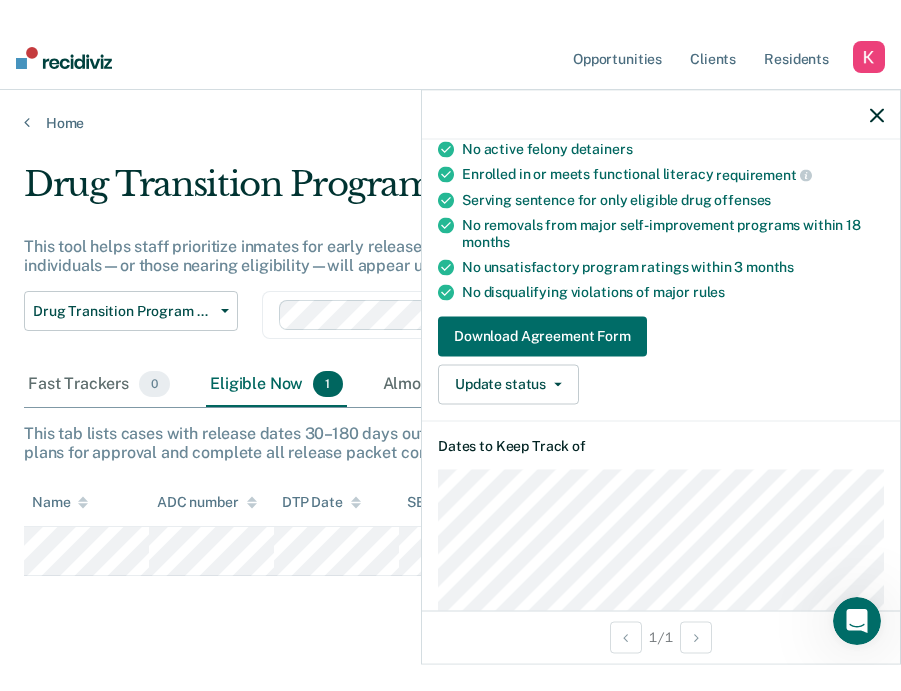scroll, scrollTop: 0, scrollLeft: 0, axis: both 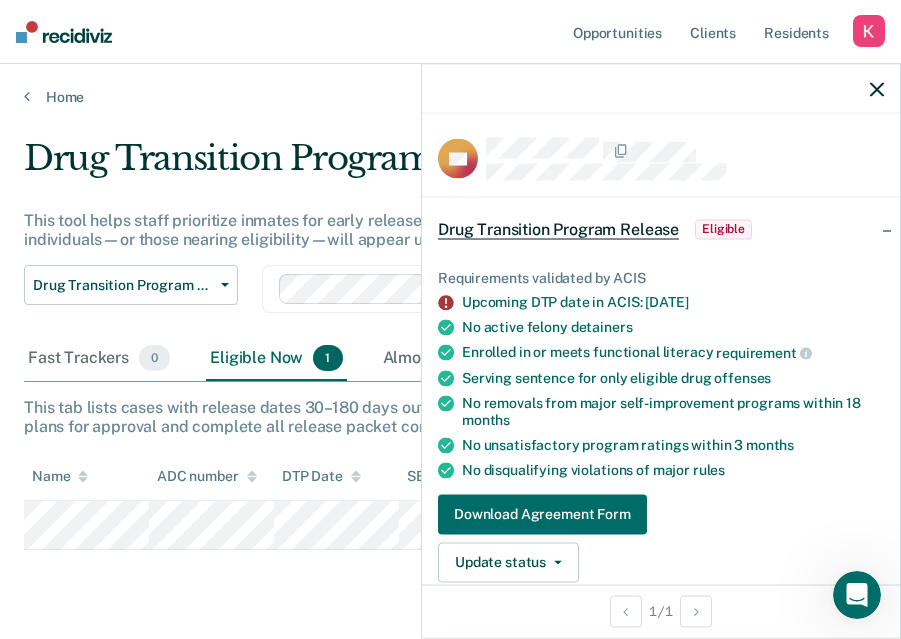 click 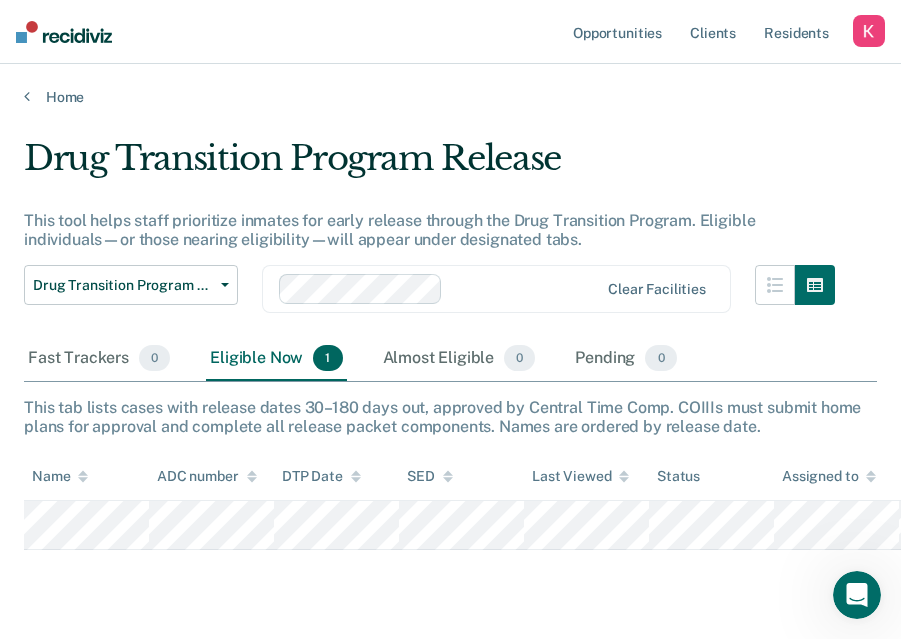 click on "Drug Transition Program Release   This tool helps staff prioritize inmates for early release through the Drug Transition Program. Eligible individuals—or those nearing eligibility—will appear under designated tabs.  Drug Transition Program Release Standard Transition Program Release Drug Transition Program Release Overdue for Standard Transition Program Overdue for Drug Transition Program Clear   facilities Fast Trackers 0 Eligible Now 1 Almost Eligible 0 Pending 0
To pick up a draggable item, press the space bar.
While dragging, use the arrow keys to move the item.
Press space again to drop the item in its new position, or press escape to cancel.
This tab lists cases with release dates 30–180 days out, approved by Central Time Comp. COIIIs must submit home plans for approval and complete all release packet components. Names are ordered by release date. Name ADC number DTP Date SED Last Viewed Status Assigned to" at bounding box center [450, 373] 